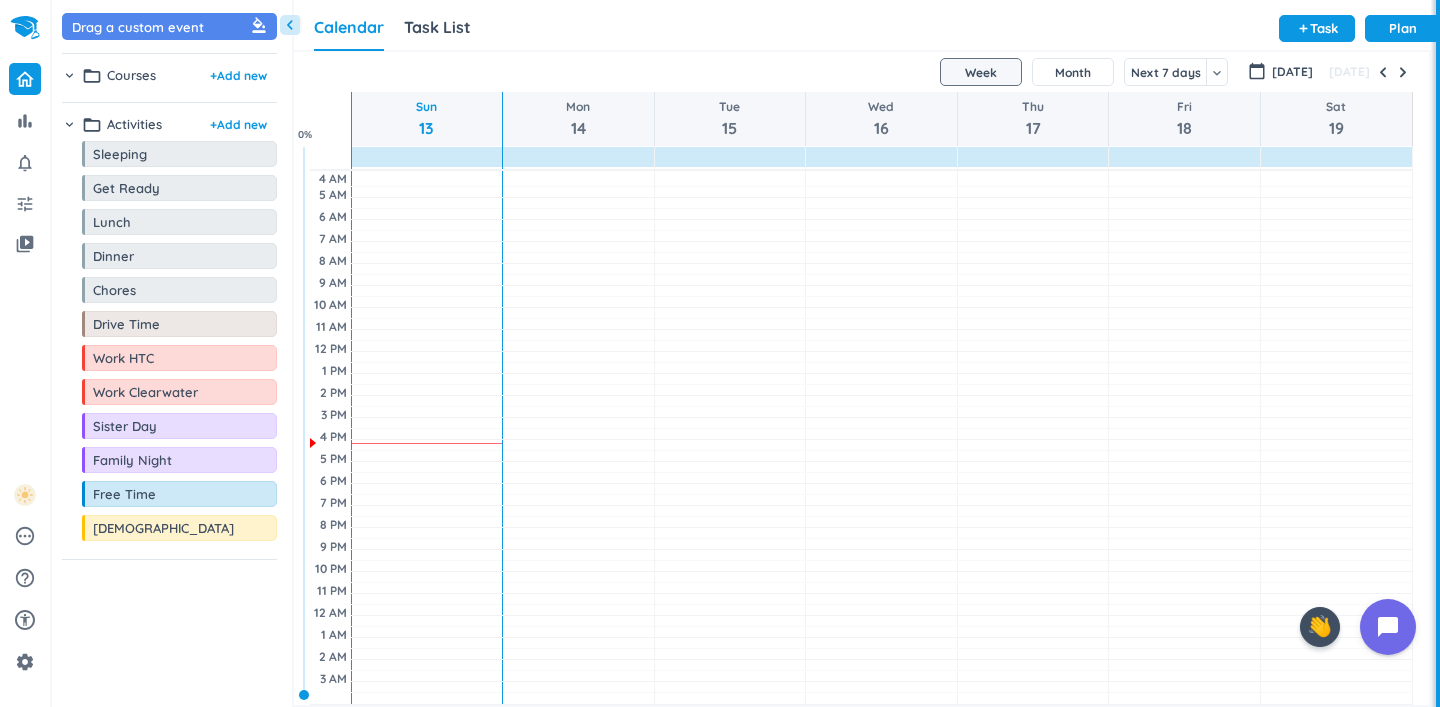 scroll, scrollTop: 0, scrollLeft: 0, axis: both 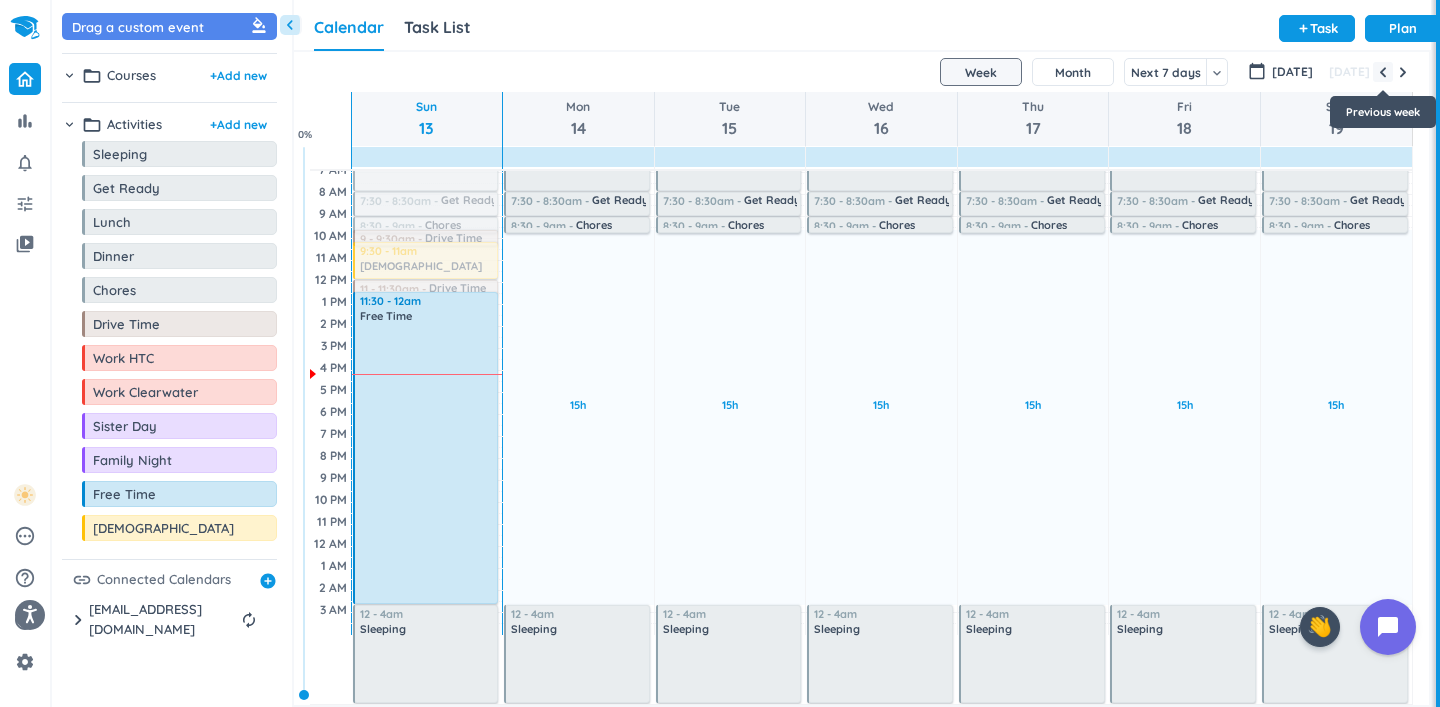 click at bounding box center (1383, 72) 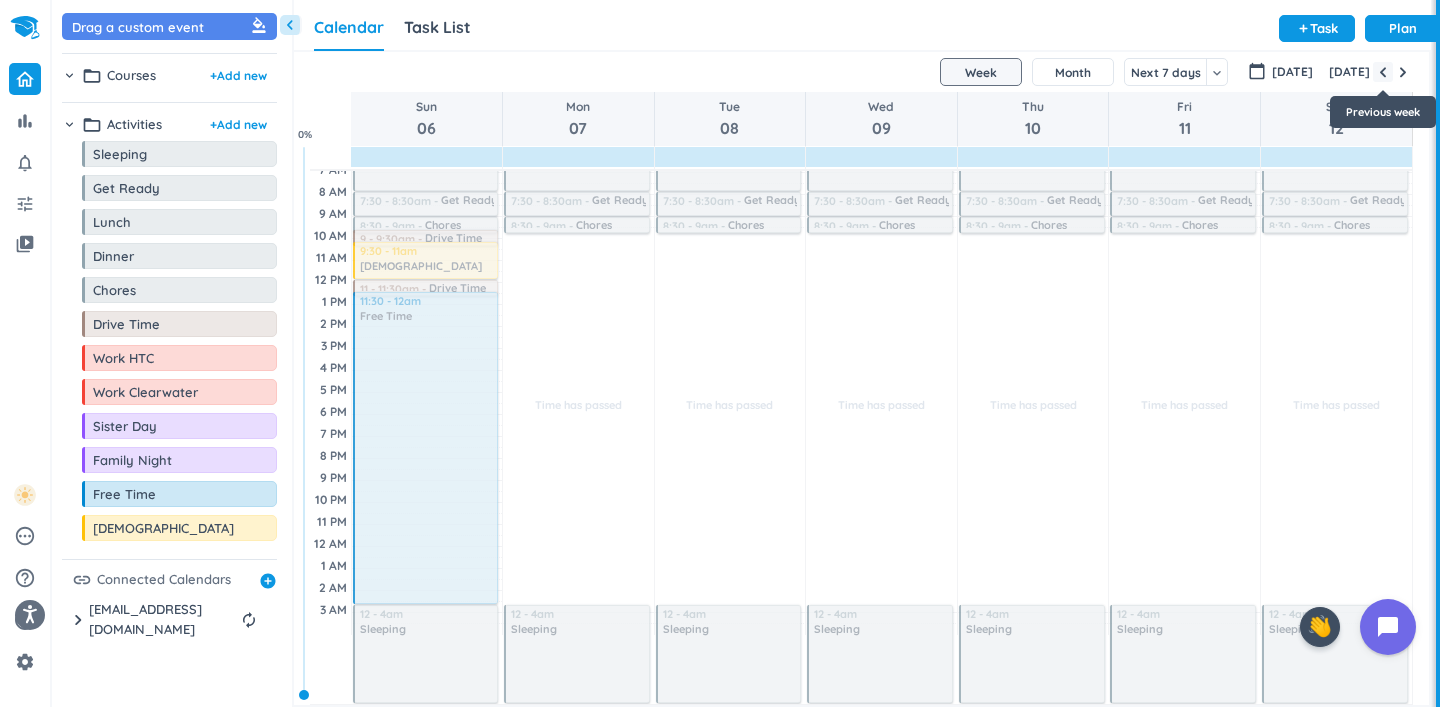click at bounding box center [1383, 72] 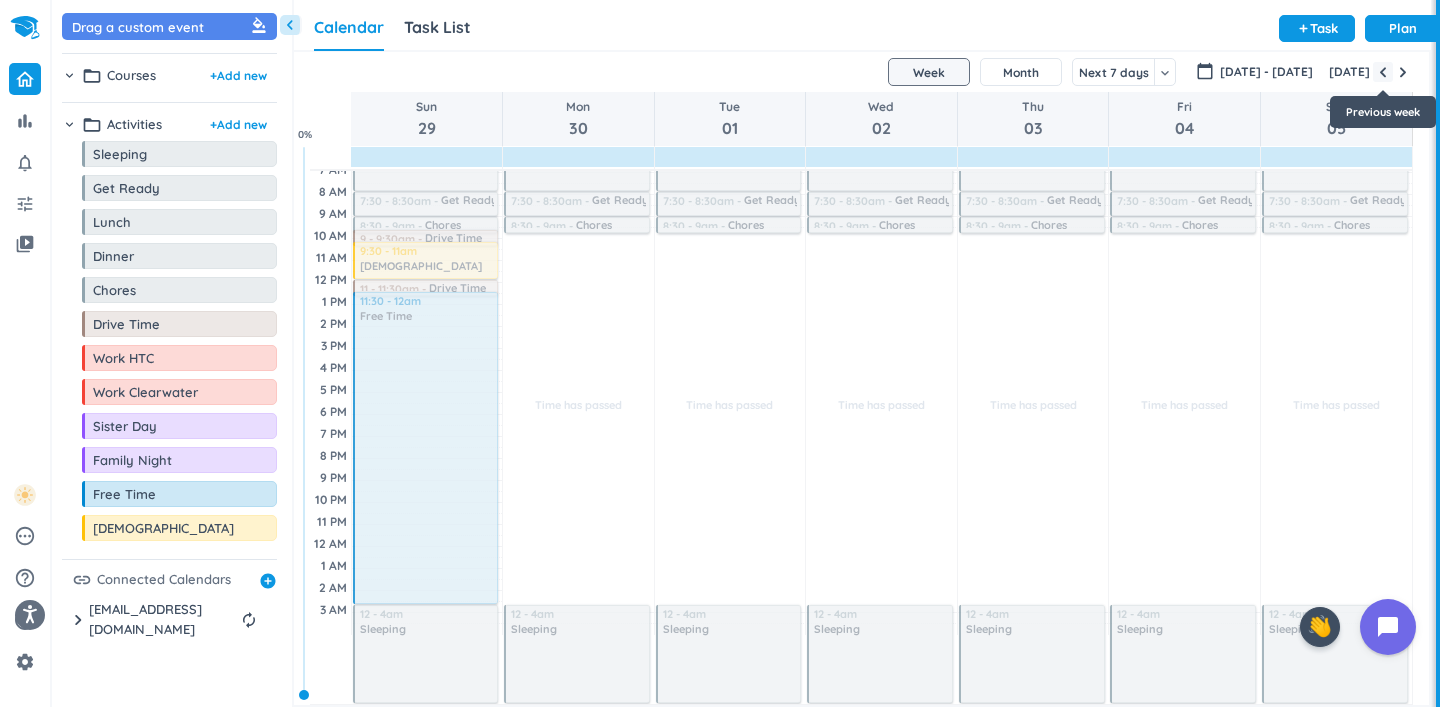 click at bounding box center [1383, 72] 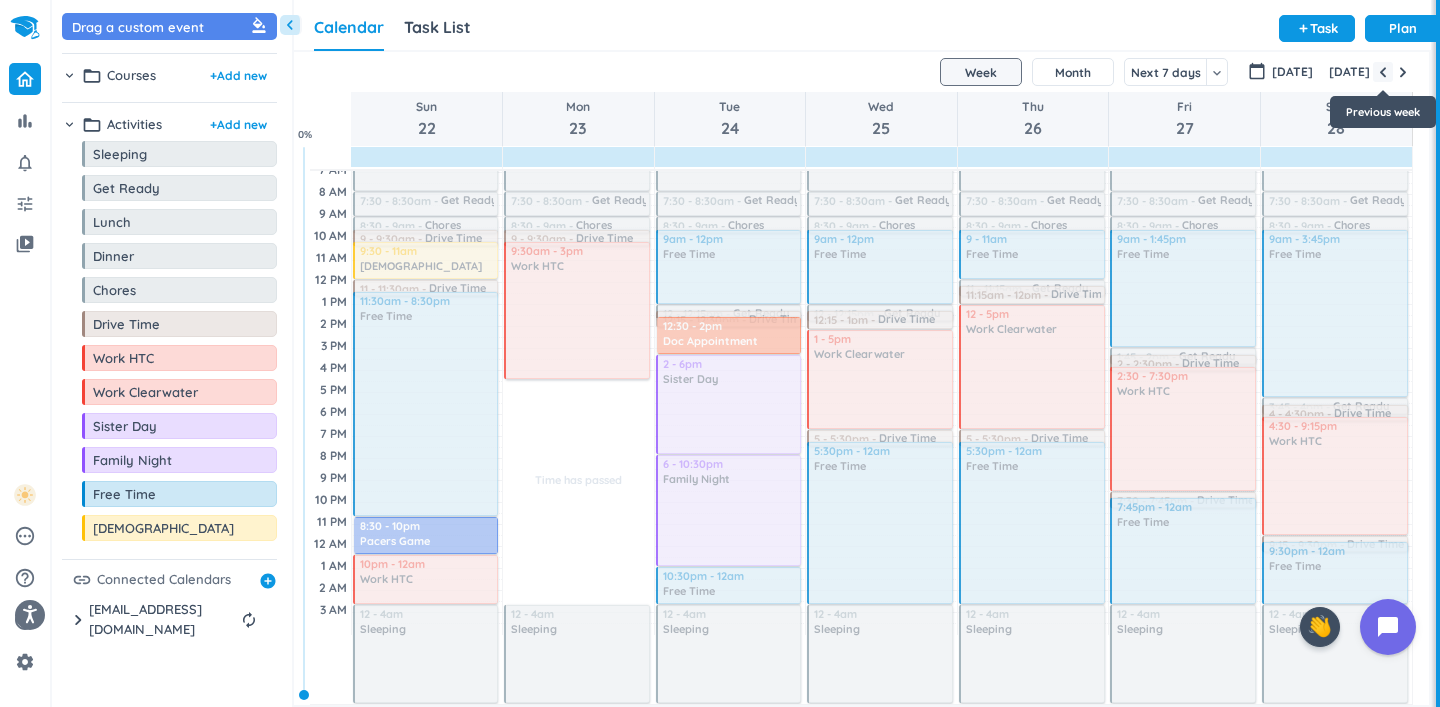 click at bounding box center (1383, 72) 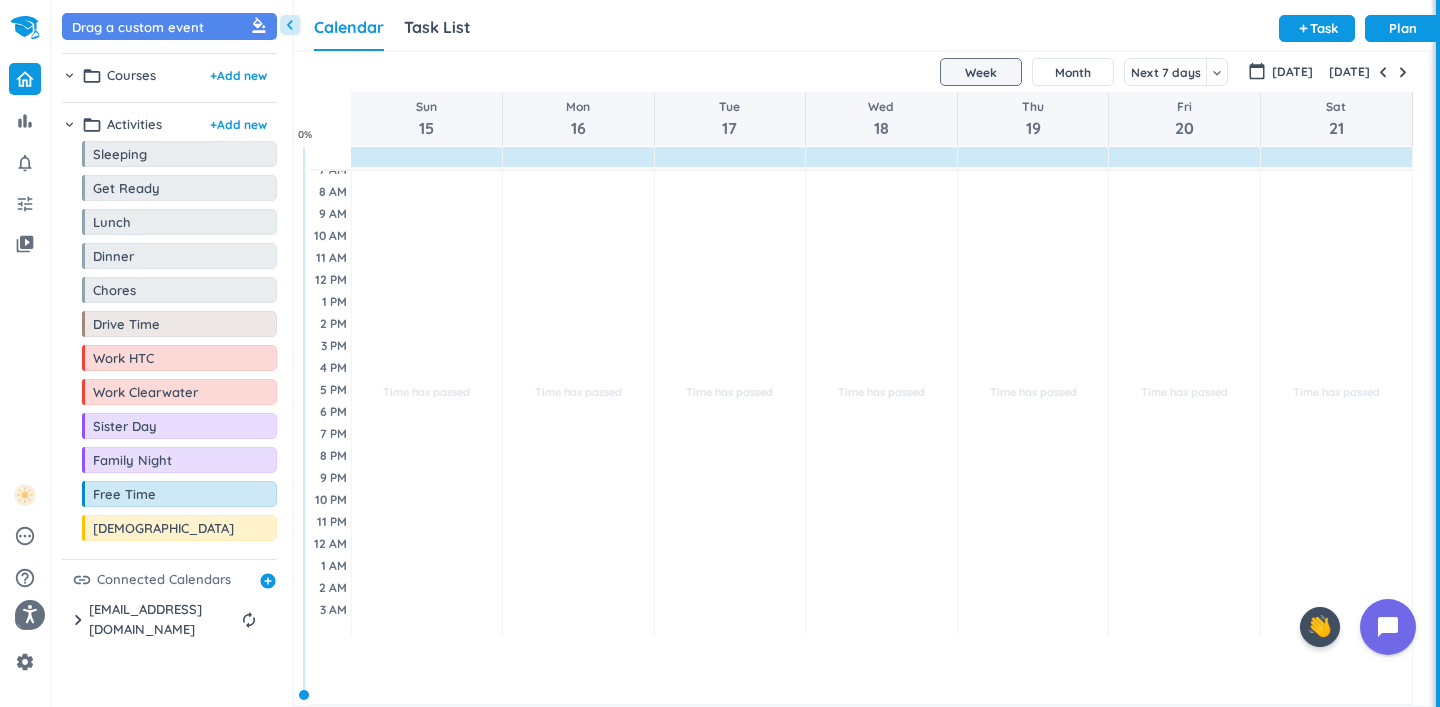 click on "SHOVEL [DATE] - [DATE] Week Month Next 7 days keyboard_arrow_down Week keyboard_arrow_down calendar_today [DATE] [DATE] Sun 15 Mon 16 Tue 17 Wed 18 Thu 19 Fri 20 Sat 21 4 AM 5 AM 6 AM 7 AM 8 AM 9 AM 10 AM 11 AM 12 PM 1 PM 2 PM 3 PM 4 PM 5 PM 6 PM 7 PM 8 PM 9 PM 10 PM 11 PM 12 AM 1 AM 2 AM 3 AM Time has passed Past due Plan Adjust Awake Time Time has passed Past due Plan Adjust Awake Time Time has passed Past due Plan Adjust Awake Time Time has passed Past due Plan Adjust Awake Time Time has passed Past due Plan Adjust Awake Time Time has passed Past due Plan Adjust Awake Time Time has passed Past due Plan Adjust Awake Time 0 %" at bounding box center (861, 378) 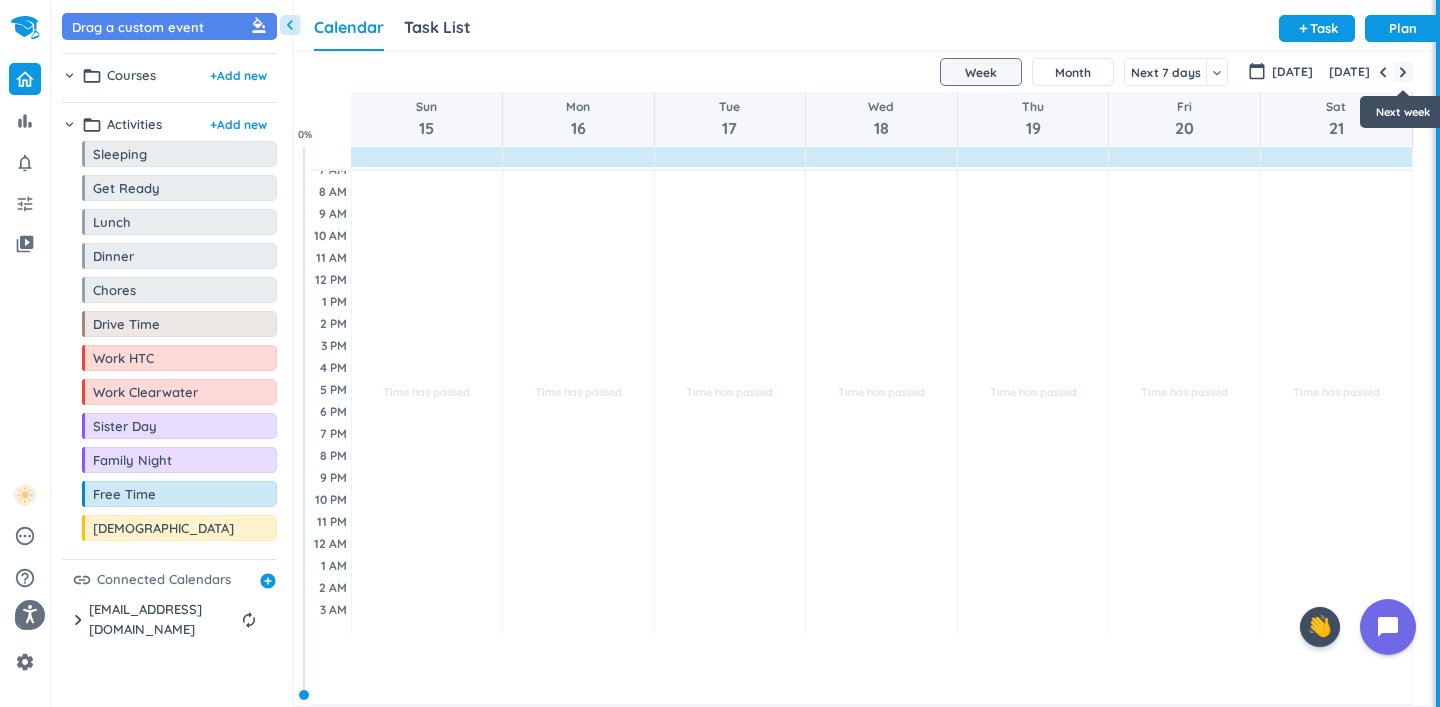 click at bounding box center (1403, 72) 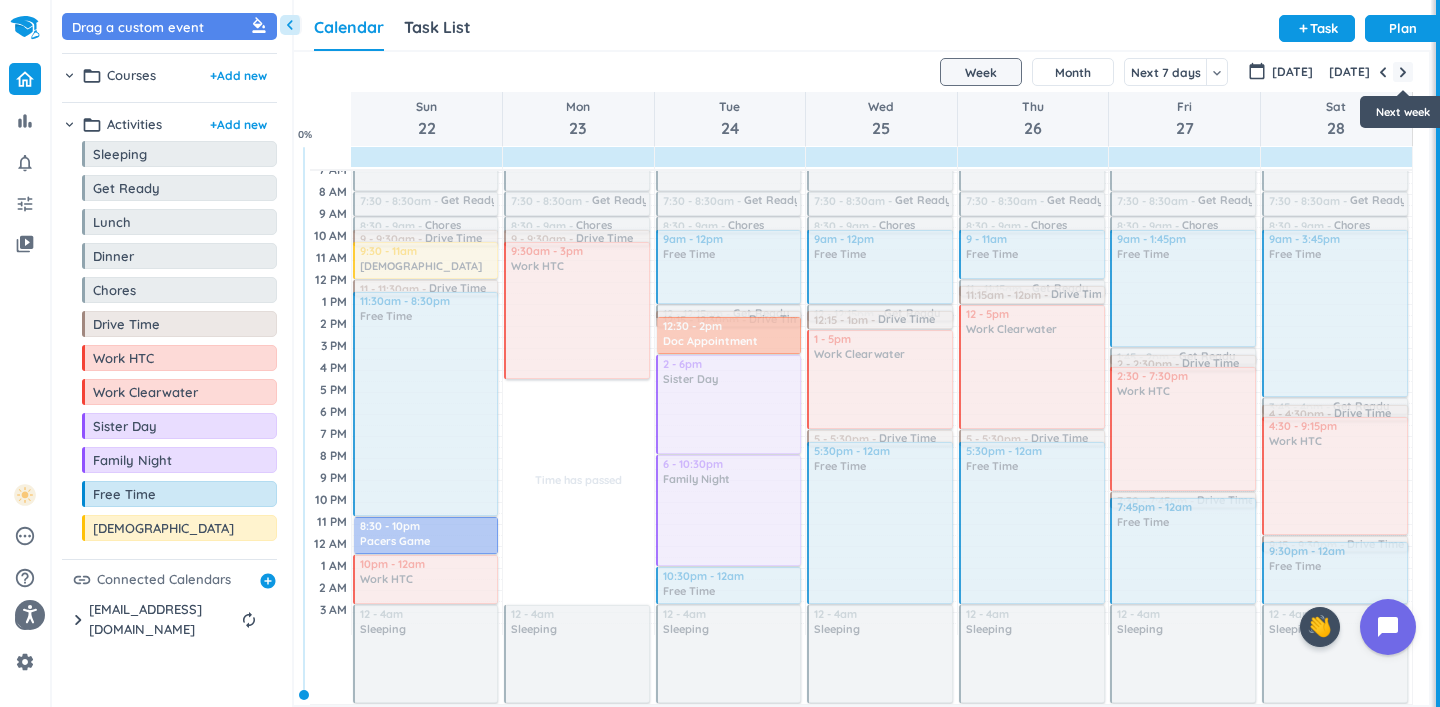 click at bounding box center (1403, 72) 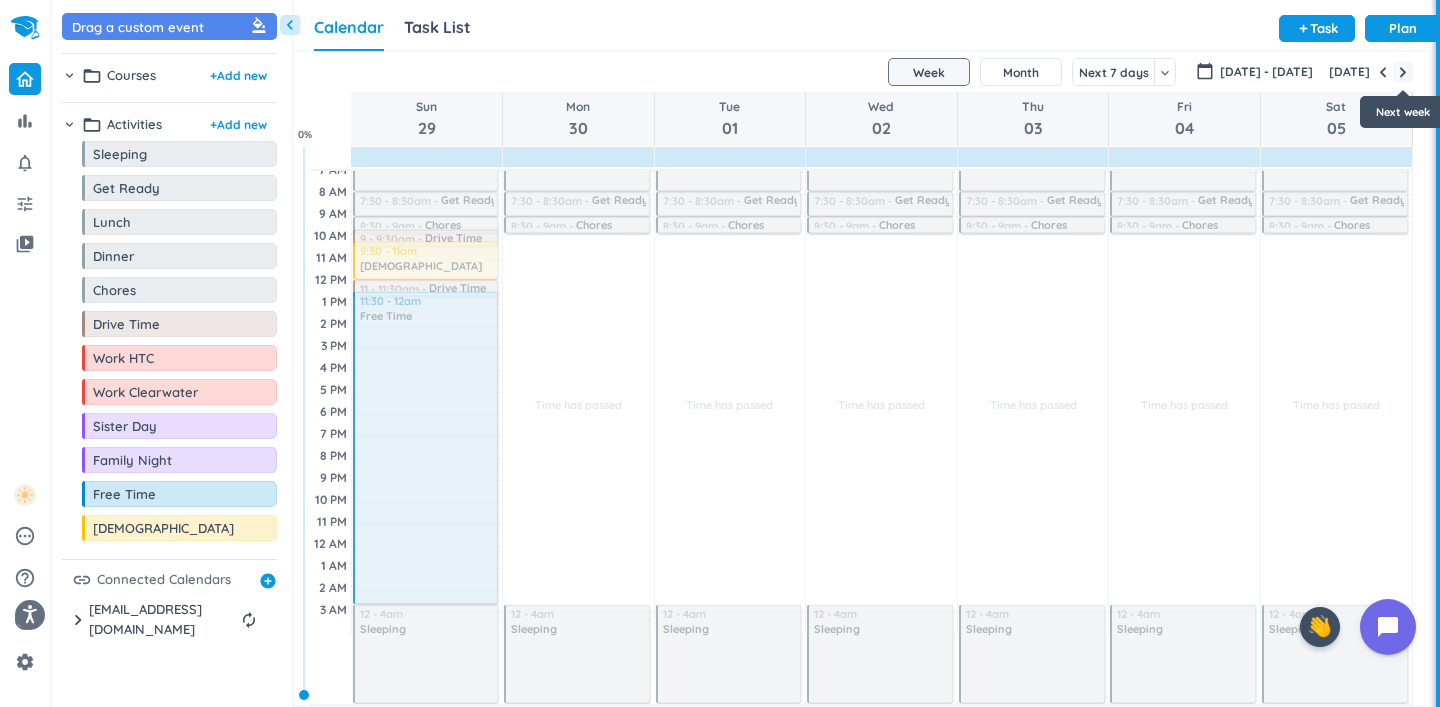 click at bounding box center (1403, 72) 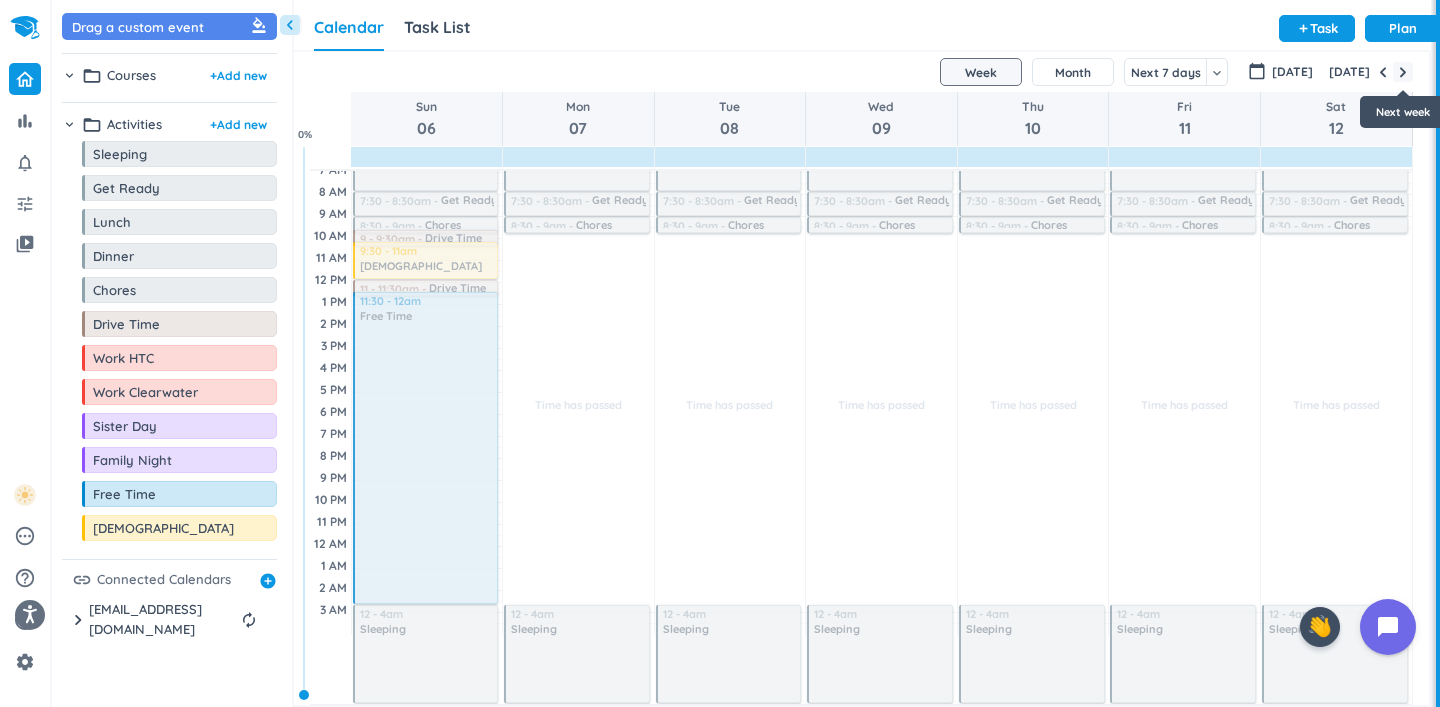 click at bounding box center (1403, 72) 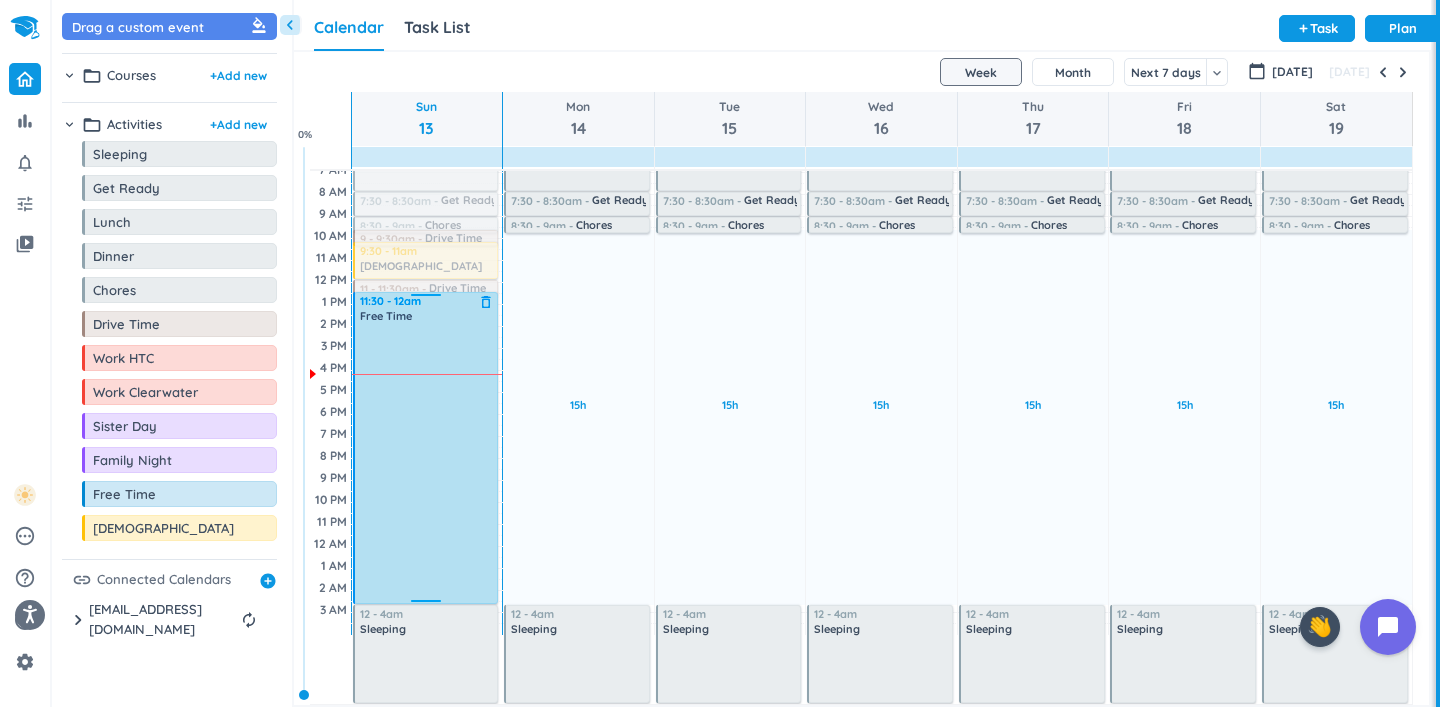 click on "delete_outline" at bounding box center (486, 302) 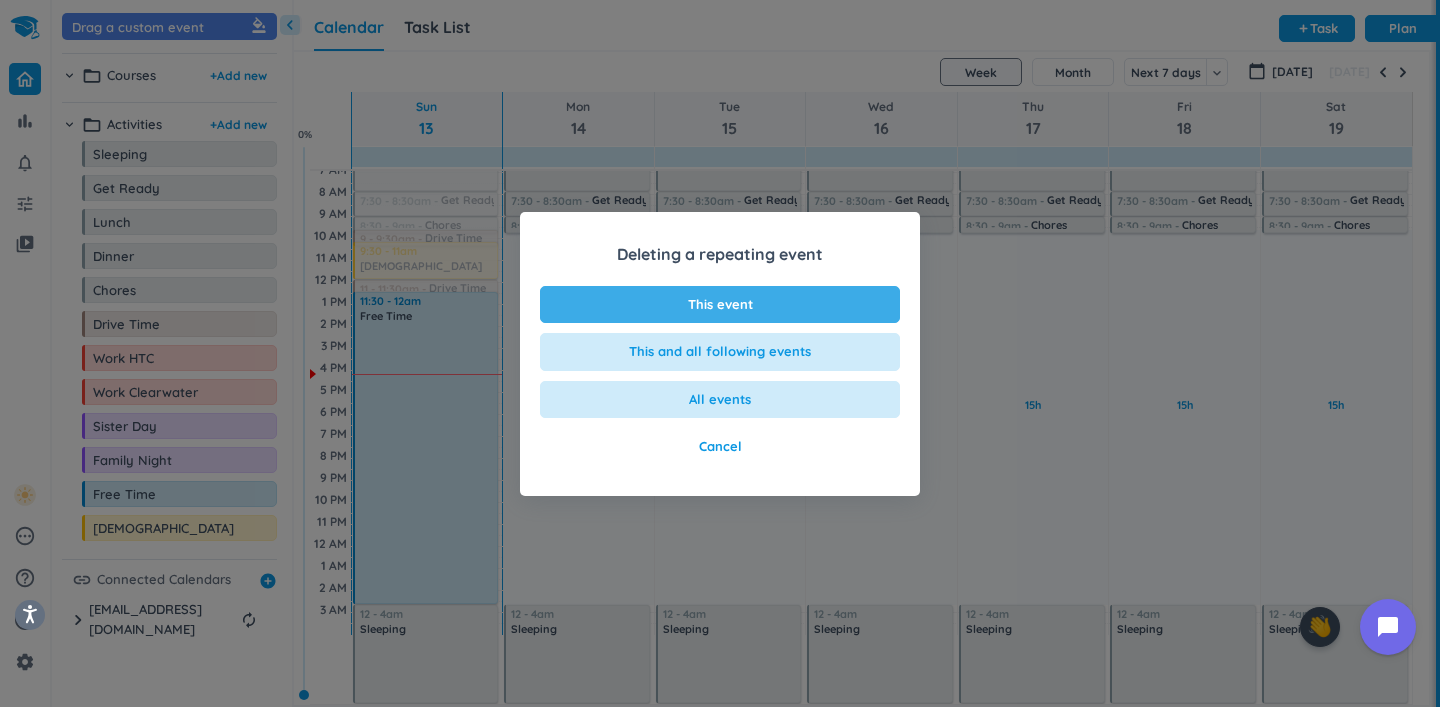click on "This event" at bounding box center [720, 305] 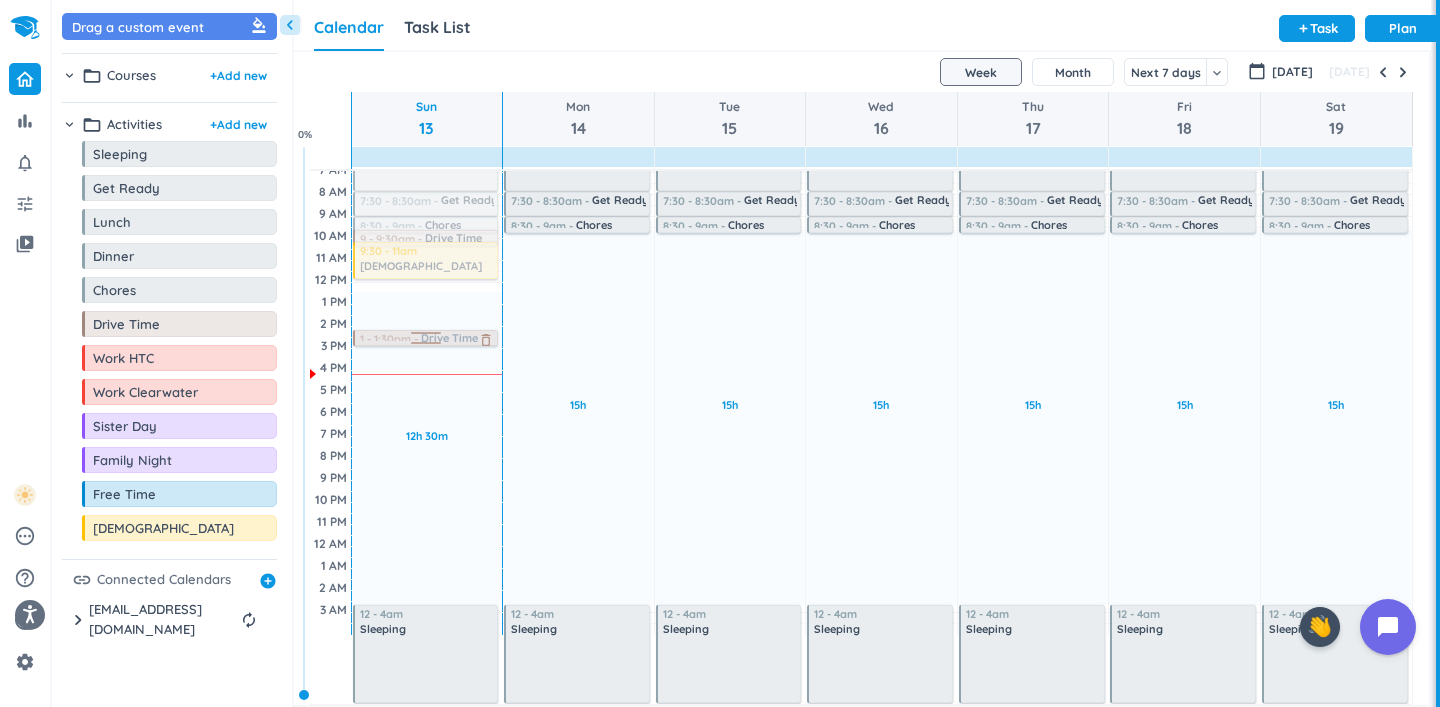 drag, startPoint x: 460, startPoint y: 290, endPoint x: 455, endPoint y: 343, distance: 53.235325 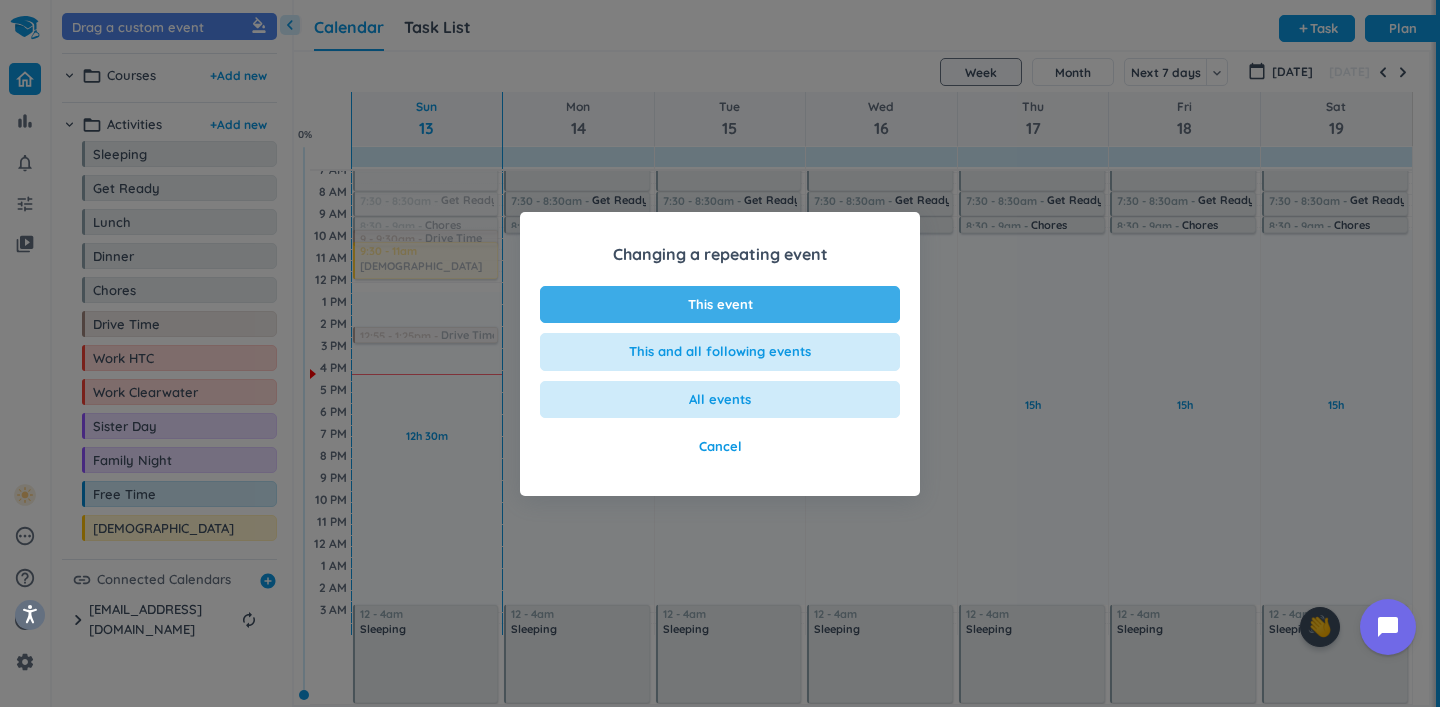 click on "This event" at bounding box center [720, 305] 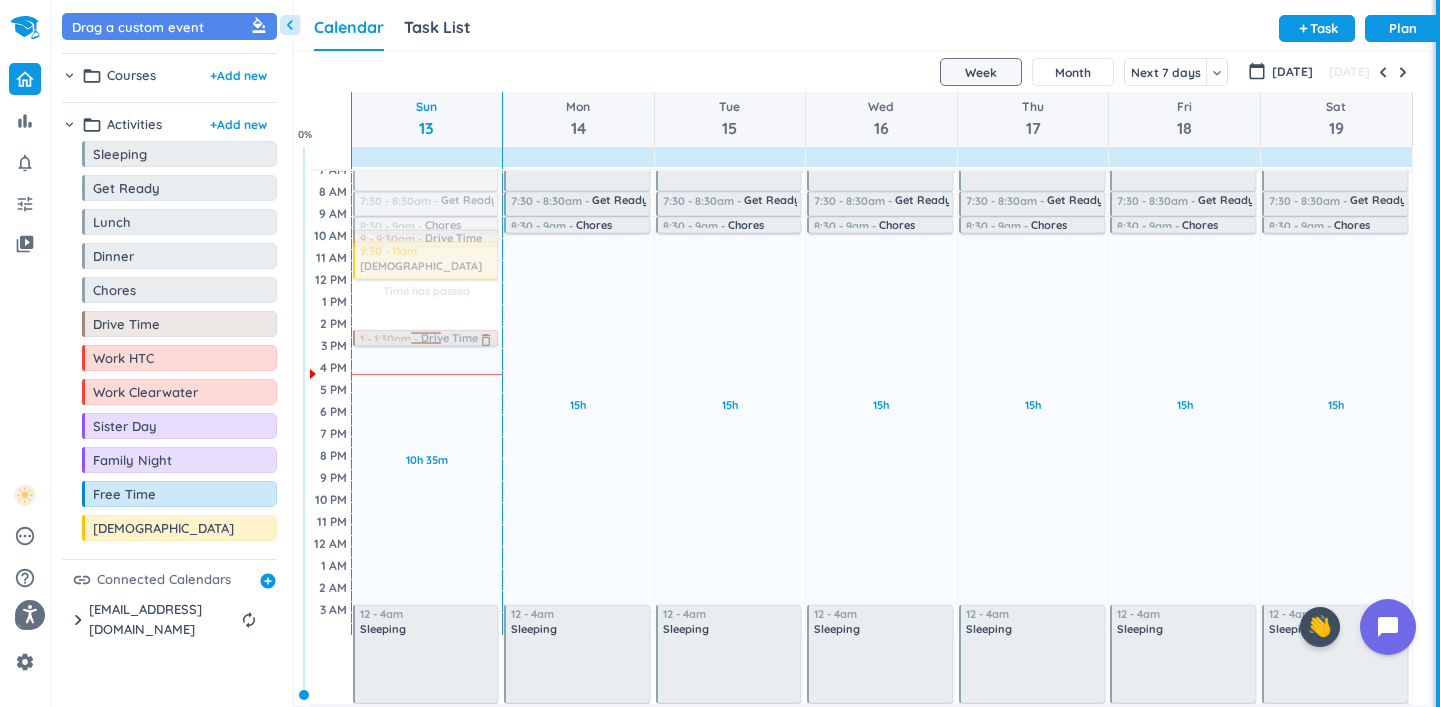 click on "Time has passed Past due Plan 10h 35m Past due Plan Adjust Awake Time 4:05 - 7:30am Sleeping delete_outline 7:30 - 8:30am Get Ready delete_outline 8:30 - 9am Chores delete_outline 9 - 9:30am Drive Time delete_outline 9:30 - 11am [DEMOGRAPHIC_DATA] delete_outline 12:55 - 1:25pm Drive Time delete_outline 12 - 4am Sleeping delete_outline 1 - 1:30pm Drive Time delete_outline" at bounding box center (427, 368) 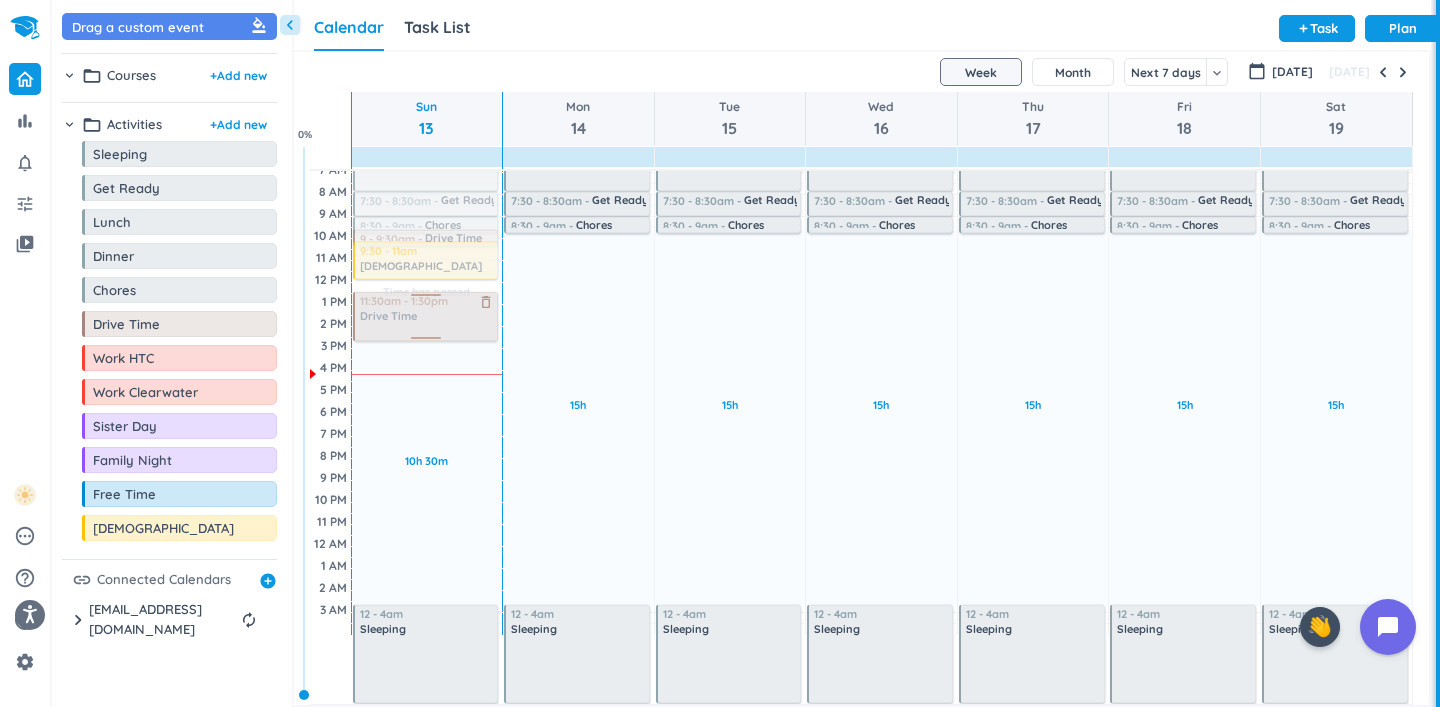 drag, startPoint x: 431, startPoint y: 334, endPoint x: 435, endPoint y: 298, distance: 36.221542 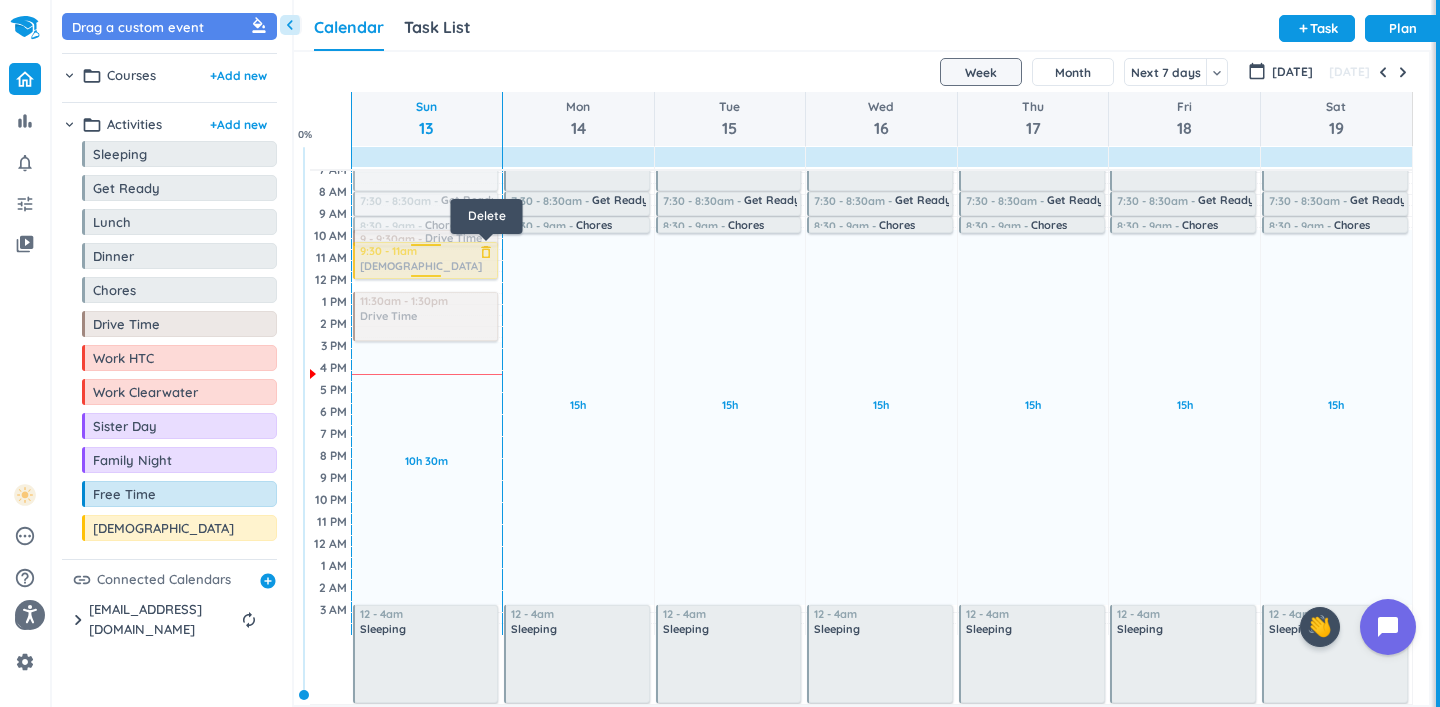 click on "delete_outline" at bounding box center [486, 252] 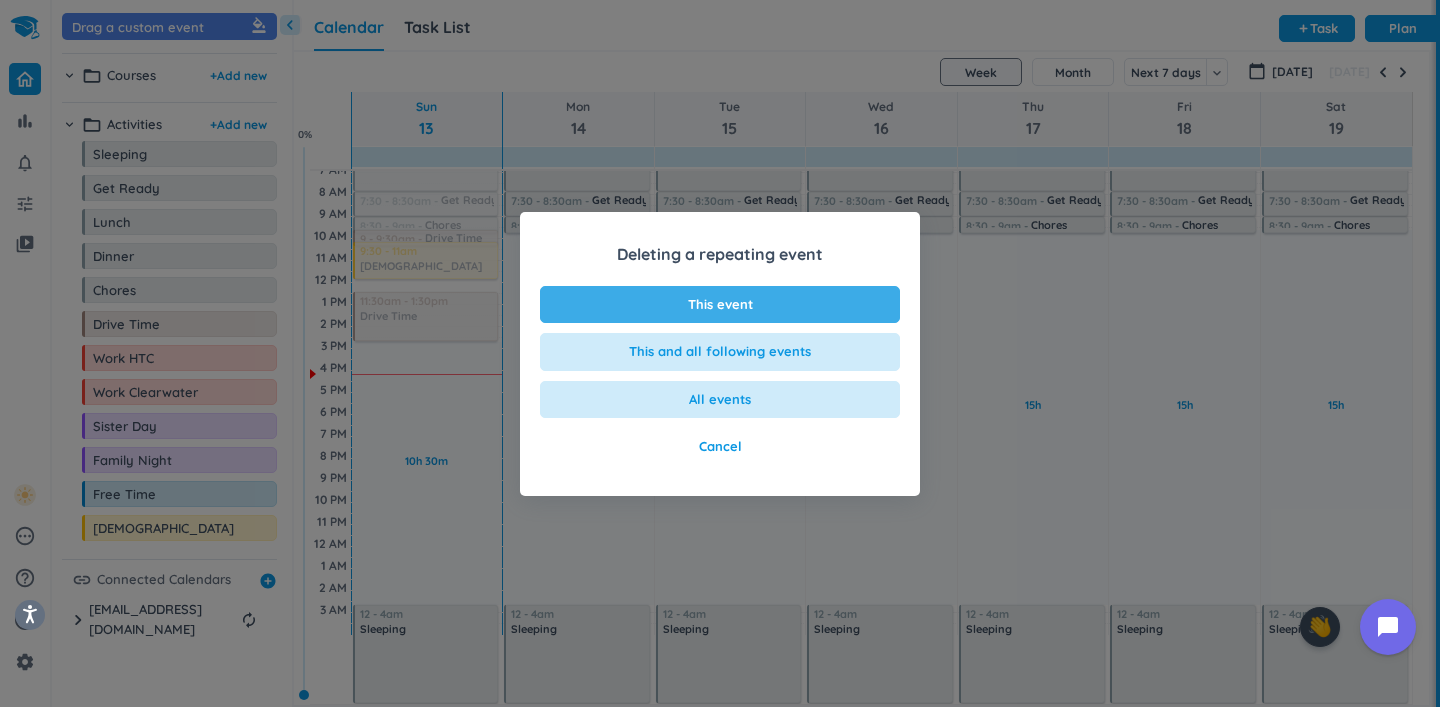 click on "This event" at bounding box center [720, 305] 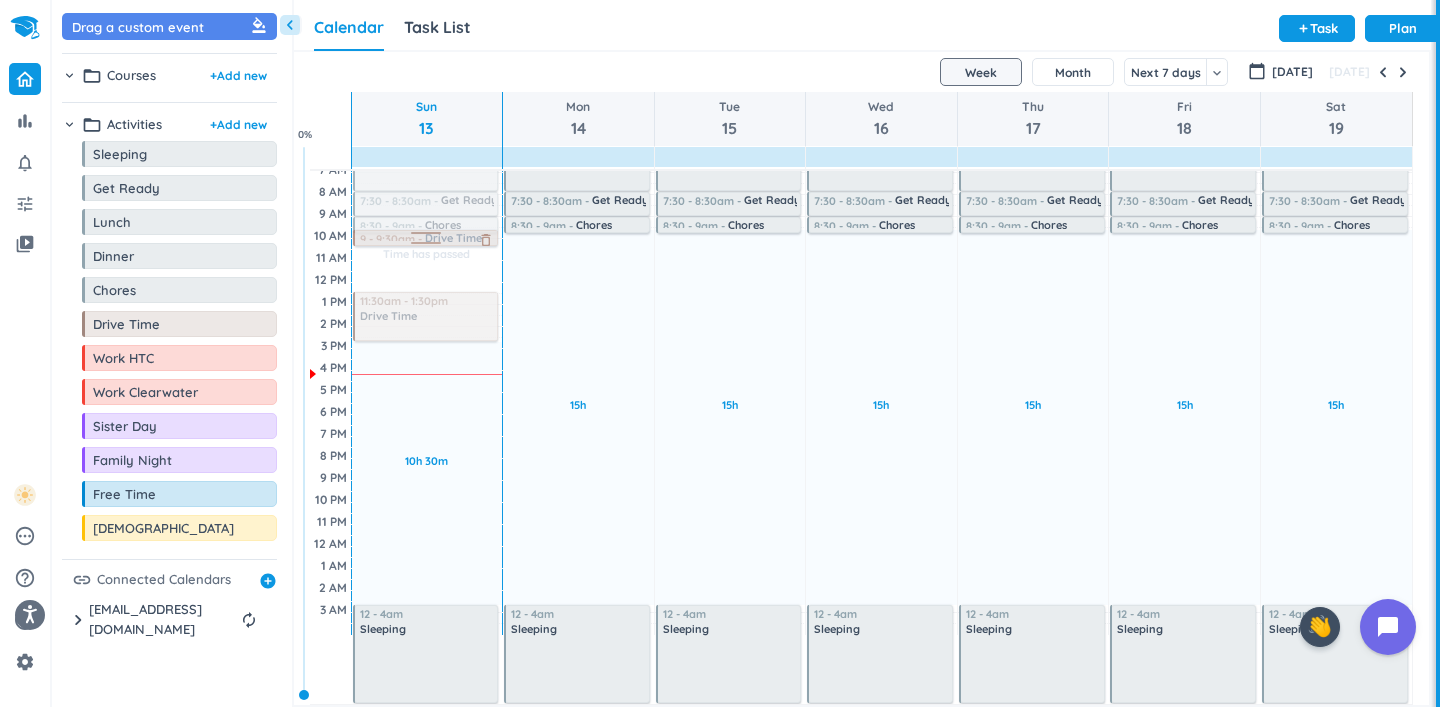 click at bounding box center (426, 246) 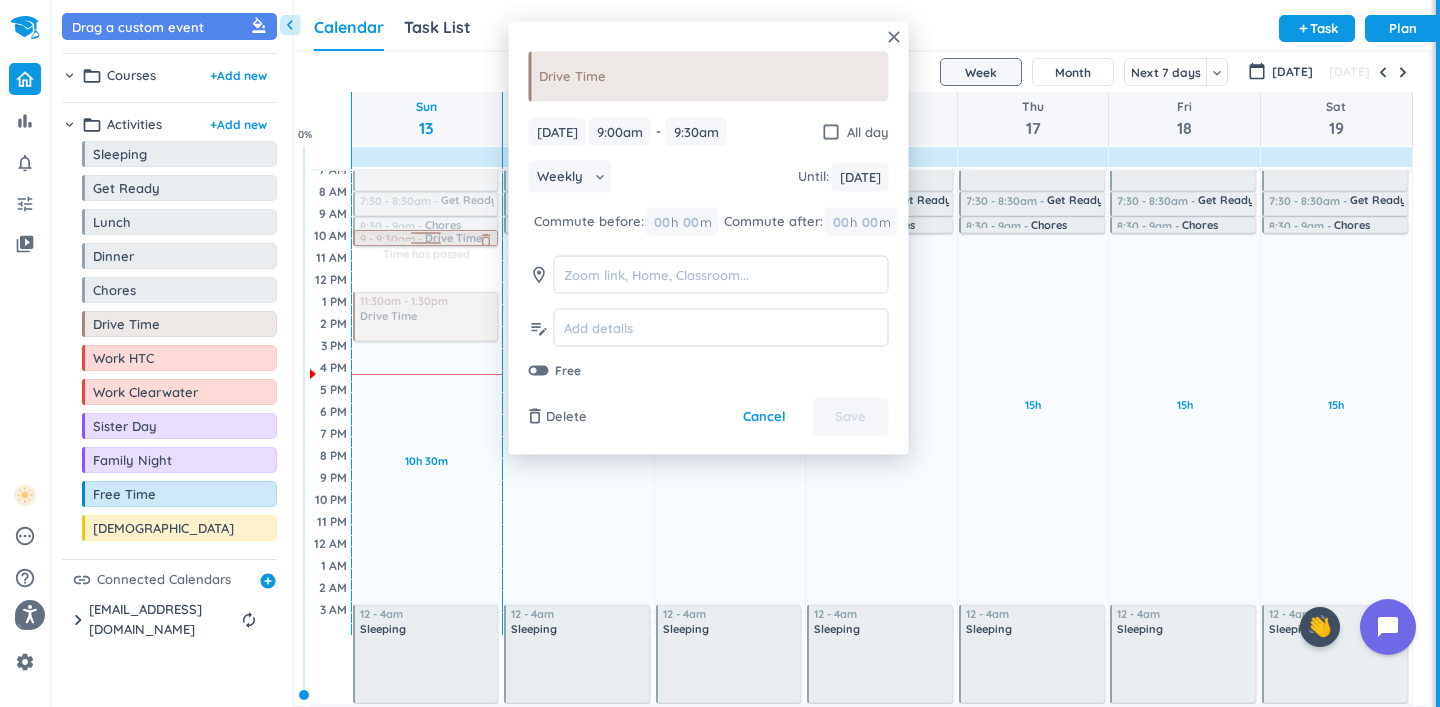 click on "delete_outline" at bounding box center (486, 240) 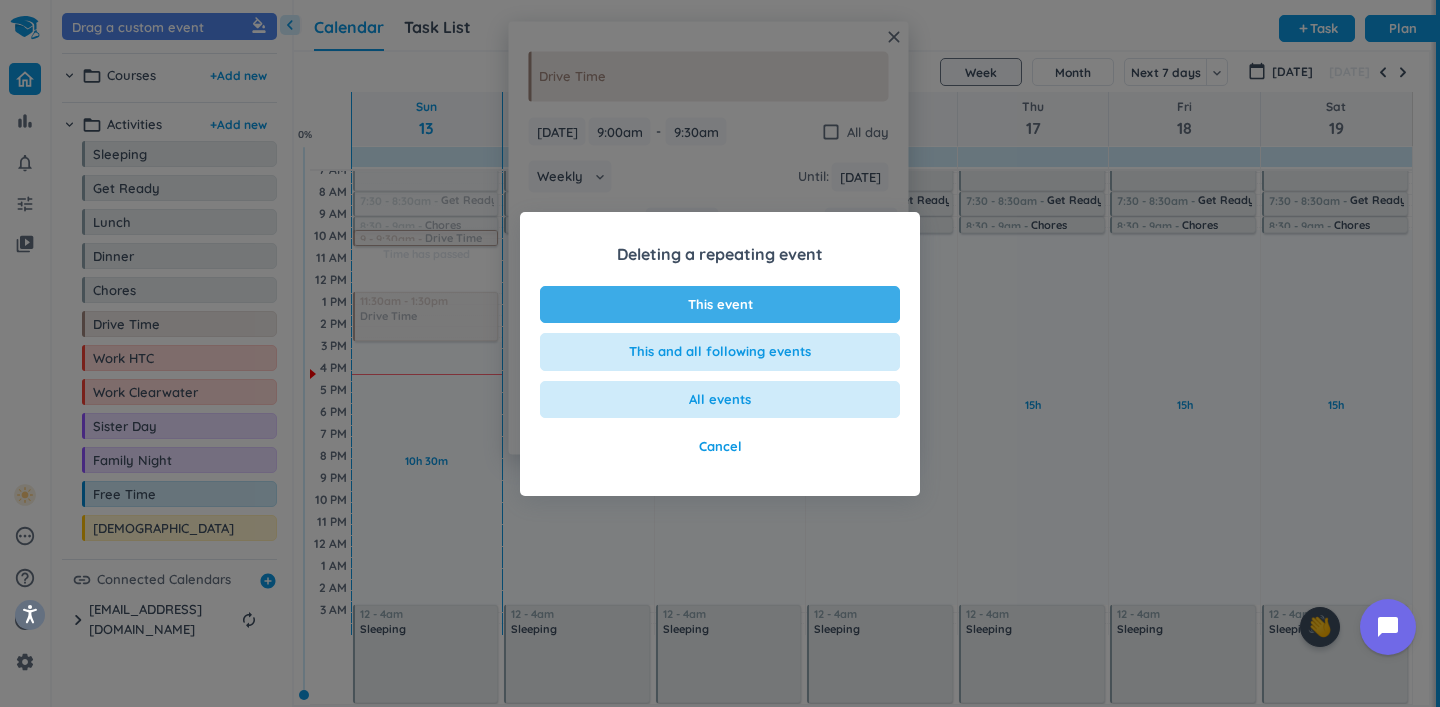 click on "This event" at bounding box center [720, 305] 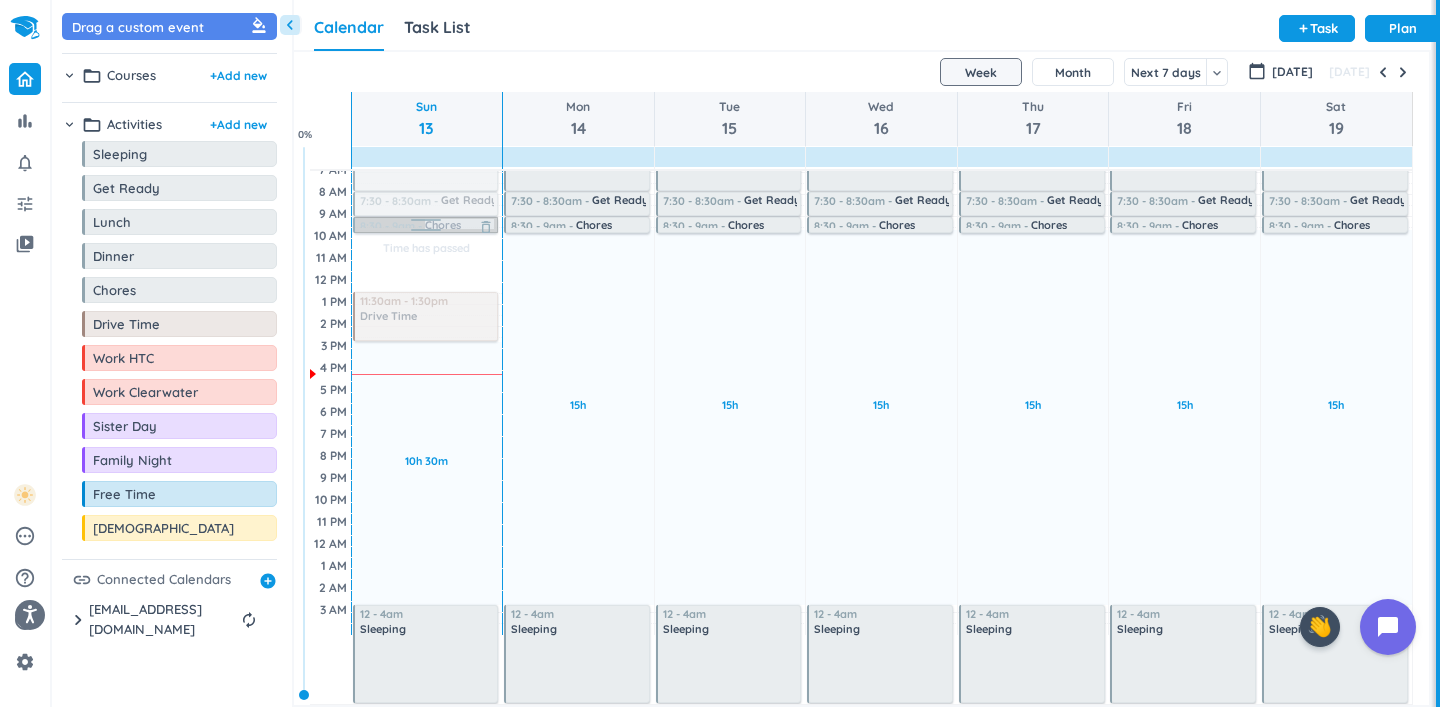 click on "8:30 - 9am Chores delete_outline" at bounding box center [426, 225] 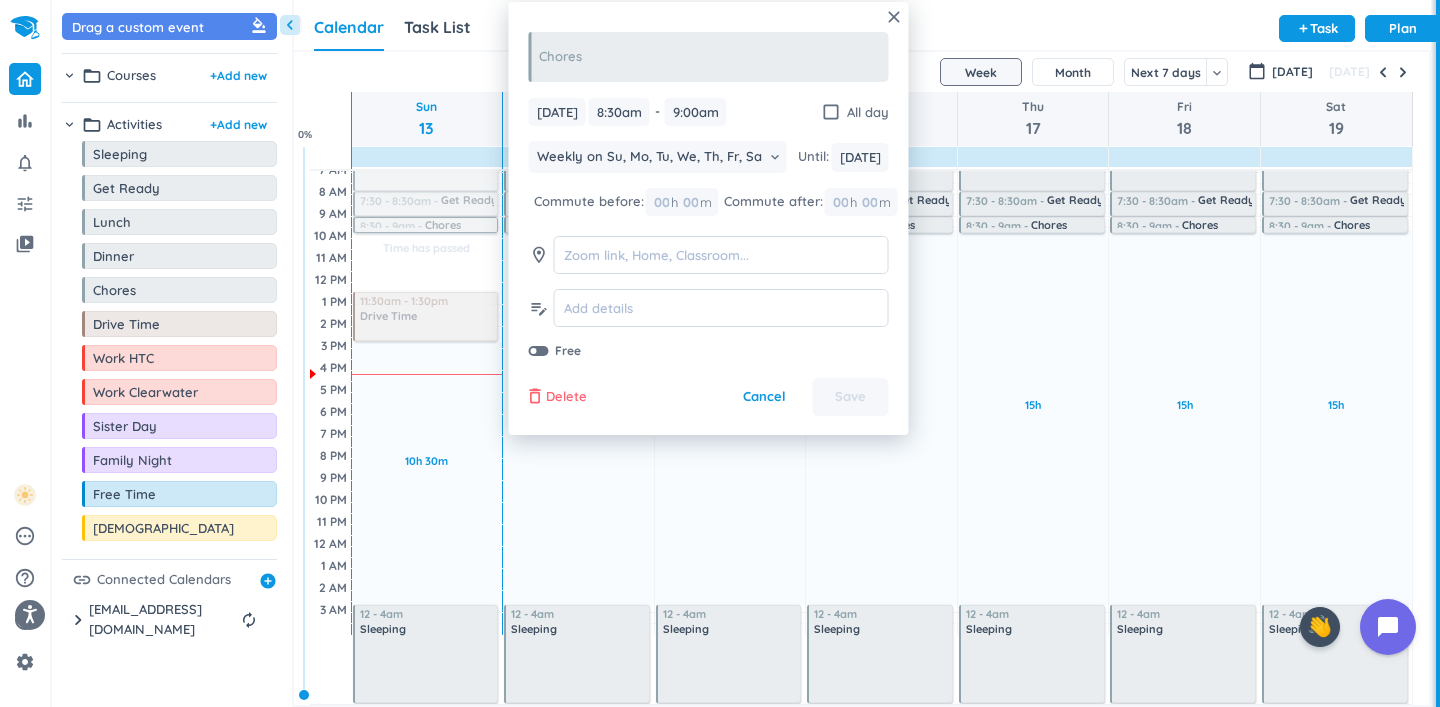 click on "Delete" at bounding box center [566, 397] 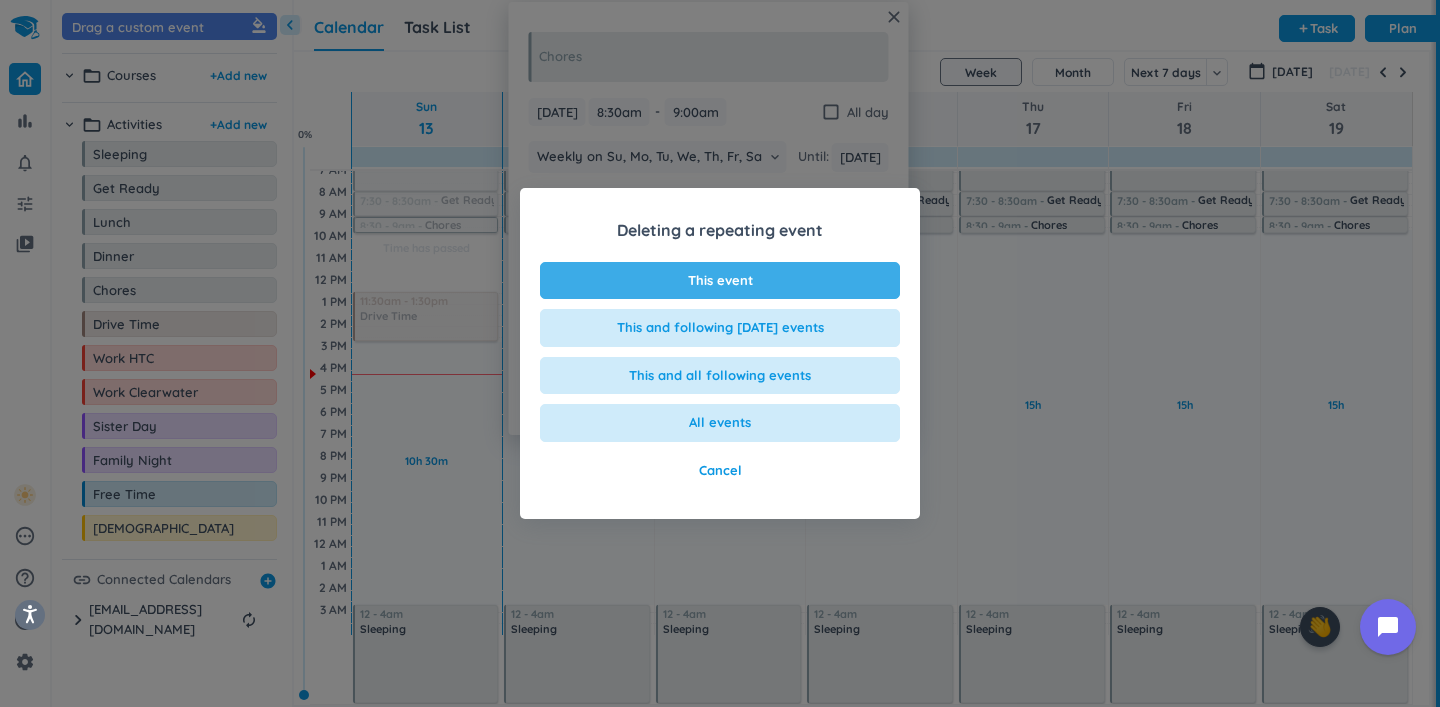 click on "This event" at bounding box center (720, 281) 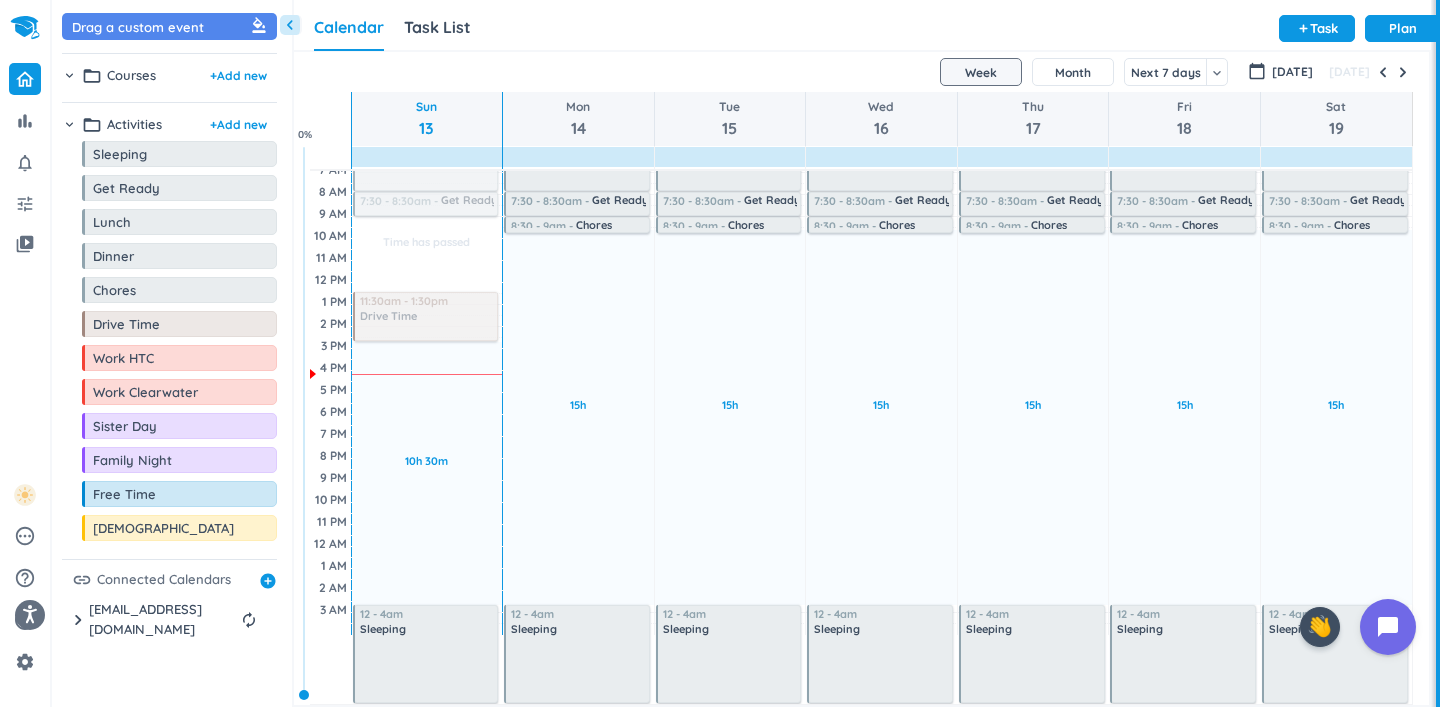scroll, scrollTop: 0, scrollLeft: 0, axis: both 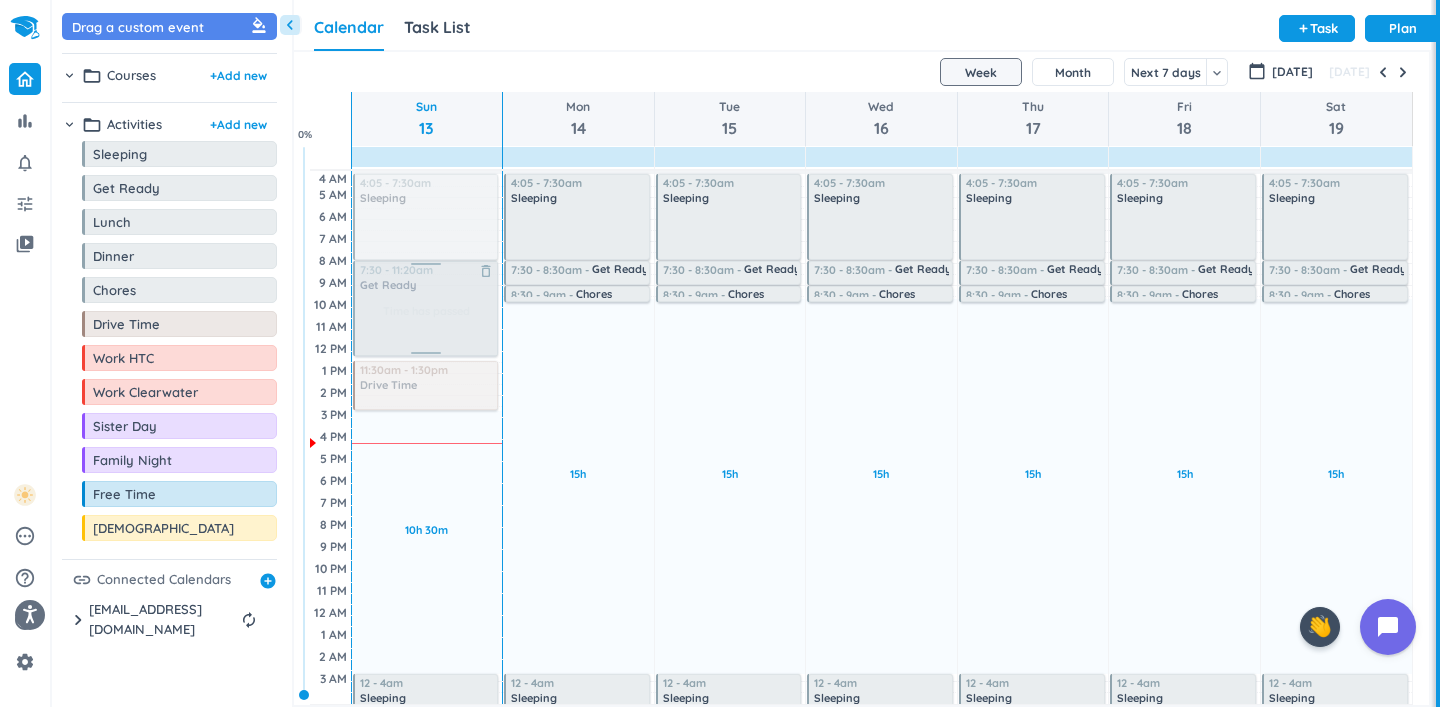 drag, startPoint x: 430, startPoint y: 284, endPoint x: 434, endPoint y: 356, distance: 72.11102 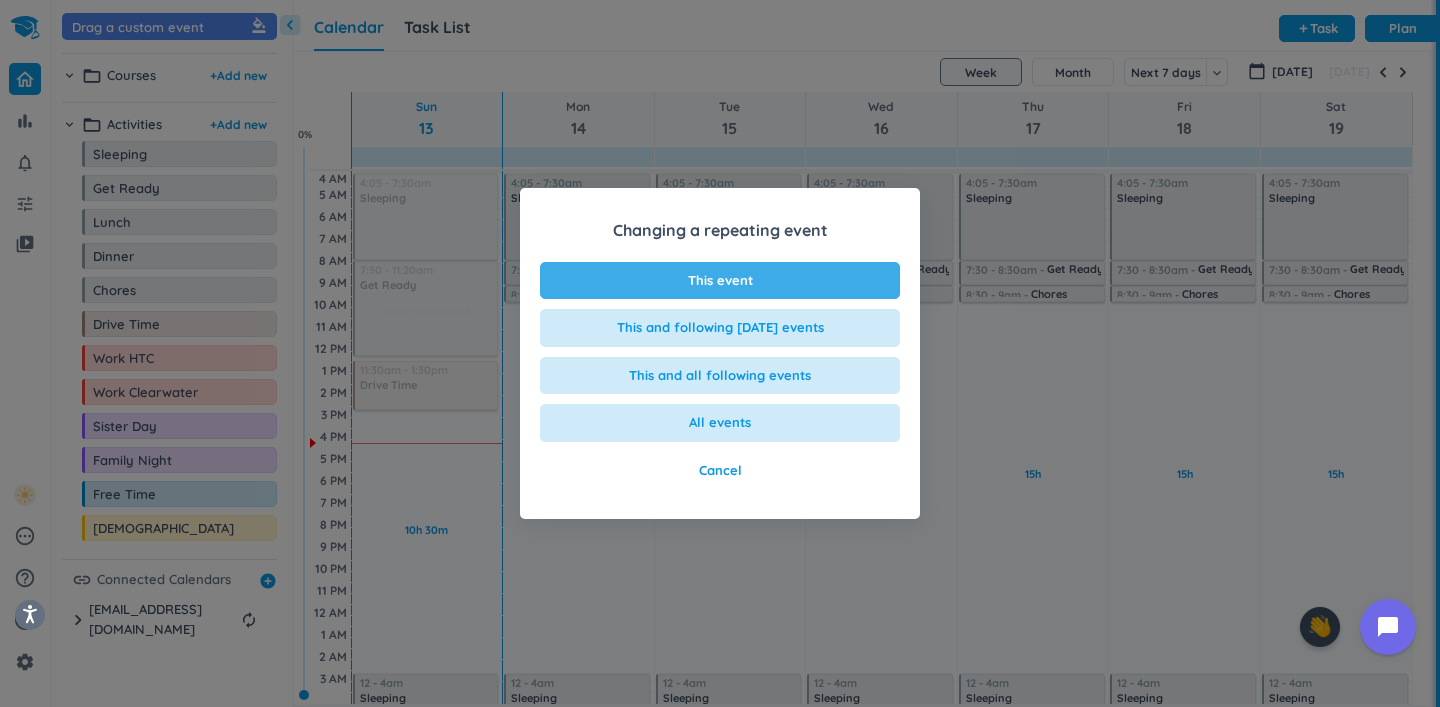 click on "This event" at bounding box center [720, 281] 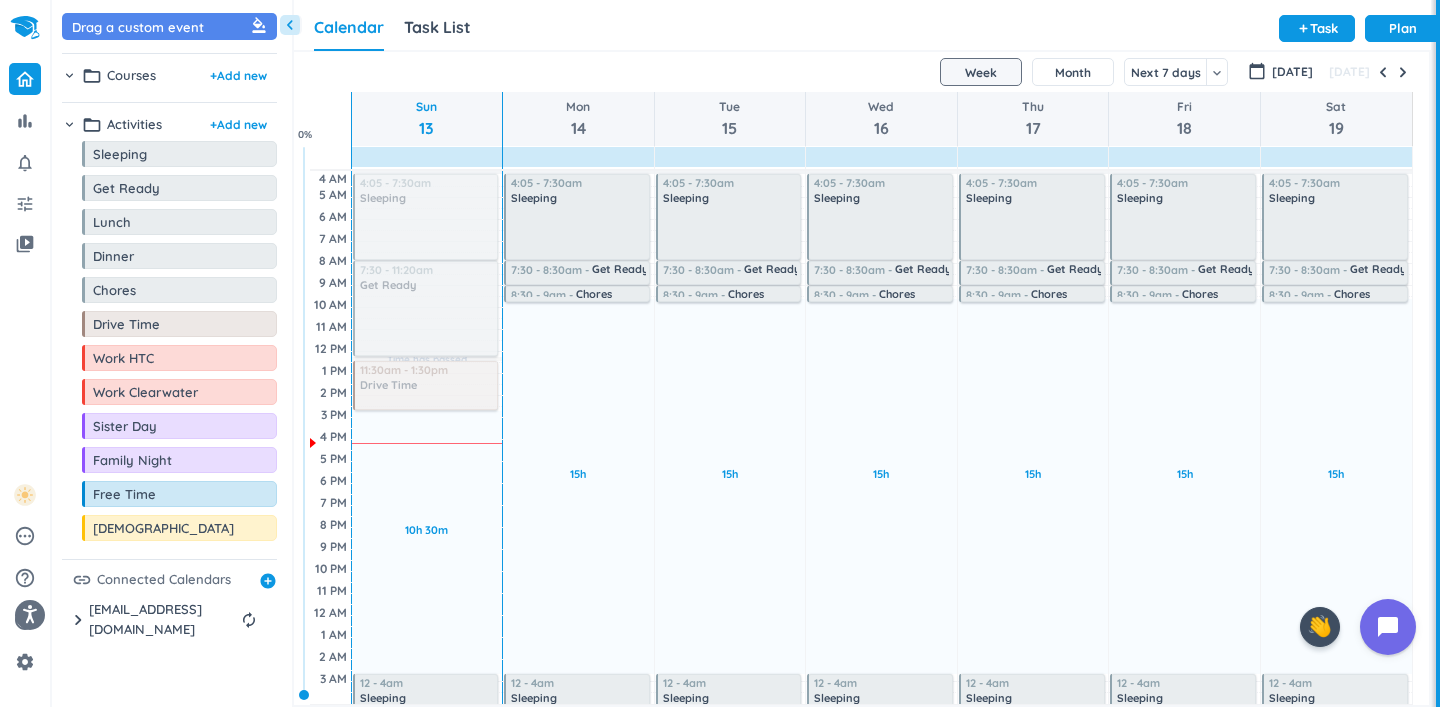scroll, scrollTop: 69, scrollLeft: 0, axis: vertical 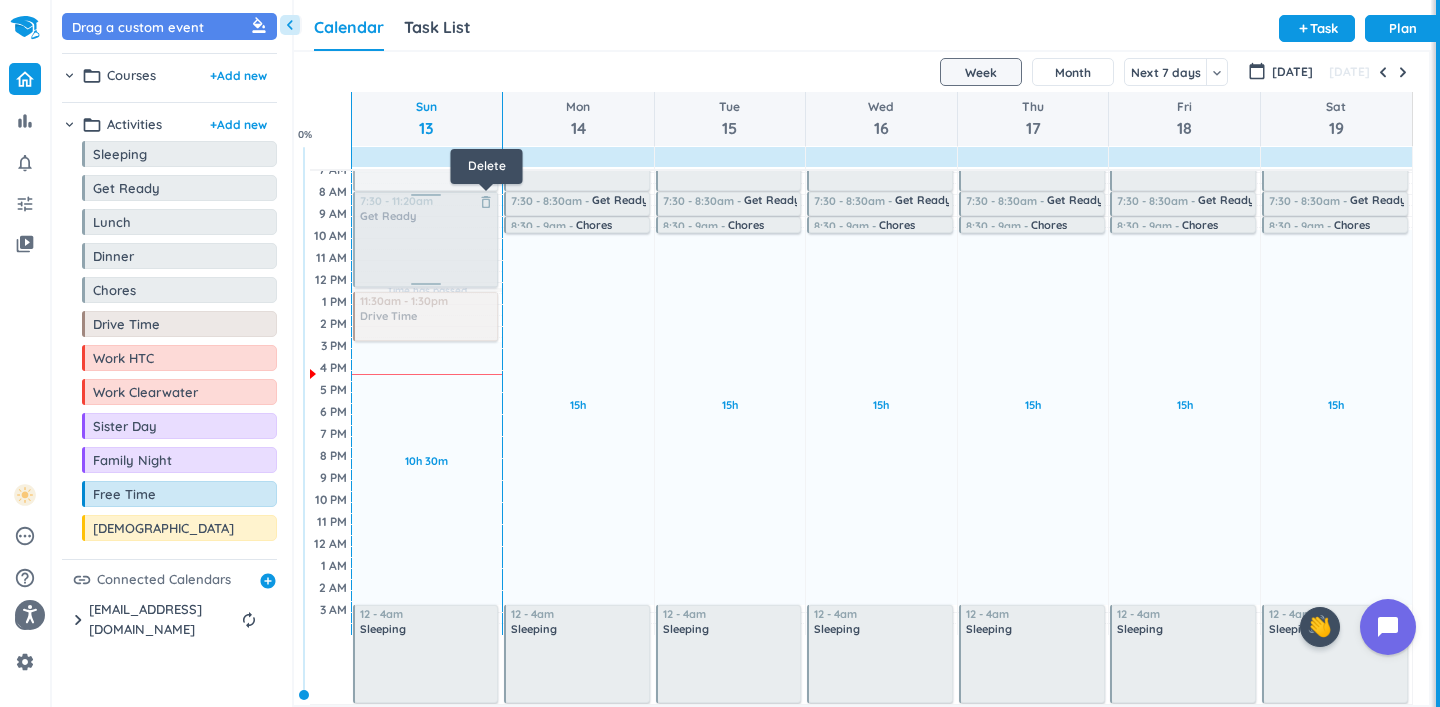 click on "delete_outline" at bounding box center [486, 202] 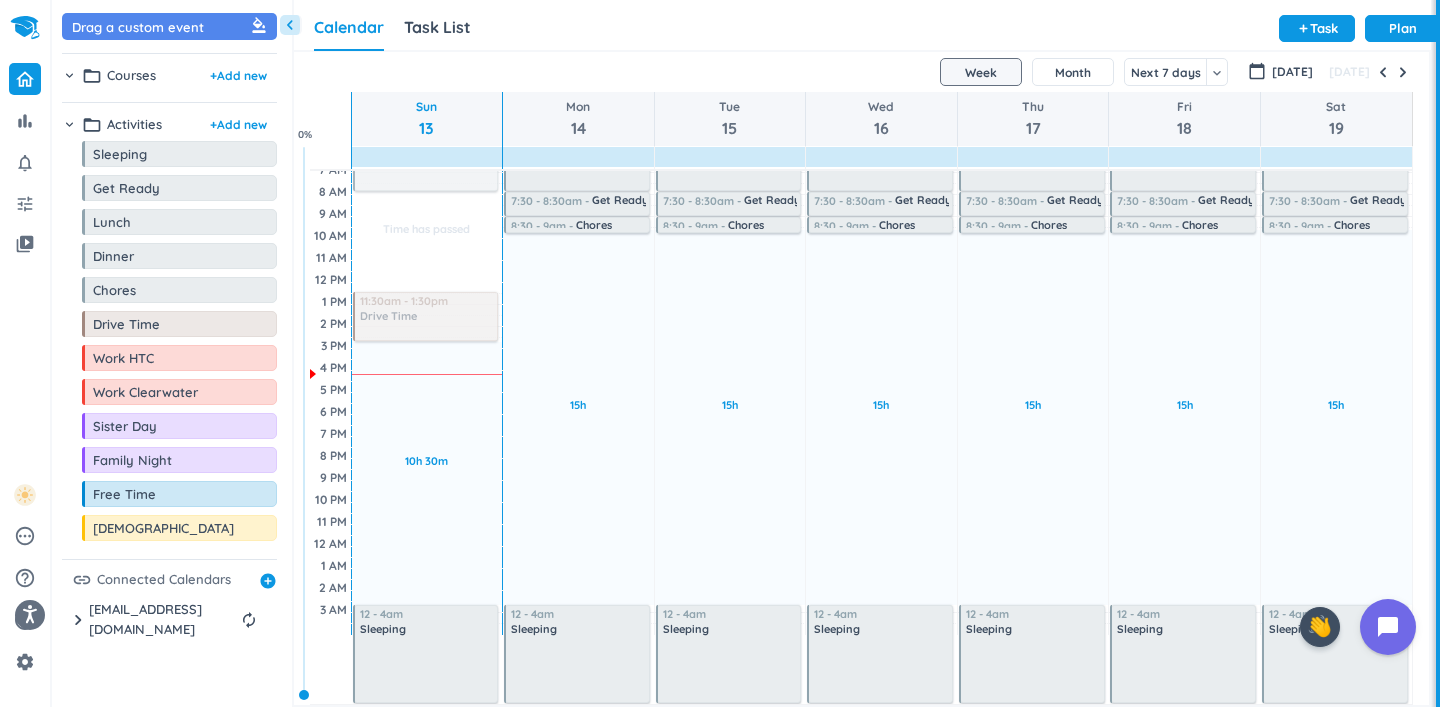 scroll, scrollTop: 0, scrollLeft: 0, axis: both 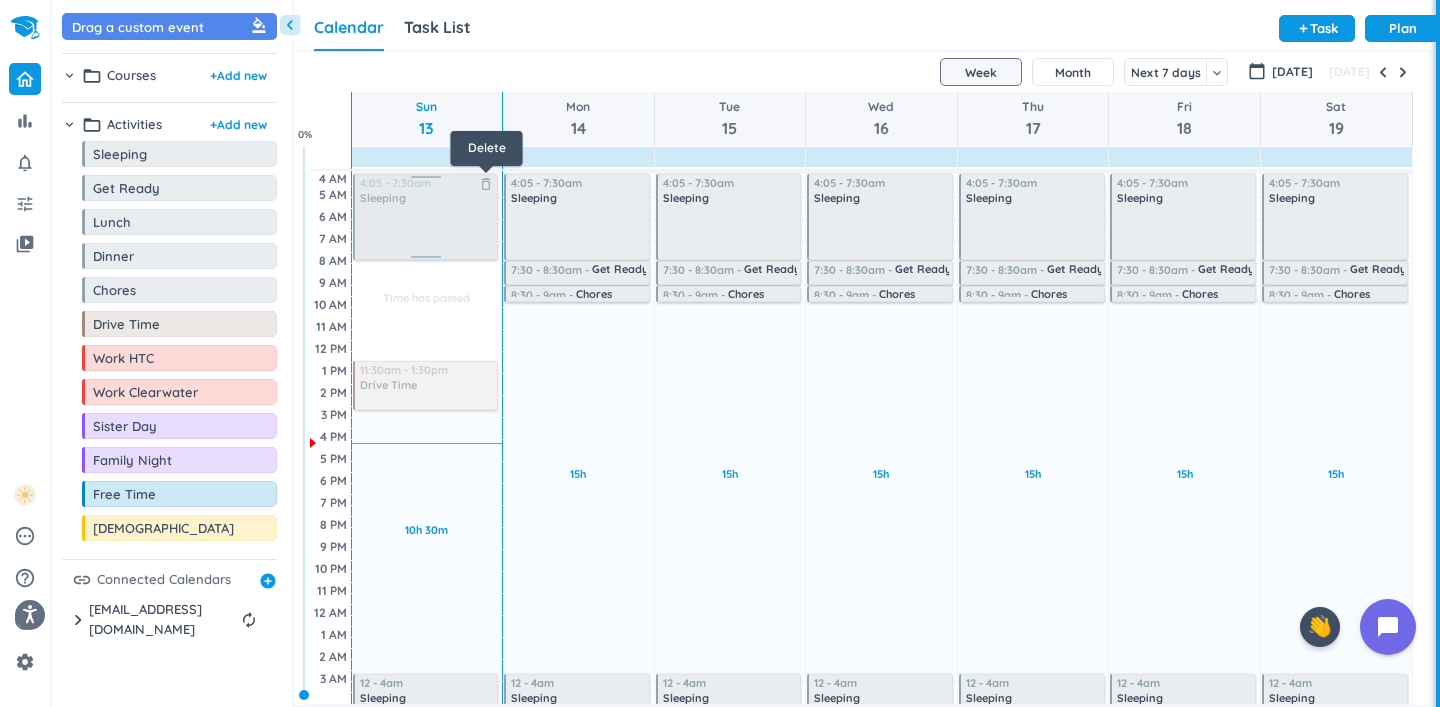 click on "delete_outline" at bounding box center (486, 184) 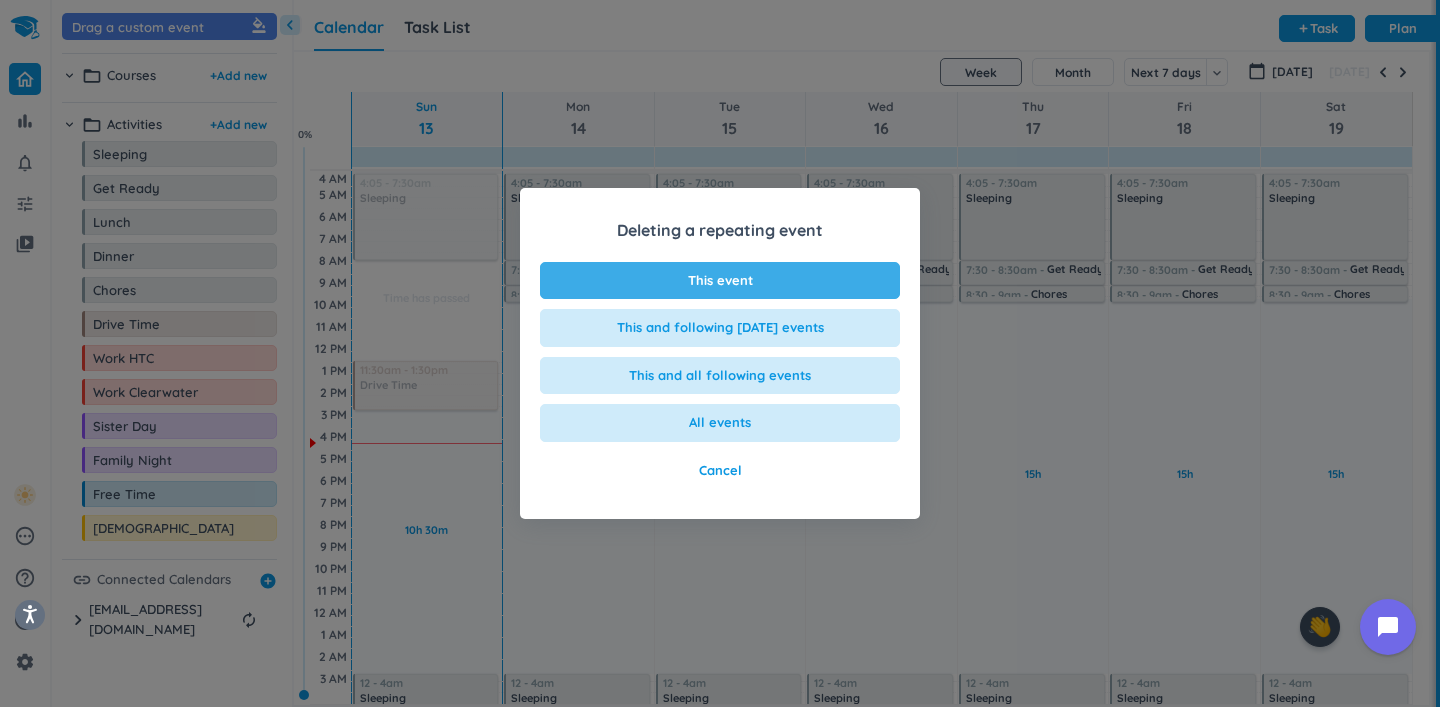 click on "This event" at bounding box center [720, 281] 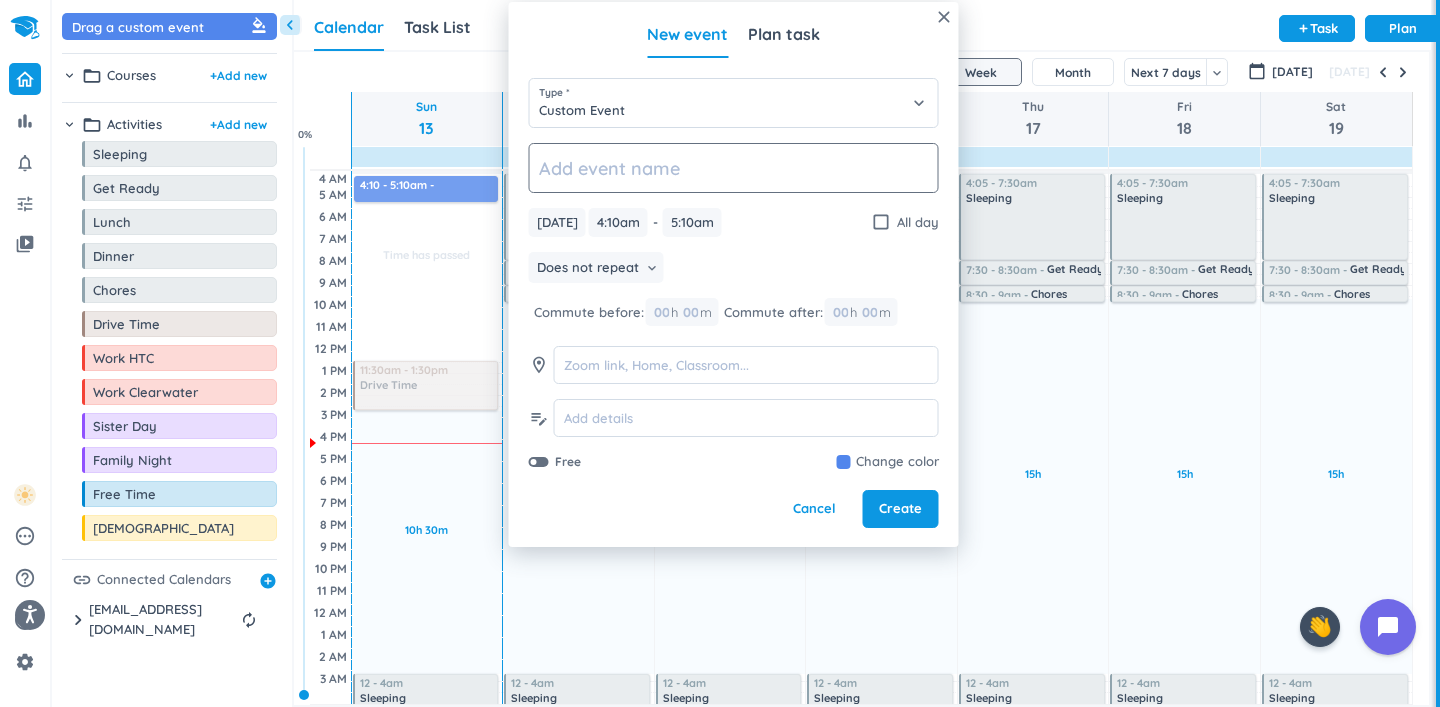 click 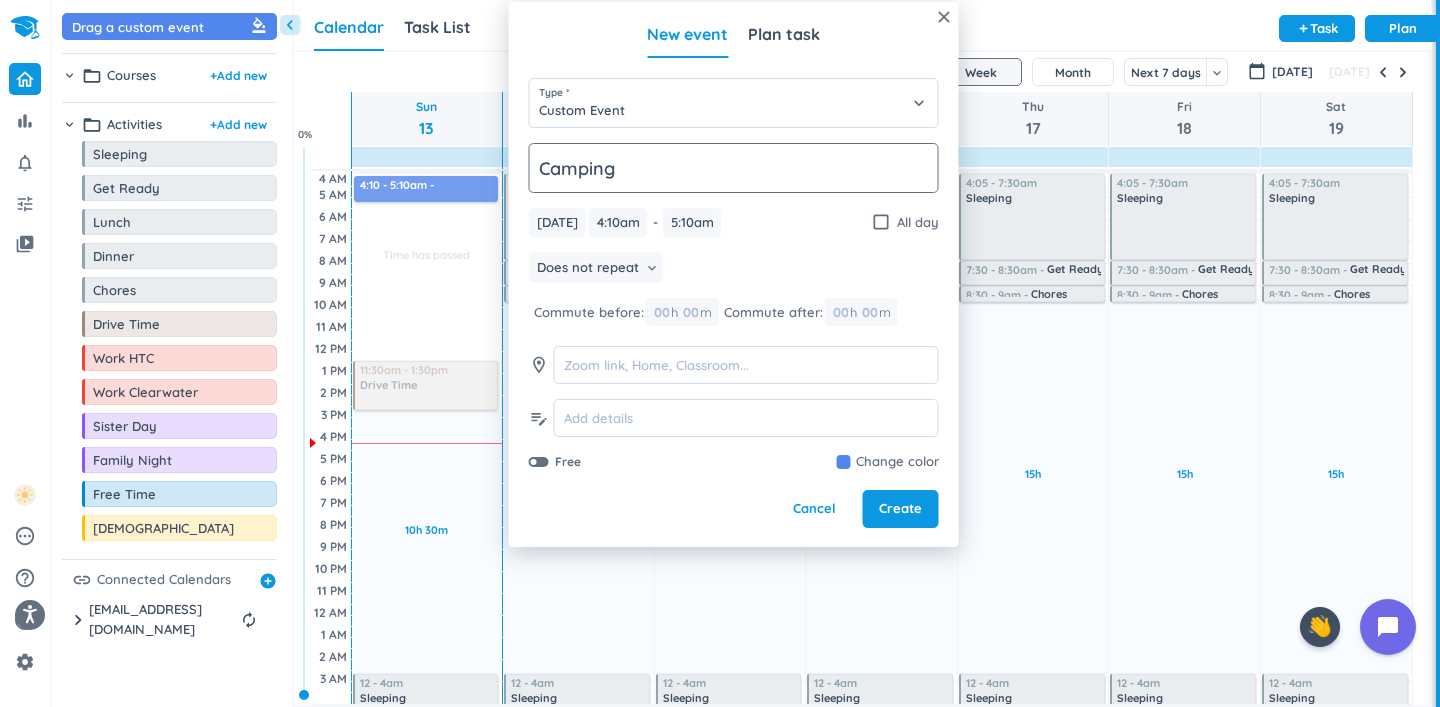 type on "Camping" 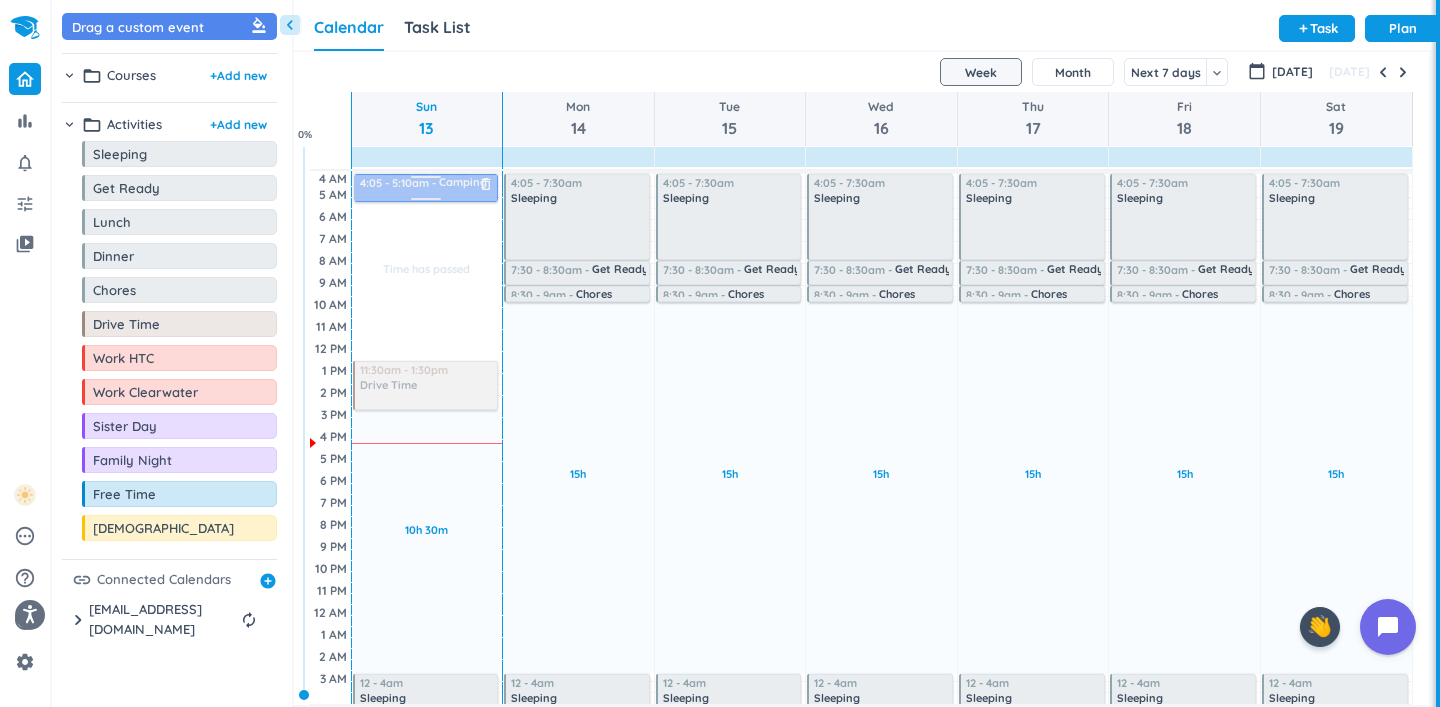click on "Time has passed Past due Plan 10h 30m Past due Plan Time has passed Adjust Awake Time 4:10 - 5:10am Camping delete_outline 11:30am - 1:30pm Drive Time delete_outline 12 - 4am Sleeping delete_outline 4:05 - 5:10am Camping delete_outline" at bounding box center (427, 437) 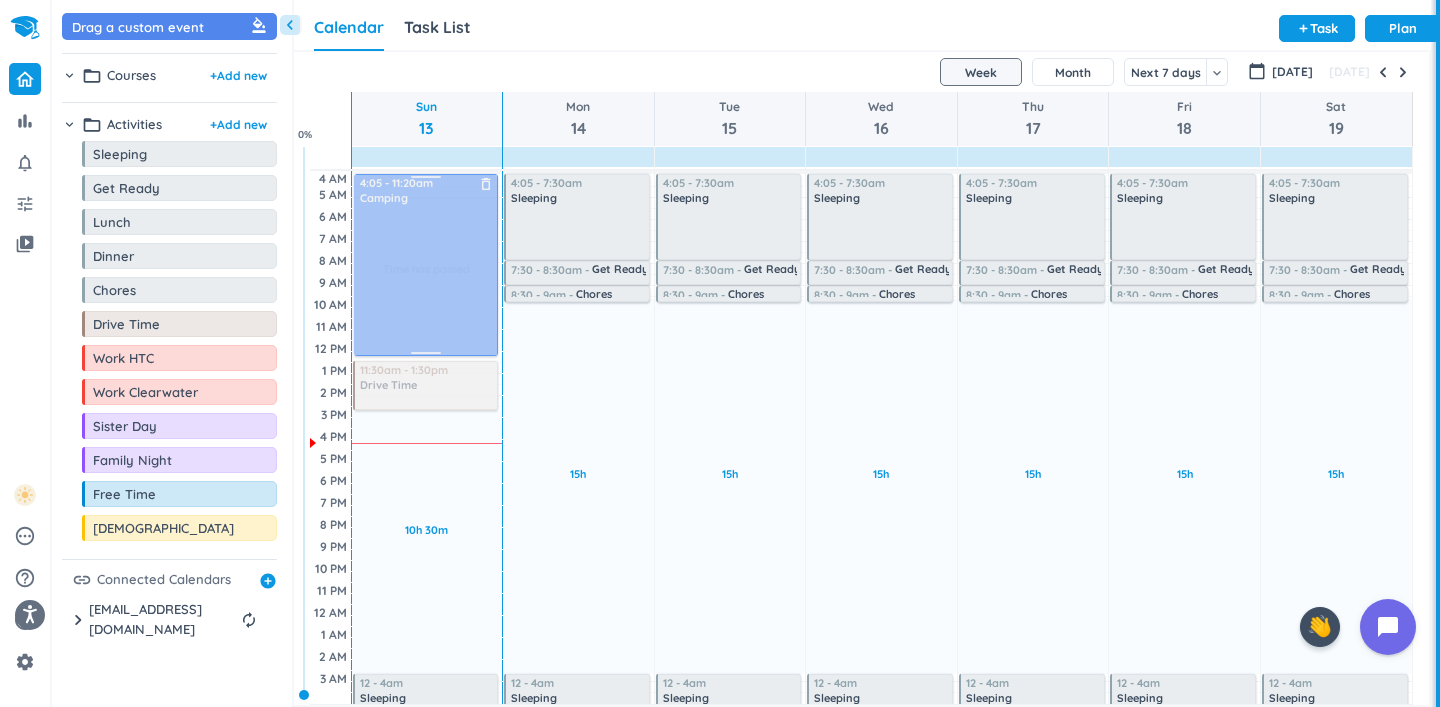 drag, startPoint x: 420, startPoint y: 200, endPoint x: 426, endPoint y: 352, distance: 152.11838 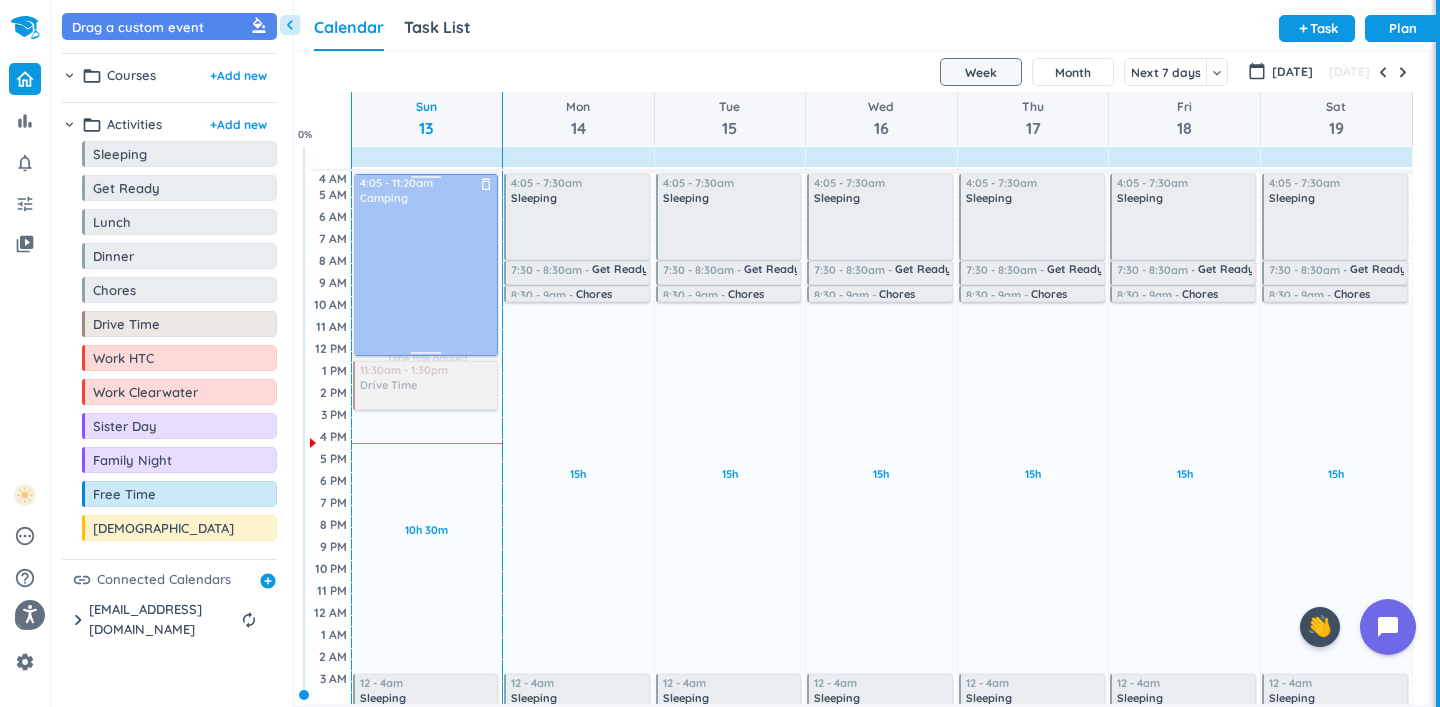 click on "10h 30m Past due Plan Time has passed Adjust Awake Time 4:05 - 11:15am Camping delete_outline 11:30am - 1:30pm Drive Time delete_outline 12 - 4am Sleeping delete_outline 4:05 - 11:20am Camping delete_outline" at bounding box center (427, 437) 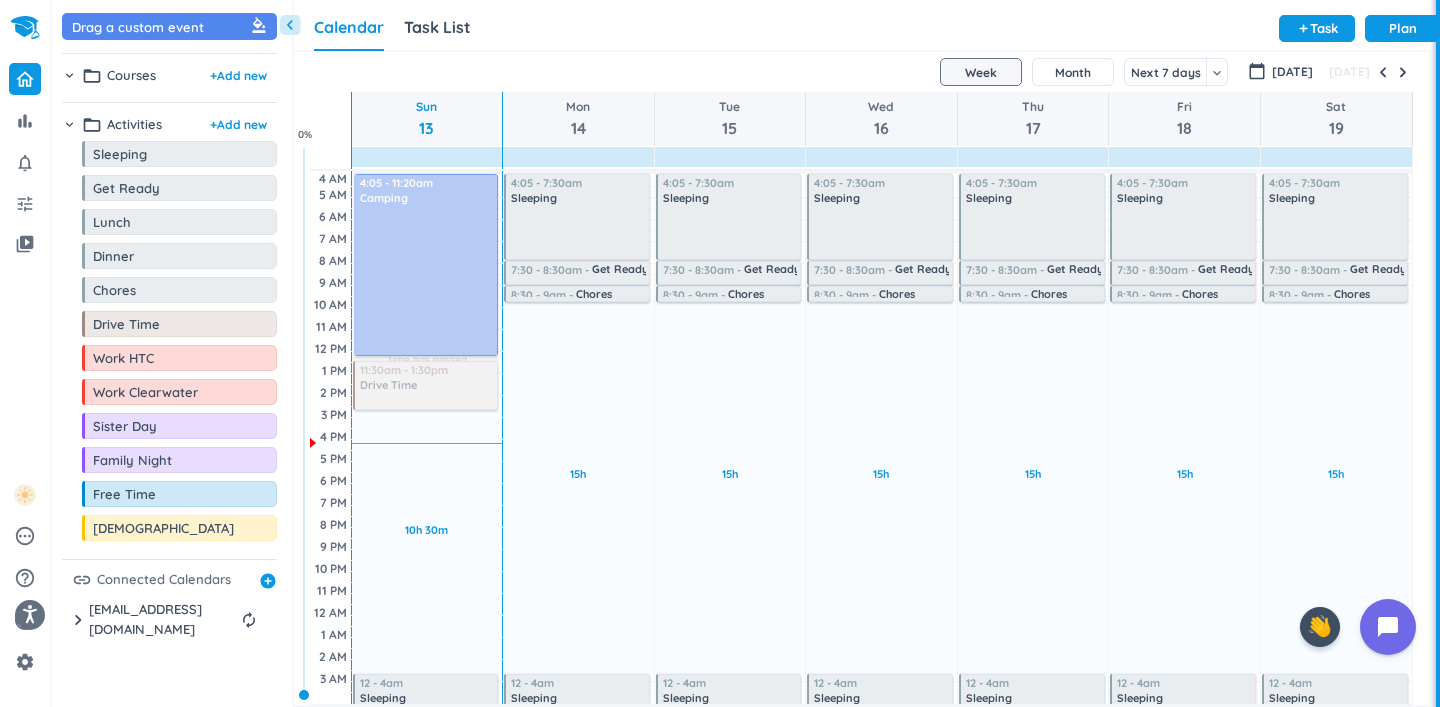 scroll, scrollTop: 69, scrollLeft: 0, axis: vertical 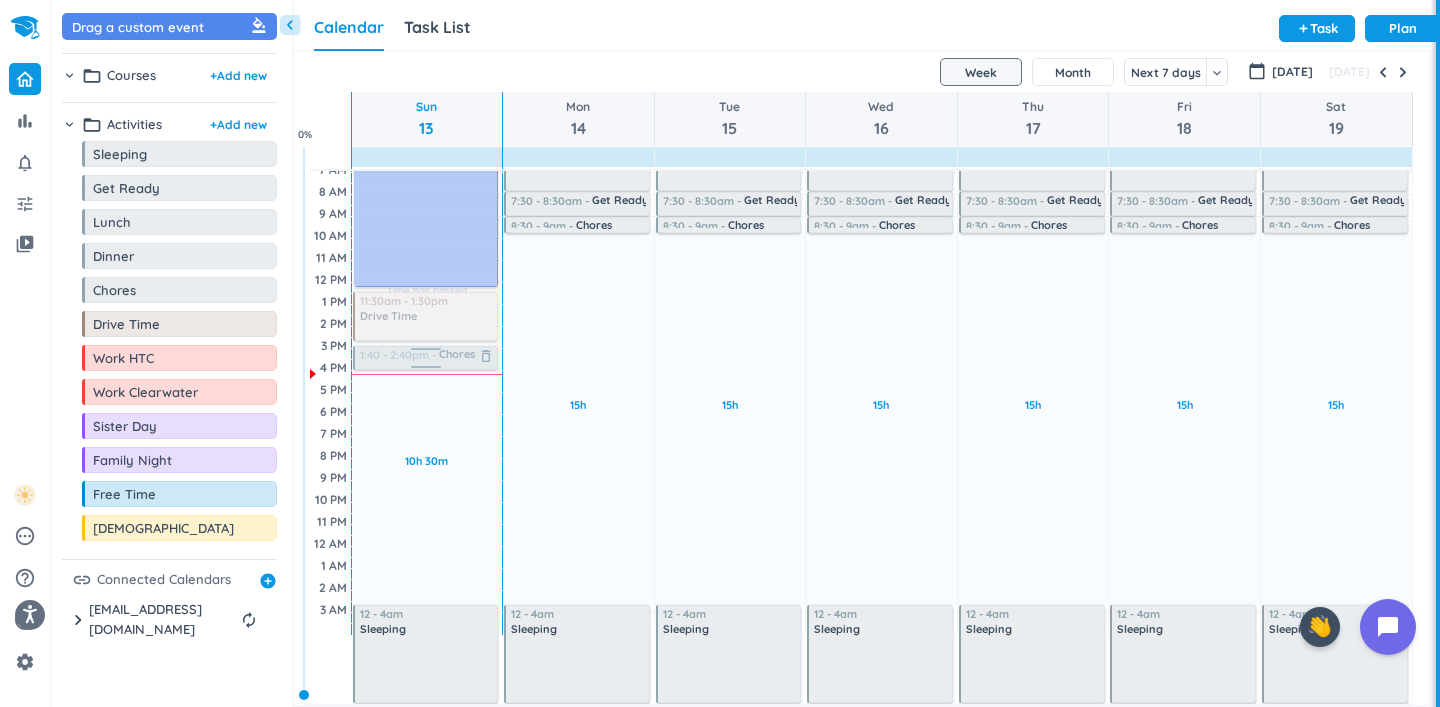 drag, startPoint x: 125, startPoint y: 287, endPoint x: 455, endPoint y: 347, distance: 335.4102 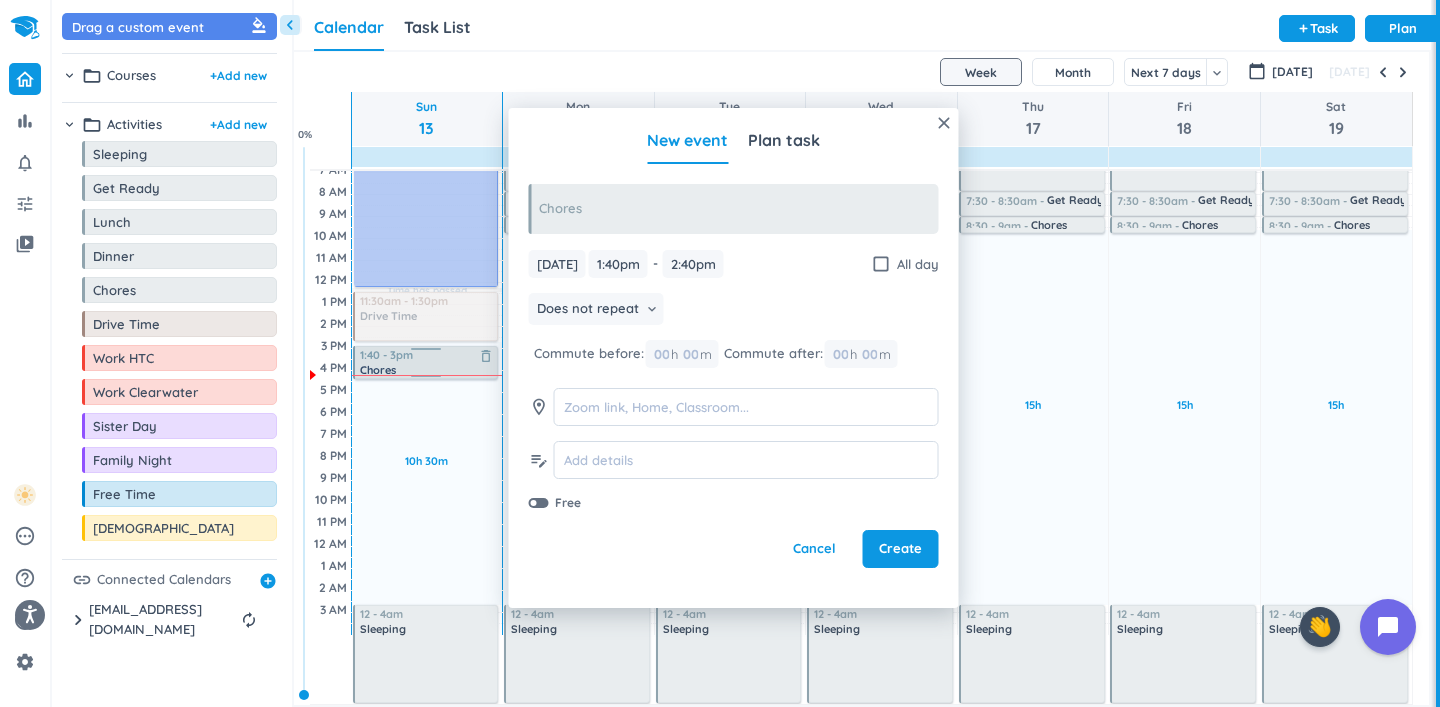 drag, startPoint x: 429, startPoint y: 367, endPoint x: 436, endPoint y: 377, distance: 12.206555 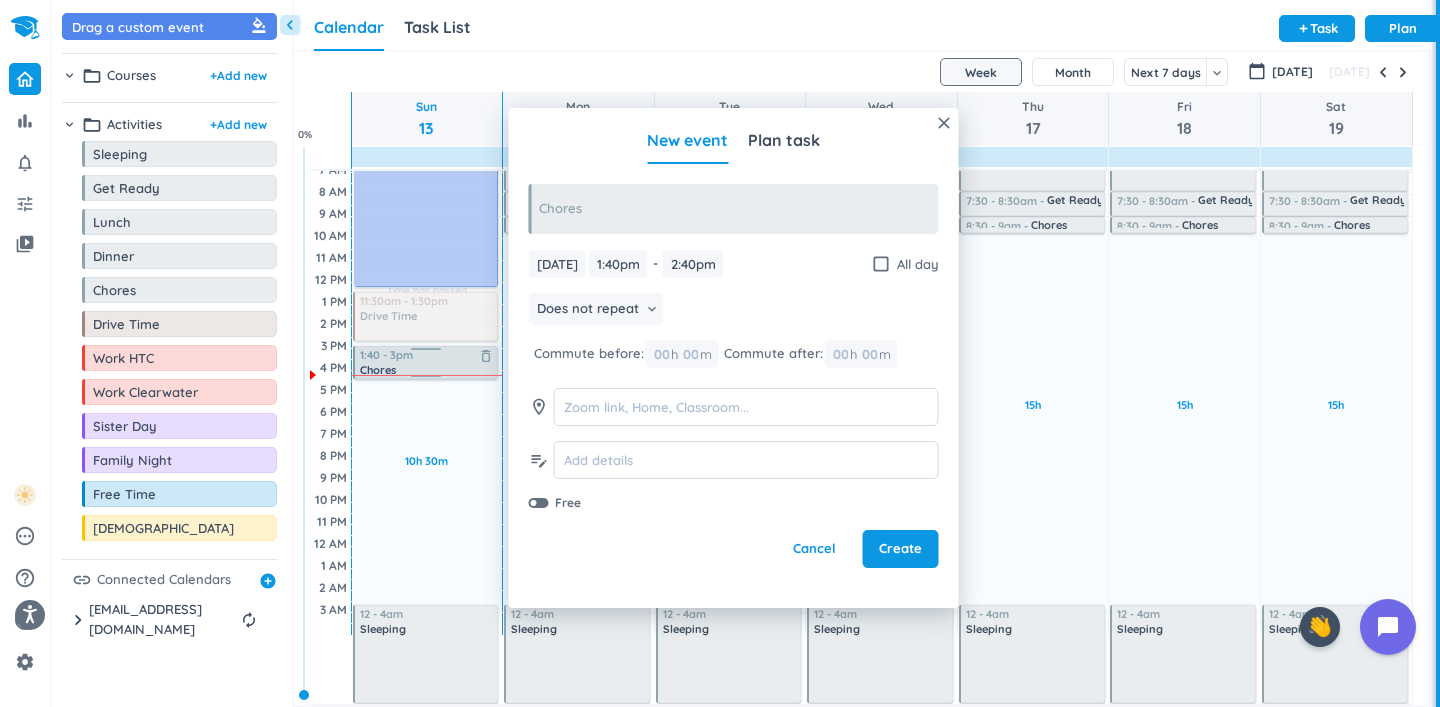 click on "10h 30m Past due Plan Time has passed Adjust Awake Time 4:05 - 11:20am Camping delete_outline 11:30am - 1:30pm Drive Time delete_outline 1:40 - 2:40pm Chores delete_outline 12 - 4am Sleeping delete_outline 1:40 - 3pm Chores delete_outline" at bounding box center (427, 368) 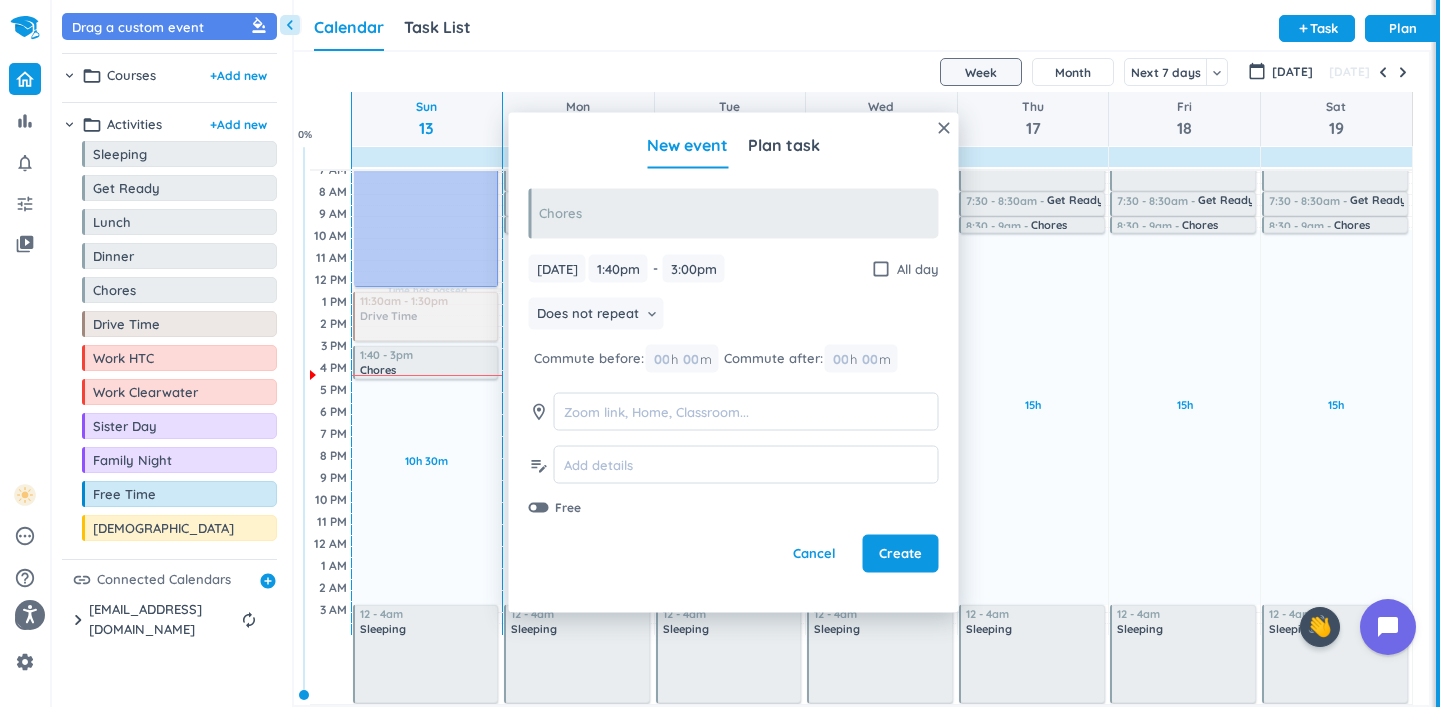 type on "3:00pm" 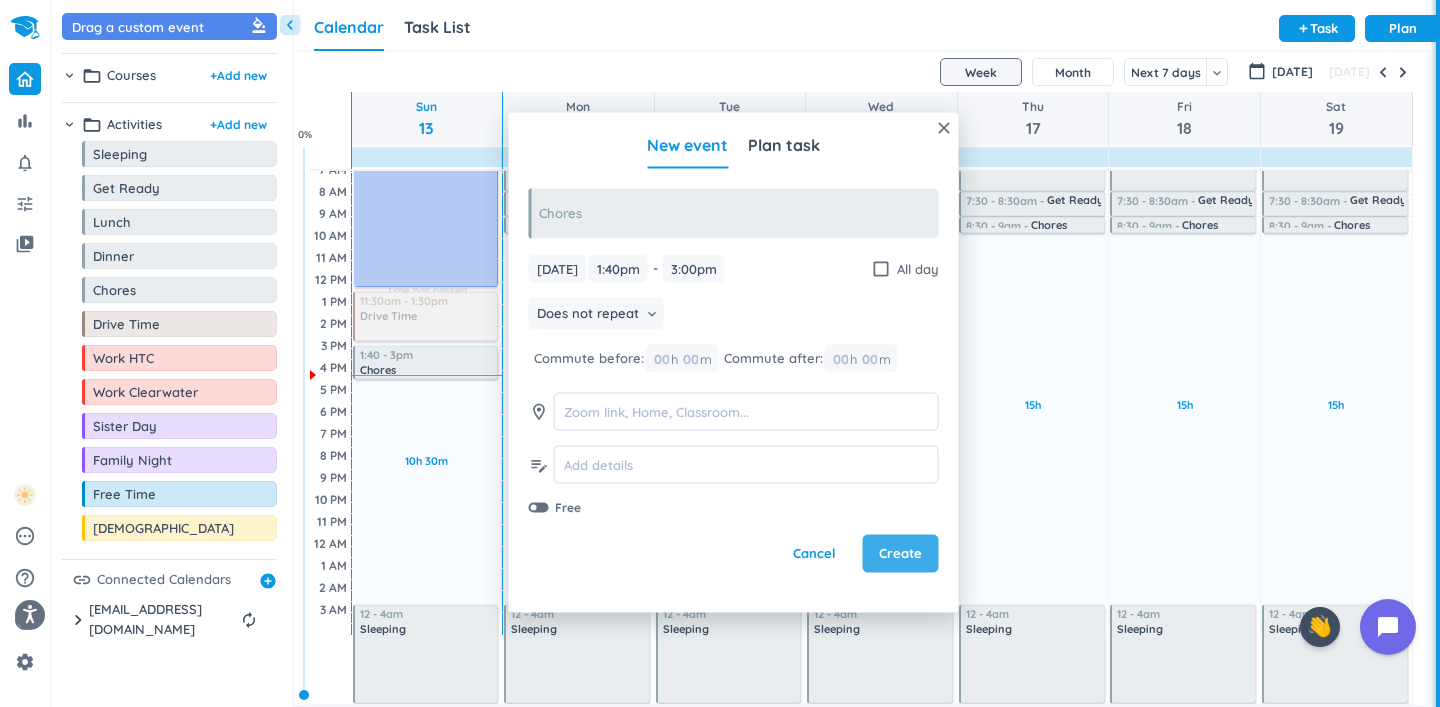 click on "Create" at bounding box center [900, 554] 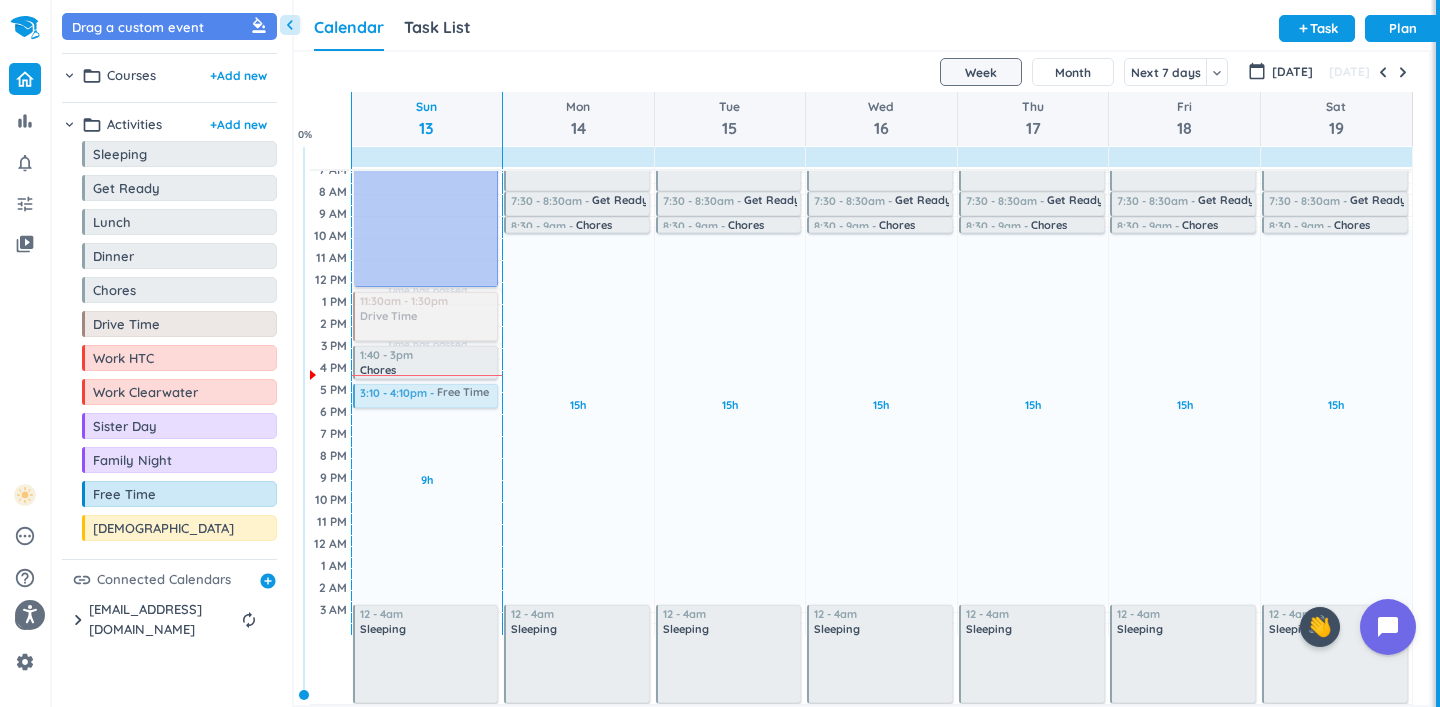 drag, startPoint x: 113, startPoint y: 503, endPoint x: 454, endPoint y: 385, distance: 360.8393 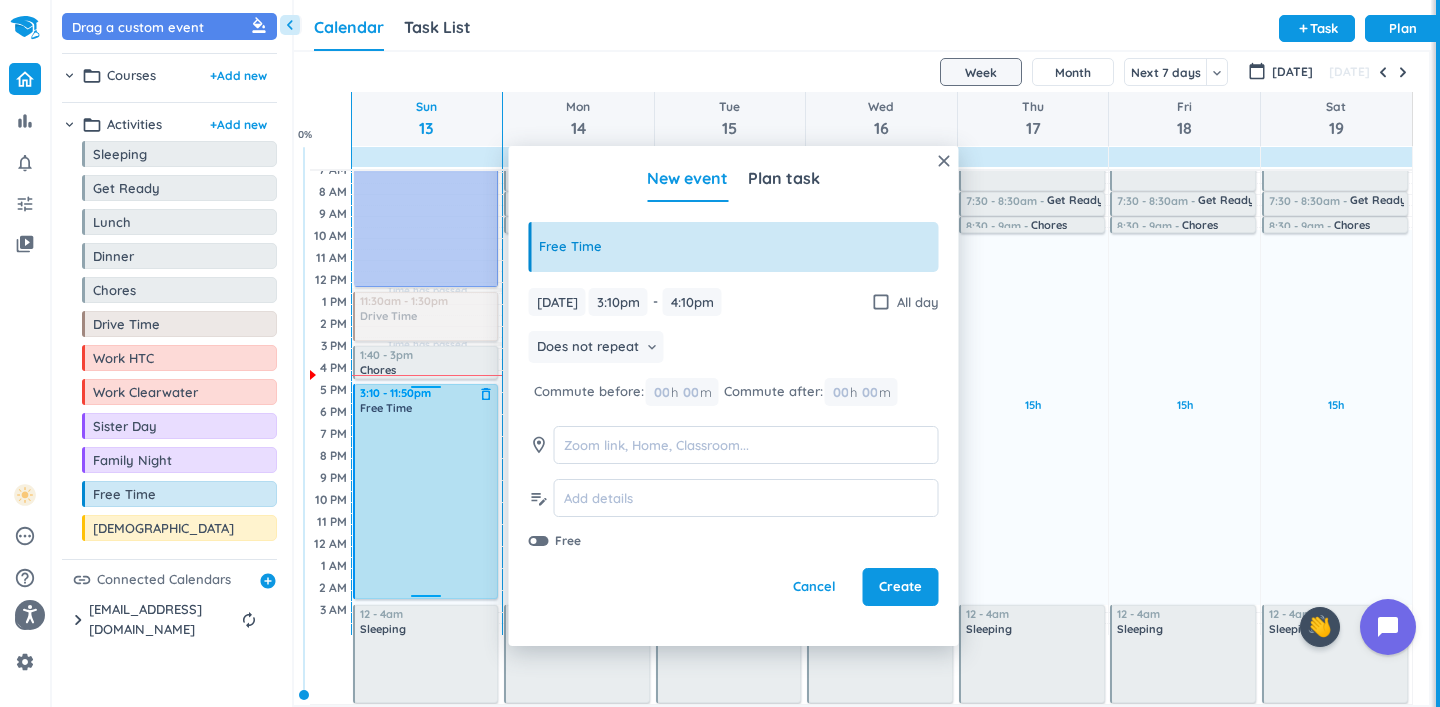drag, startPoint x: 429, startPoint y: 405, endPoint x: 429, endPoint y: 597, distance: 192 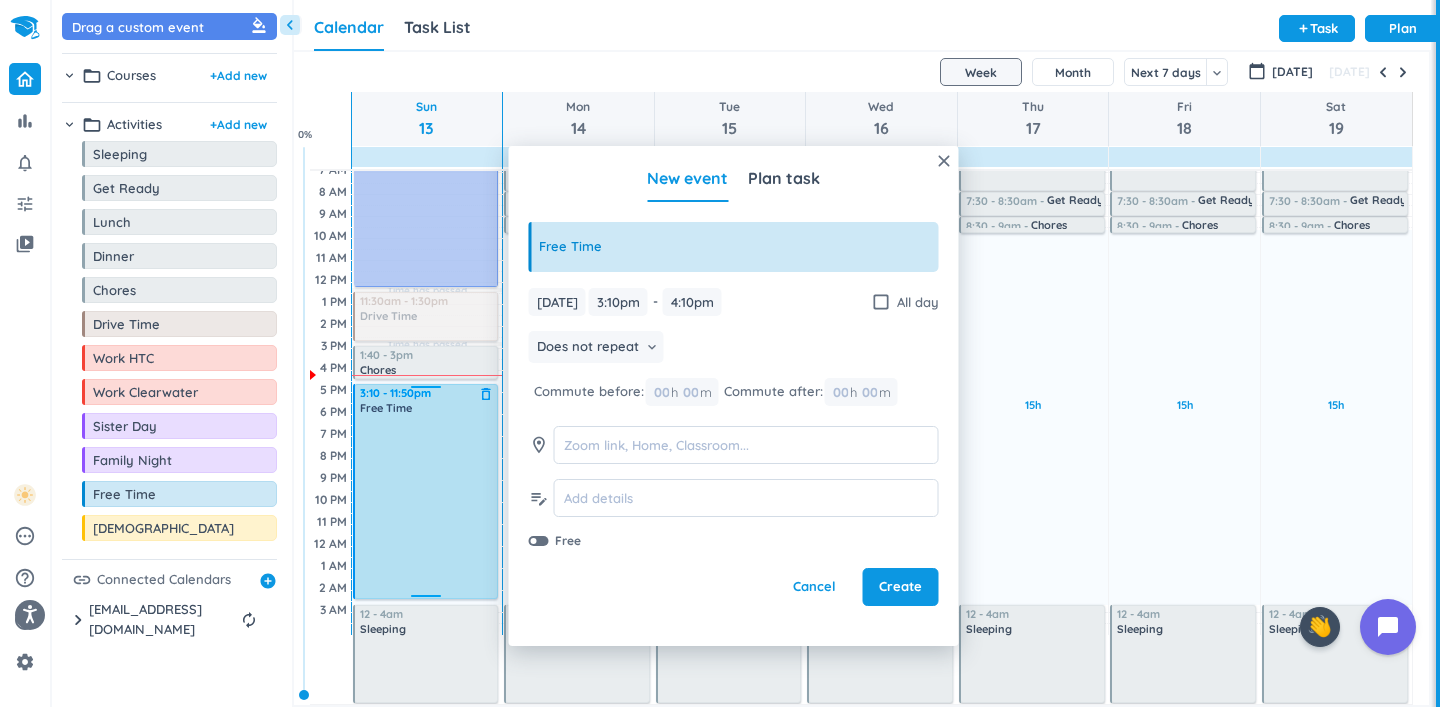click on "9h  Past due Plan Time has passed Time has passed Adjust Awake Time 4:05 - 11:20am Camping delete_outline 11:30am - 1:30pm Drive Time delete_outline 1:40 - 3pm Chores delete_outline 3:10 - 4:10pm Free Time delete_outline 12 - 4am Sleeping delete_outline 3:10 - 11:50pm Free Time delete_outline" at bounding box center (427, 368) 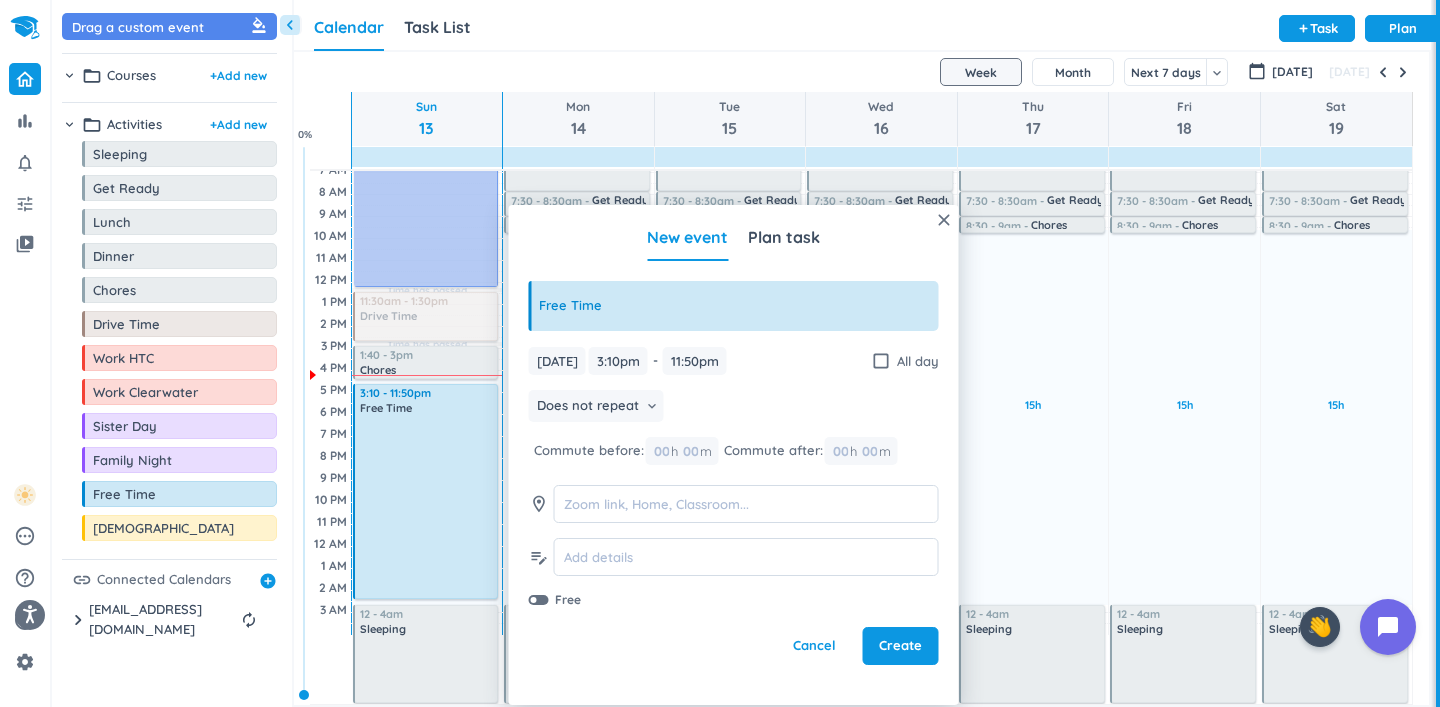 click on "close New event Plan task Free Time [DATE] [DATE]   3:10pm 3:10pm - 11:50pm 11:50pm check_box_outline_blank All day Does not repeat keyboard_arrow_down Commute before: 00 h 00 m Commute after: 00 h 00 m room edit_note Free Cancel Create" at bounding box center [734, 455] 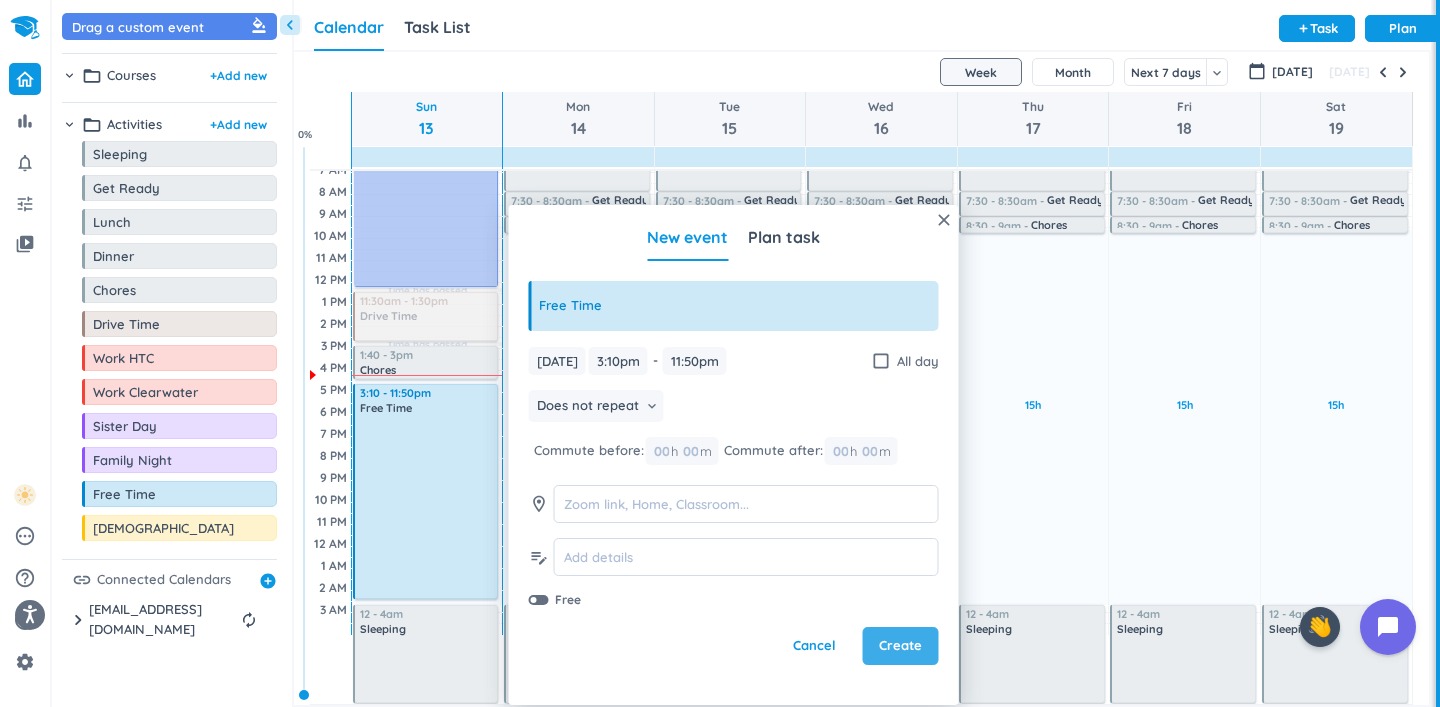 click on "Create" at bounding box center [900, 646] 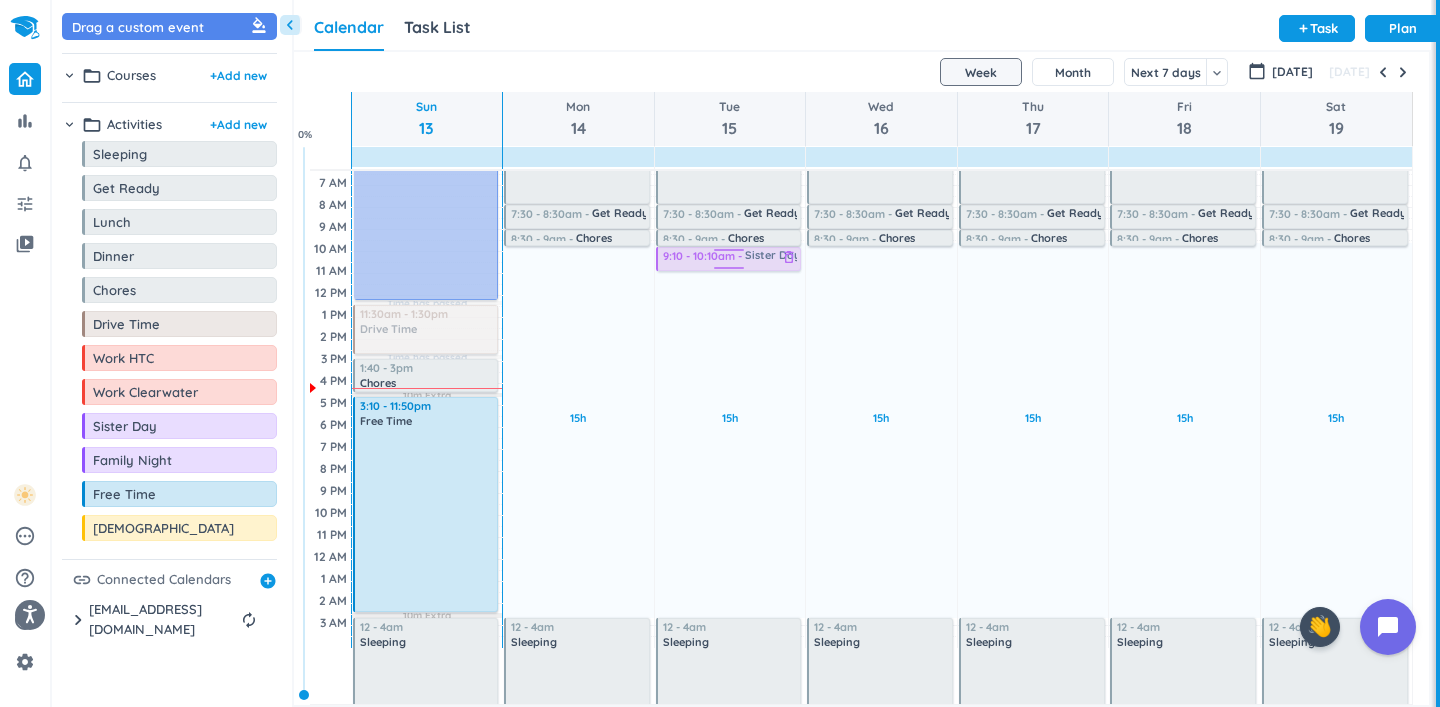 click on "chevron_left Drag a custom event format_color_fill chevron_right folder_open Courses   +  Add new chevron_right folder_open Activities   +  Add new drag_indicator Sleeping more_horiz drag_indicator Get Ready more_horiz drag_indicator Lunch more_horiz drag_indicator Dinner more_horiz drag_indicator Chores more_horiz drag_indicator Drive Time more_horiz drag_indicator Work HTC more_horiz drag_indicator Work Clearwater more_horiz drag_indicator Sister Day more_horiz drag_indicator Family Night more_horiz drag_indicator Free Time more_horiz drag_indicator Church more_horiz link Connected Calendars add_circle chevron_right [EMAIL_ADDRESS][DOMAIN_NAME] autorenew delete_outline check_box_outline_blank Holidays in [GEOGRAPHIC_DATA] check_box_outline_blank [EMAIL_ADDRESS][DOMAIN_NAME] check_box_outline_blank [URL][DOMAIN_NAME][EMAIL_ADDRESS][DOMAIN_NAME] check_box Hall Council-Haunted Halls Calendar Task List add 0" at bounding box center (746, 353) 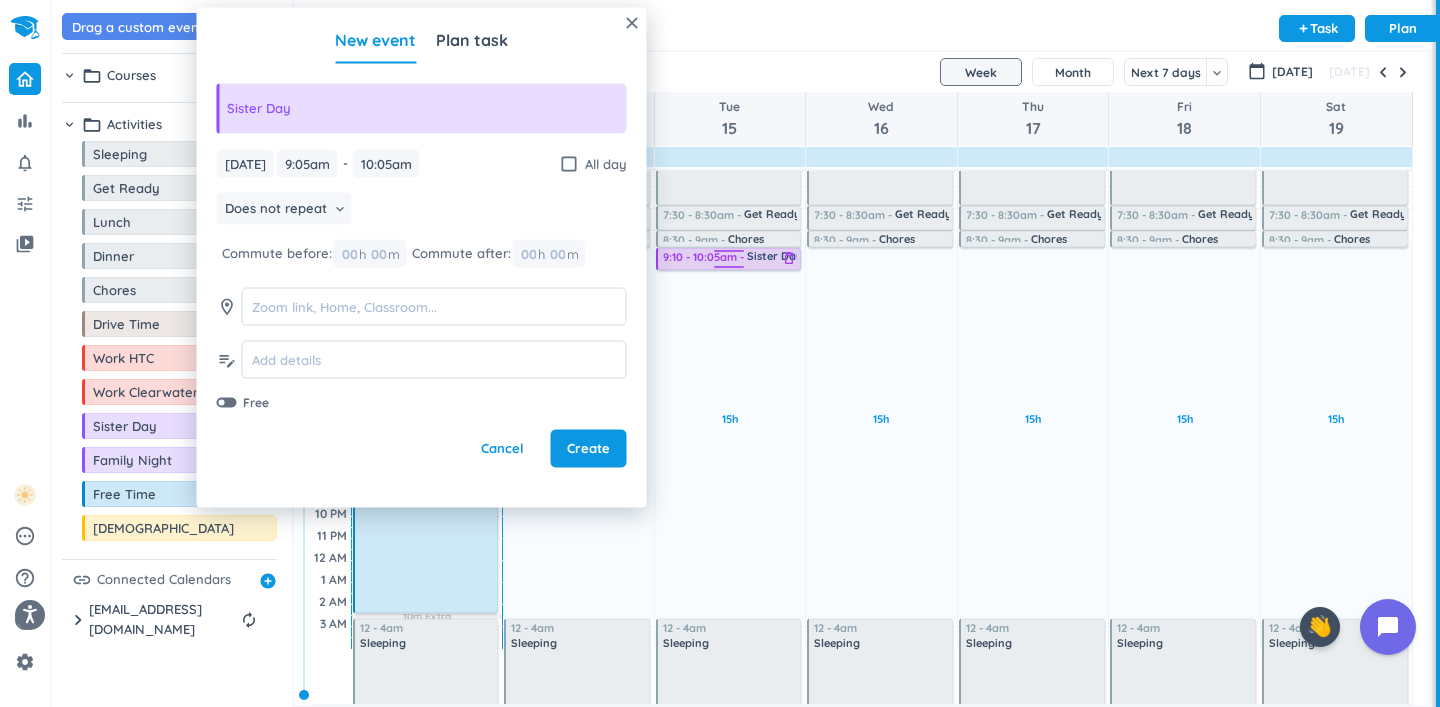 scroll, scrollTop: 55, scrollLeft: 0, axis: vertical 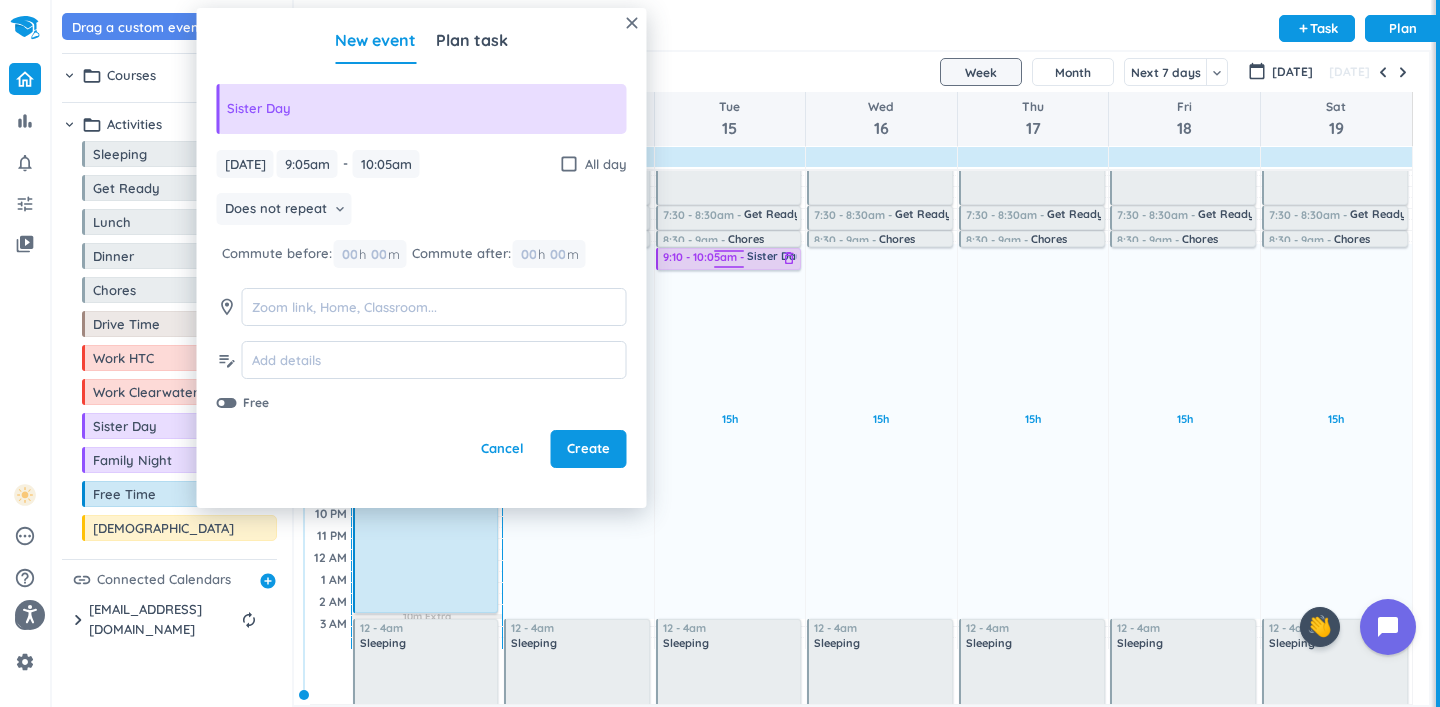click on "15h  Past due Plan Adjust Awake Time 4:05 - 7:30am Sleeping delete_outline 7:30 - 8:30am Get Ready delete_outline 8:30 - 9am Chores delete_outline 9:05 - 10:05am Sister Day delete_outline 12 - 4am Sleeping delete_outline 9:10 - 10:05am Sister Day delete_outline" at bounding box center (730, 382) 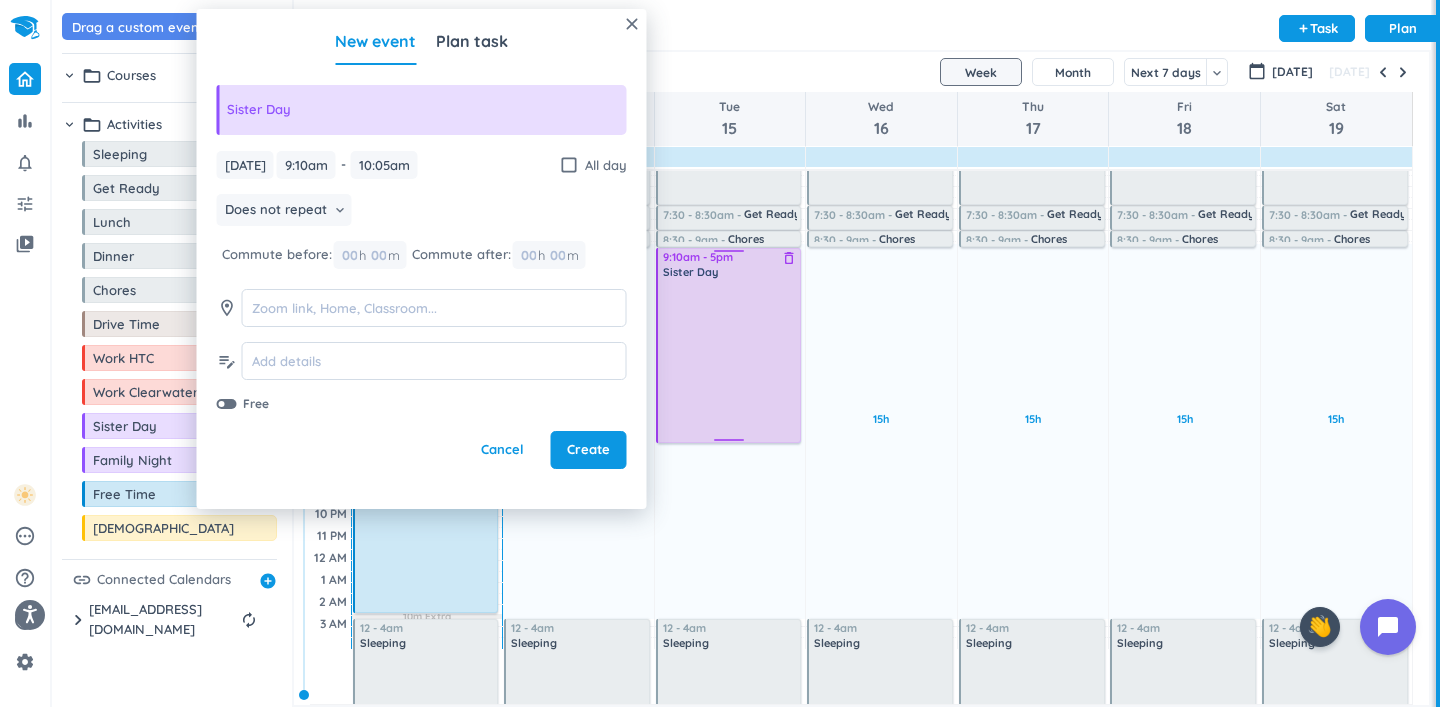 drag, startPoint x: 729, startPoint y: 270, endPoint x: 743, endPoint y: 442, distance: 172.56883 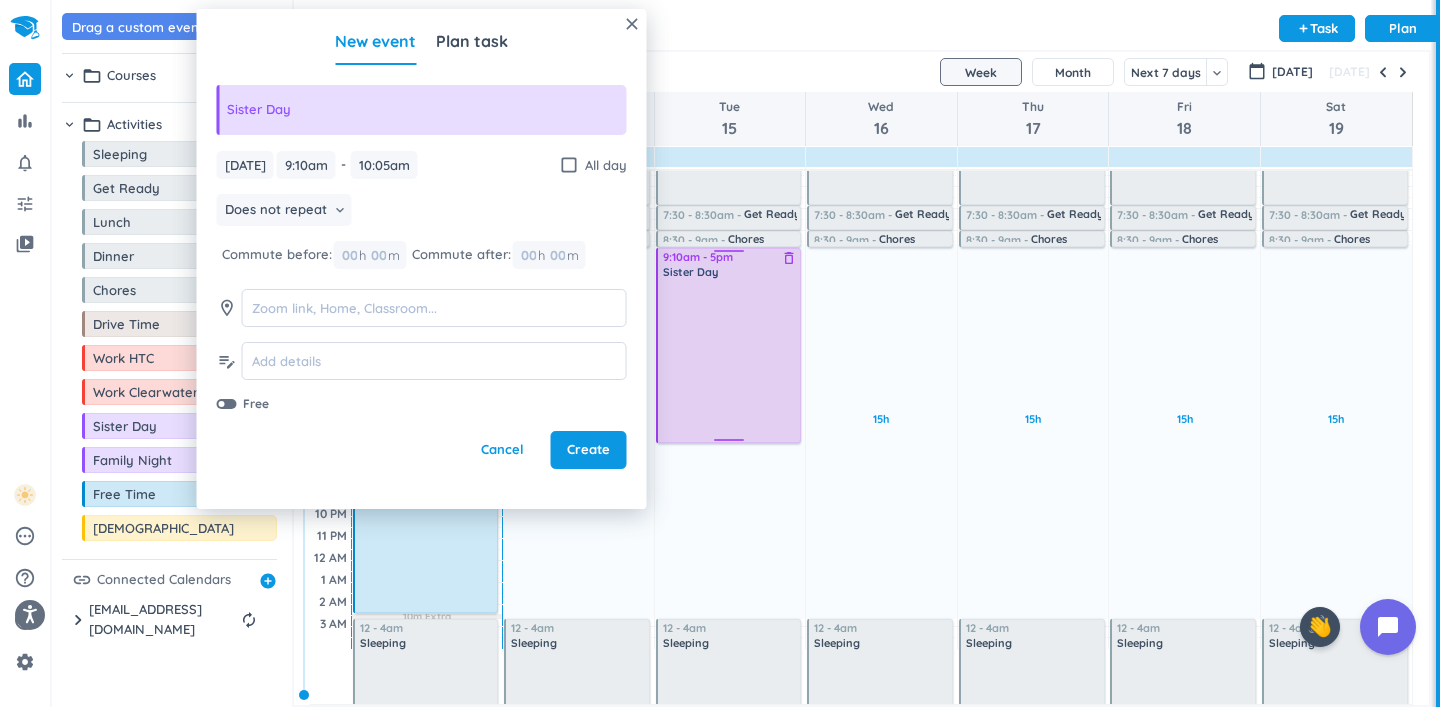 click on "15h  Past due Plan Adjust Awake Time 4:05 - 7:30am Sleeping delete_outline 7:30 - 8:30am Get Ready delete_outline 8:30 - 9am Chores delete_outline 9:10 - 10:05am Sister Day delete_outline 12 - 4am Sleeping delete_outline 9:10am - 5pm Sister Day delete_outline" at bounding box center [730, 382] 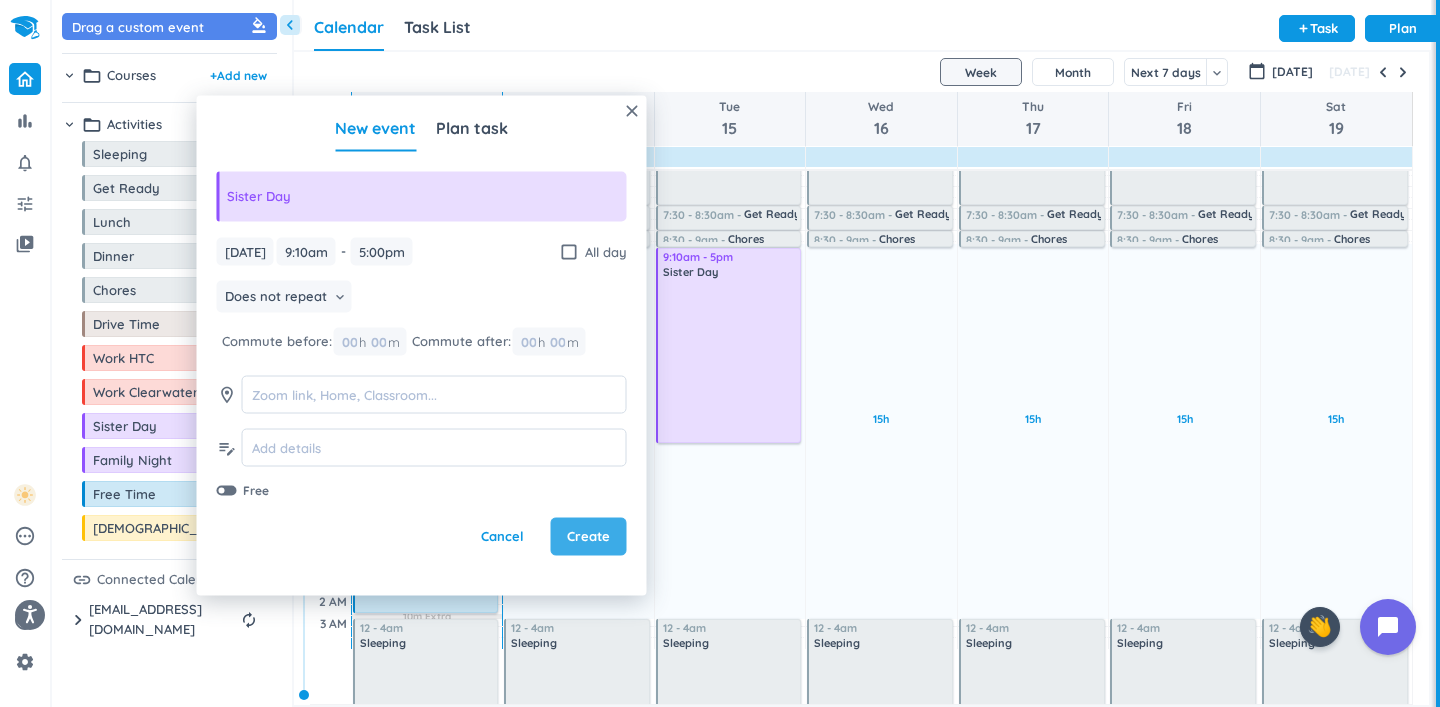 click on "Create" at bounding box center [588, 537] 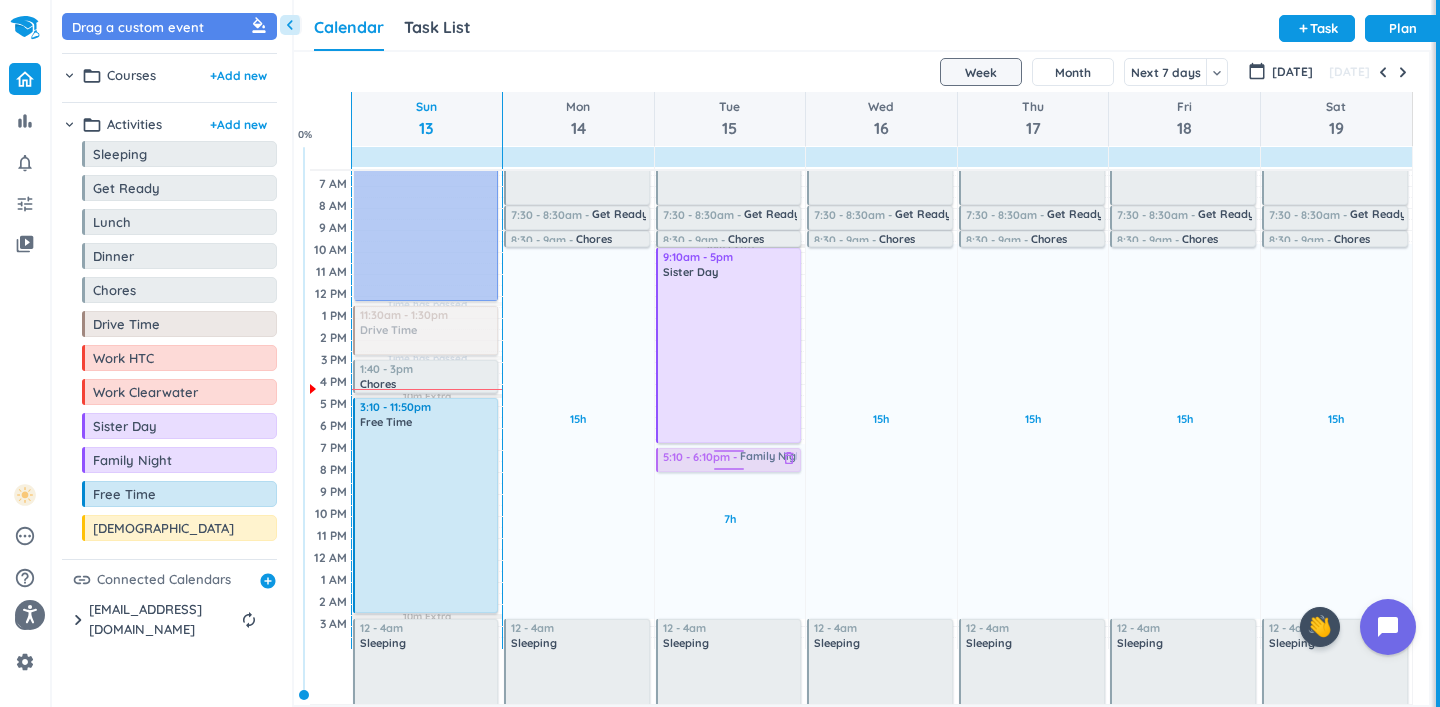 drag, startPoint x: 108, startPoint y: 461, endPoint x: 704, endPoint y: 449, distance: 596.1208 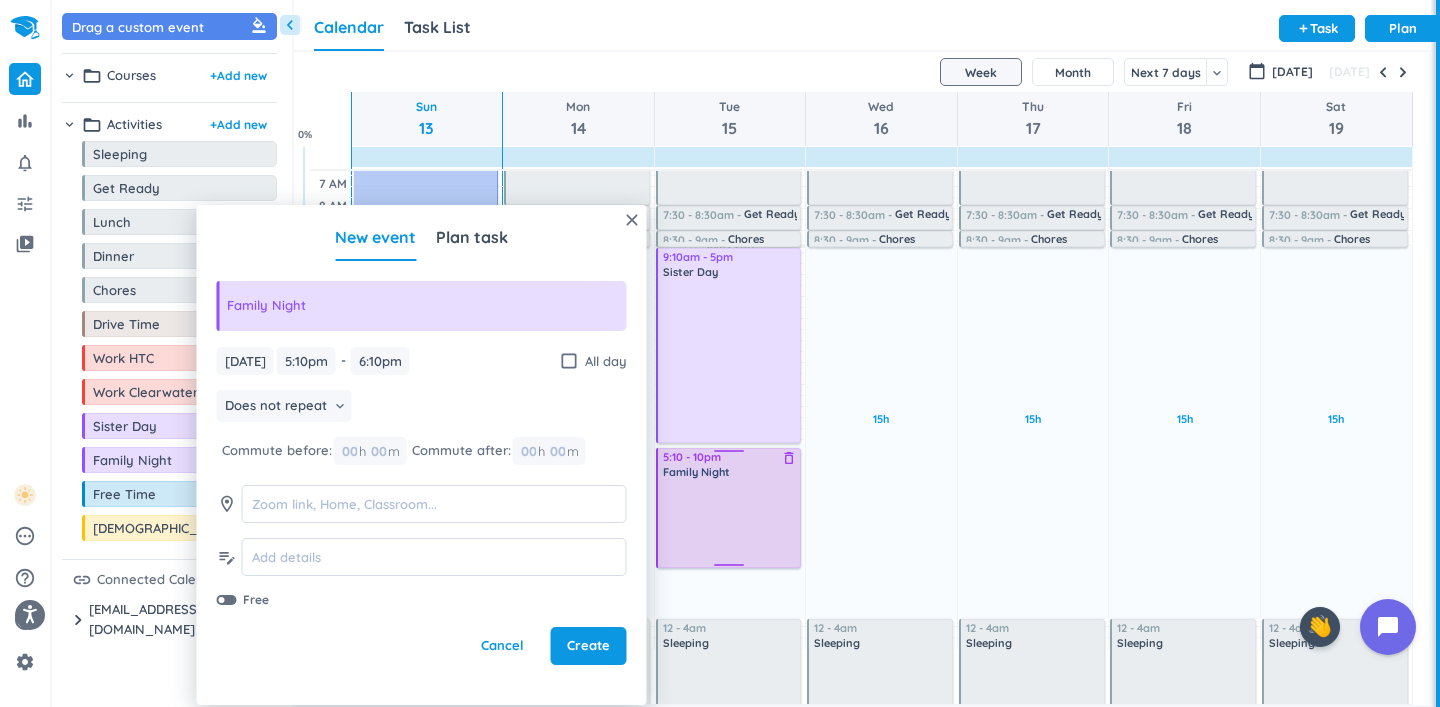 drag, startPoint x: 727, startPoint y: 472, endPoint x: 744, endPoint y: 567, distance: 96.50906 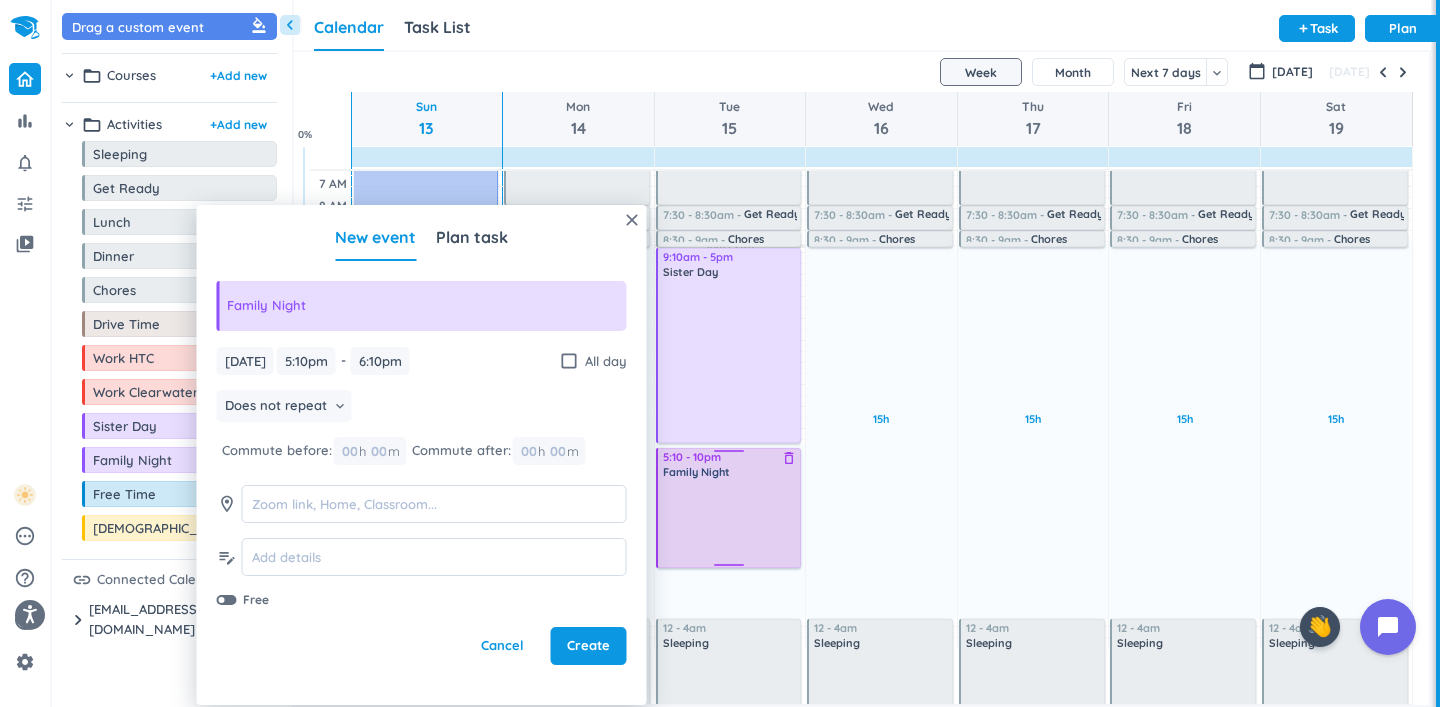 click on "7h  Past due Plan 10m Extra Adjust Awake Time 4:05 - 7:30am Sleeping delete_outline 7:30 - 8:30am Get Ready delete_outline 8:30 - 9am Chores delete_outline 9:10am - 5pm Sister Day delete_outline 5:10 - 6:10pm Family Night delete_outline 12 - 4am Sleeping delete_outline 5:10 - 10pm Family Night delete_outline" at bounding box center [730, 382] 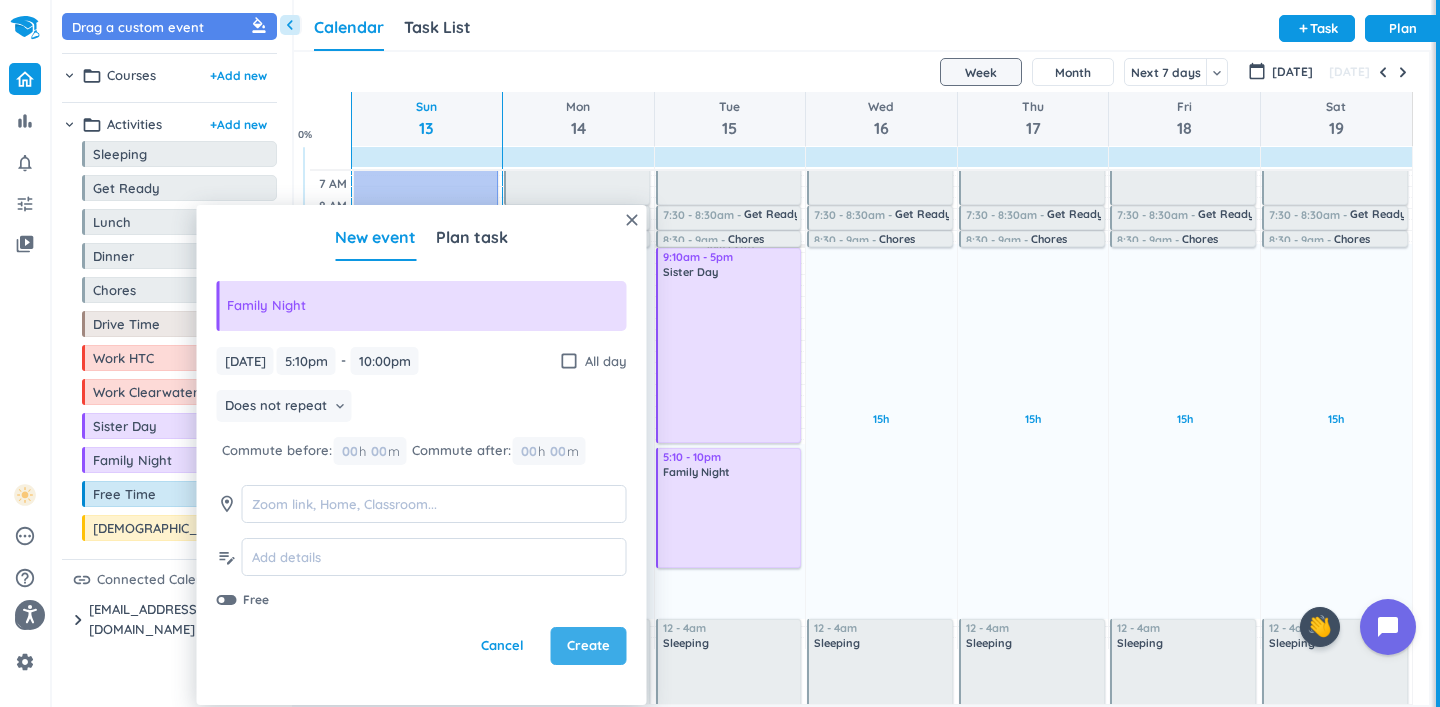 click on "Create" at bounding box center (588, 646) 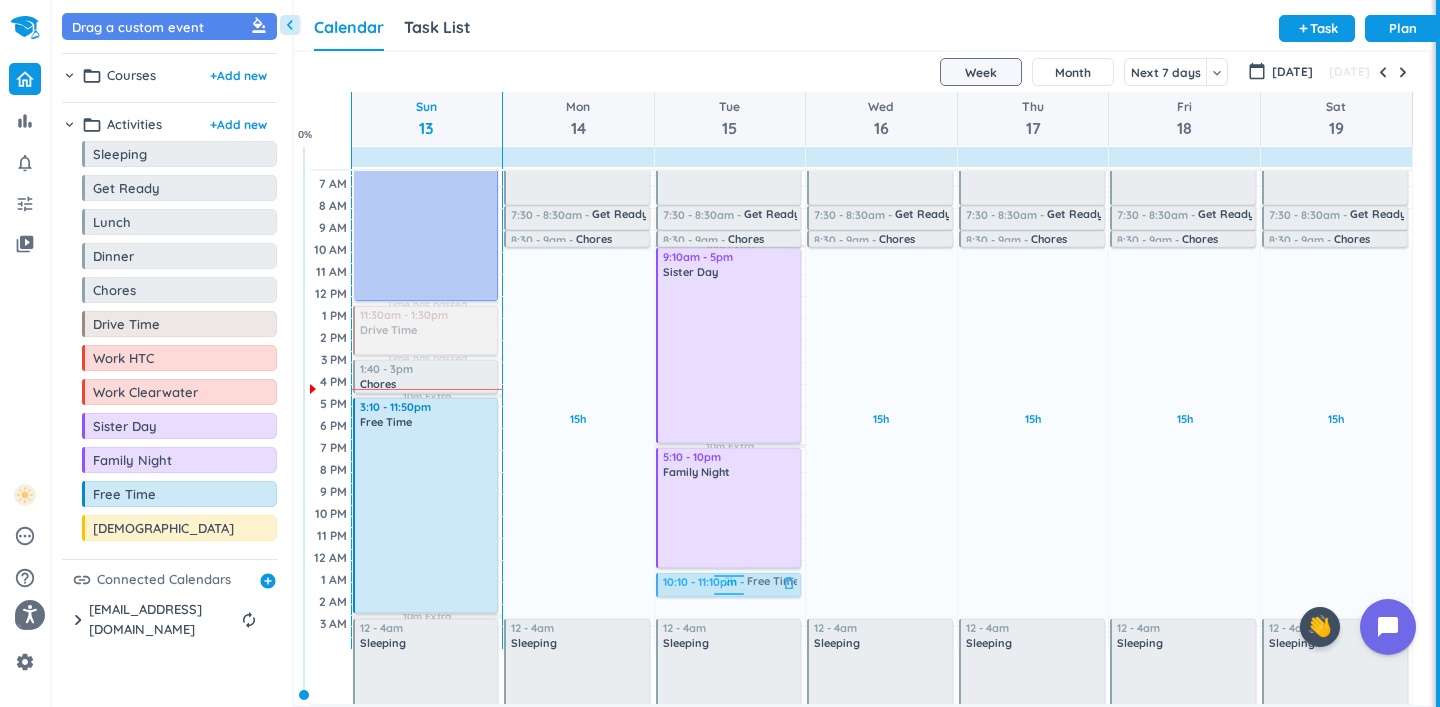 click on "chevron_left Drag a custom event format_color_fill chevron_right folder_open Courses   +  Add new chevron_right folder_open Activities   +  Add new drag_indicator Sleeping more_horiz drag_indicator Get Ready more_horiz drag_indicator Lunch more_horiz drag_indicator Dinner more_horiz drag_indicator Chores more_horiz drag_indicator Drive Time more_horiz drag_indicator Work HTC more_horiz drag_indicator Work Clearwater more_horiz drag_indicator Sister Day more_horiz drag_indicator Family Night more_horiz drag_indicator Free Time more_horiz drag_indicator Church more_horiz link Connected Calendars add_circle chevron_right [EMAIL_ADDRESS][DOMAIN_NAME] autorenew delete_outline check_box_outline_blank Holidays in [GEOGRAPHIC_DATA] check_box_outline_blank [EMAIL_ADDRESS][DOMAIN_NAME] check_box_outline_blank [URL][DOMAIN_NAME][EMAIL_ADDRESS][DOMAIN_NAME] check_box Hall Council-Haunted Halls Calendar Task List add 0" at bounding box center [746, 353] 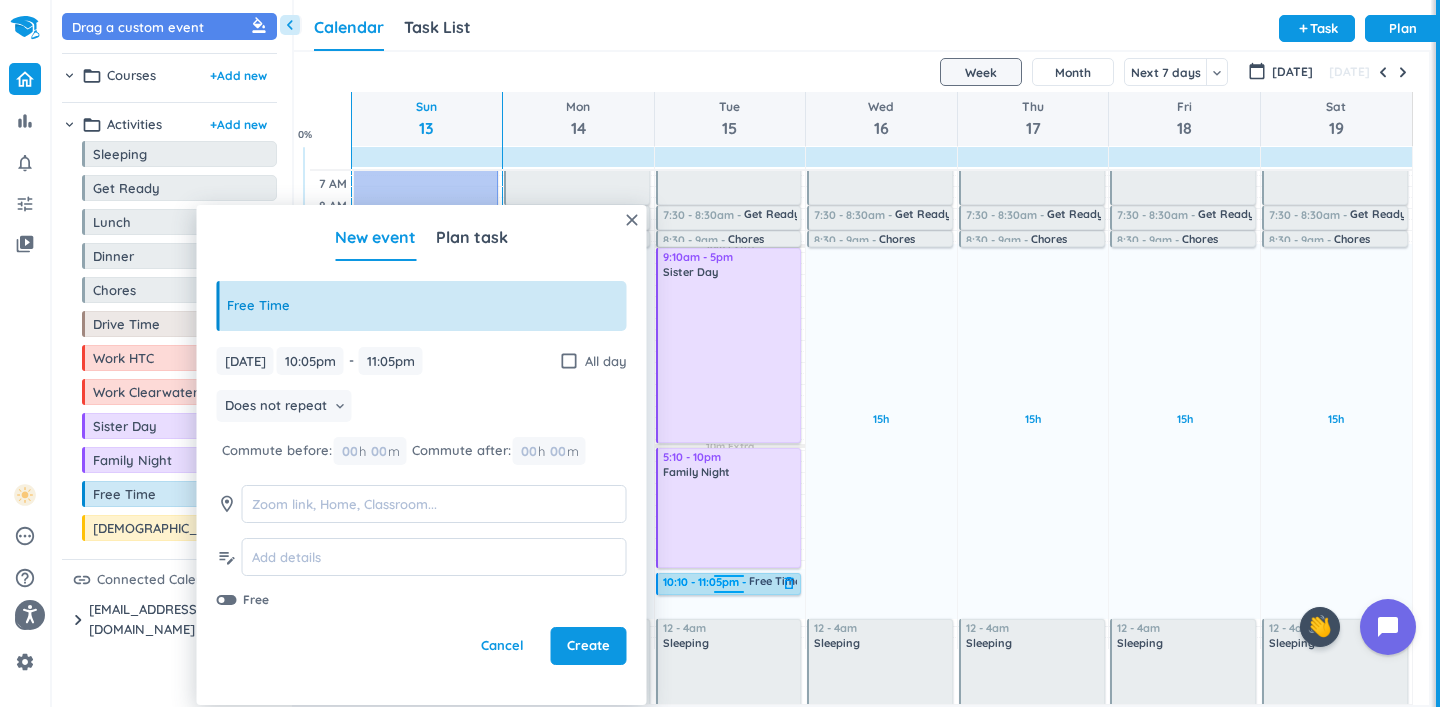 click on "2h  Past due Plan 10m Extra 10m Extra Adjust Awake Time 4:05 - 7:30am Sleeping delete_outline 7:30 - 8:30am Get Ready delete_outline 8:30 - 9am Chores delete_outline 9:10am - 5pm Sister Day delete_outline 5:10 - 10pm Family Night delete_outline 10:05 - 11:05pm Free Time delete_outline 12 - 4am Sleeping delete_outline 10:10 - 11:05pm Free Time delete_outline" at bounding box center [730, 382] 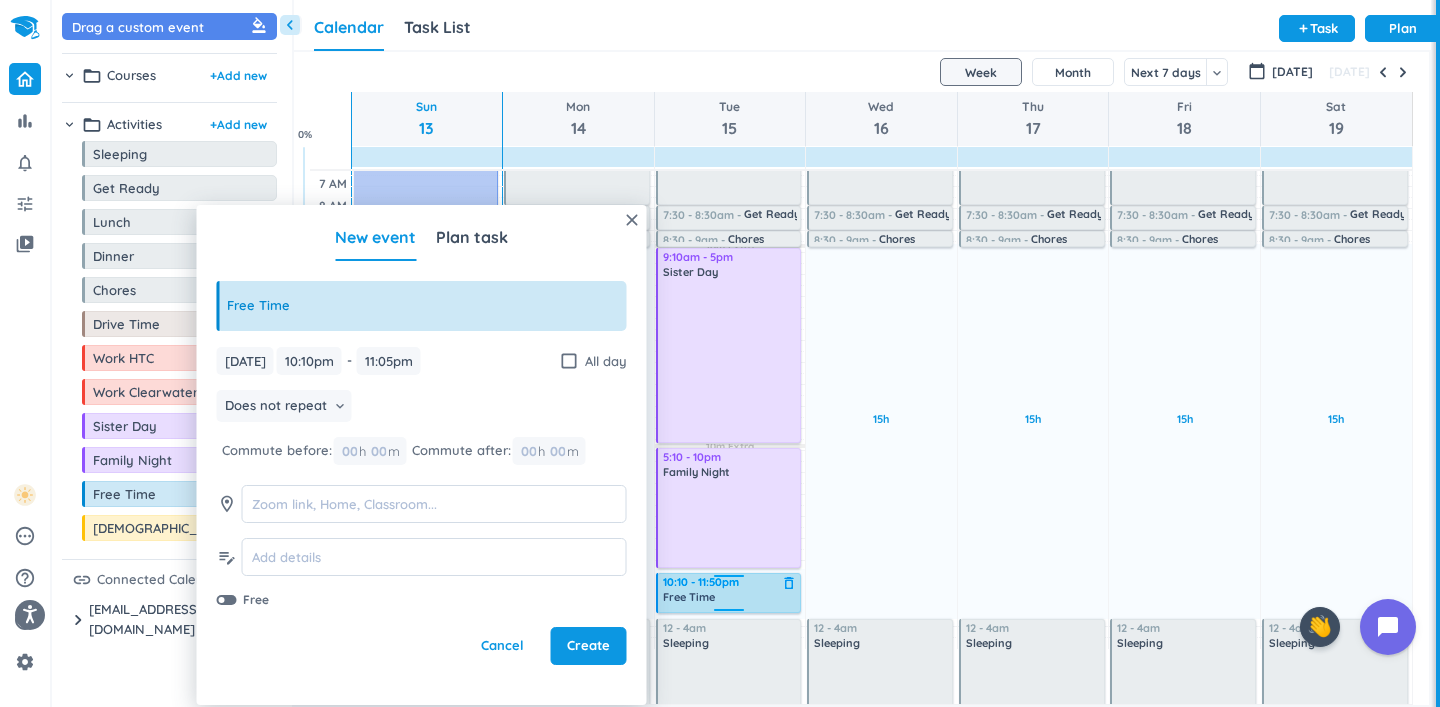 drag, startPoint x: 726, startPoint y: 592, endPoint x: 730, endPoint y: 612, distance: 20.396078 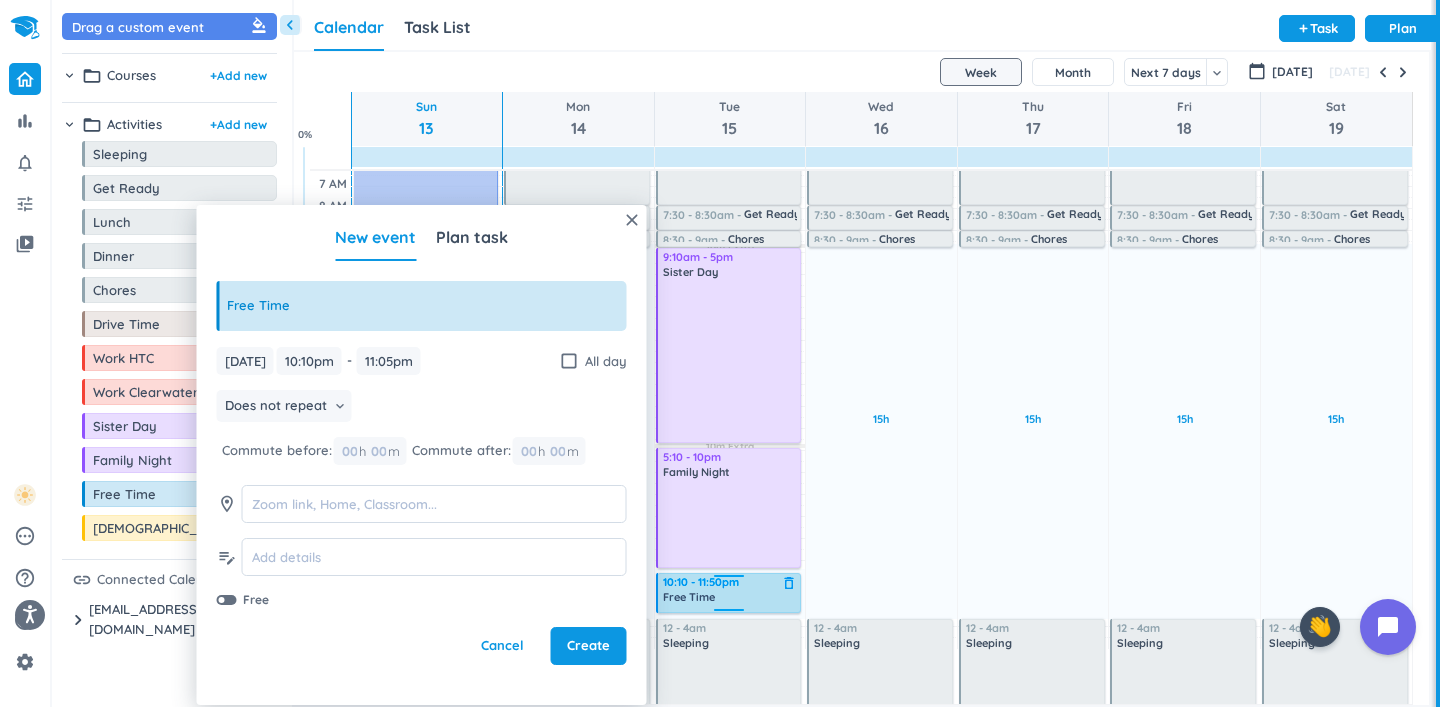 click on "2h  Past due Plan 10m Extra 10m Extra Adjust Awake Time 4:05 - 7:30am Sleeping delete_outline 7:30 - 8:30am Get Ready delete_outline 8:30 - 9am Chores delete_outline 9:10am - 5pm Sister Day delete_outline 5:10 - 10pm Family Night delete_outline 10:10 - 11:05pm Free Time delete_outline 12 - 4am Sleeping delete_outline 10:10 - 11:50pm Free Time delete_outline" at bounding box center (730, 382) 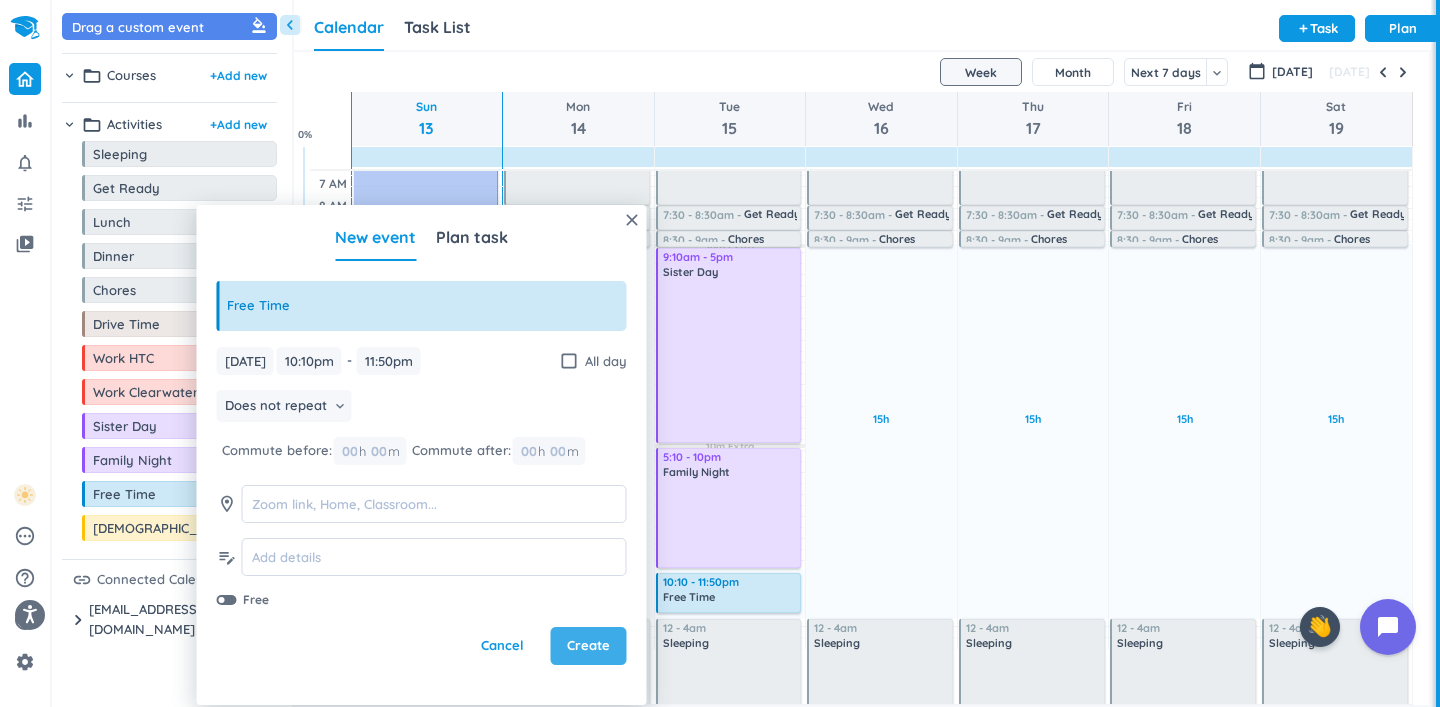 click on "Create" at bounding box center [588, 646] 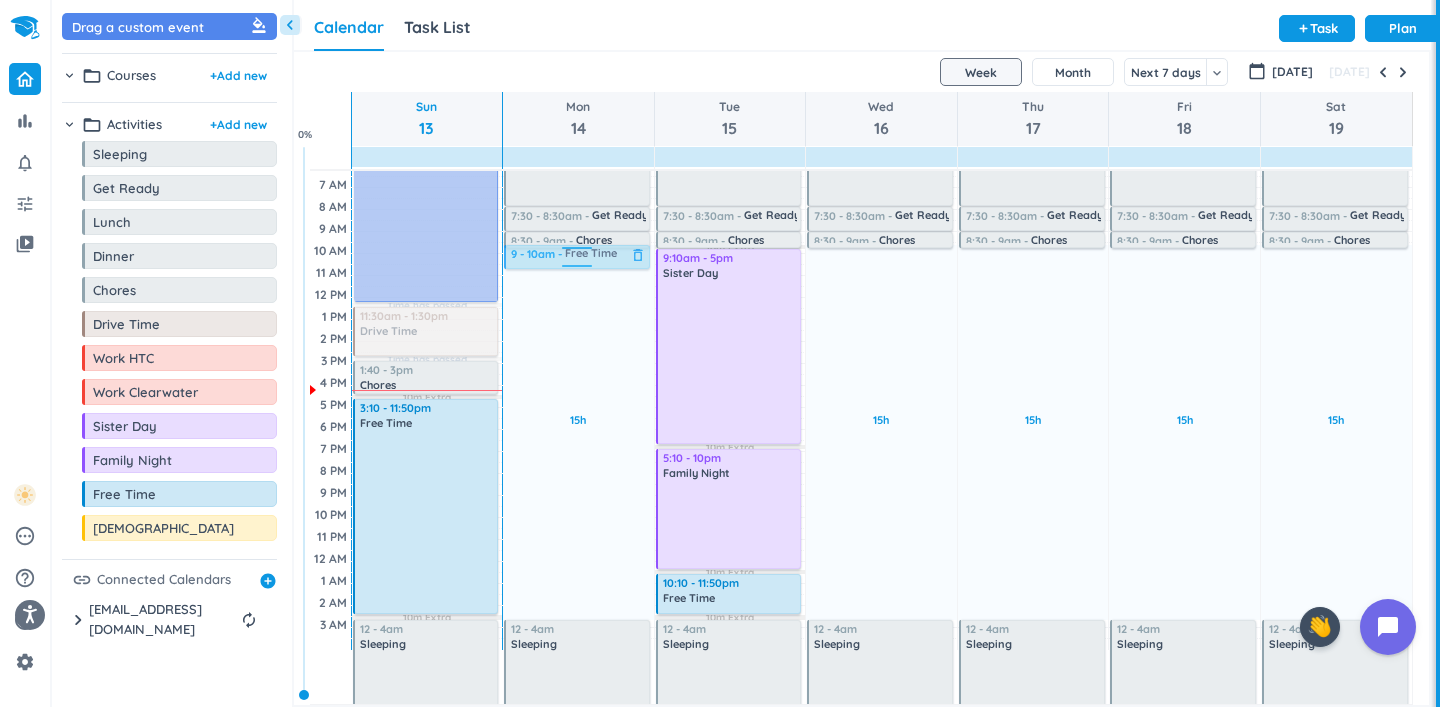 scroll, scrollTop: 53, scrollLeft: 0, axis: vertical 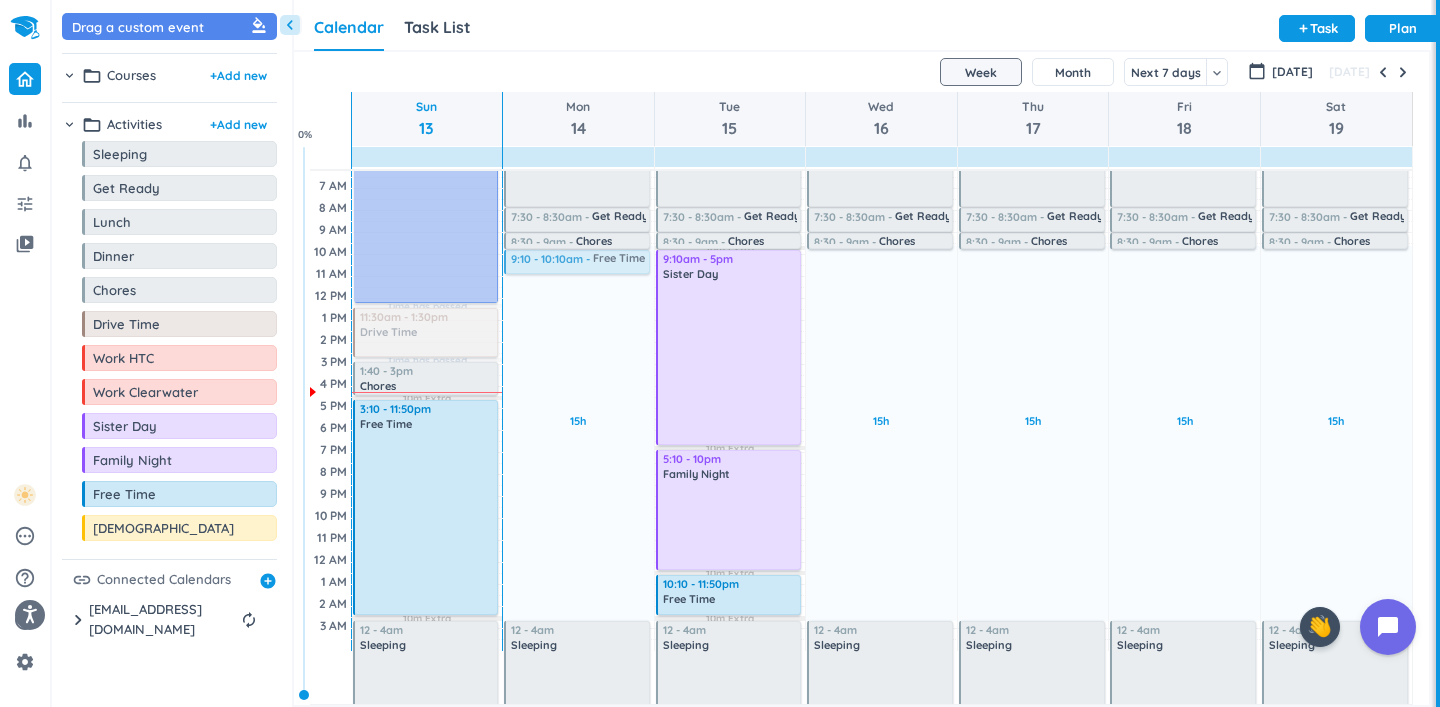 drag, startPoint x: 143, startPoint y: 501, endPoint x: 617, endPoint y: 251, distance: 535.88806 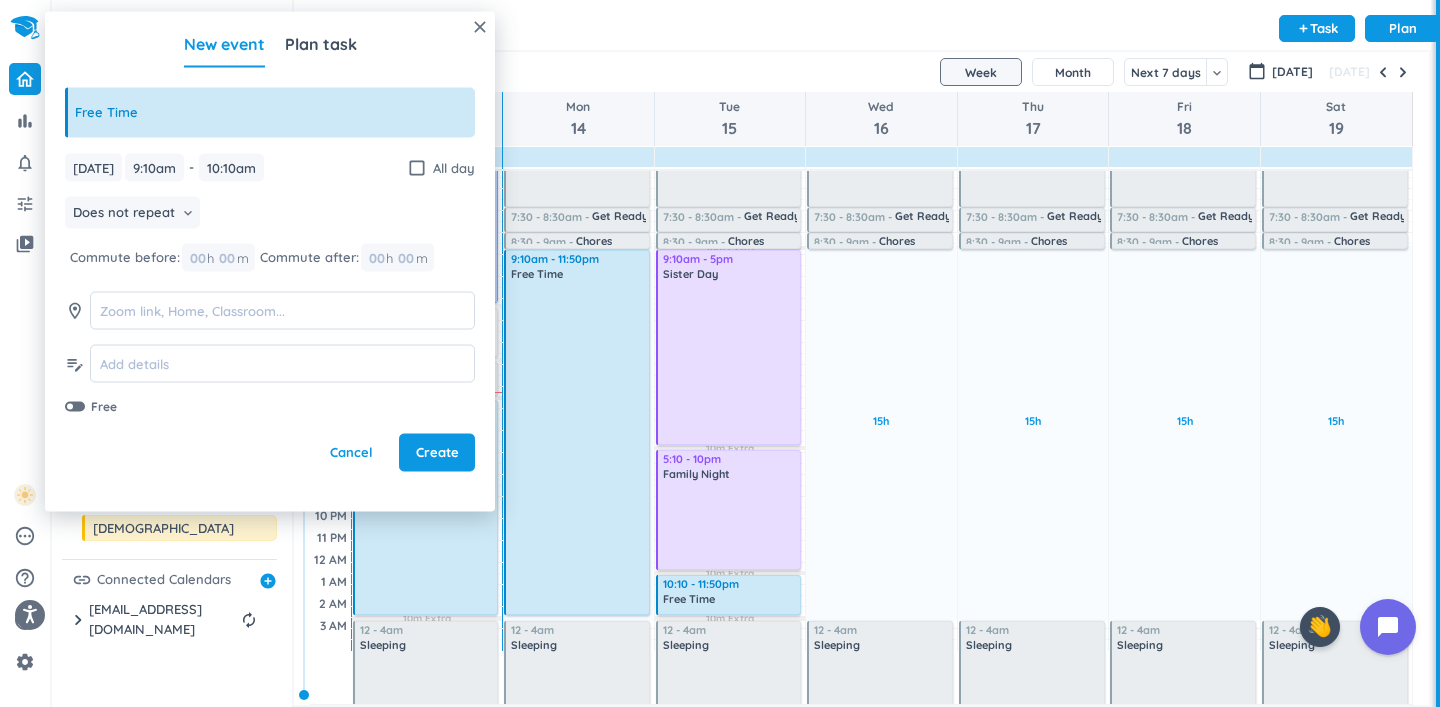 drag, startPoint x: 579, startPoint y: 276, endPoint x: 596, endPoint y: 616, distance: 340.42474 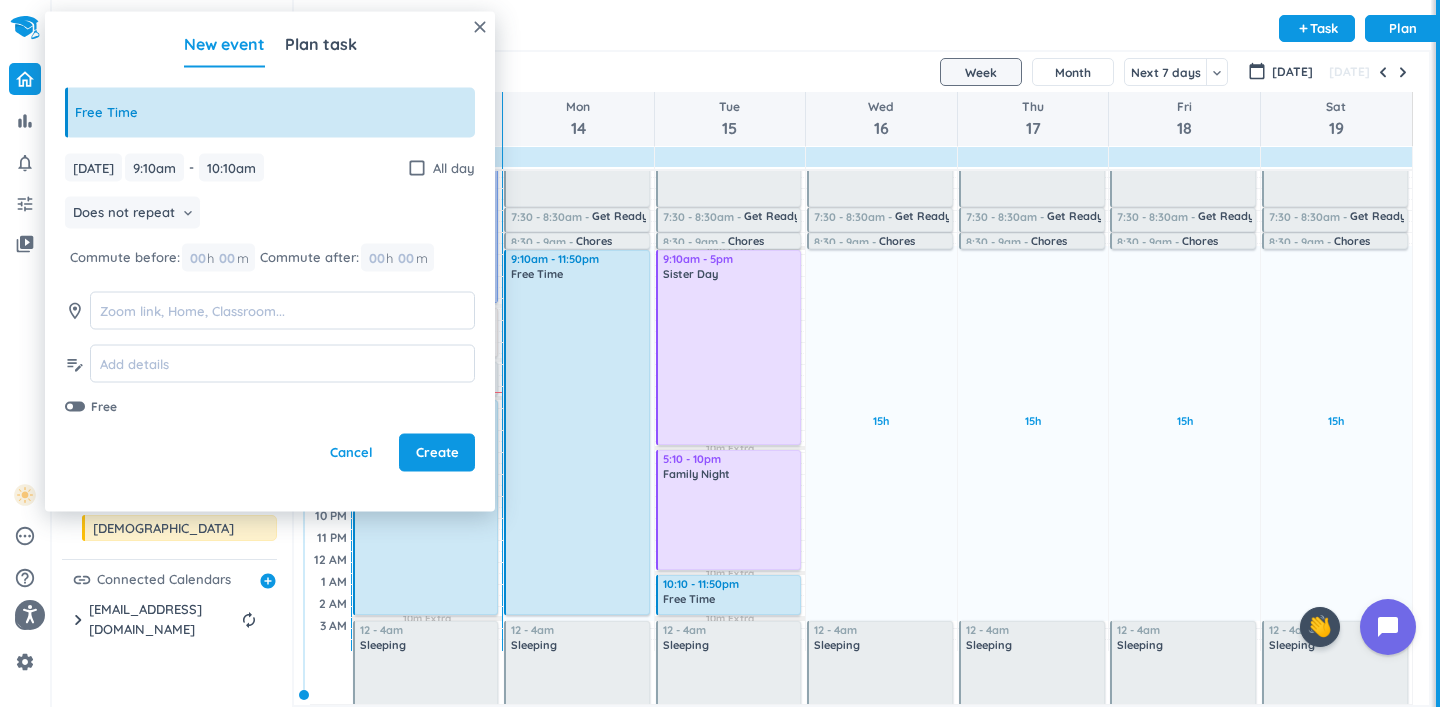 click on "15h  Past due Plan Adjust Awake Time 4:05 - 7:30am Sleeping delete_outline 7:30 - 8:30am Get Ready delete_outline 8:30 - 9am Chores delete_outline 9:10 - 10:10am Free Time delete_outline 12 - 4am Sleeping delete_outline 9:10am - 11:50pm Free Time delete_outline" at bounding box center [578, 384] 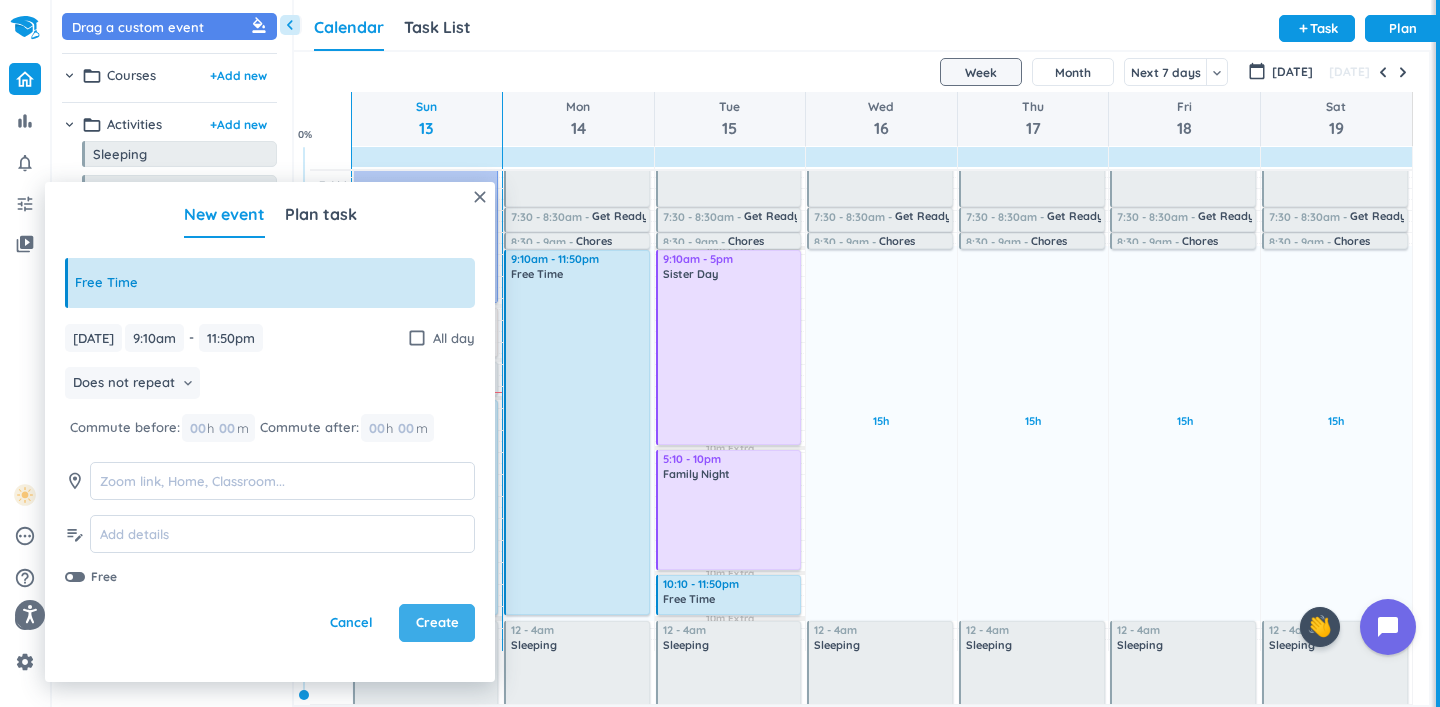 click on "Create" at bounding box center (437, 623) 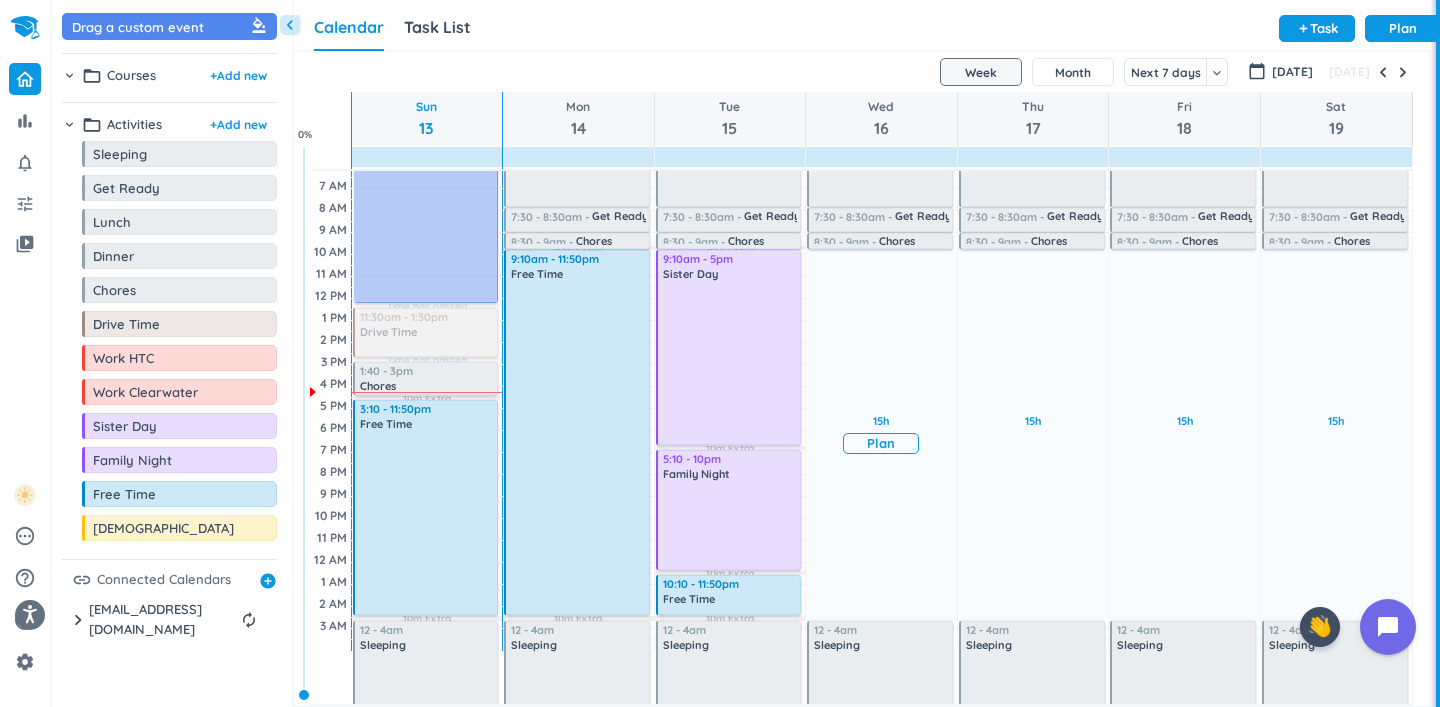 scroll, scrollTop: 0, scrollLeft: 0, axis: both 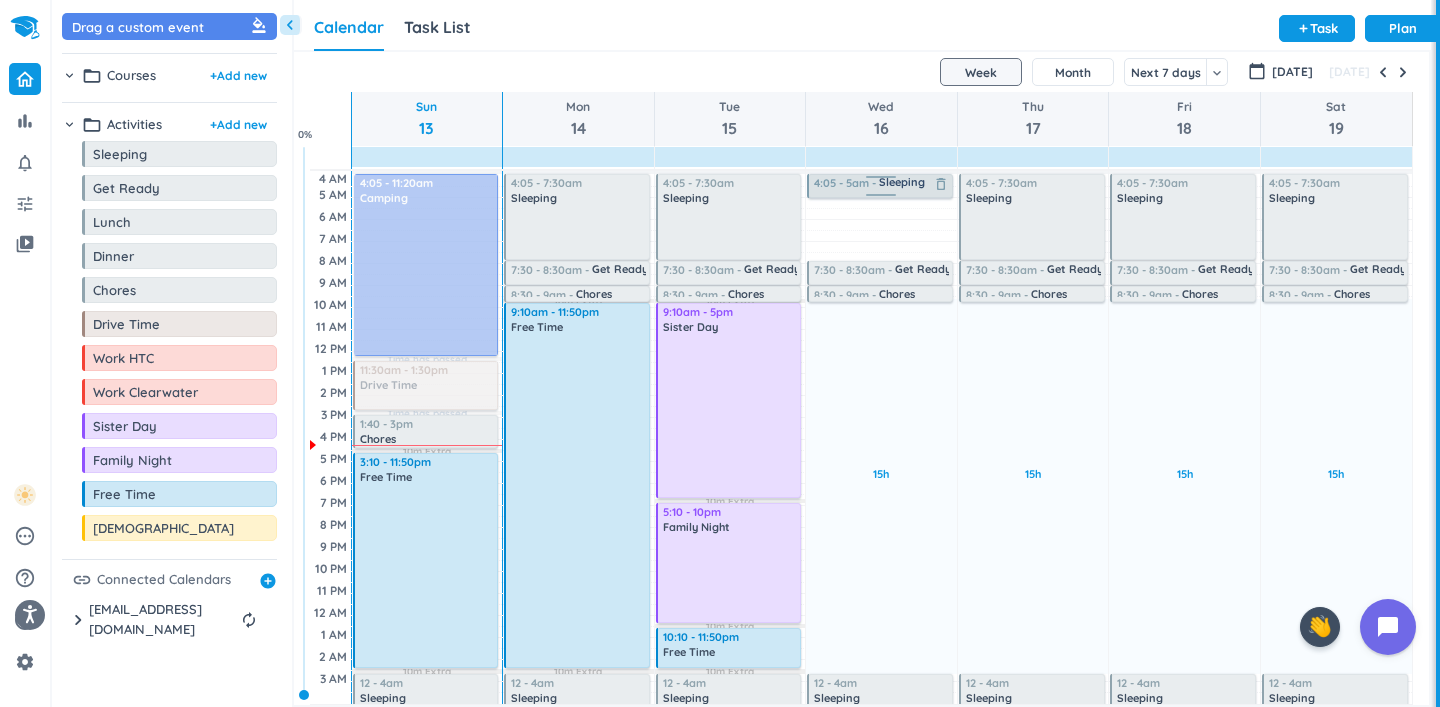 drag, startPoint x: 886, startPoint y: 256, endPoint x: 879, endPoint y: 193, distance: 63.387695 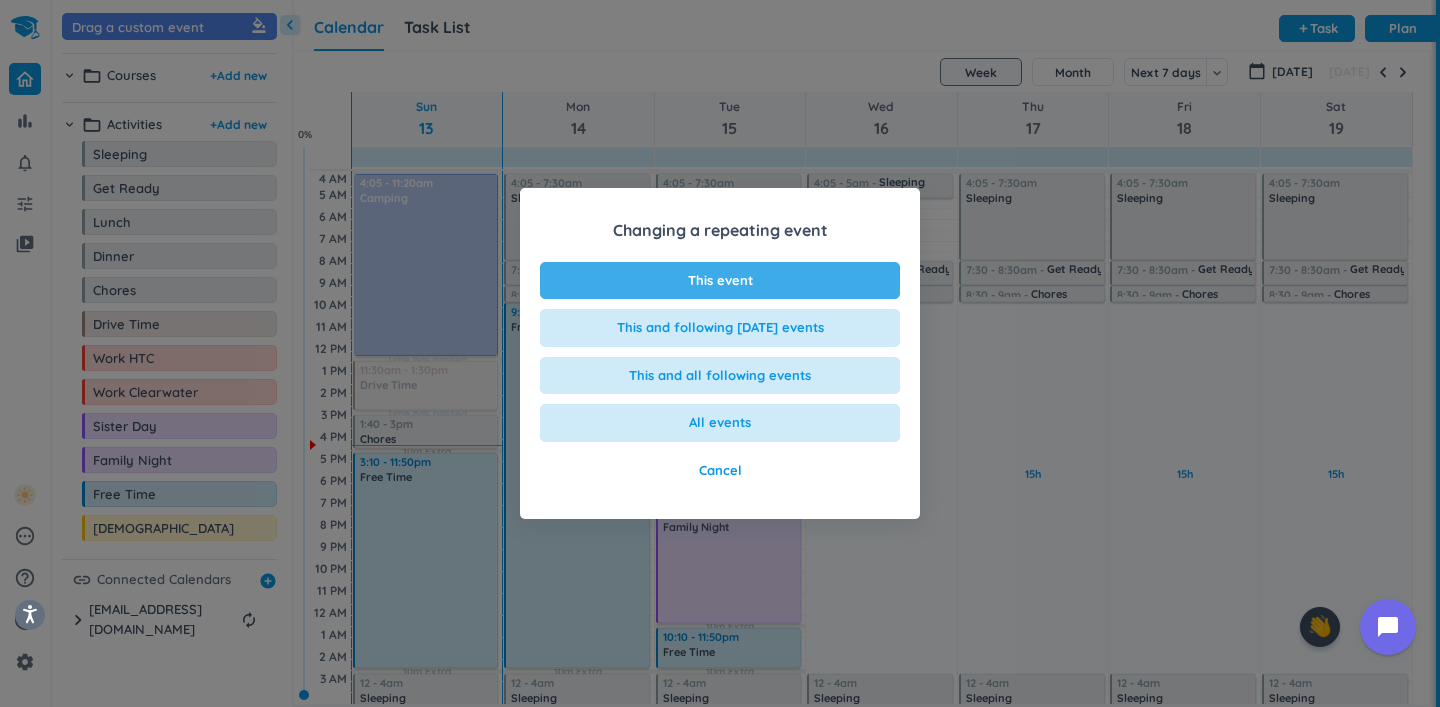 click on "This event" at bounding box center [720, 281] 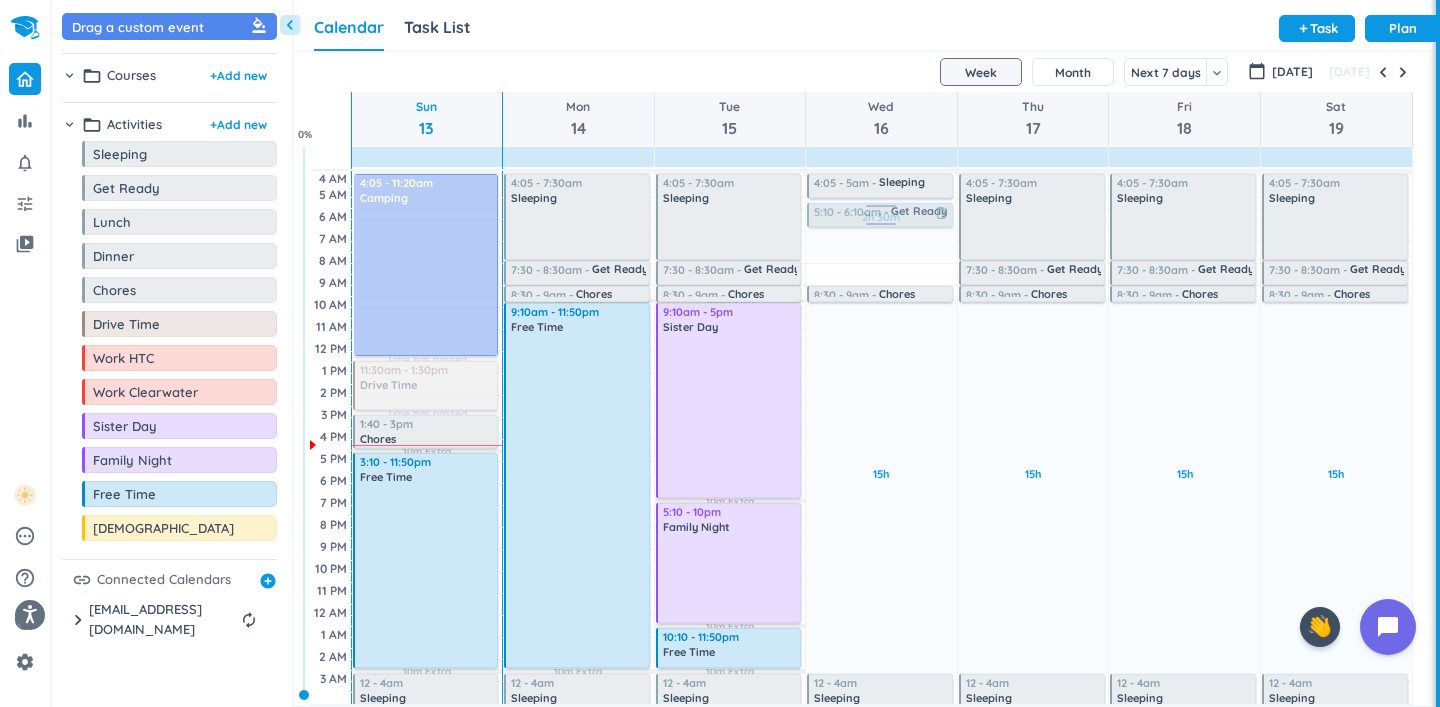 drag, startPoint x: 904, startPoint y: 276, endPoint x: 900, endPoint y: 214, distance: 62.1289 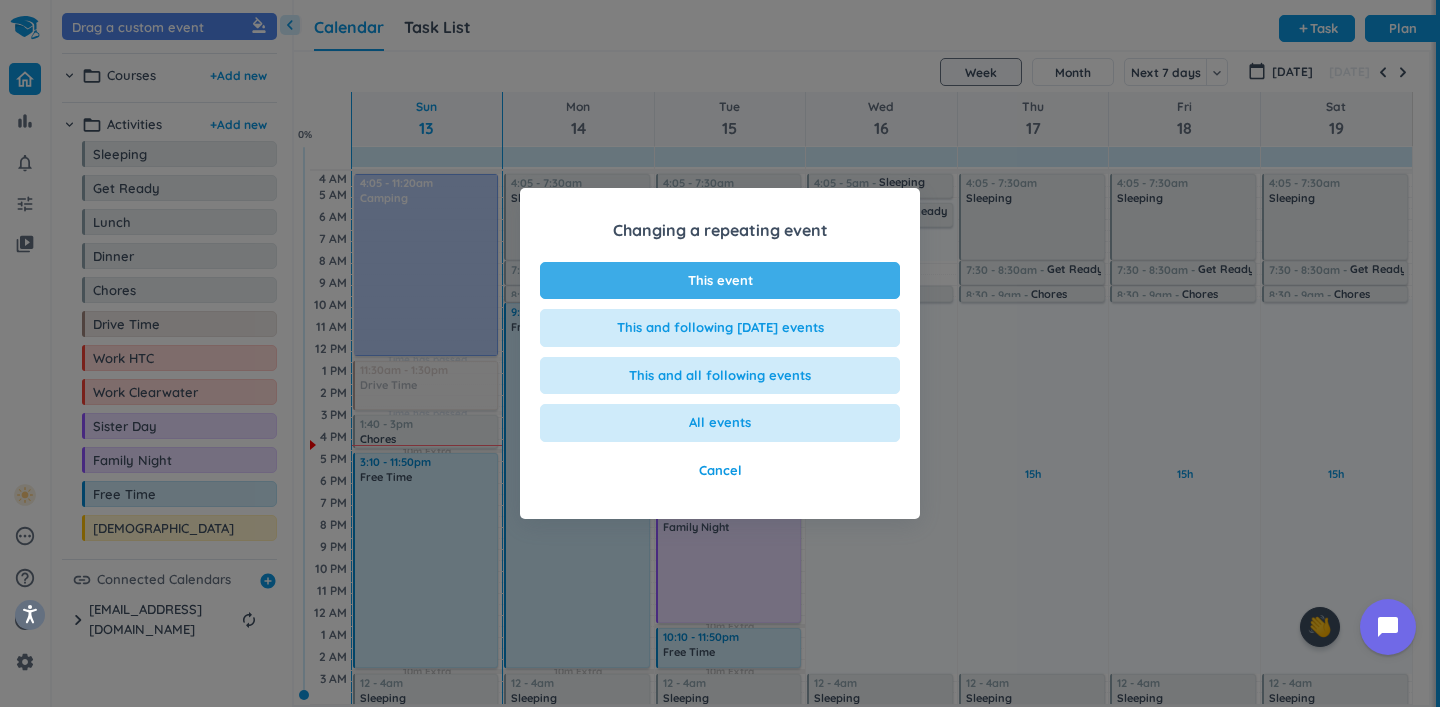 click on "This event" at bounding box center (720, 281) 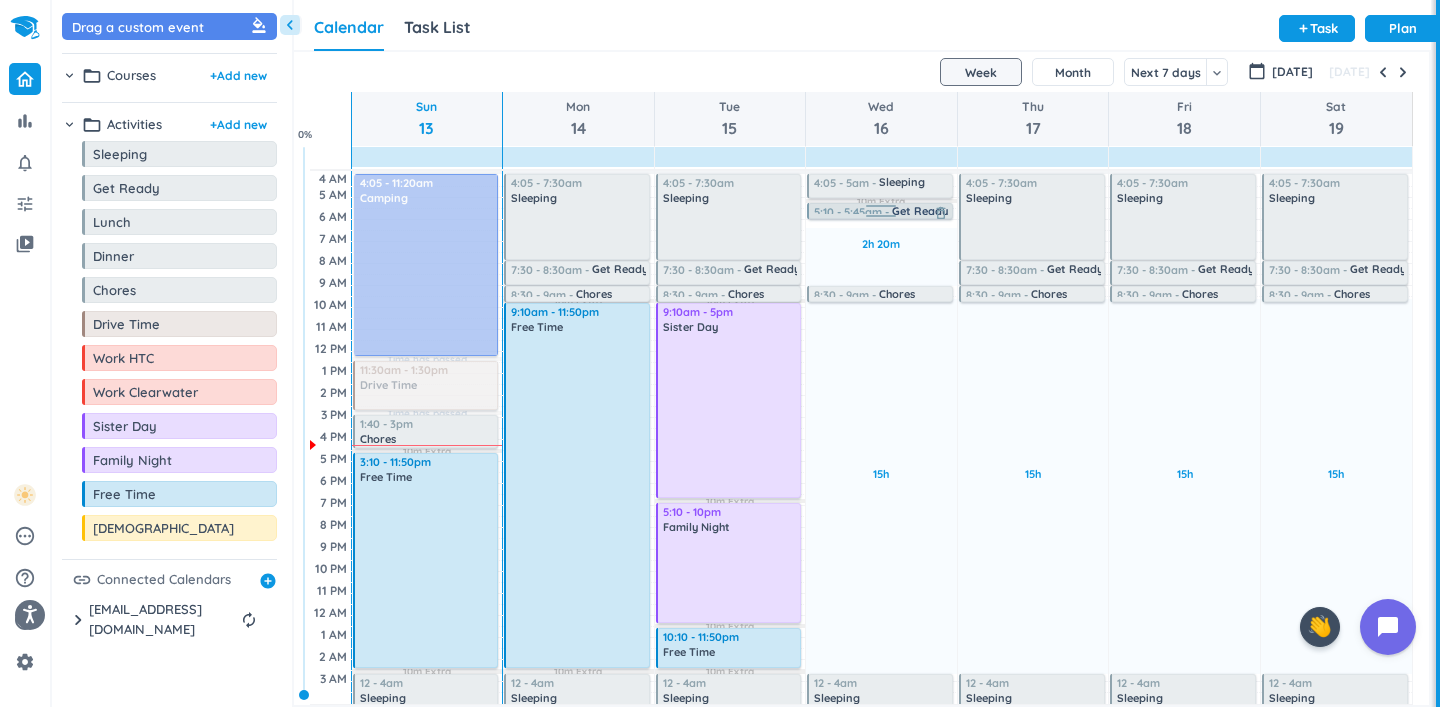 click on "2h 20m Past due Plan 15h  Past due Plan 10m Extra Adjust Awake Time 4:05 - 5am Sleeping delete_outline 5:10 - 6:10am Get Ready delete_outline 8:30 - 9am Chores delete_outline 12 - 4am Sleeping delete_outline 5:10 - 5:45am Get Ready delete_outline" at bounding box center [881, 437] 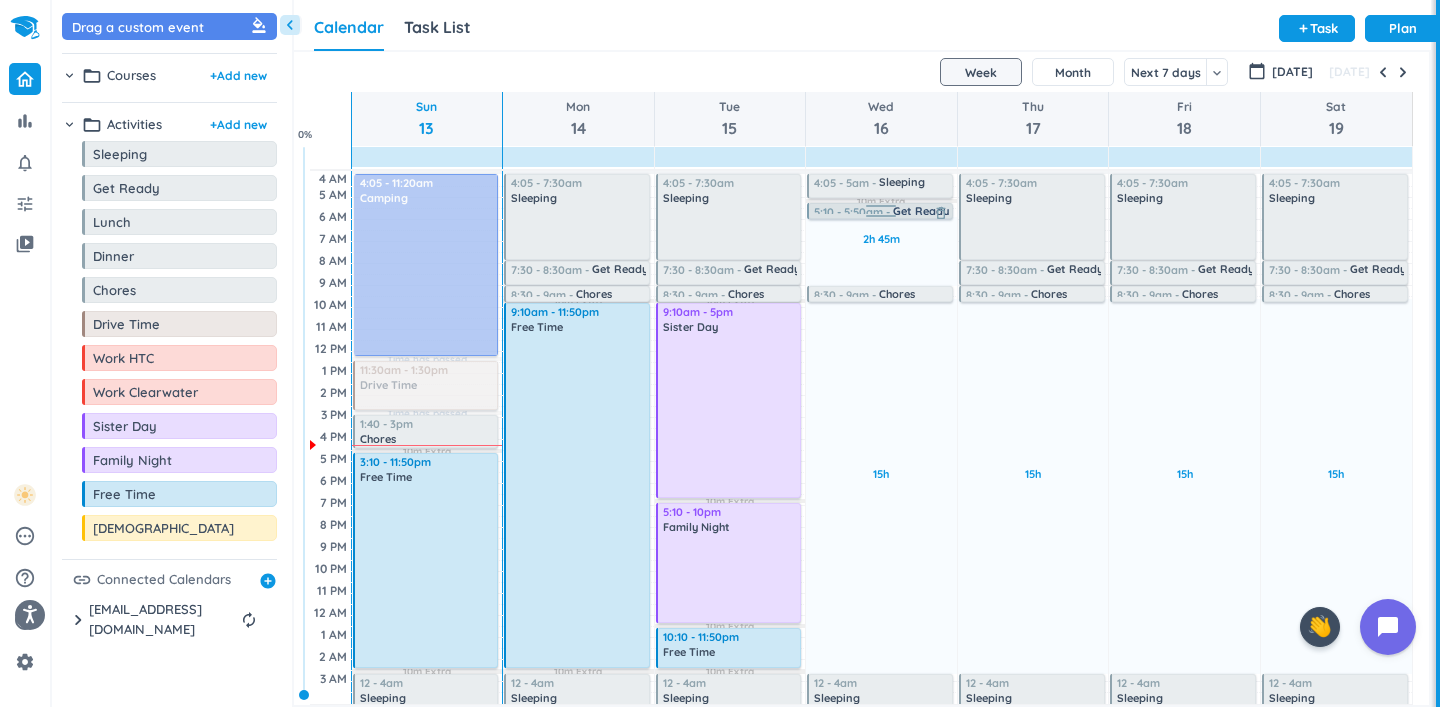 click on "2h 45m Past due Plan 15h  Past due Plan 10m Extra Adjust Awake Time 4:05 - 5am Sleeping delete_outline 5:10 - 5:45am Get Ready delete_outline 8:30 - 9am Chores delete_outline 12 - 4am Sleeping delete_outline 5:10 - 5:50am Get Ready delete_outline" at bounding box center [881, 437] 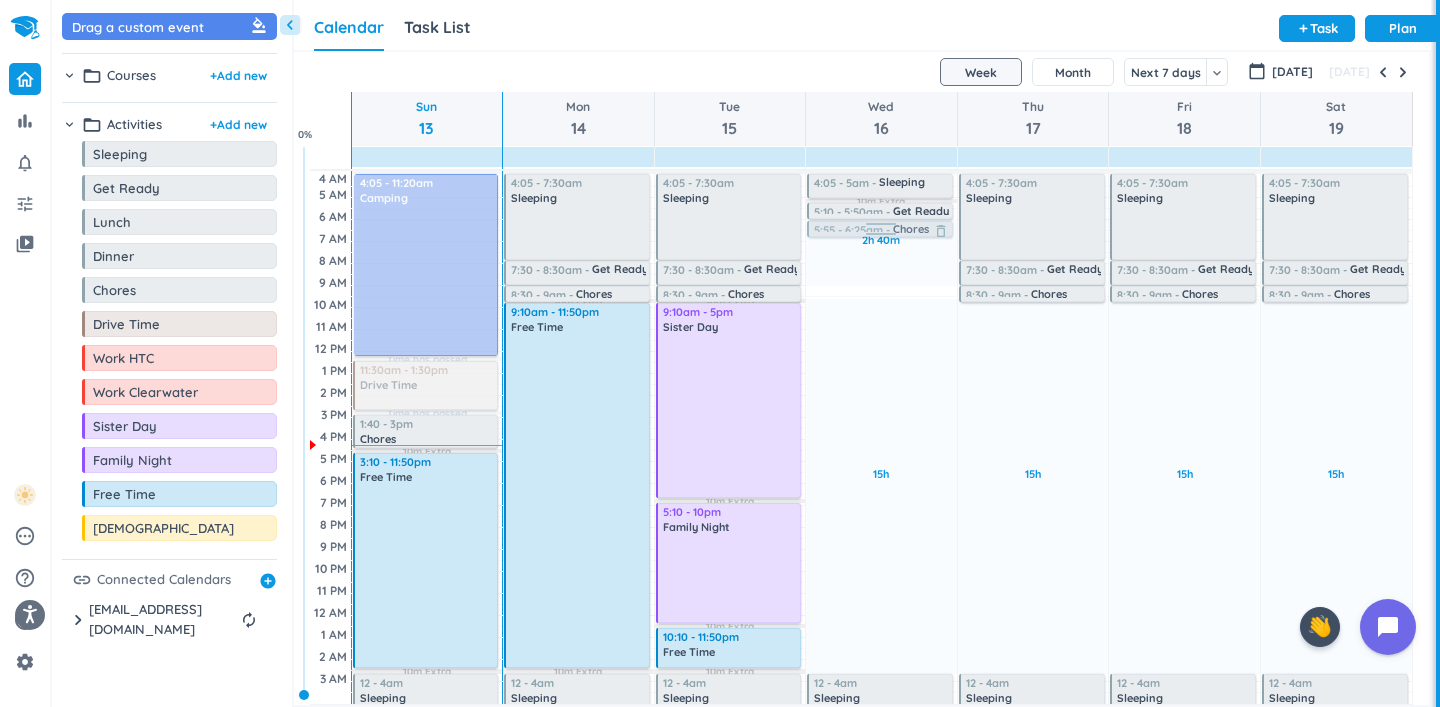drag, startPoint x: 927, startPoint y: 296, endPoint x: 925, endPoint y: 235, distance: 61.03278 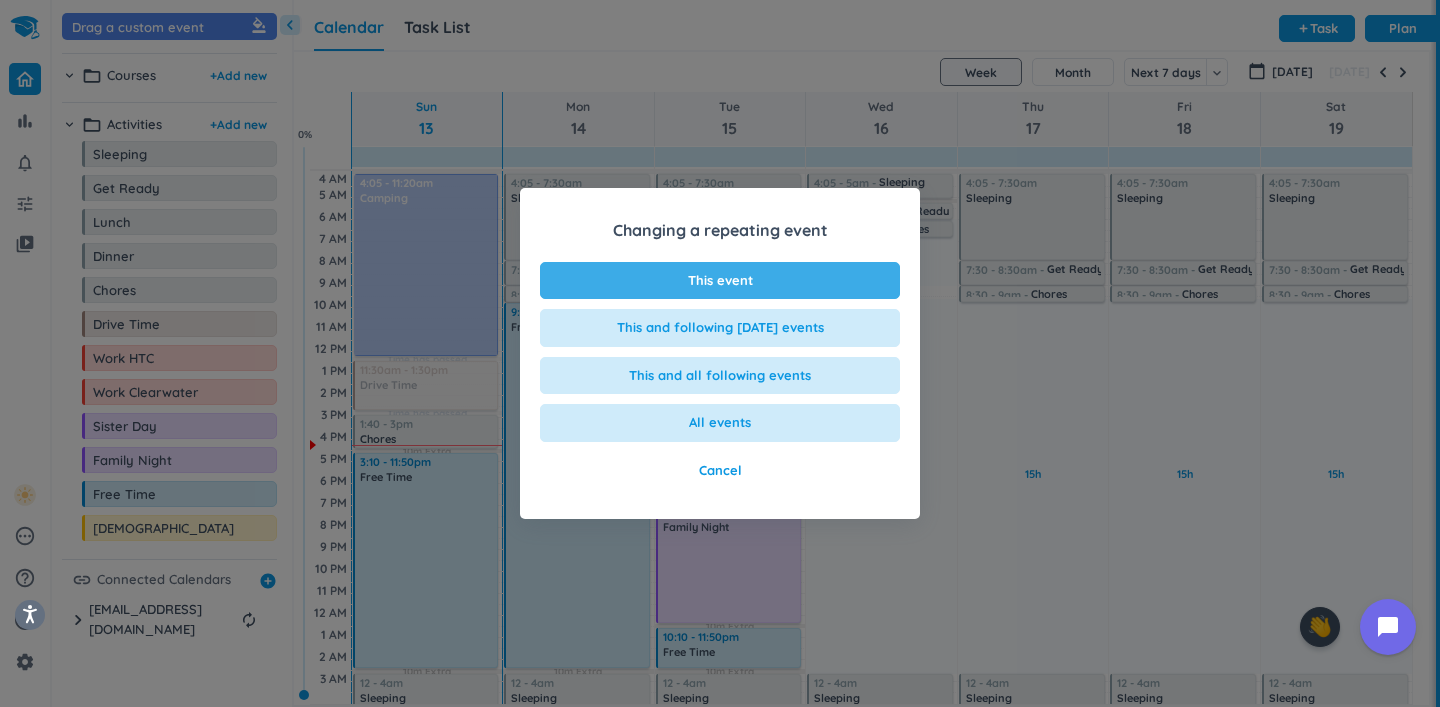 click on "This event" at bounding box center (720, 281) 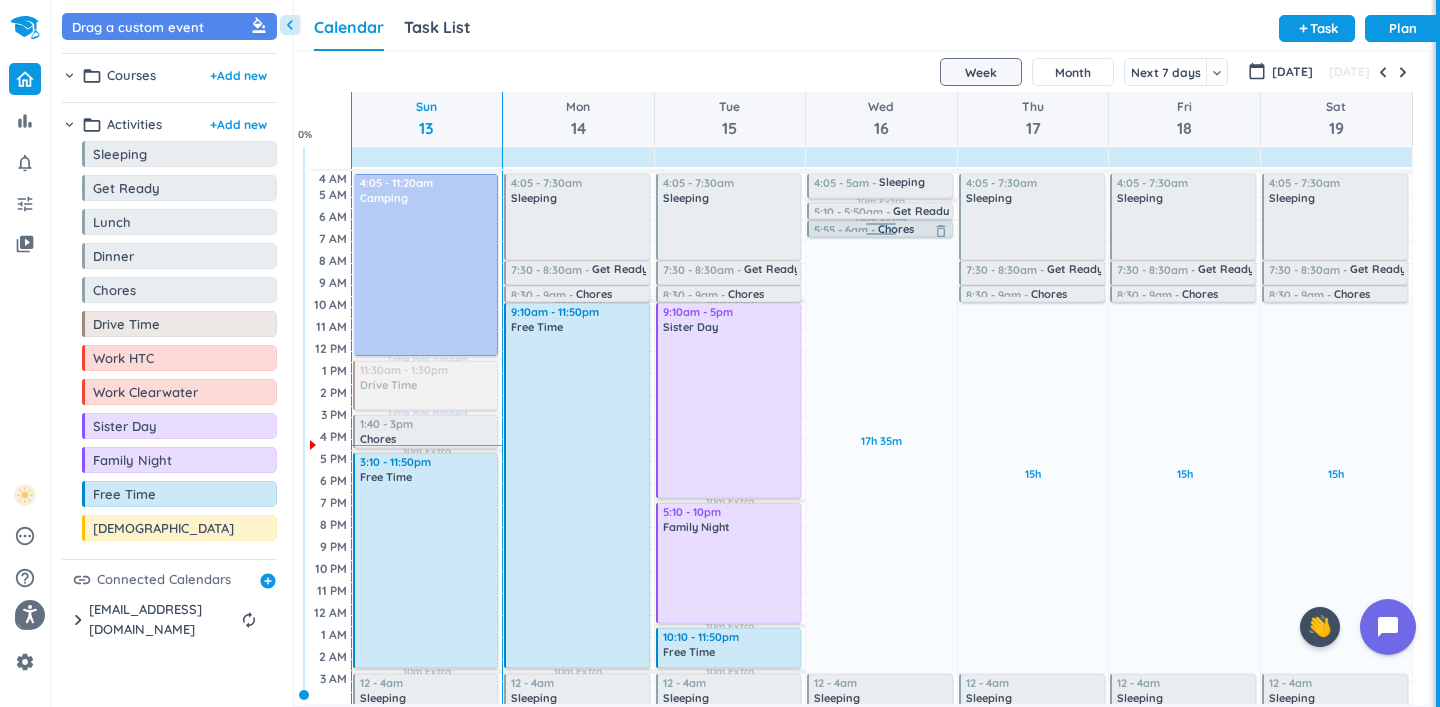 click on "17h 35m Past due Plan 10m Extra 05m Extra Adjust Awake Time 4:05 - 5am Sleeping delete_outline 5:10 - 5:50am Get Ready delete_outline 5:55 - 6:25am Chores delete_outline 12 - 4am Sleeping delete_outline 5:55 - 6am Chores delete_outline" at bounding box center [881, 437] 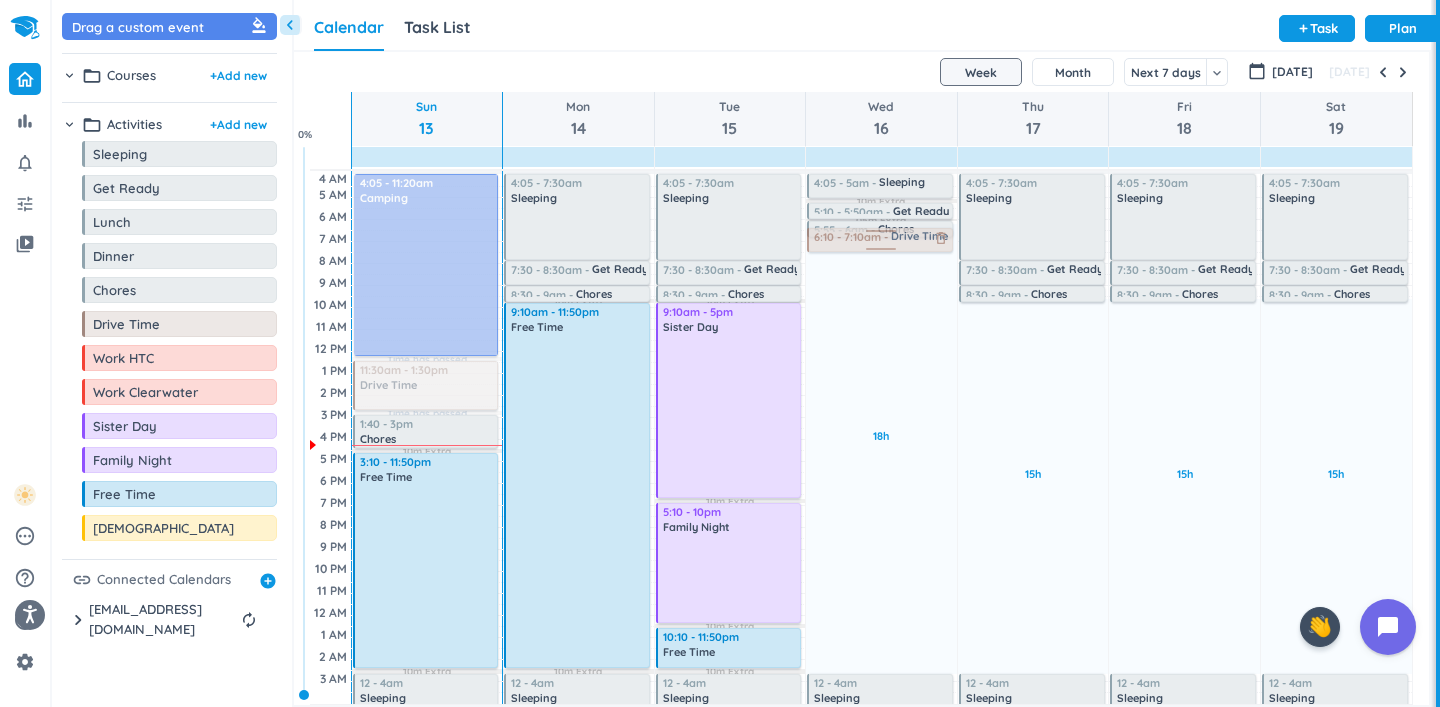 drag, startPoint x: 135, startPoint y: 332, endPoint x: 888, endPoint y: 229, distance: 760.01184 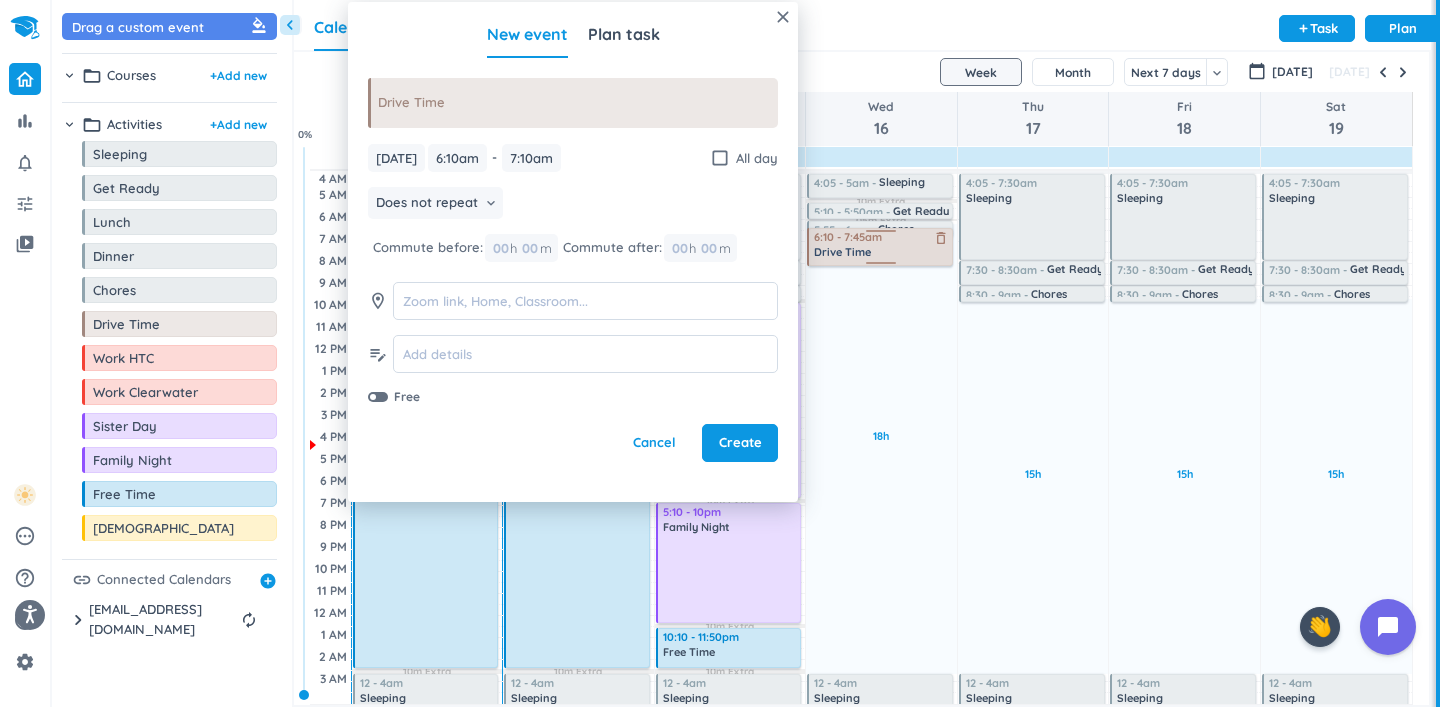 drag, startPoint x: 880, startPoint y: 248, endPoint x: 880, endPoint y: 263, distance: 15 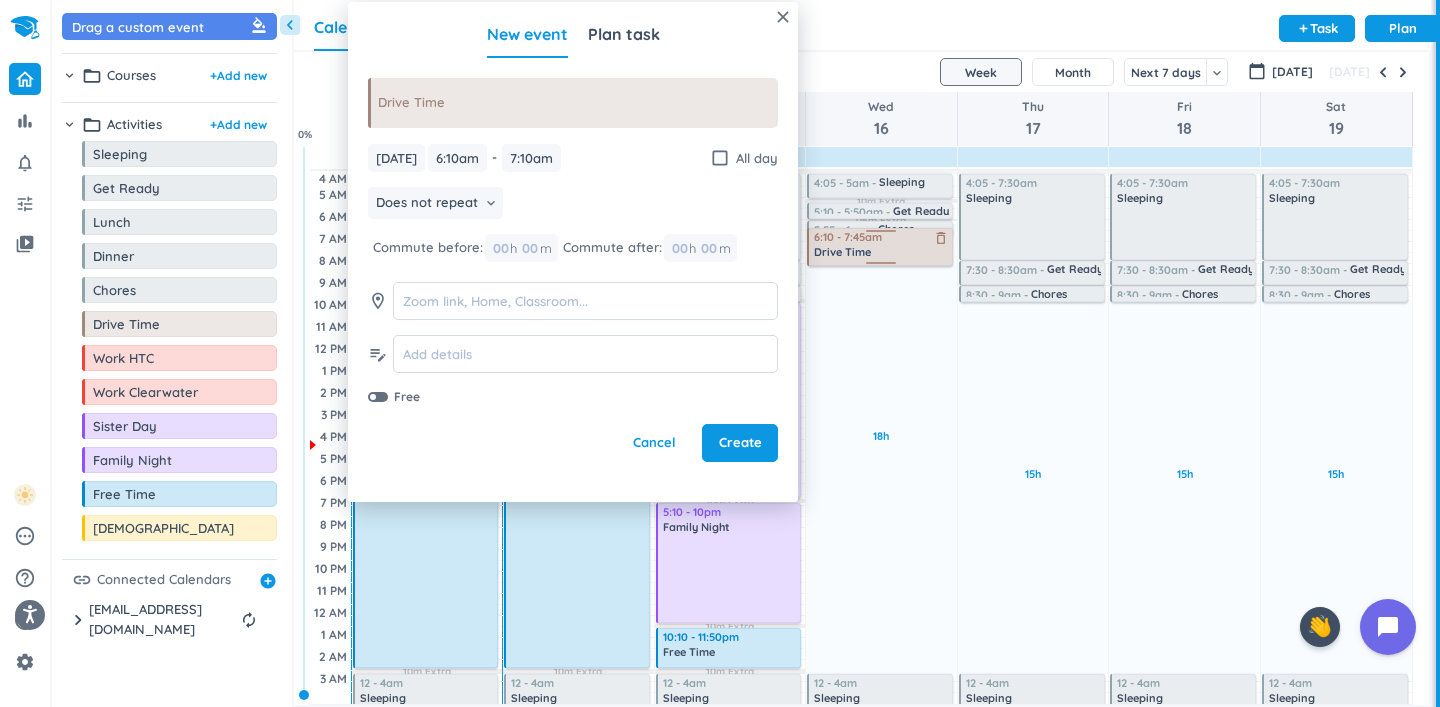 click on "18h  Past due Plan 10m Extra 05m Extra Adjust Awake Time 4:05 - 5am Sleeping delete_outline 5:10 - 5:50am Get Ready delete_outline 5:55 - 6am Chores delete_outline 6:10 - 7:10am Drive Time delete_outline 12 - 4am Sleeping delete_outline 6:10 - 7:45am Drive Time delete_outline" at bounding box center [881, 437] 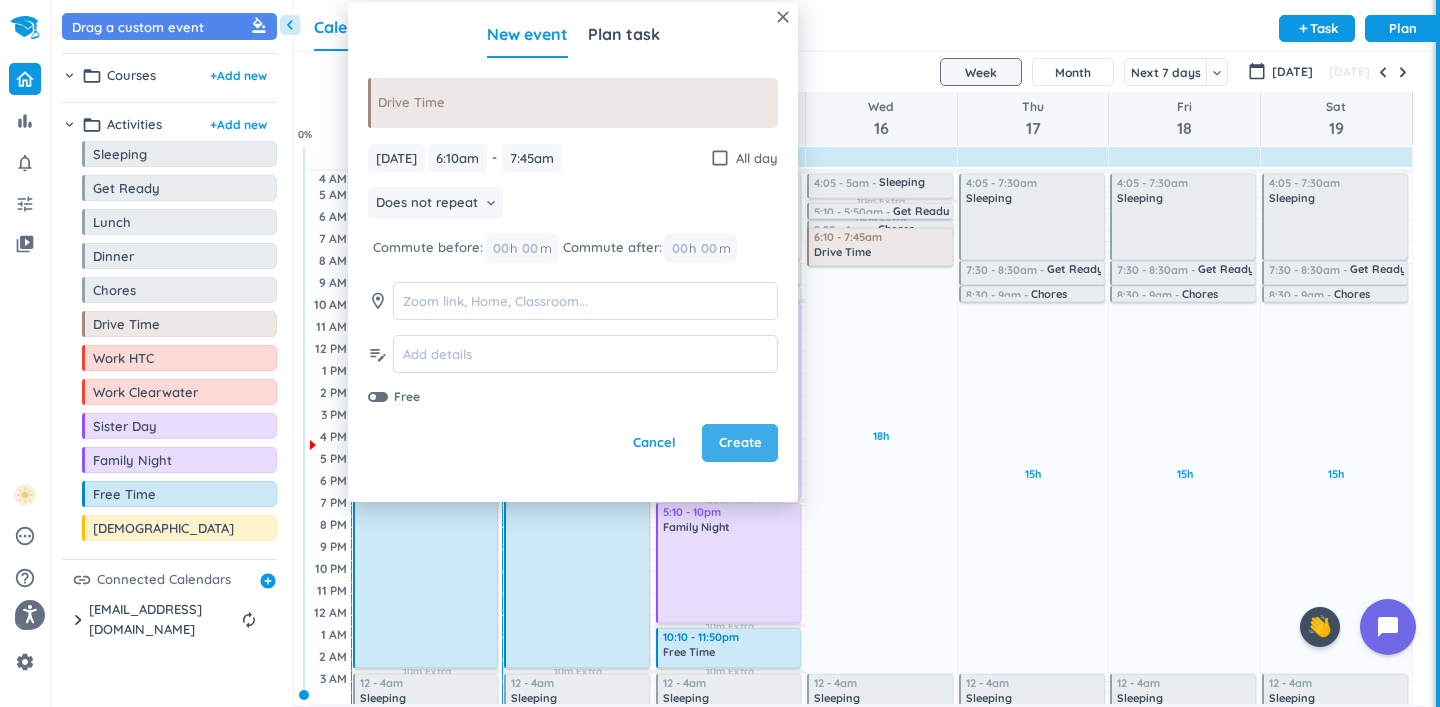 click on "Create" at bounding box center (740, 443) 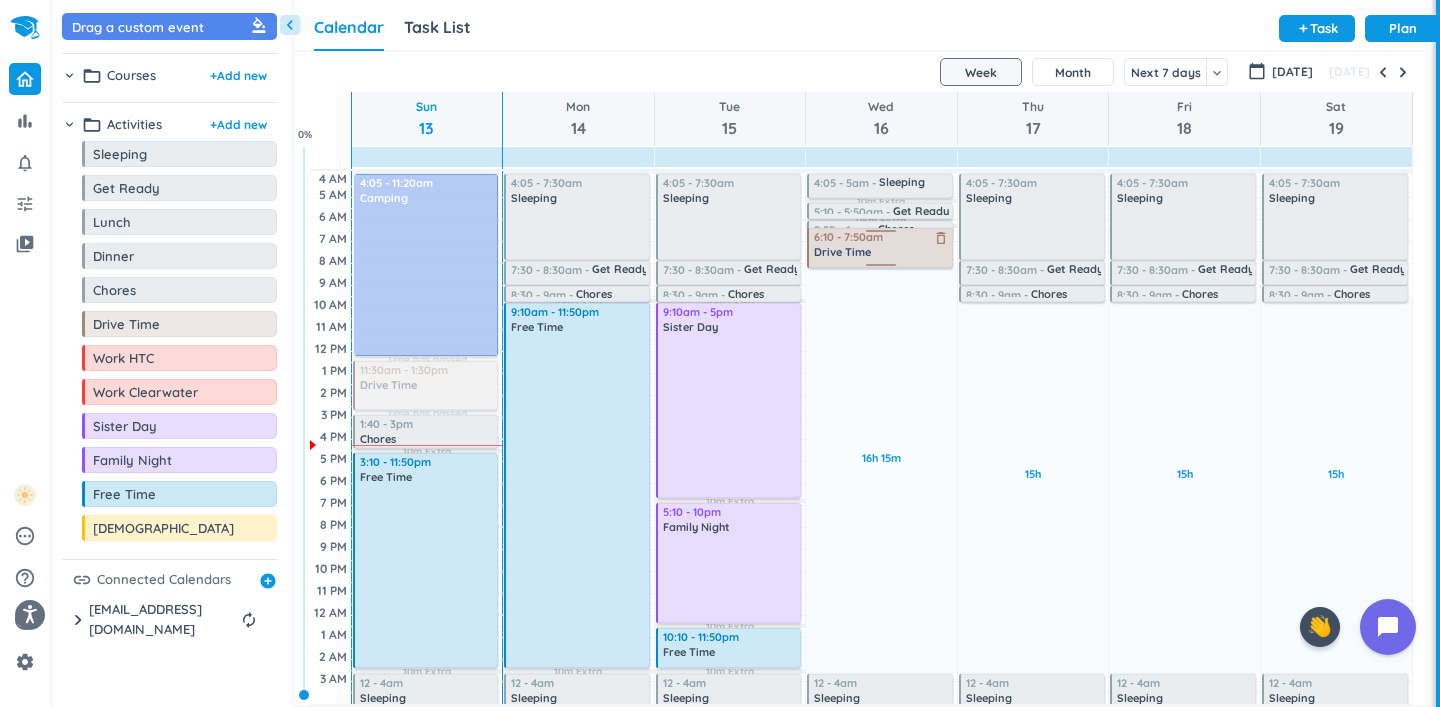 click on "16h 15m Past due Plan 10m Extra 05m Extra 10m Extra Adjust Awake Time 4:05 - 5am Sleeping delete_outline 5:10 - 5:50am Get Ready delete_outline 5:55 - 6am Chores delete_outline 6:10 - 7:45am Drive Time delete_outline 12 - 4am Sleeping delete_outline 6:10 - 7:50am Drive Time delete_outline" at bounding box center [881, 437] 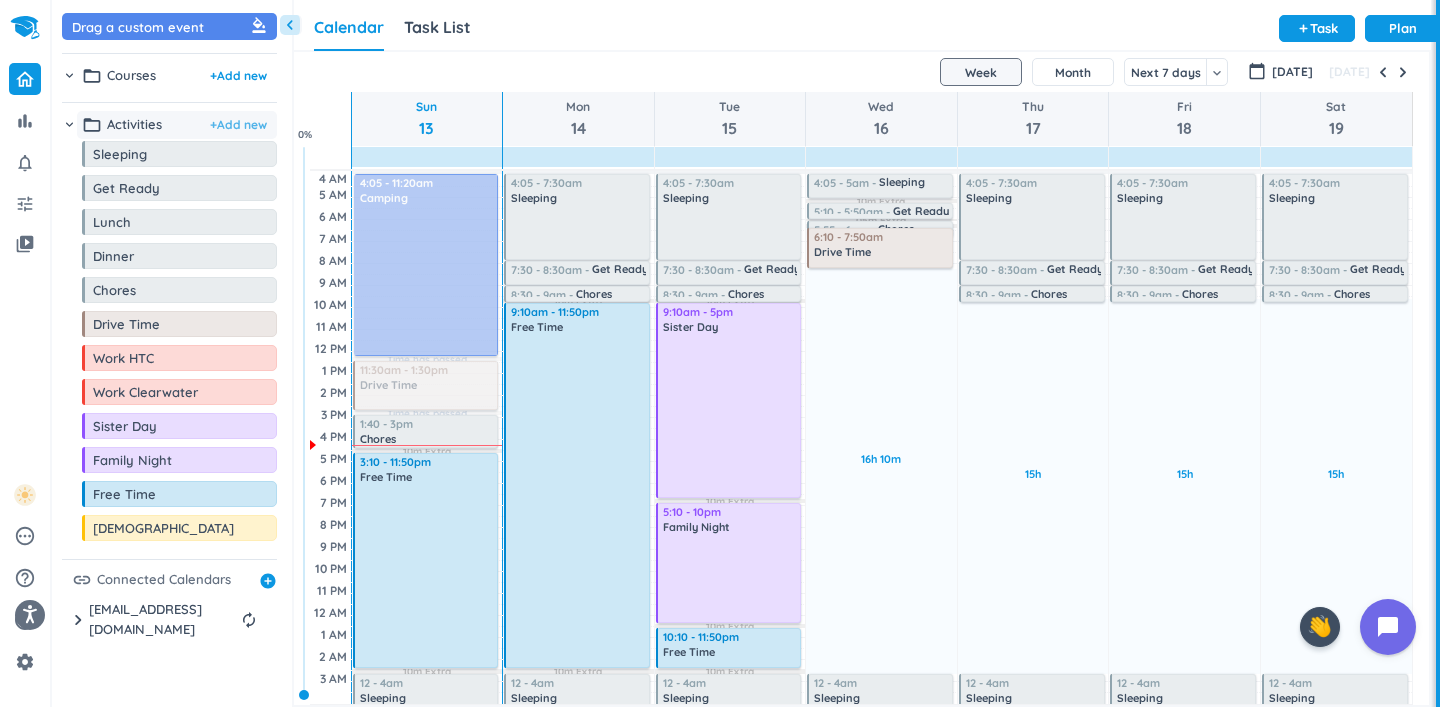 click on "+  Add new" at bounding box center (238, 125) 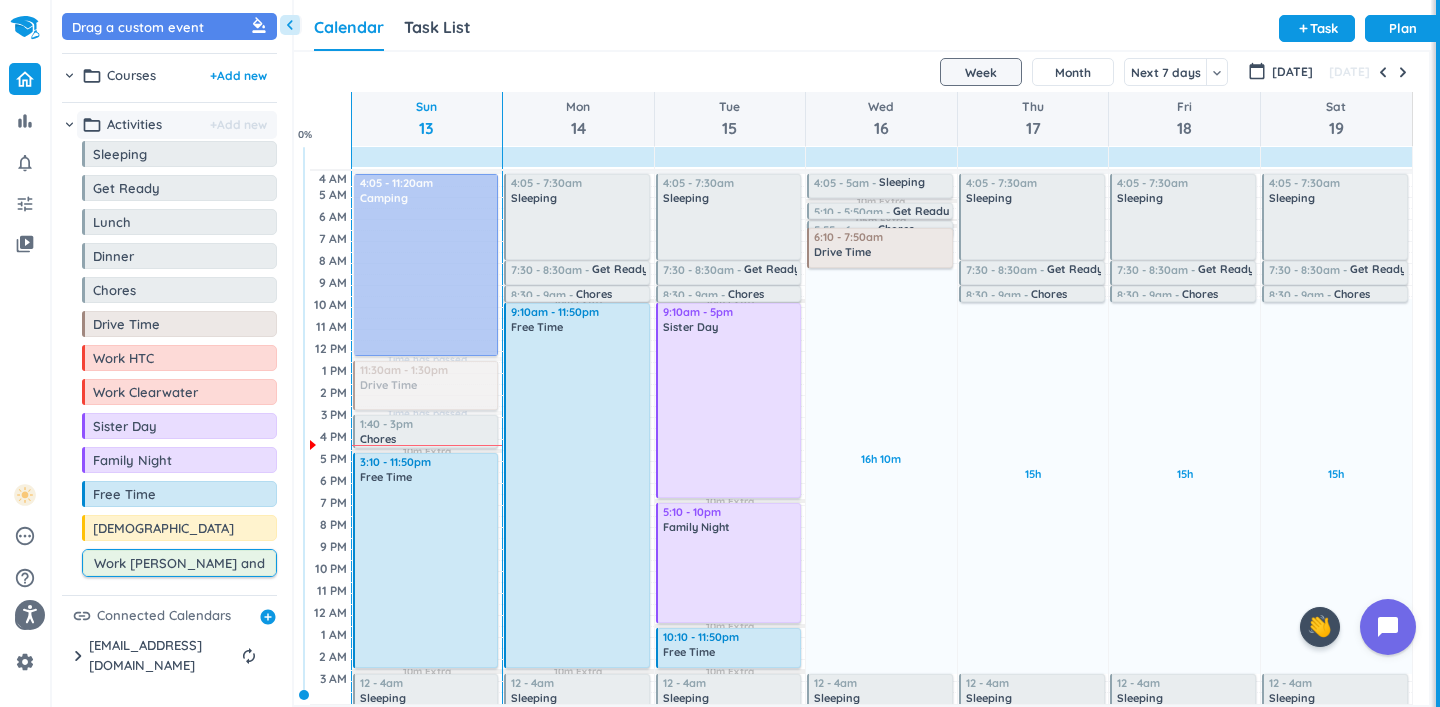 type on "Work [PERSON_NAME] and [PERSON_NAME]" 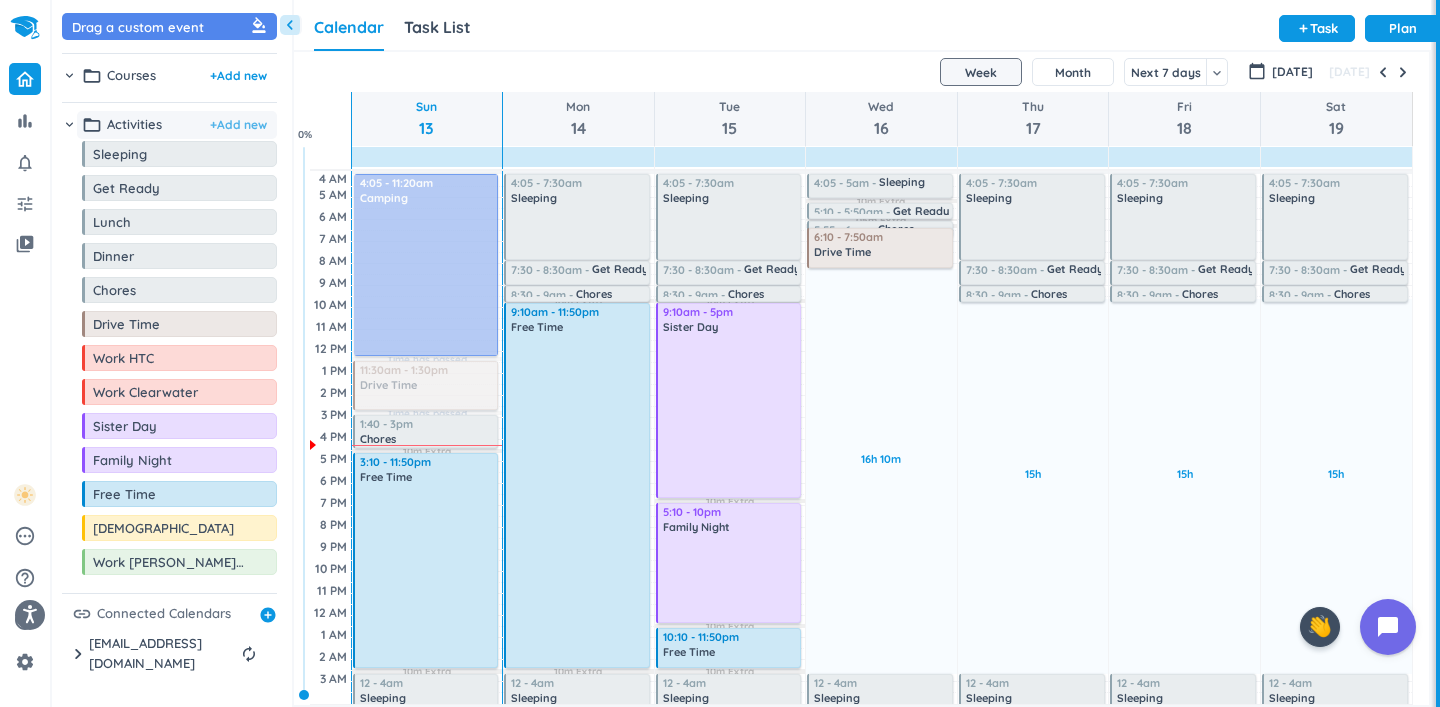 click on "+  Add new" at bounding box center [238, 125] 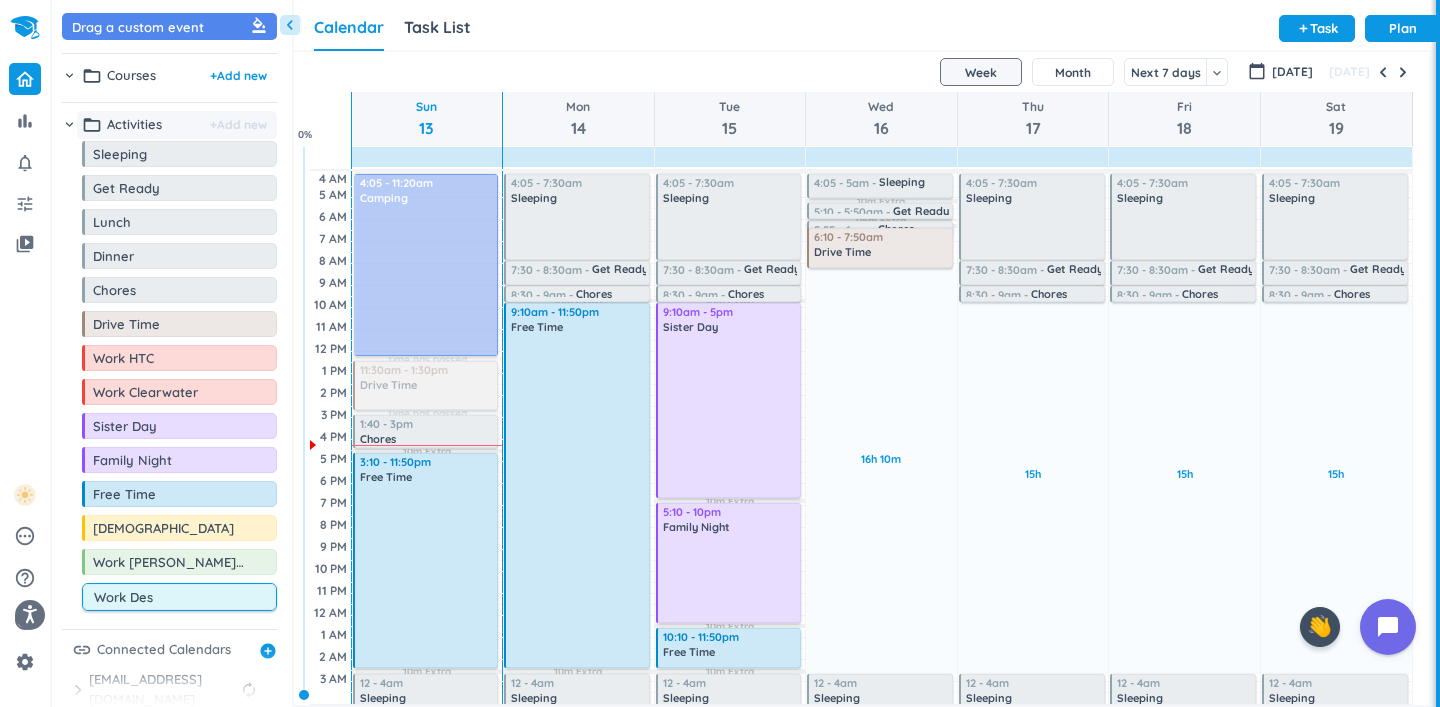 type on "Work Desk" 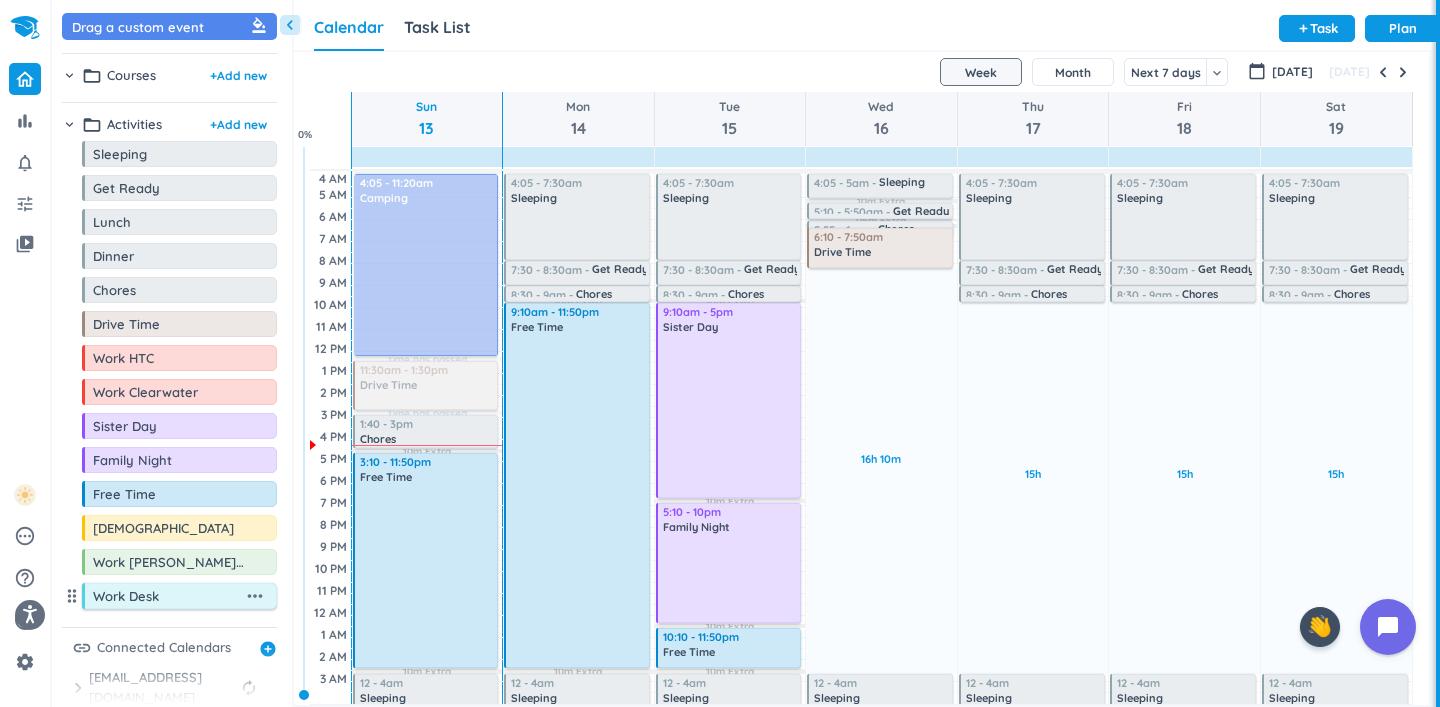 click on "more_horiz" at bounding box center [255, 596] 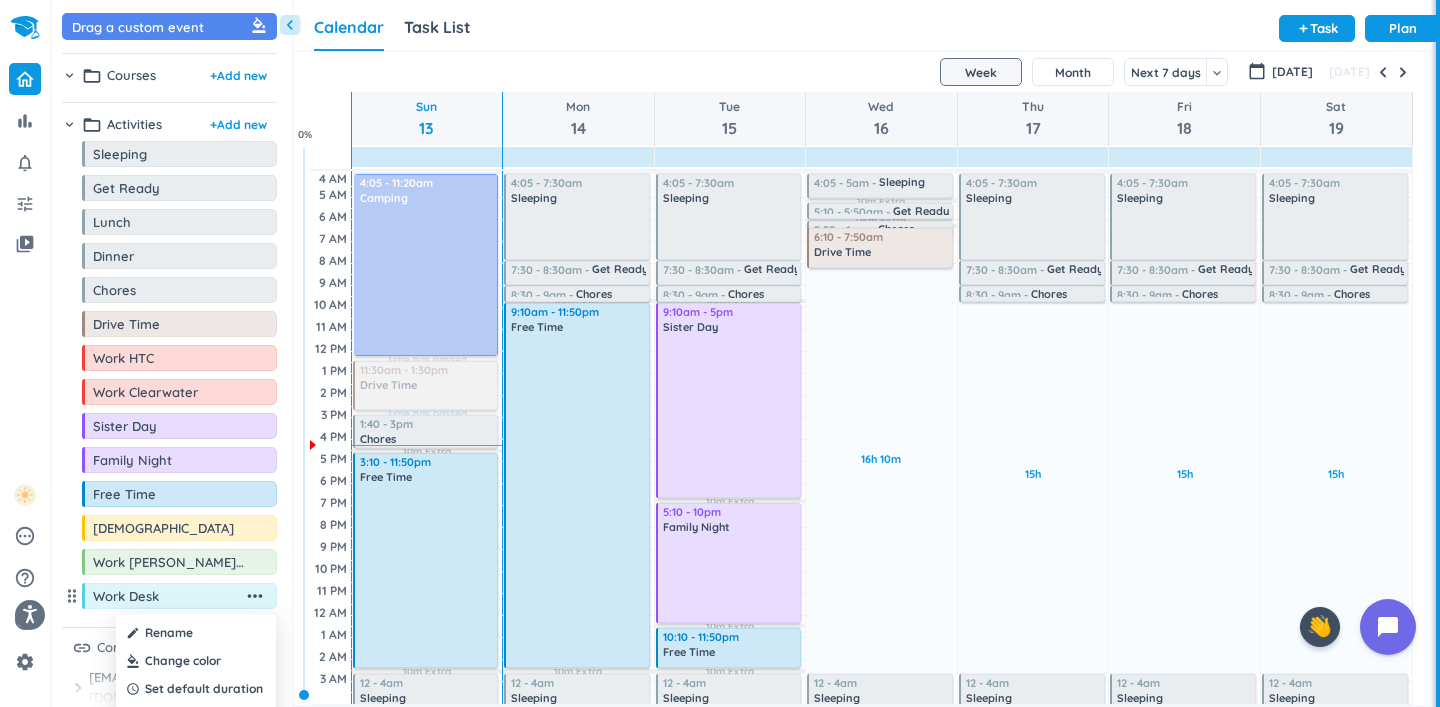 click at bounding box center [196, 661] 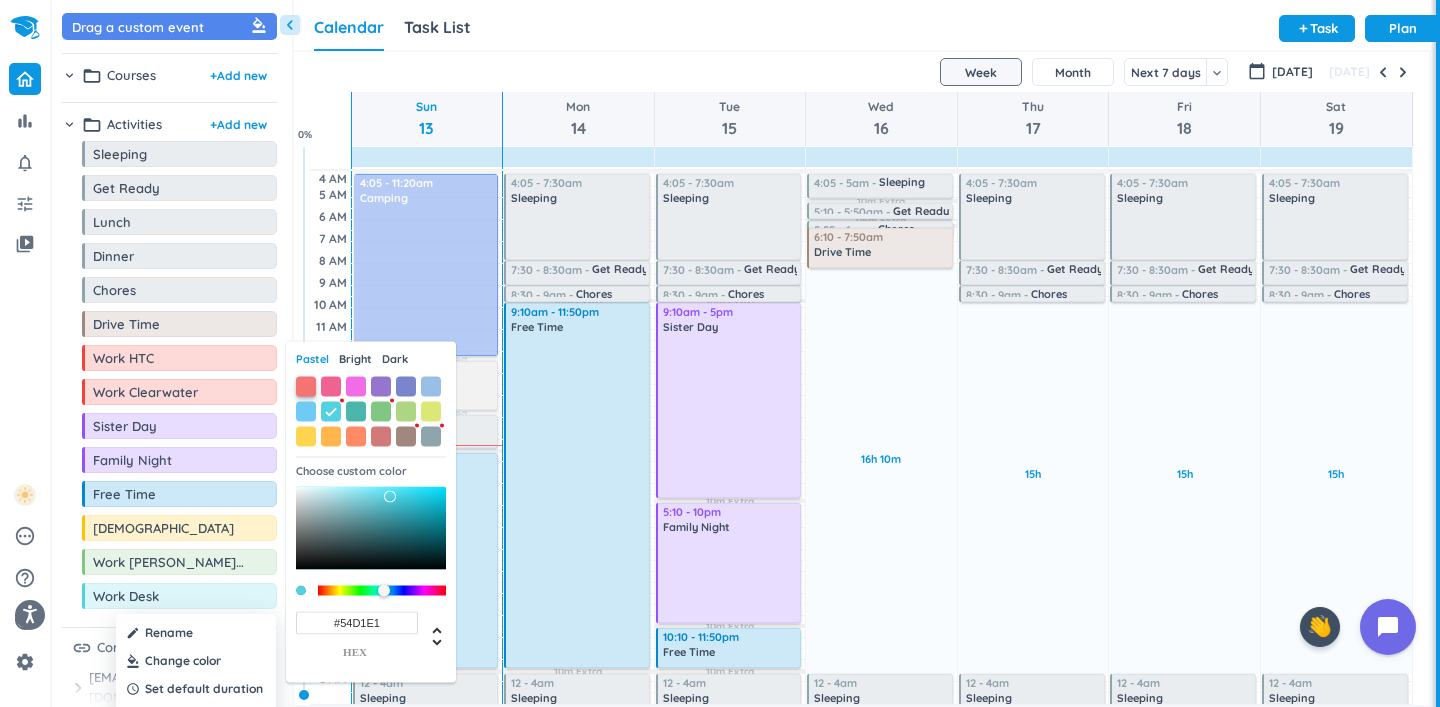 click at bounding box center (306, 386) 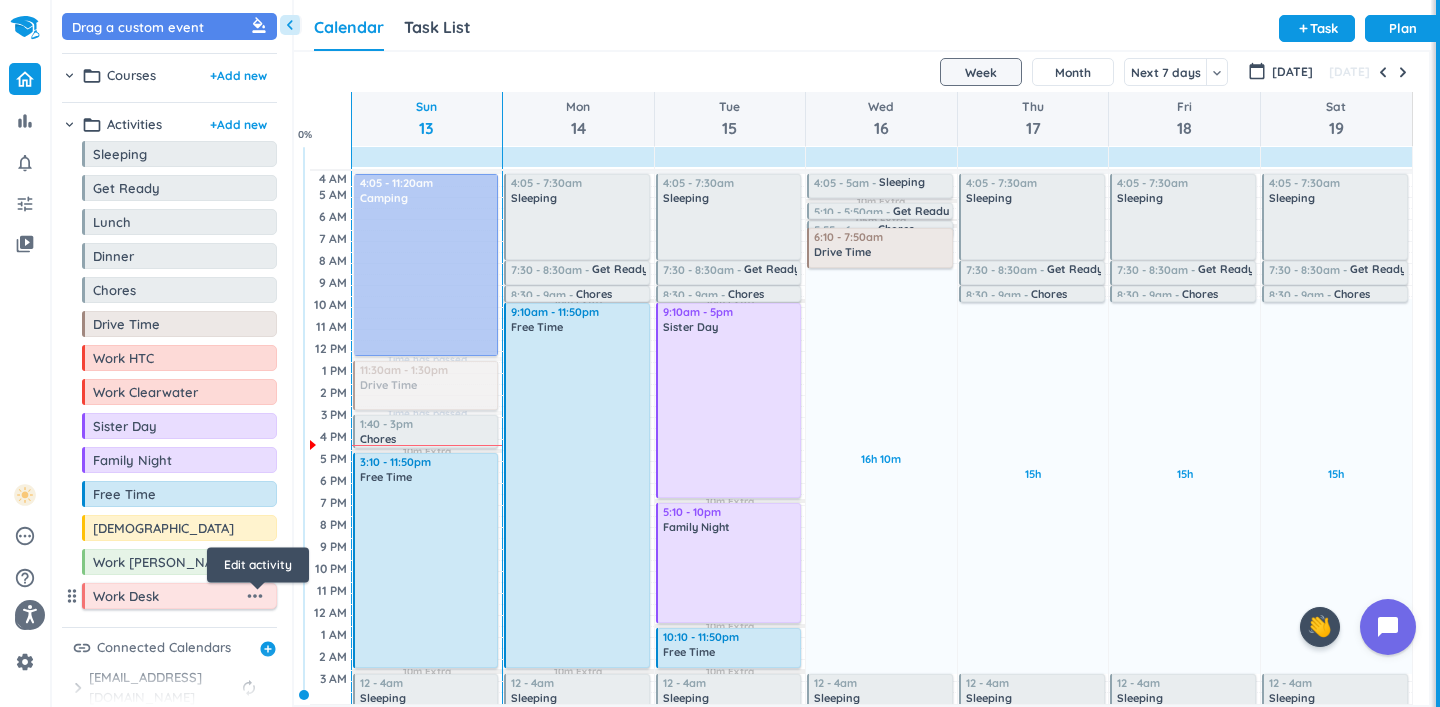 click on "more_horiz" at bounding box center (255, 596) 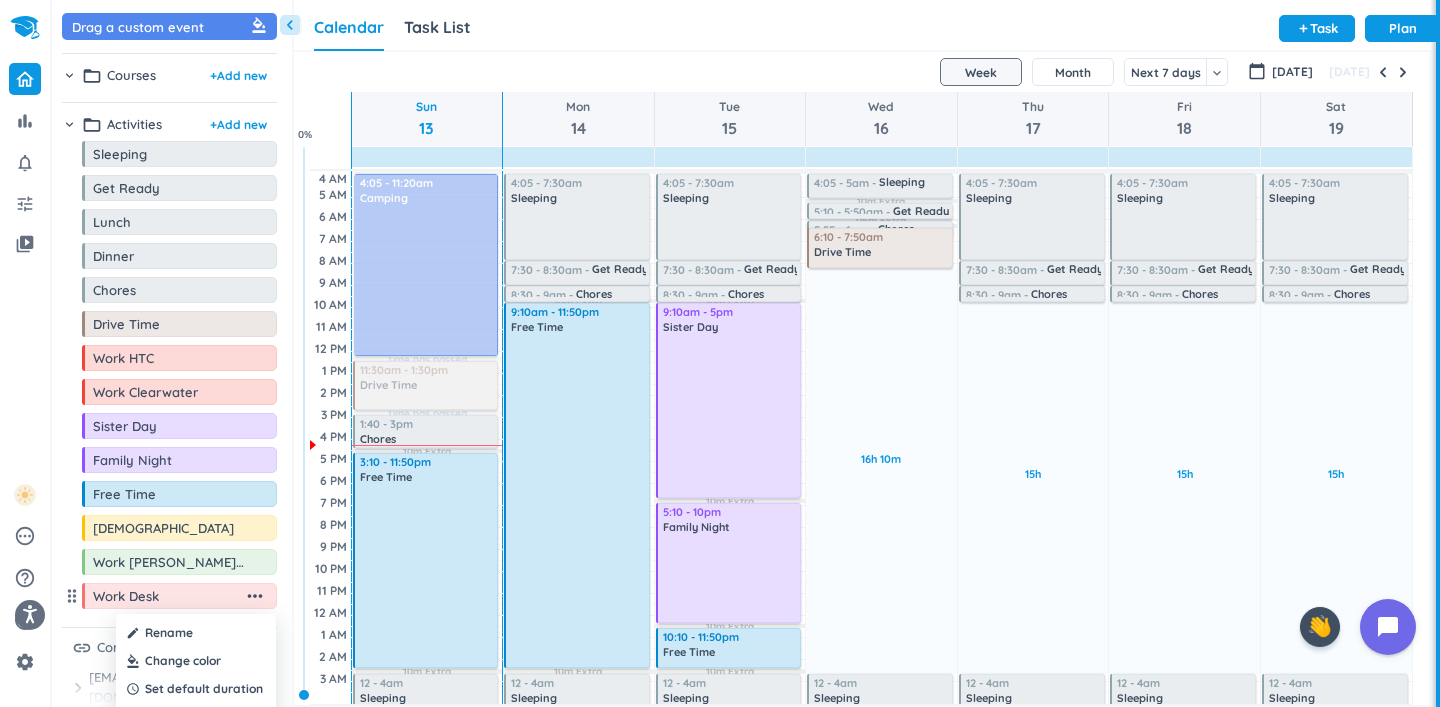 click at bounding box center (196, 661) 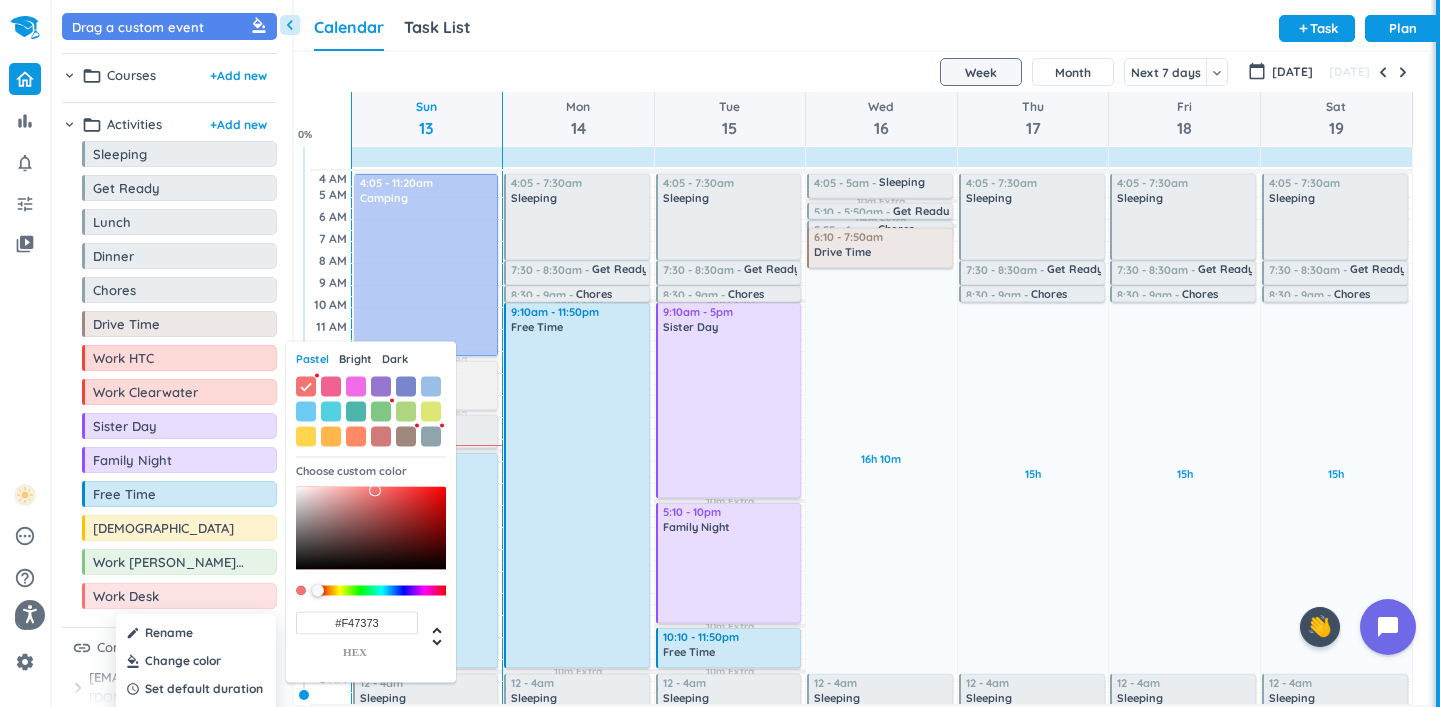 click on "Dark" at bounding box center [395, 359] 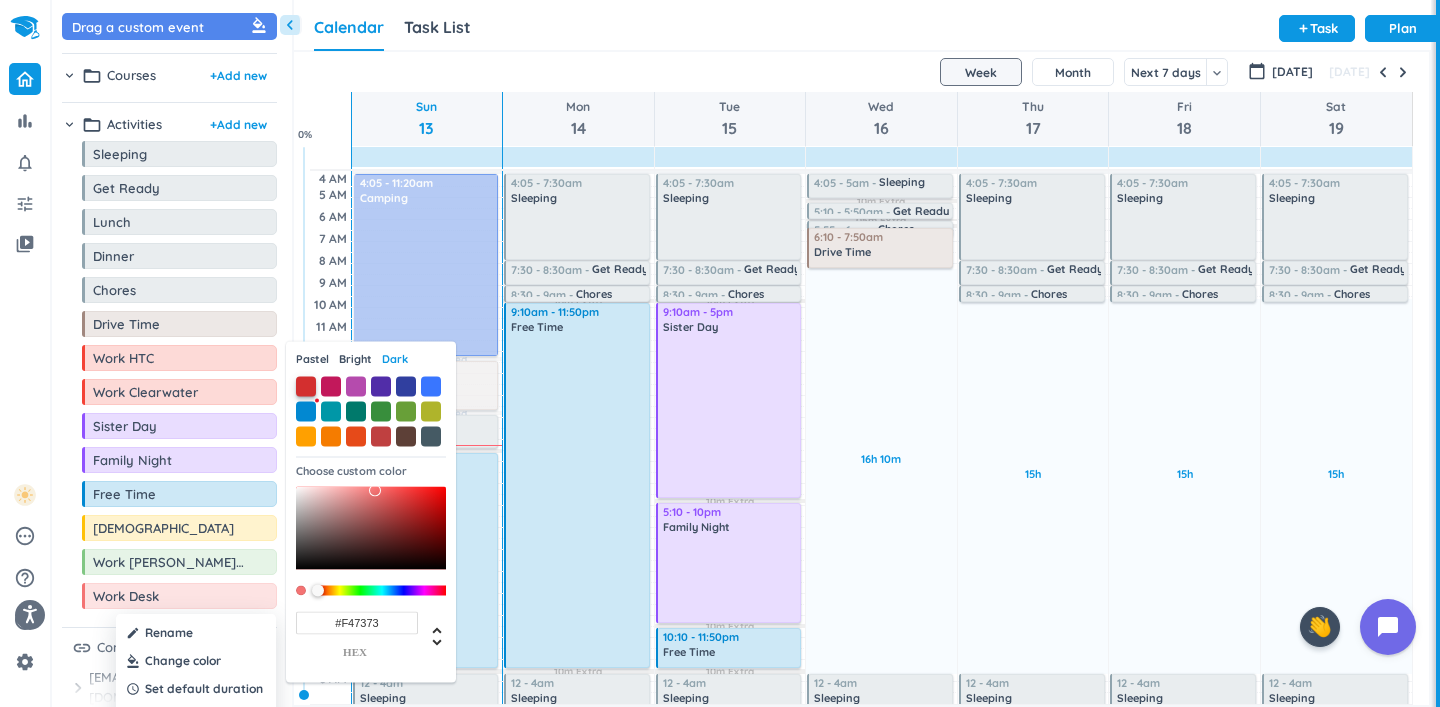click at bounding box center (306, 386) 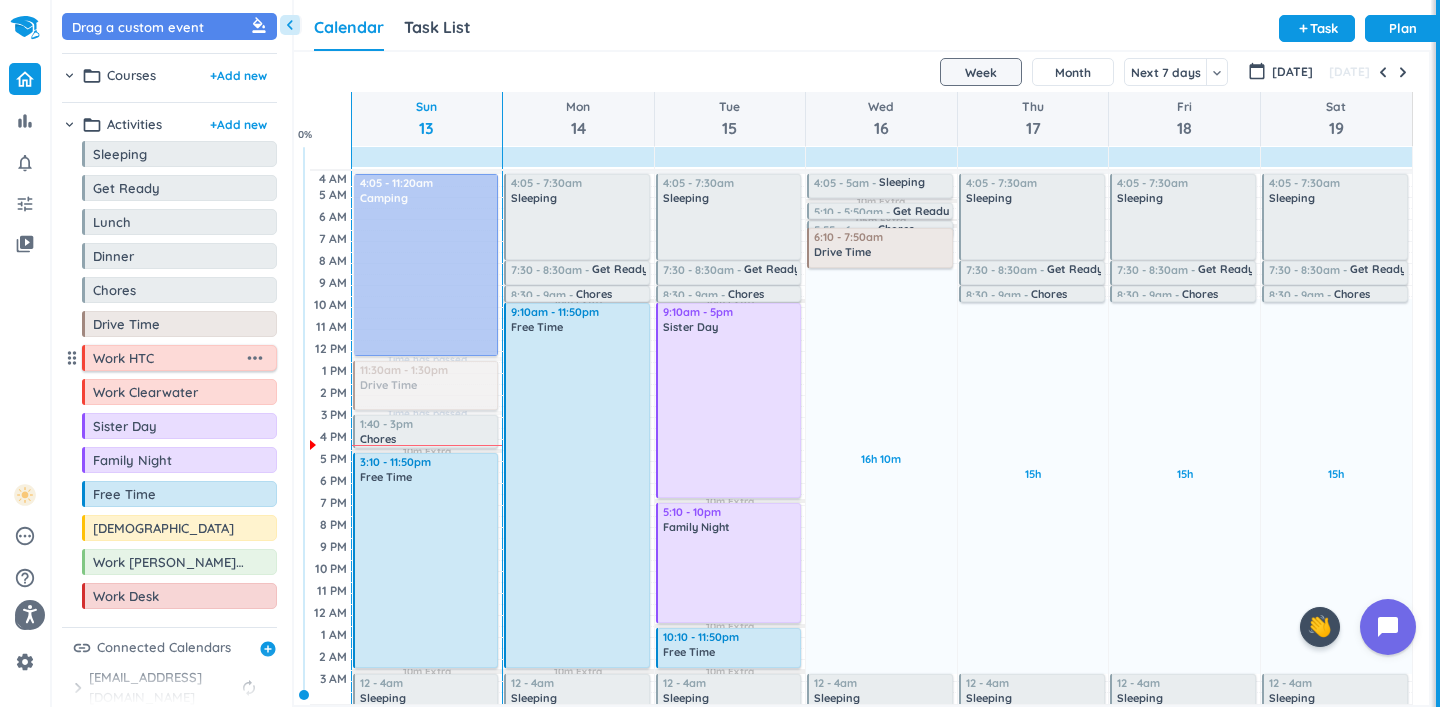 click on "more_horiz" at bounding box center [255, 358] 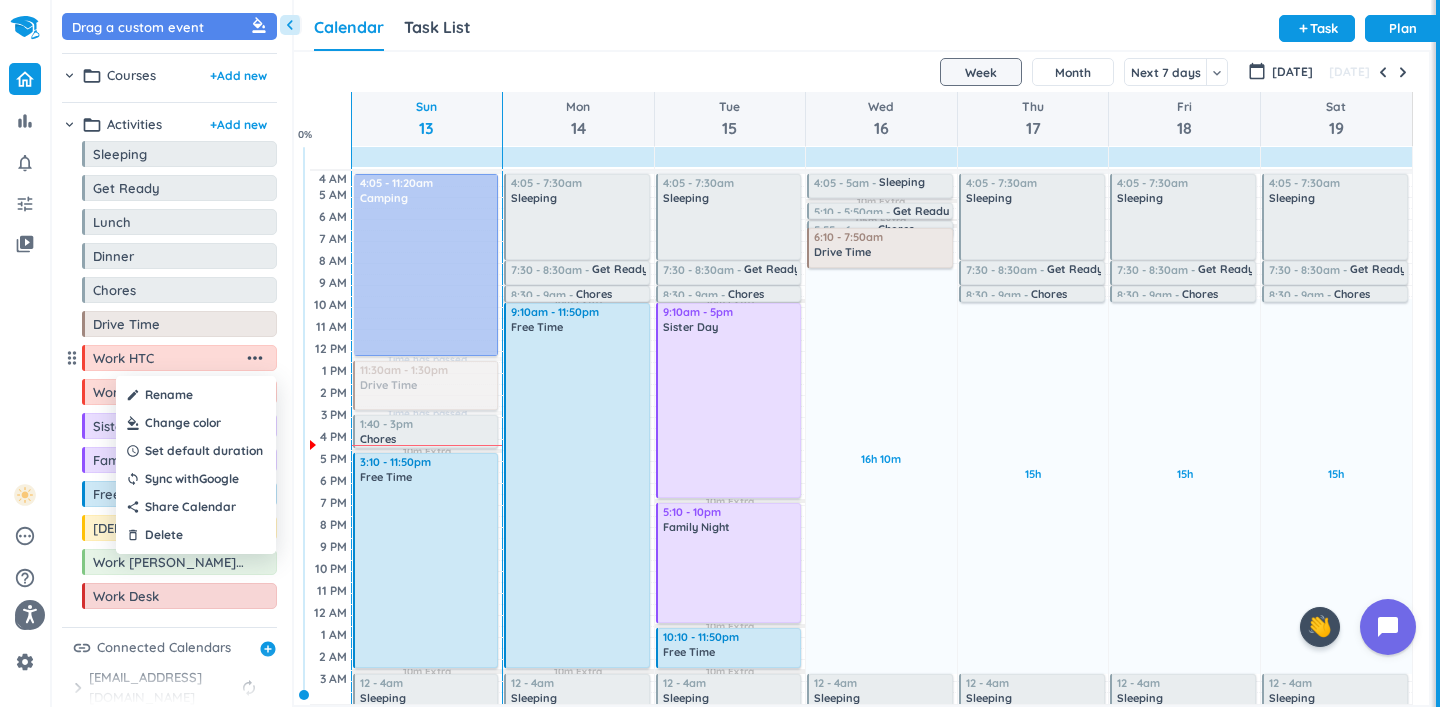 click at bounding box center (196, 423) 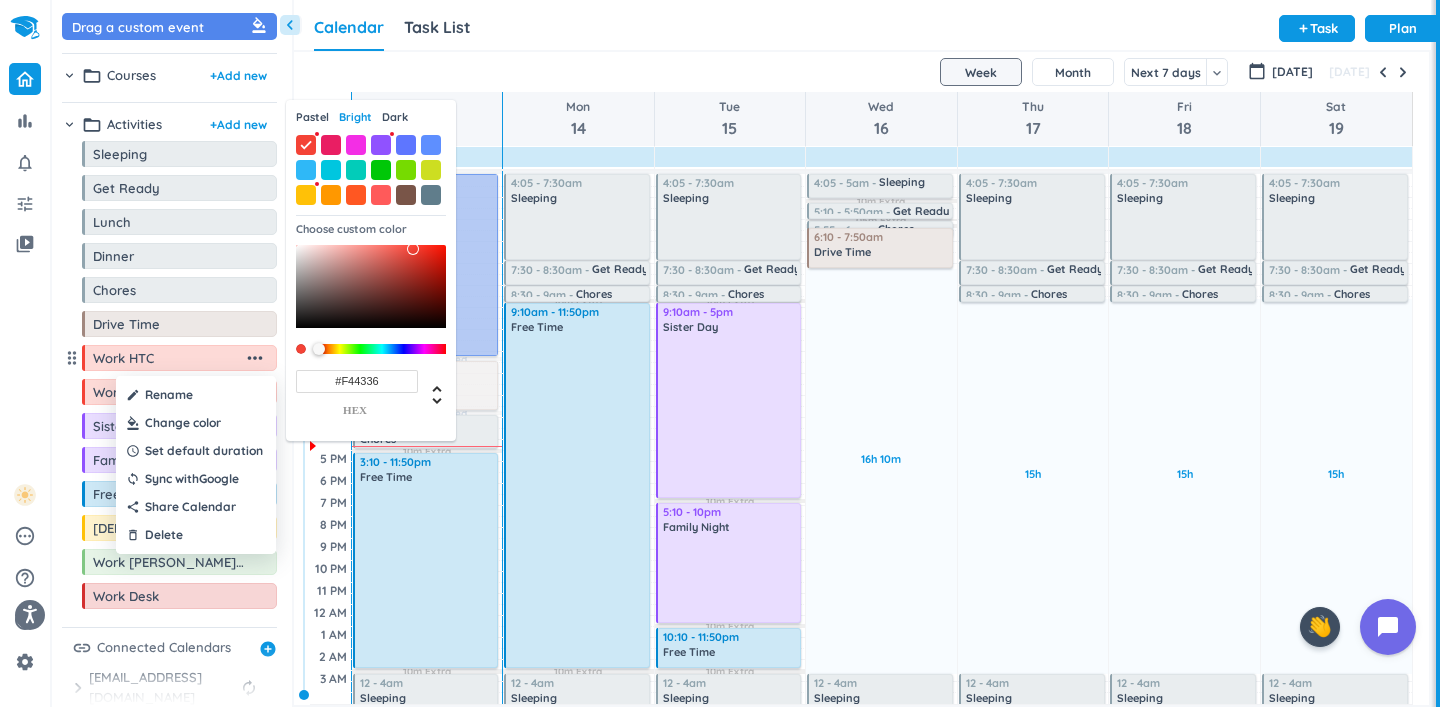 click at bounding box center [720, 353] 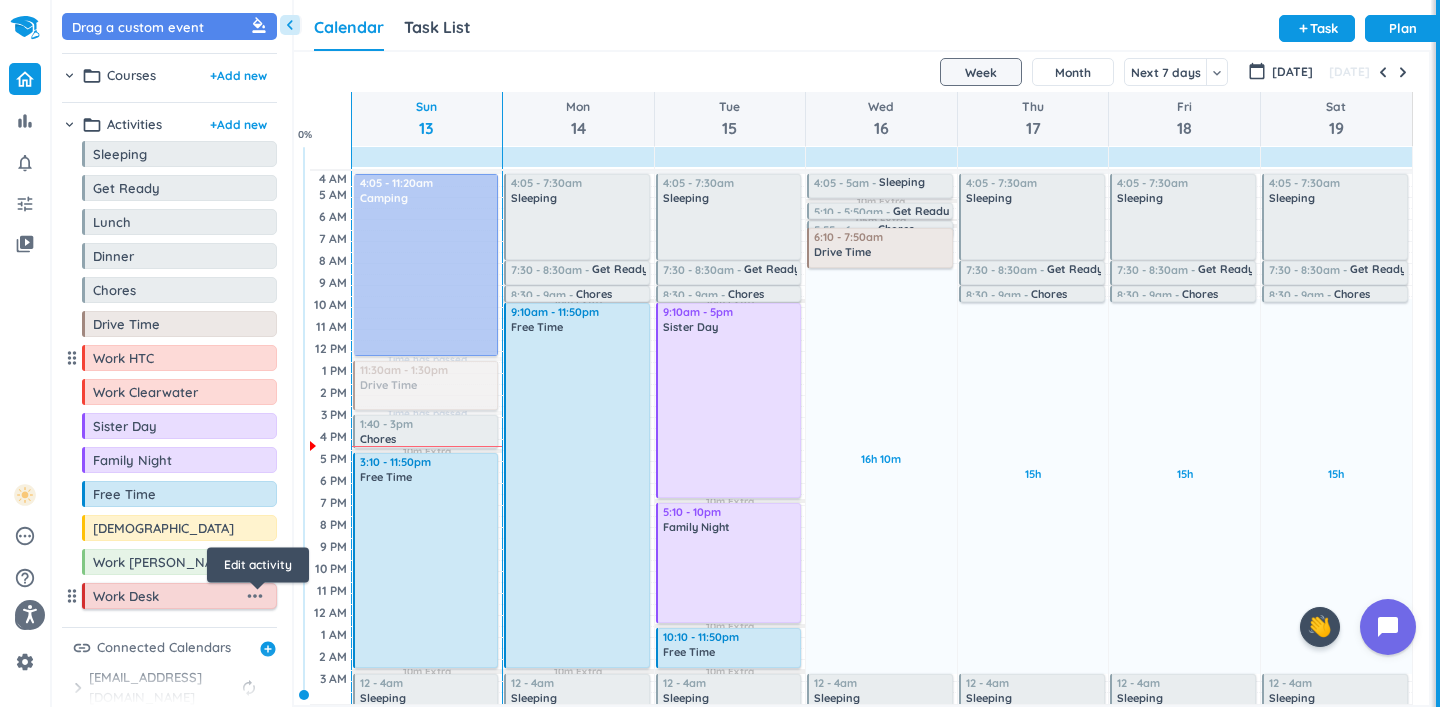 click on "more_horiz" at bounding box center (255, 596) 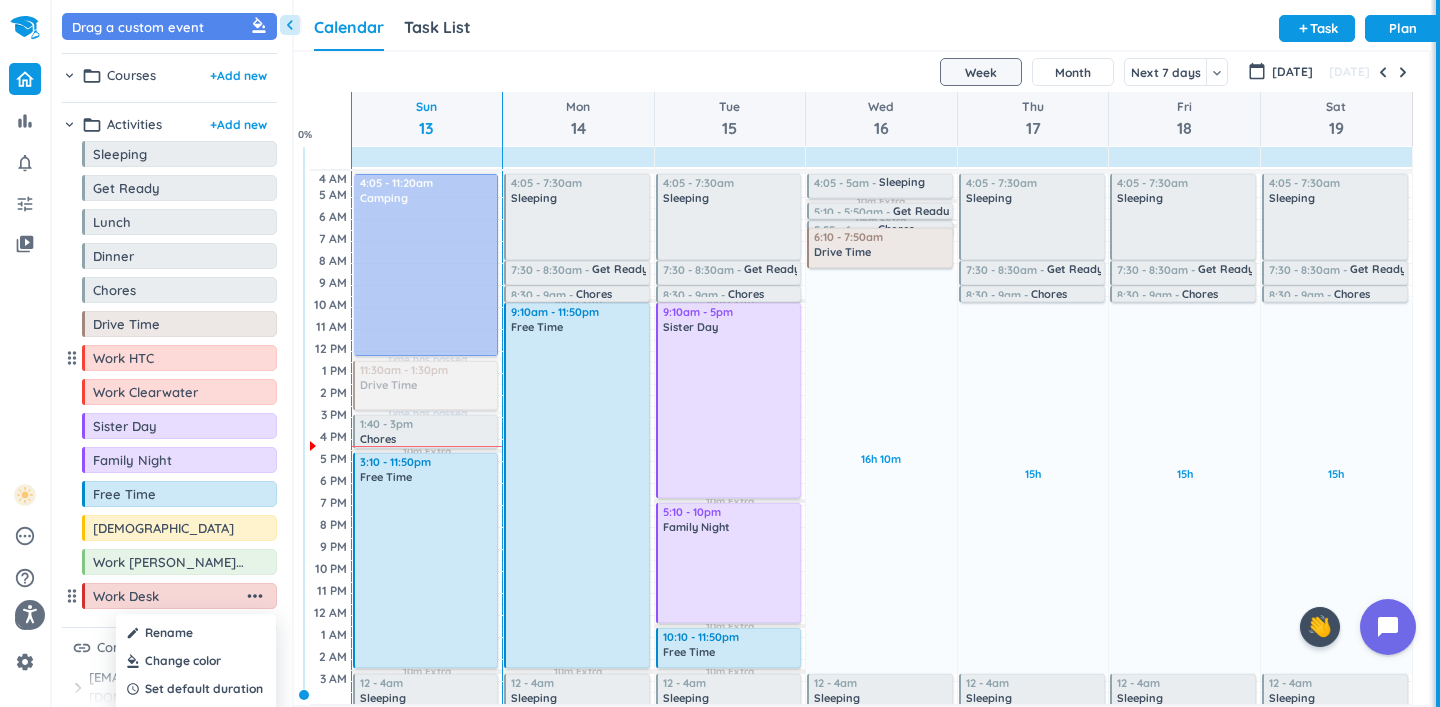 click at bounding box center (196, 661) 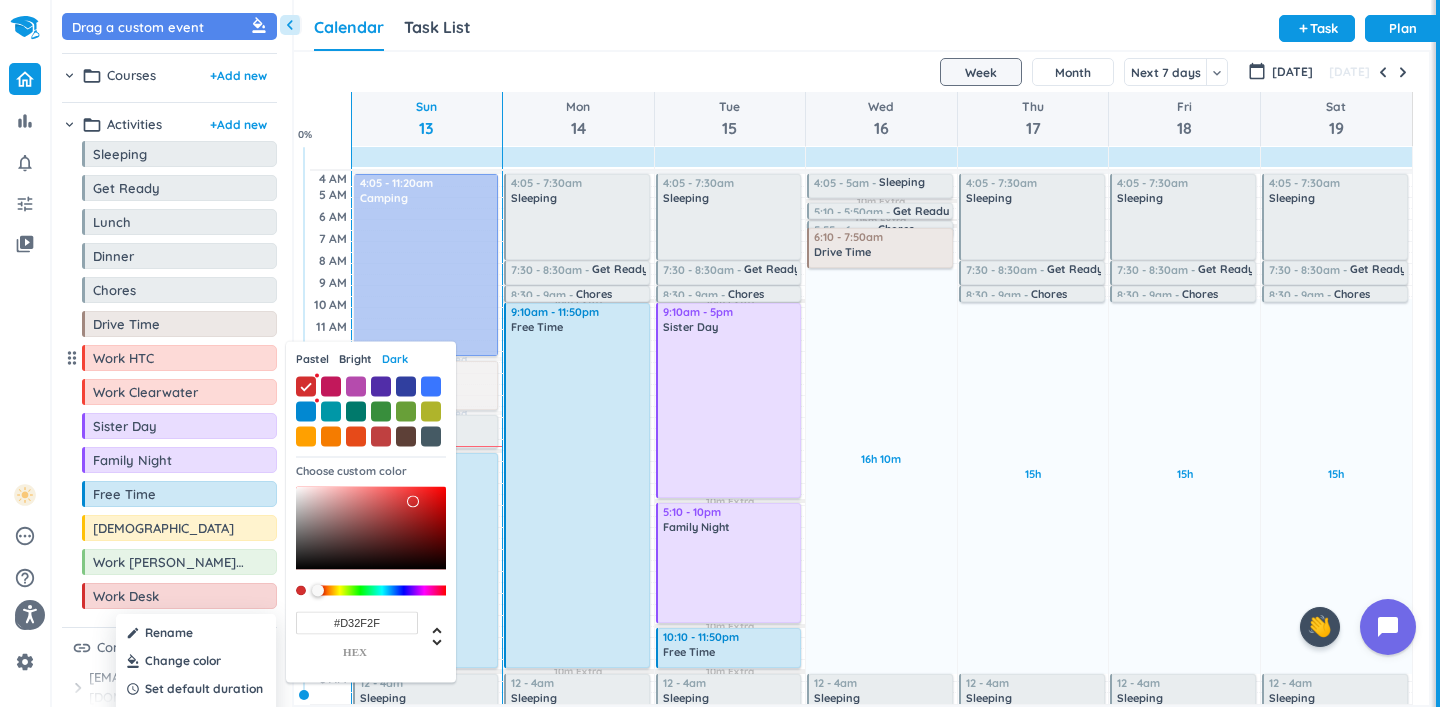 click on "Pastel Bright Dark Choose custom color #D32F2F hex" at bounding box center [371, 512] 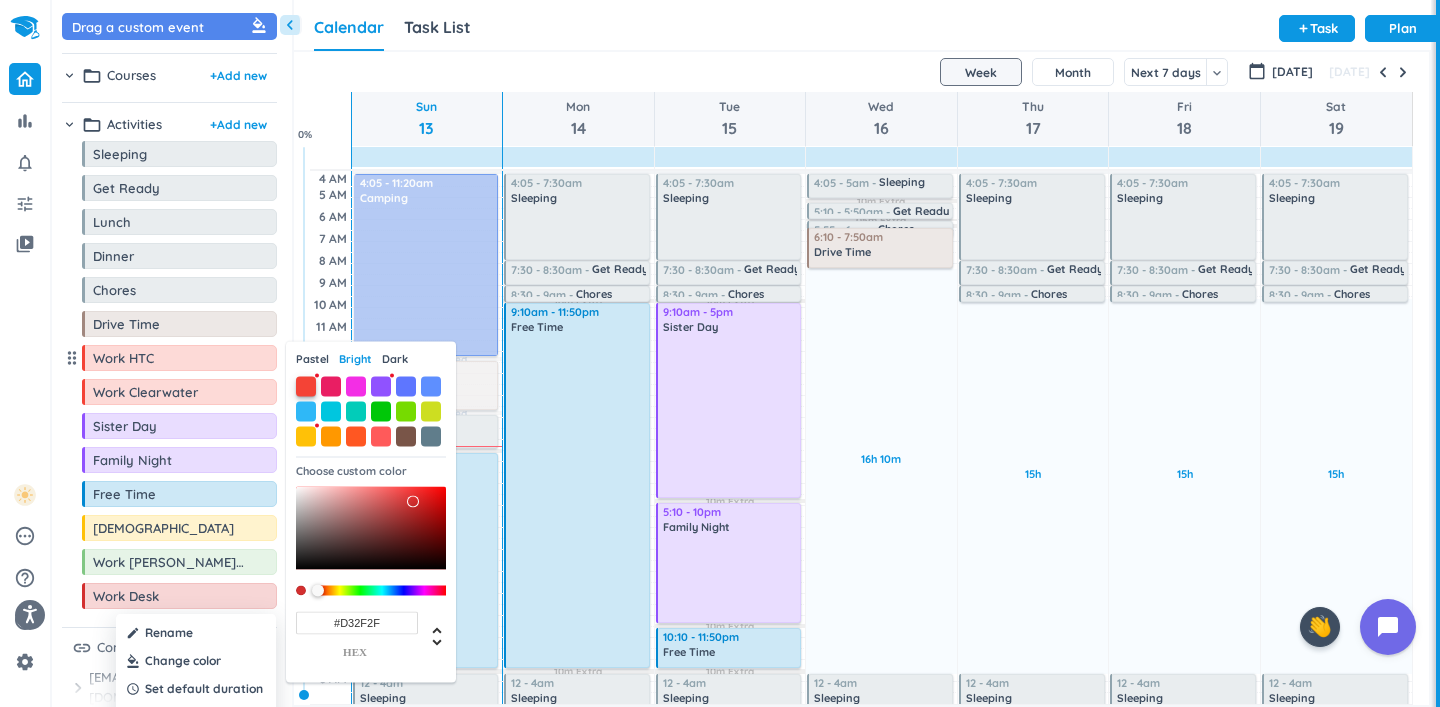 click at bounding box center (306, 386) 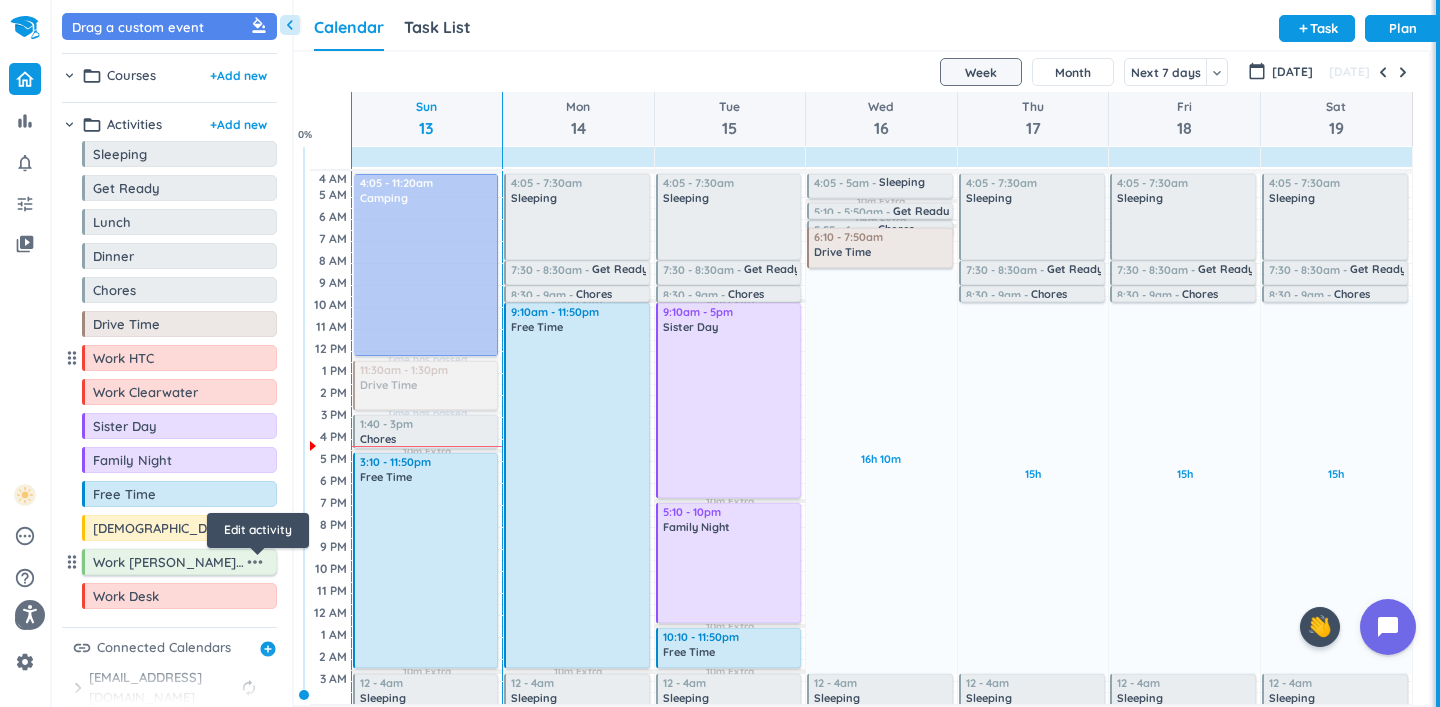click on "more_horiz" at bounding box center [255, 562] 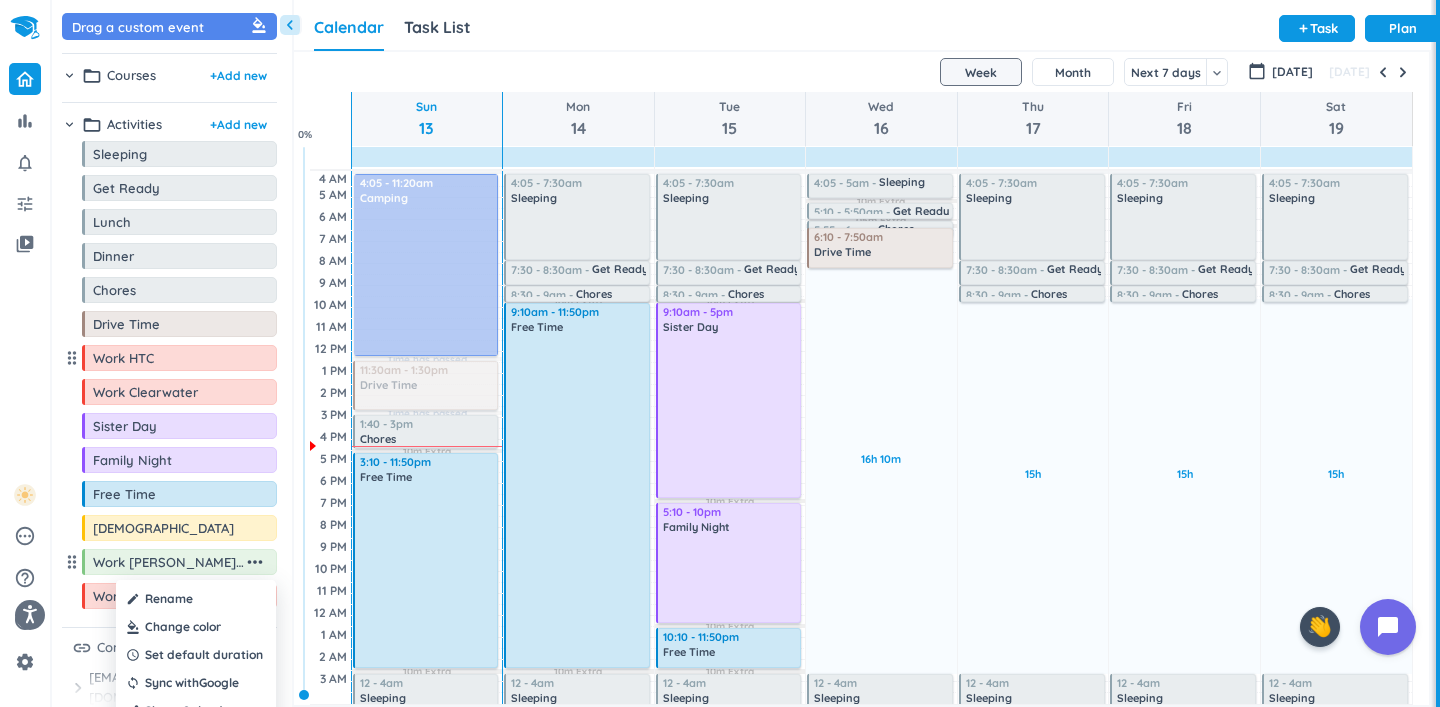 click at bounding box center (196, 627) 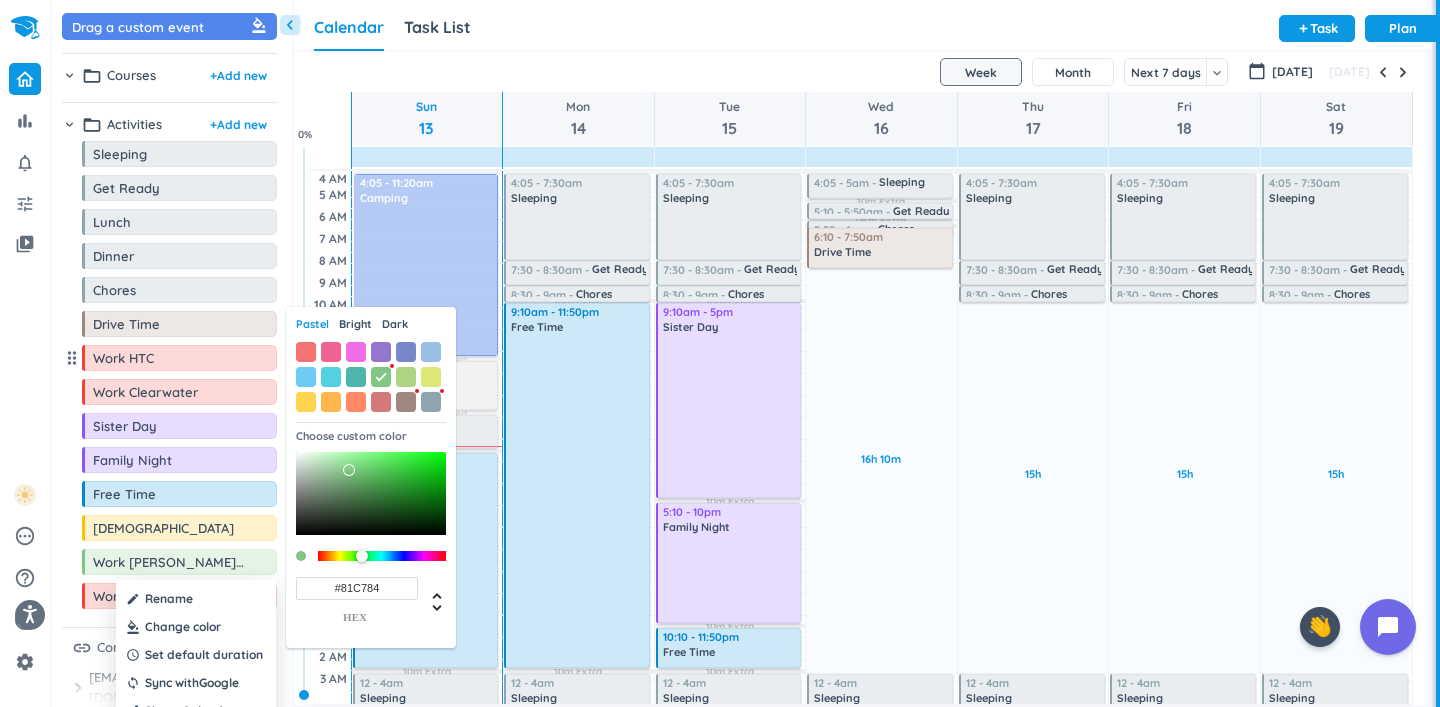click on "Bright" at bounding box center [355, 324] 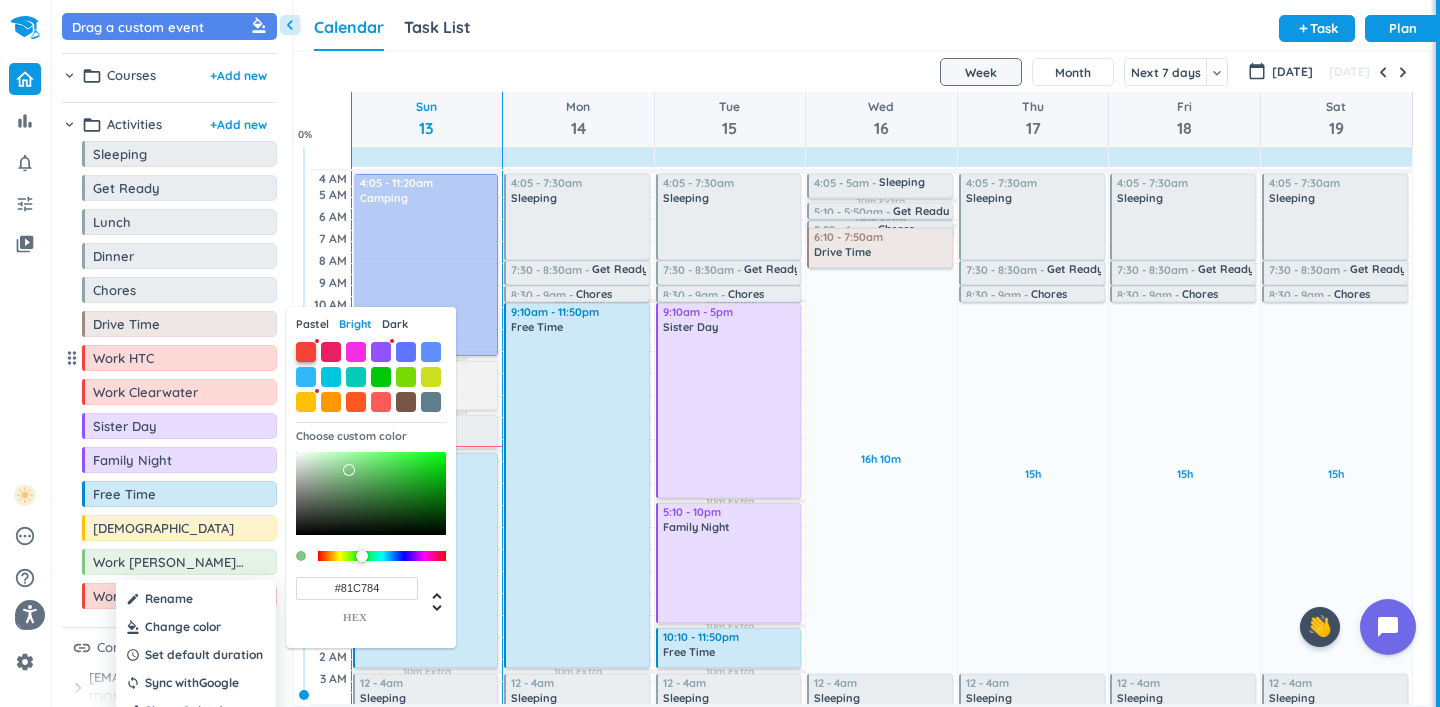click at bounding box center [306, 352] 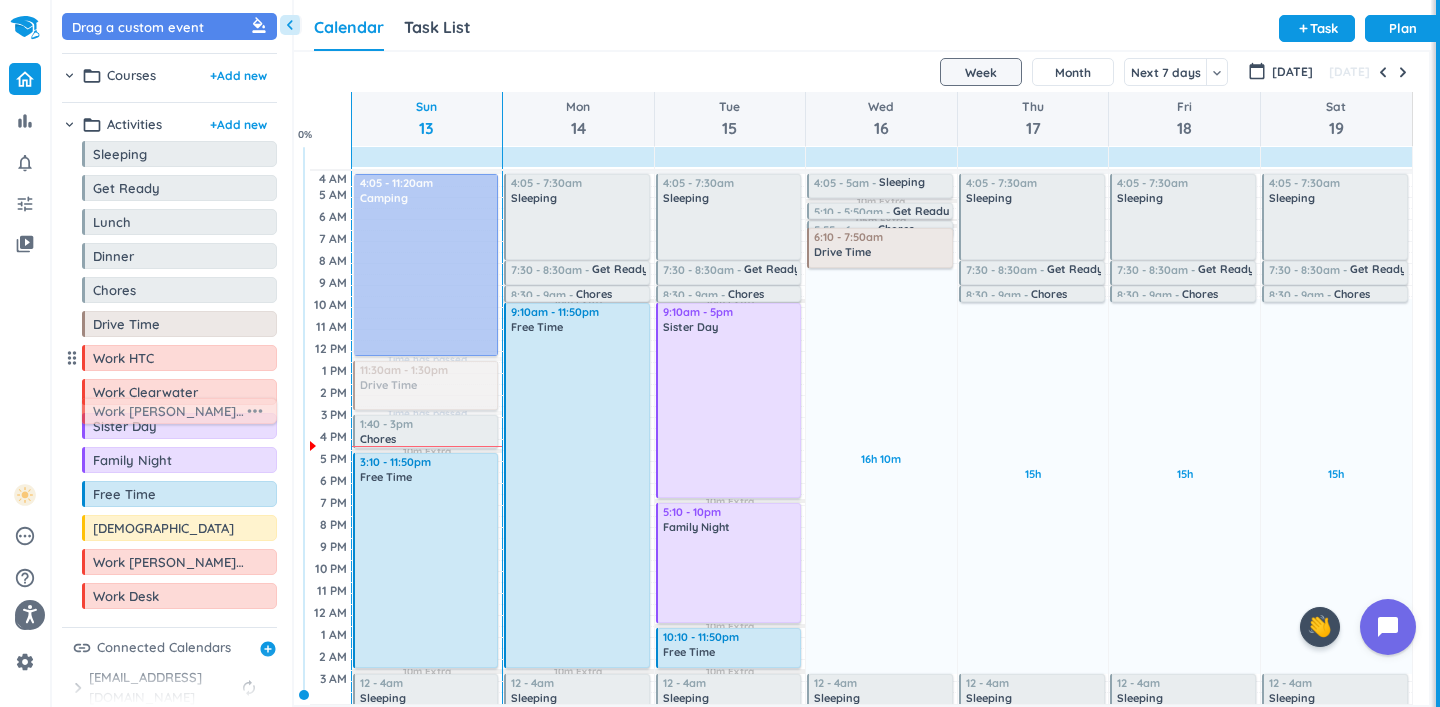 drag, startPoint x: 215, startPoint y: 572, endPoint x: 215, endPoint y: 414, distance: 158 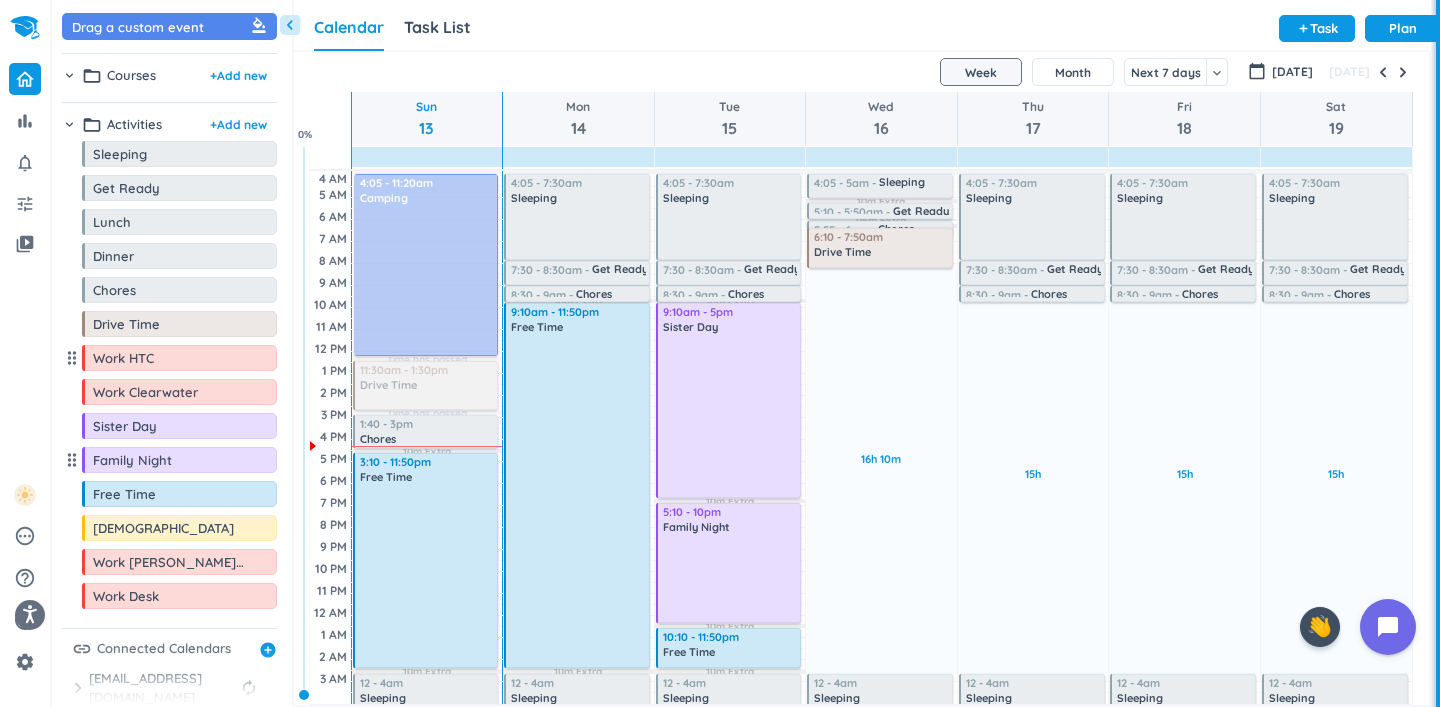 scroll, scrollTop: 7, scrollLeft: 0, axis: vertical 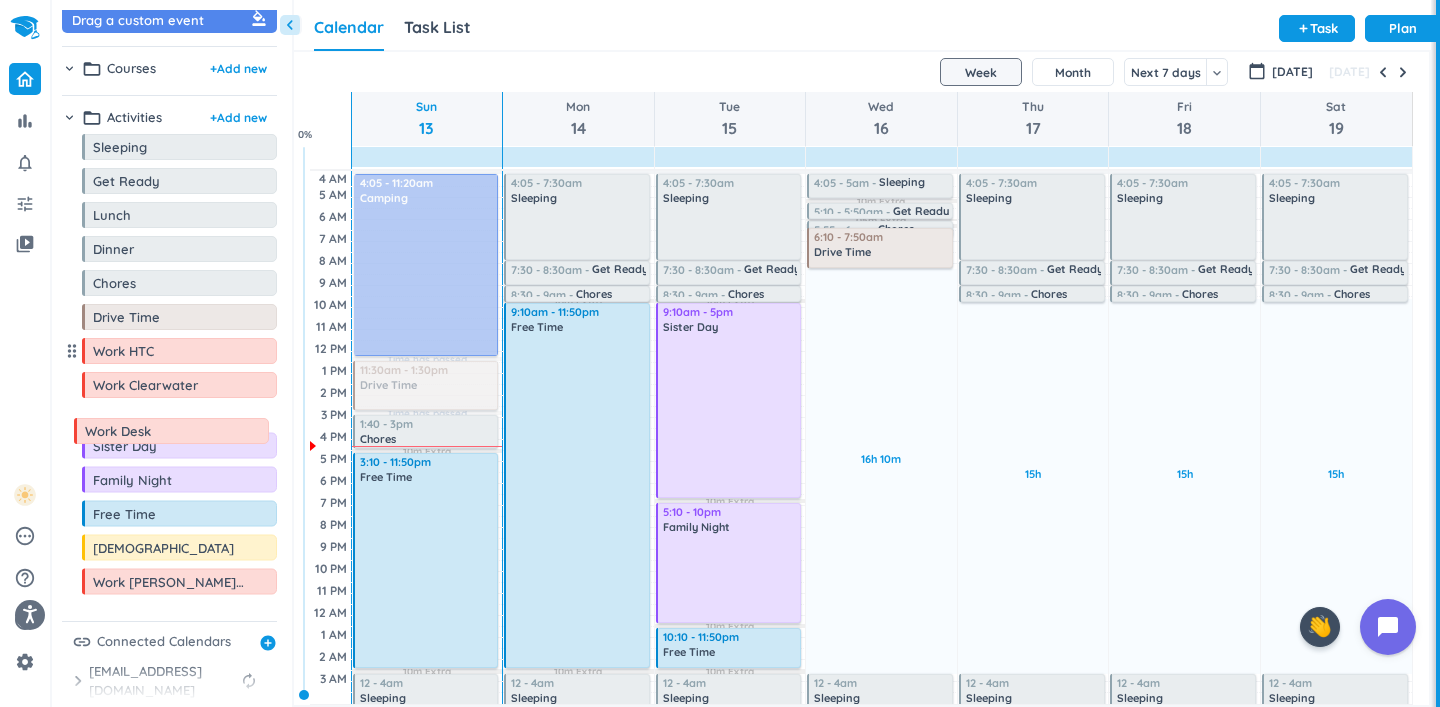 drag, startPoint x: 73, startPoint y: 605, endPoint x: 64, endPoint y: 425, distance: 180.22485 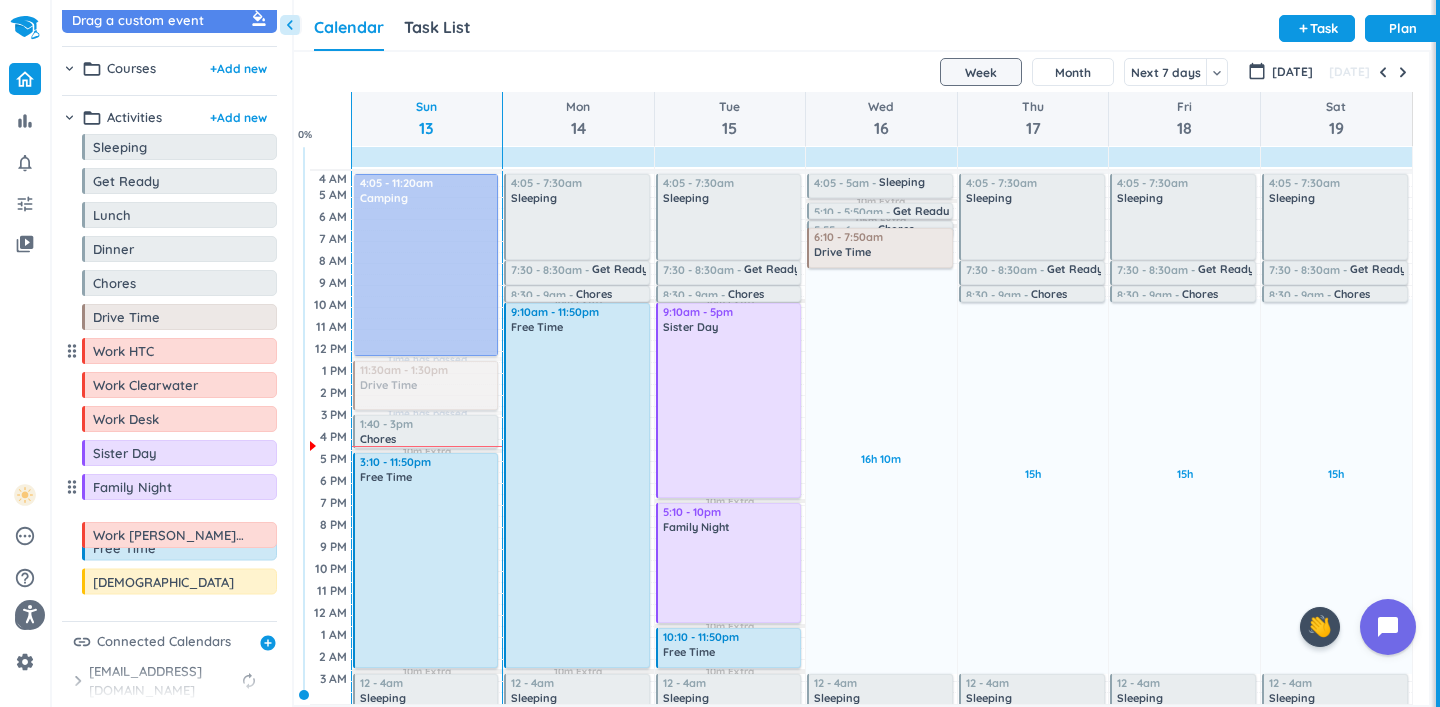 scroll, scrollTop: 13, scrollLeft: 0, axis: vertical 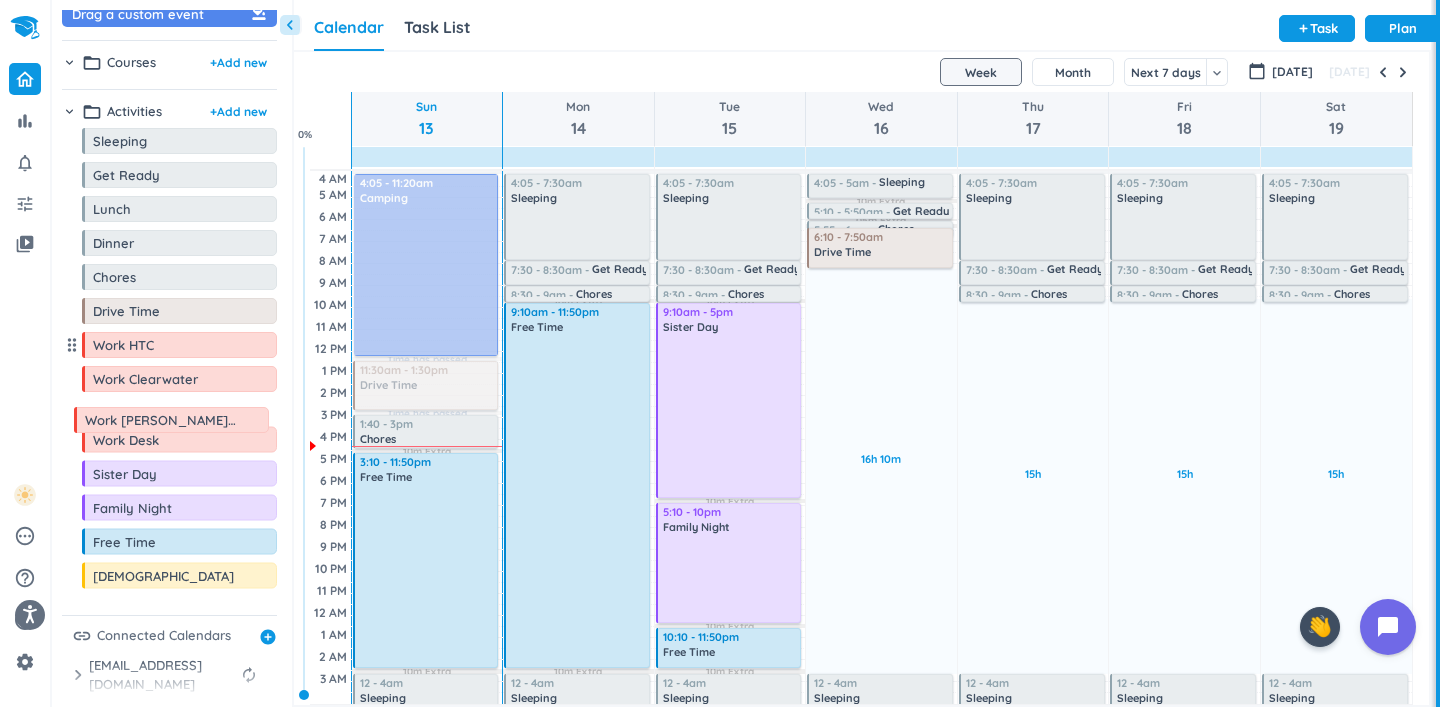 drag, startPoint x: 70, startPoint y: 597, endPoint x: 62, endPoint y: 414, distance: 183.17477 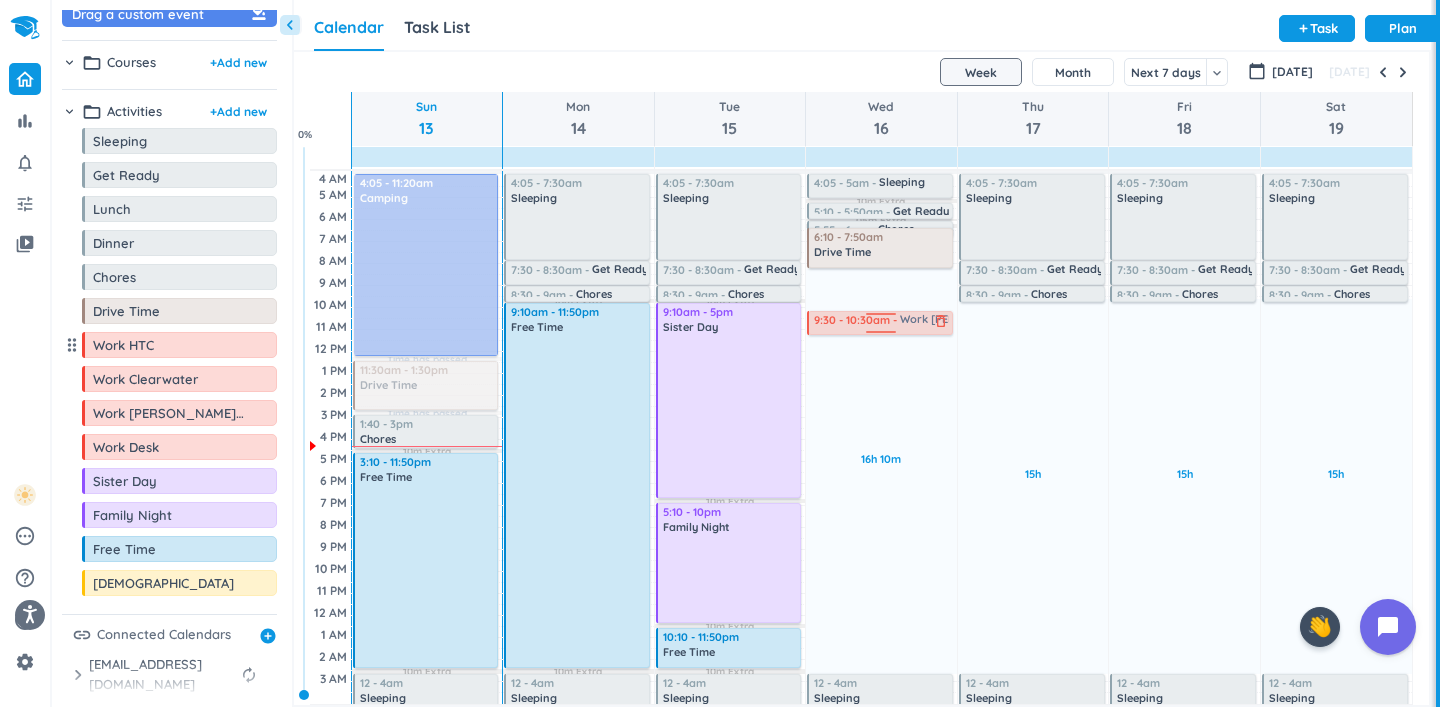 drag, startPoint x: 134, startPoint y: 422, endPoint x: 858, endPoint y: 312, distance: 732.30865 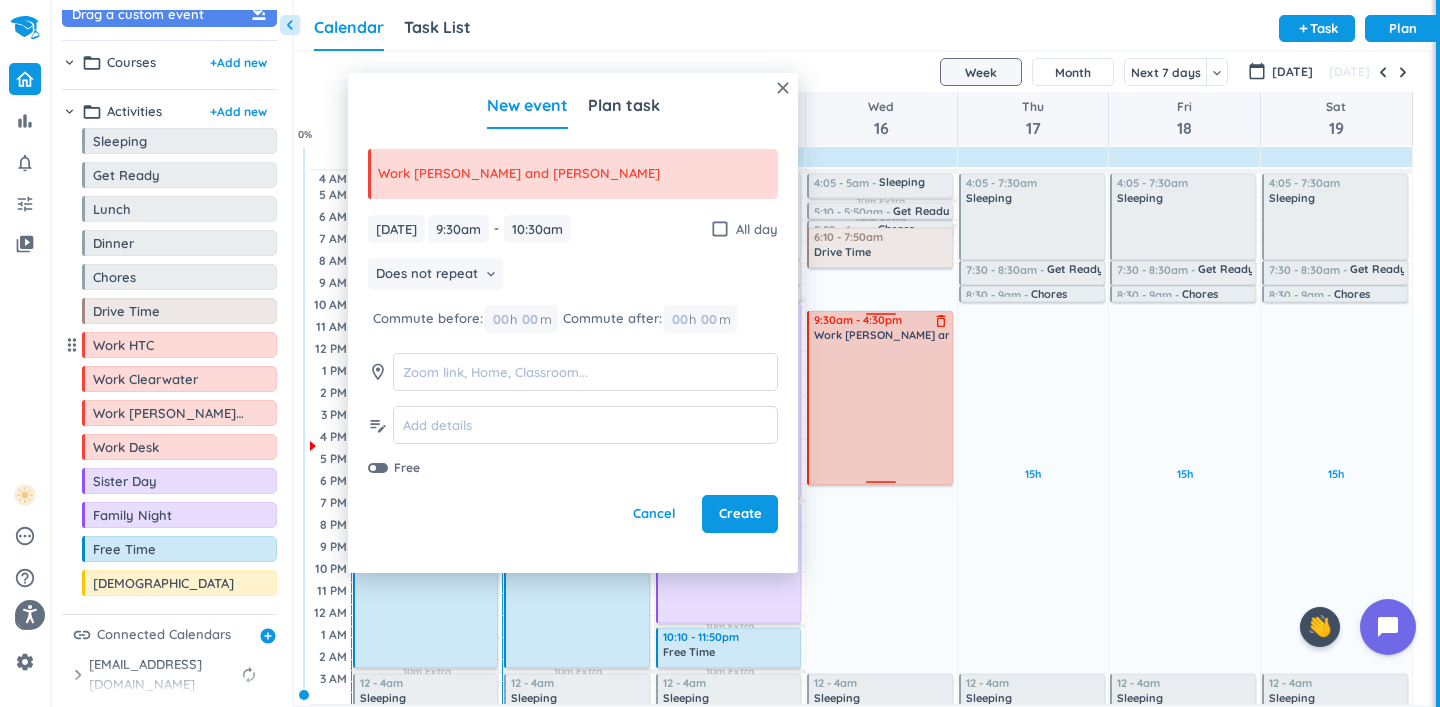 drag, startPoint x: 879, startPoint y: 334, endPoint x: 897, endPoint y: 484, distance: 151.07614 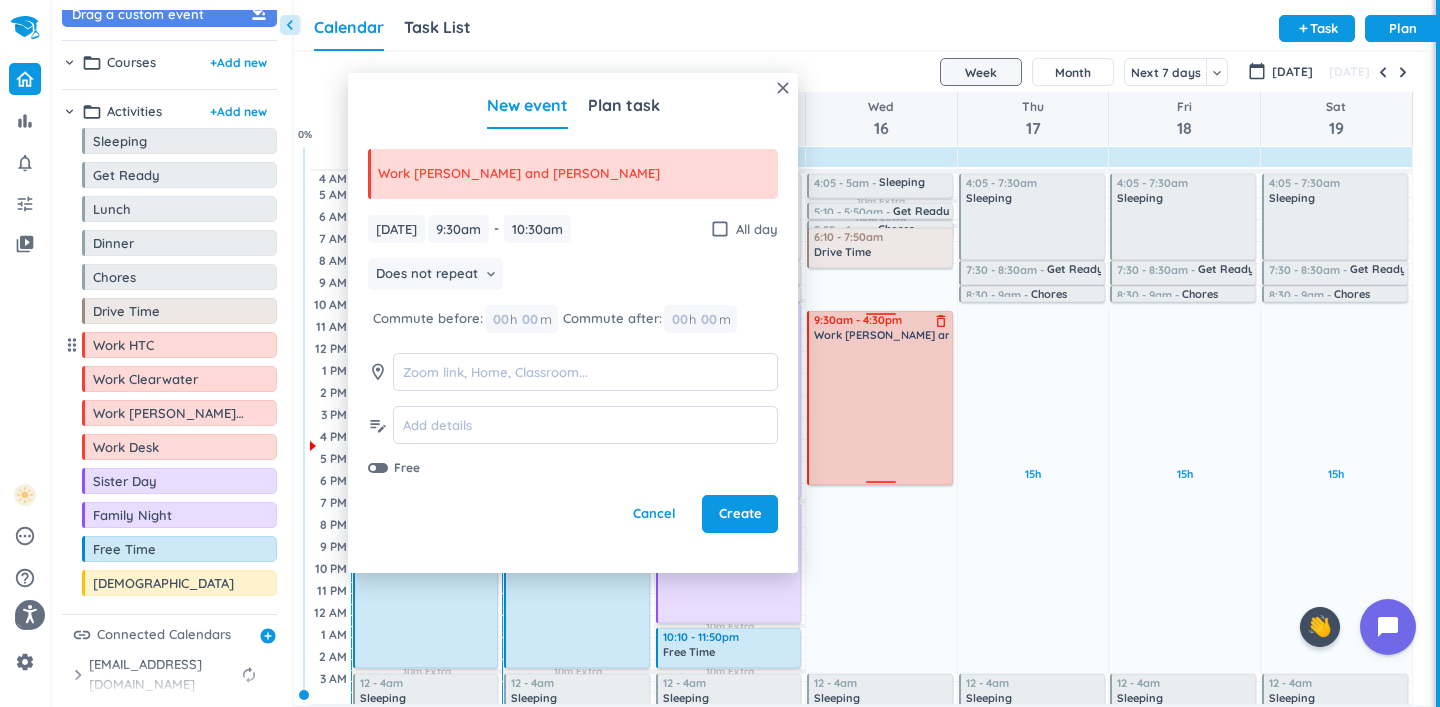 click on "16h 10m Past due Plan 10m Extra 05m Extra 10m Extra Adjust Awake Time 4:05 - 5am Sleeping delete_outline 5:10 - 5:50am Get Ready delete_outline 5:55 - 6am Chores delete_outline 6:10 - 7:50am Drive Time delete_outline 9:30 - 10:30am Work [PERSON_NAME] and [PERSON_NAME] delete_outline 12 - 4am Sleeping delete_outline 9:30am - 4:30pm Work [PERSON_NAME] and [PERSON_NAME] delete_outline" at bounding box center [881, 437] 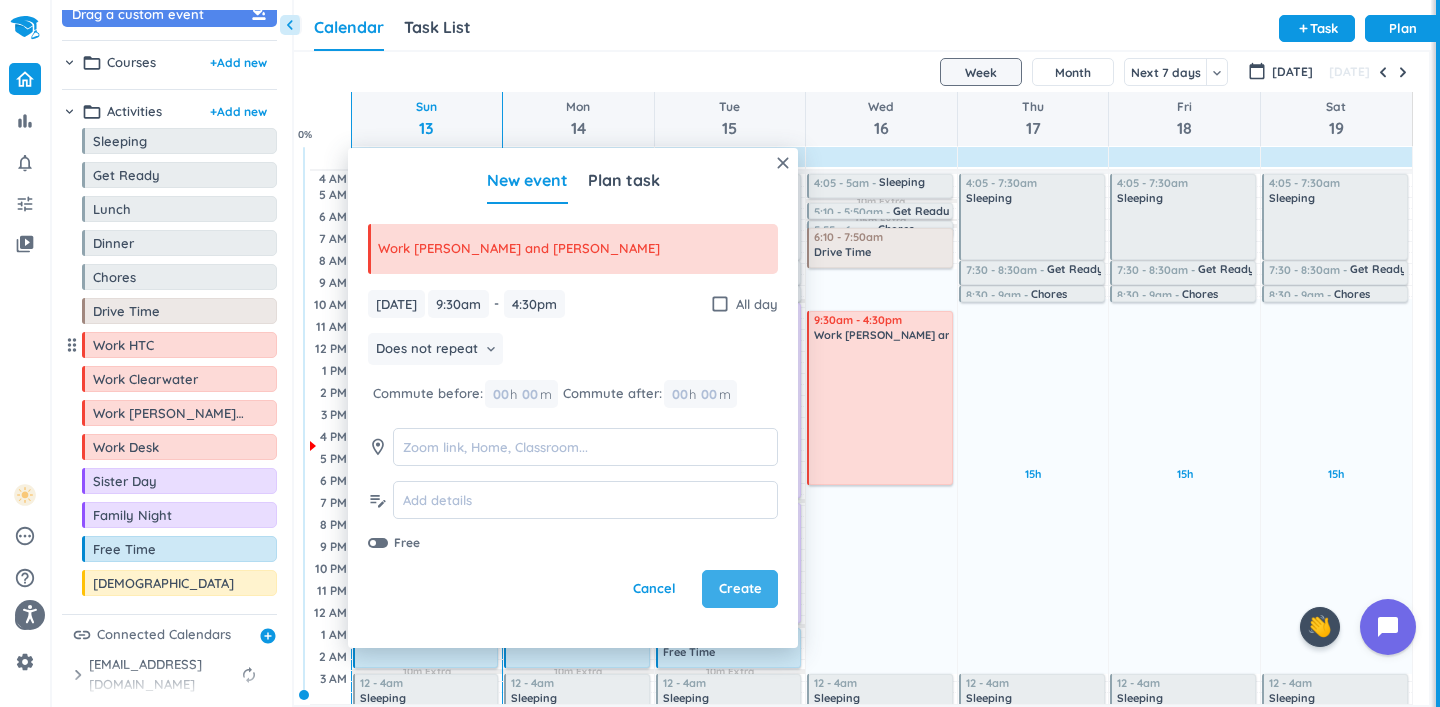 click on "Create" at bounding box center [740, 589] 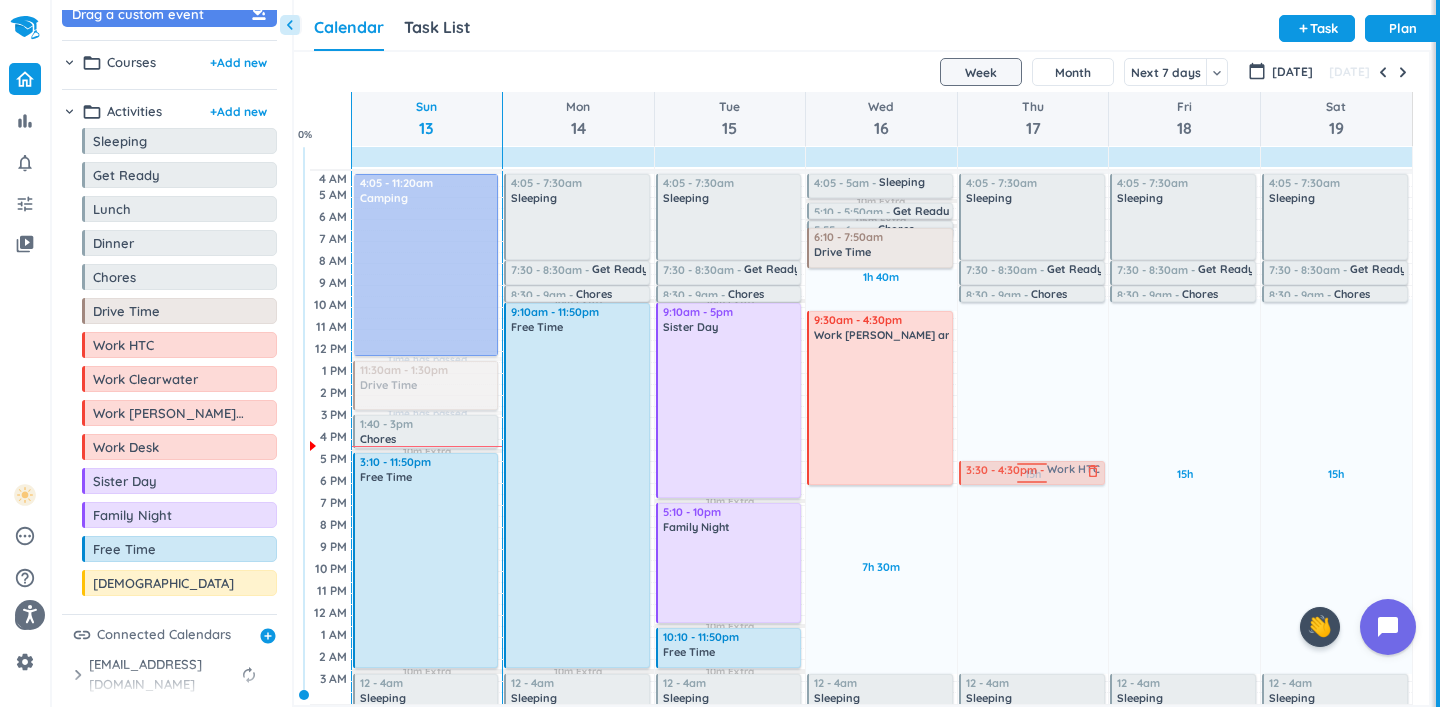 drag, startPoint x: 193, startPoint y: 351, endPoint x: 1044, endPoint y: 461, distance: 858.07983 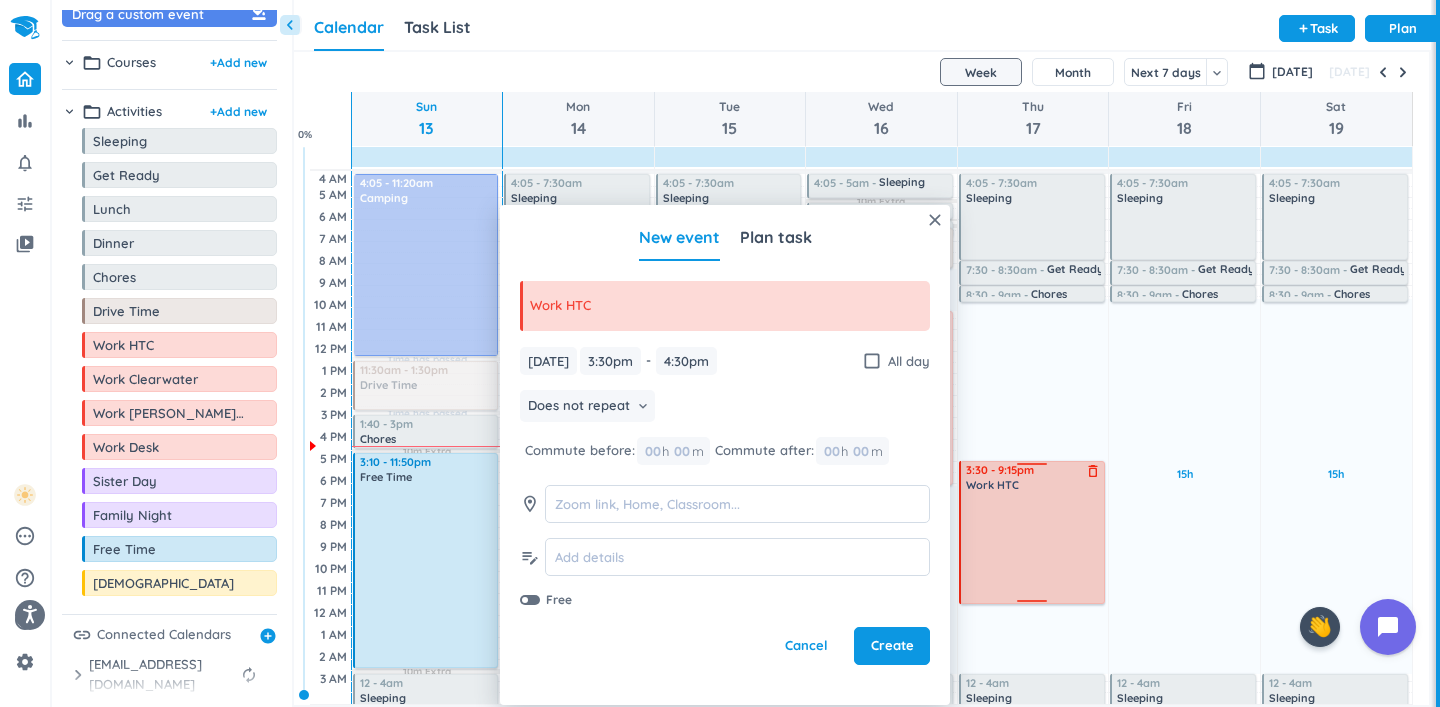 drag, startPoint x: 1027, startPoint y: 483, endPoint x: 1057, endPoint y: 601, distance: 121.75385 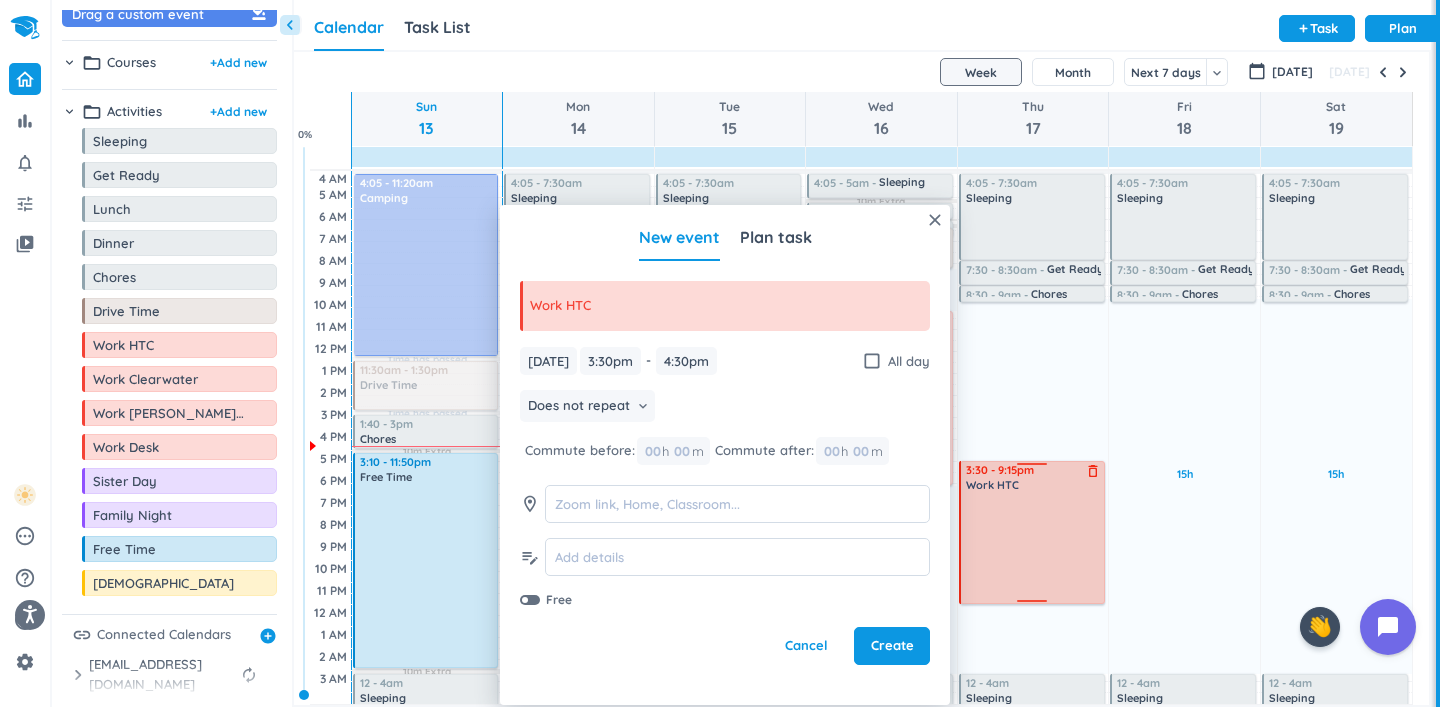 click on "15h  Past due Plan Adjust Awake Time 4:05 - 7:30am Sleeping delete_outline 7:30 - 8:30am Get Ready delete_outline 8:30 - 9am Chores delete_outline 3:30 - 4:30pm Work HTC delete_outline 12 - 4am Sleeping delete_outline 3:30 - 9:15pm Work HTC delete_outline" at bounding box center [1033, 437] 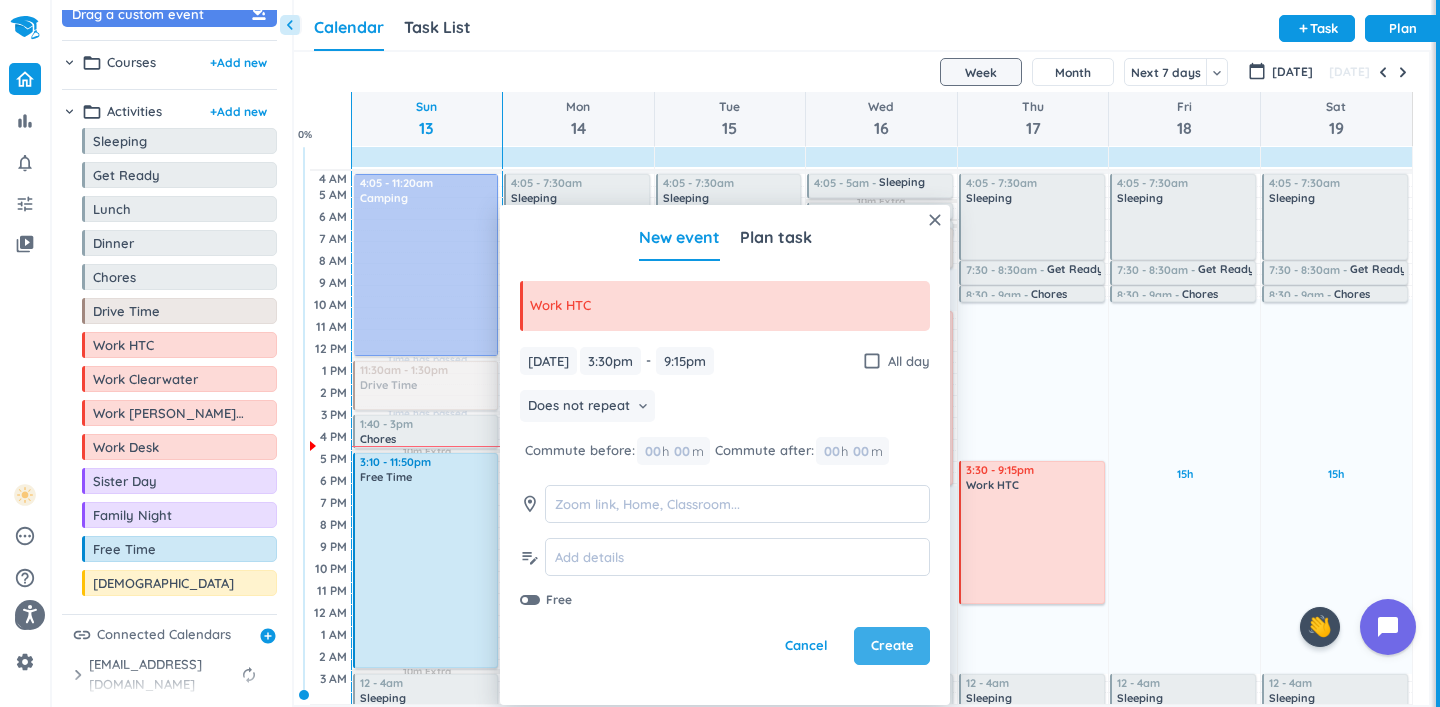 click on "Create" at bounding box center (892, 646) 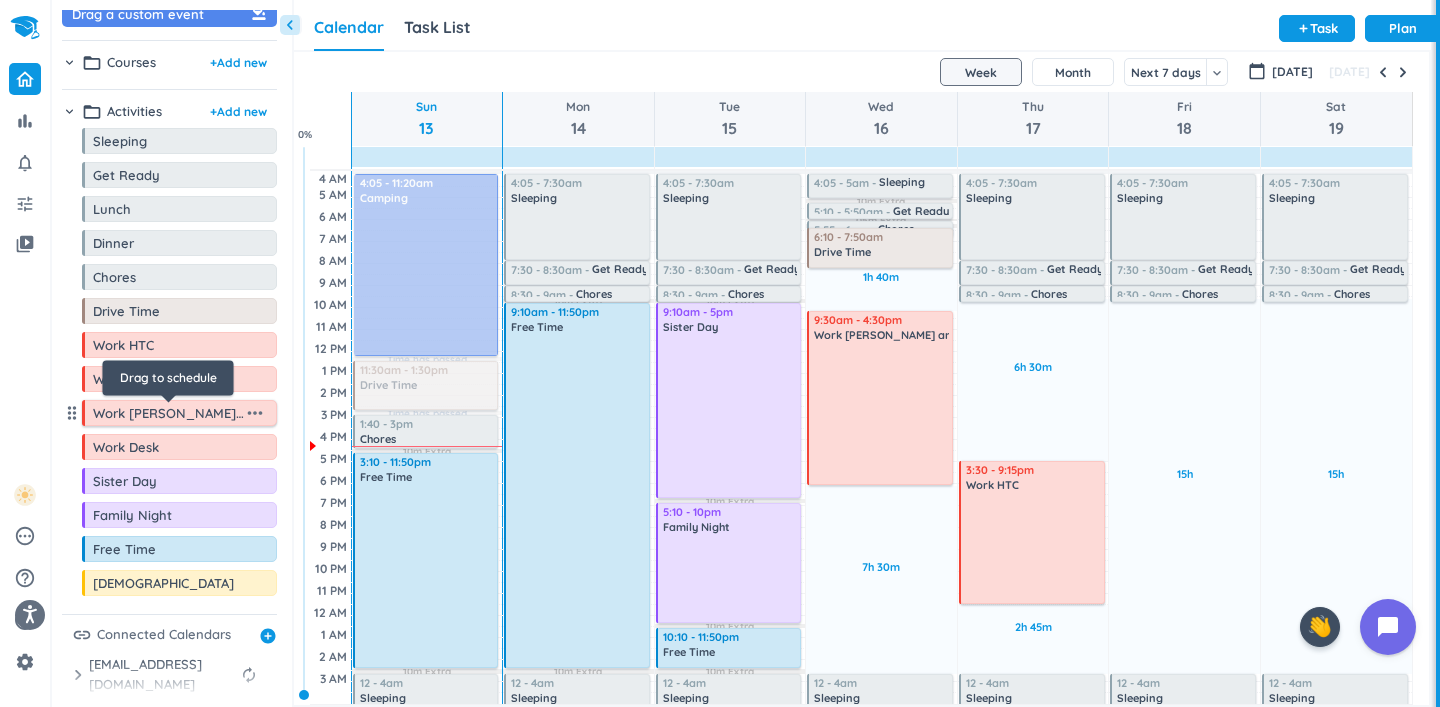 scroll, scrollTop: 0, scrollLeft: 0, axis: both 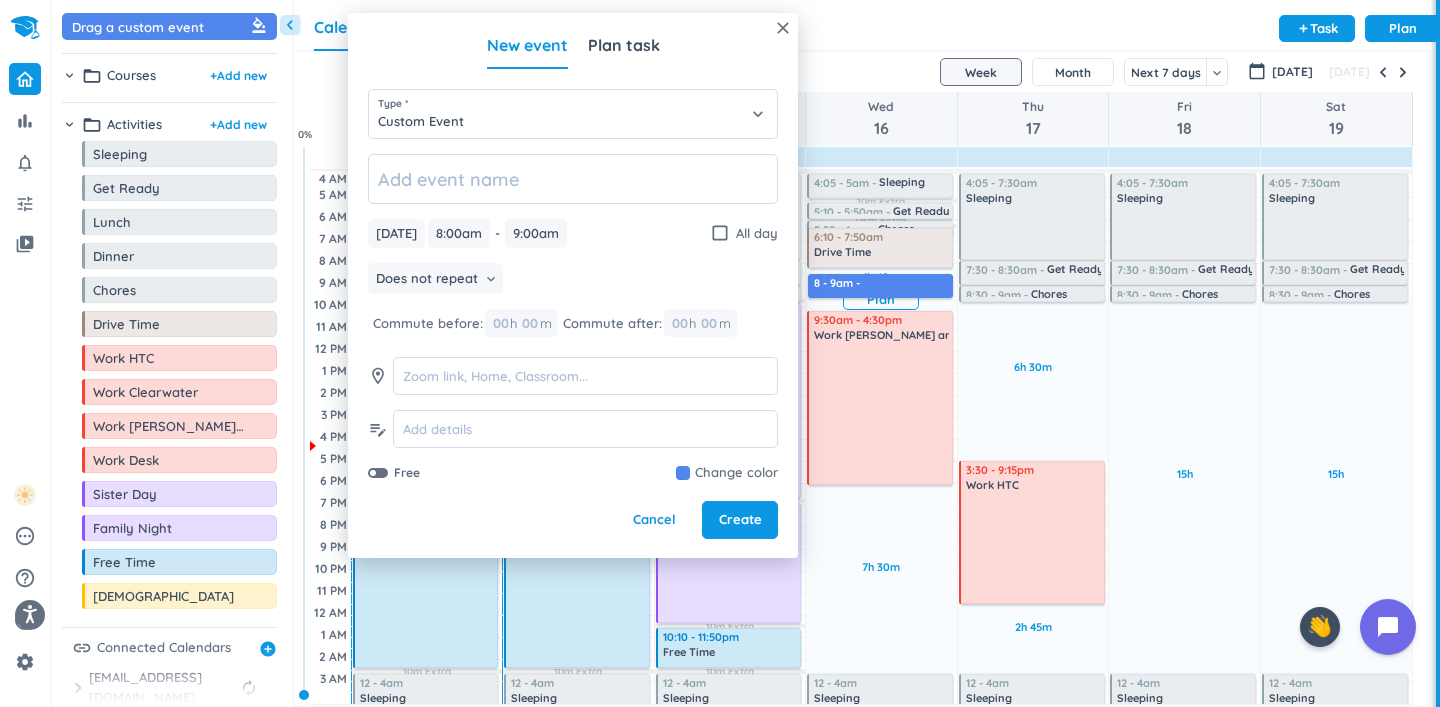 type on "c" 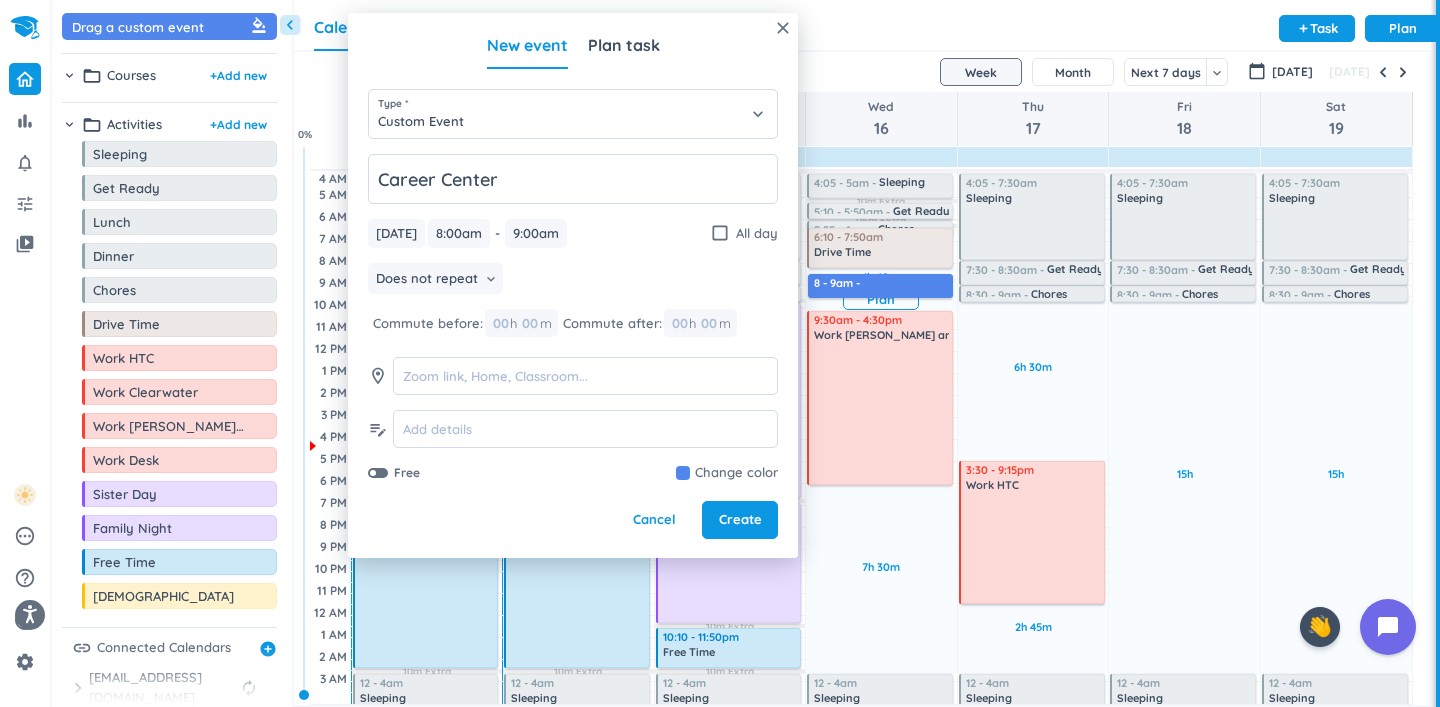 type on "Career Center" 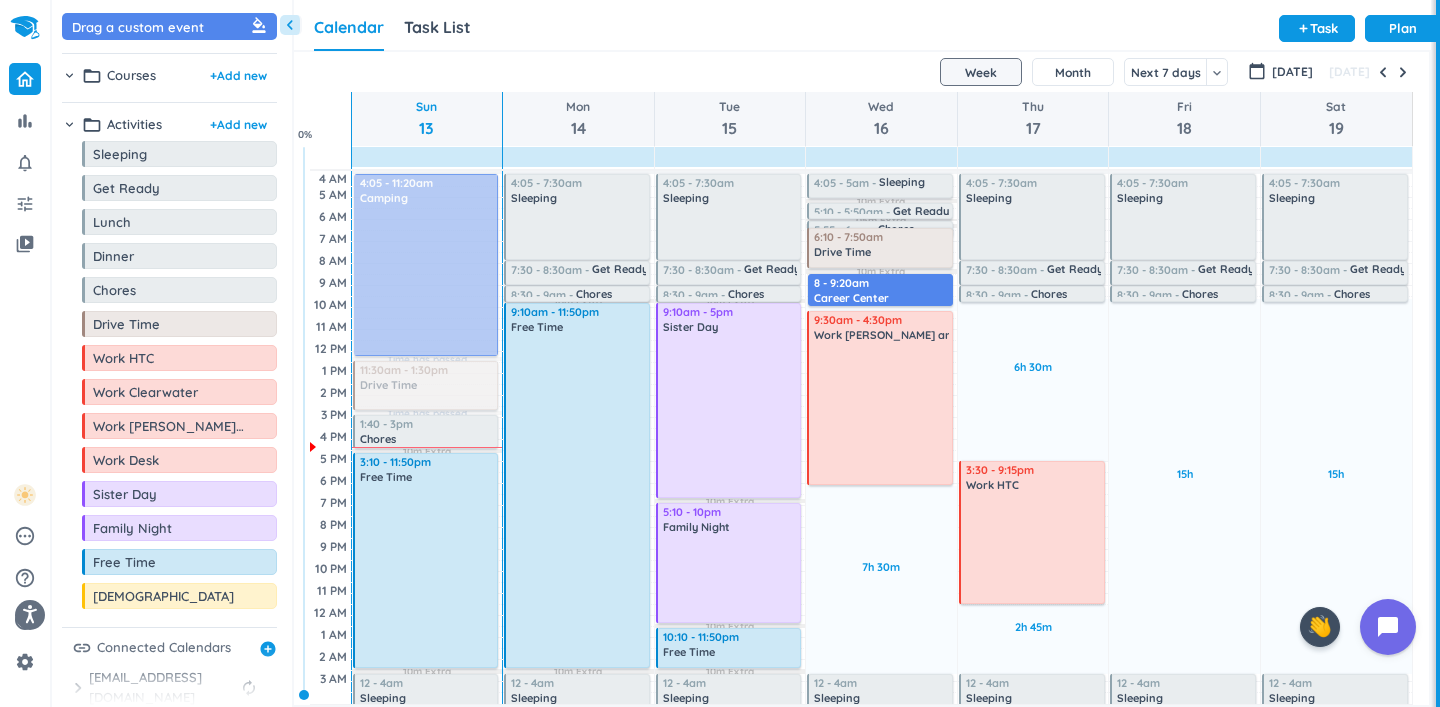 click on "30m Past due Plan 7h 30m Past due Plan 10m Extra 05m Extra 10m Extra 10m Extra Adjust Awake Time 4:05 - 5am Sleeping delete_outline 5:10 - 5:50am Get Ready delete_outline 5:55 - 6am Chores delete_outline 6:10 - 7:50am Drive Time delete_outline 8 - 9am Career Center delete_outline 9:30am - 4:30pm Work [PERSON_NAME] and [PERSON_NAME] delete_outline 12 - 4am Sleeping delete_outline 8 - 9:20am Career Center delete_outline" at bounding box center [881, 437] 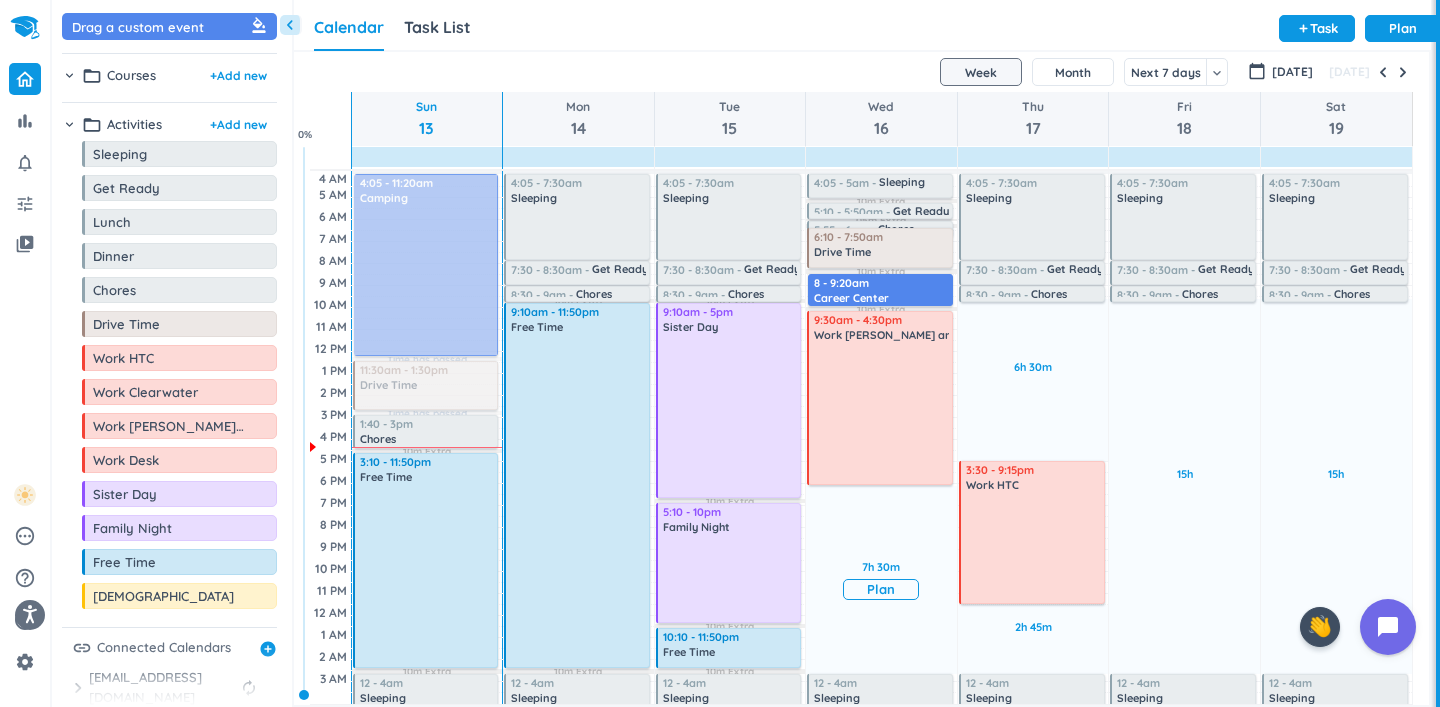 scroll, scrollTop: 69, scrollLeft: 0, axis: vertical 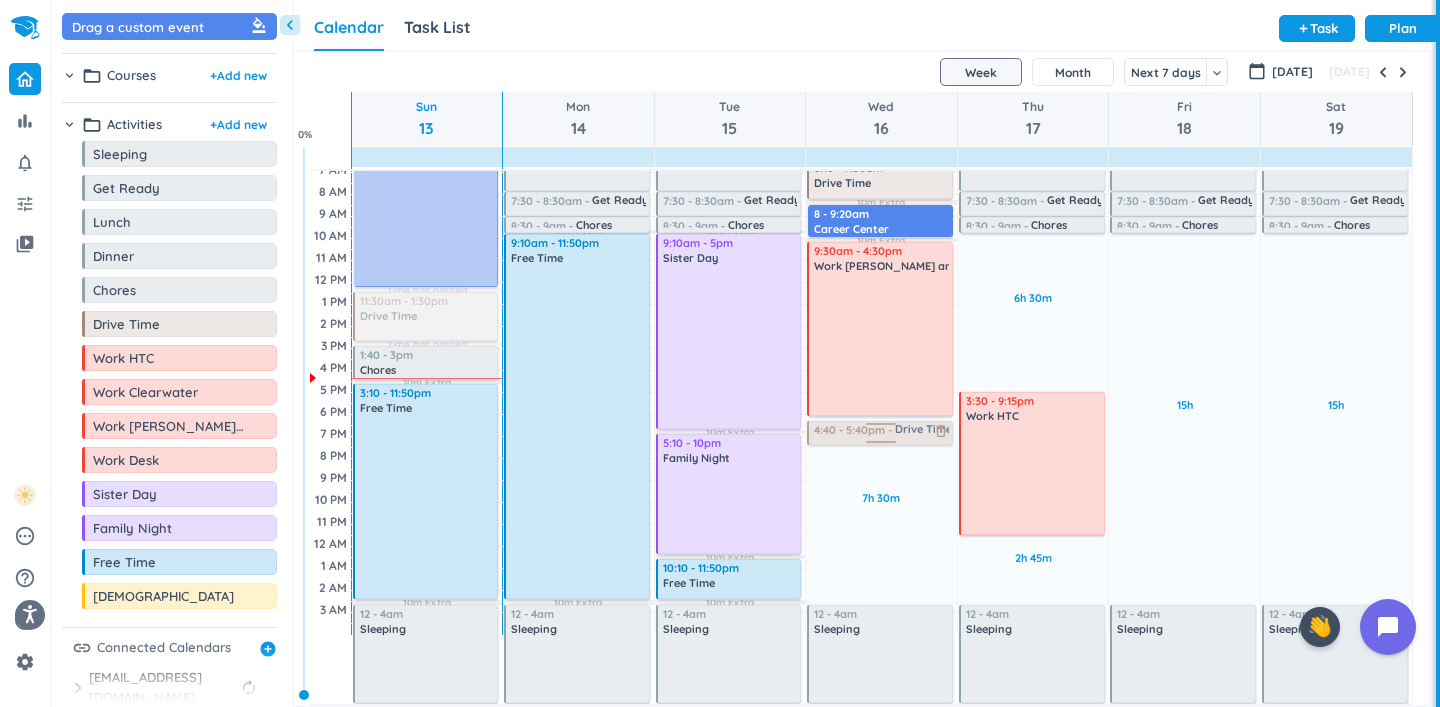 drag, startPoint x: 111, startPoint y: 327, endPoint x: 904, endPoint y: 422, distance: 798.67017 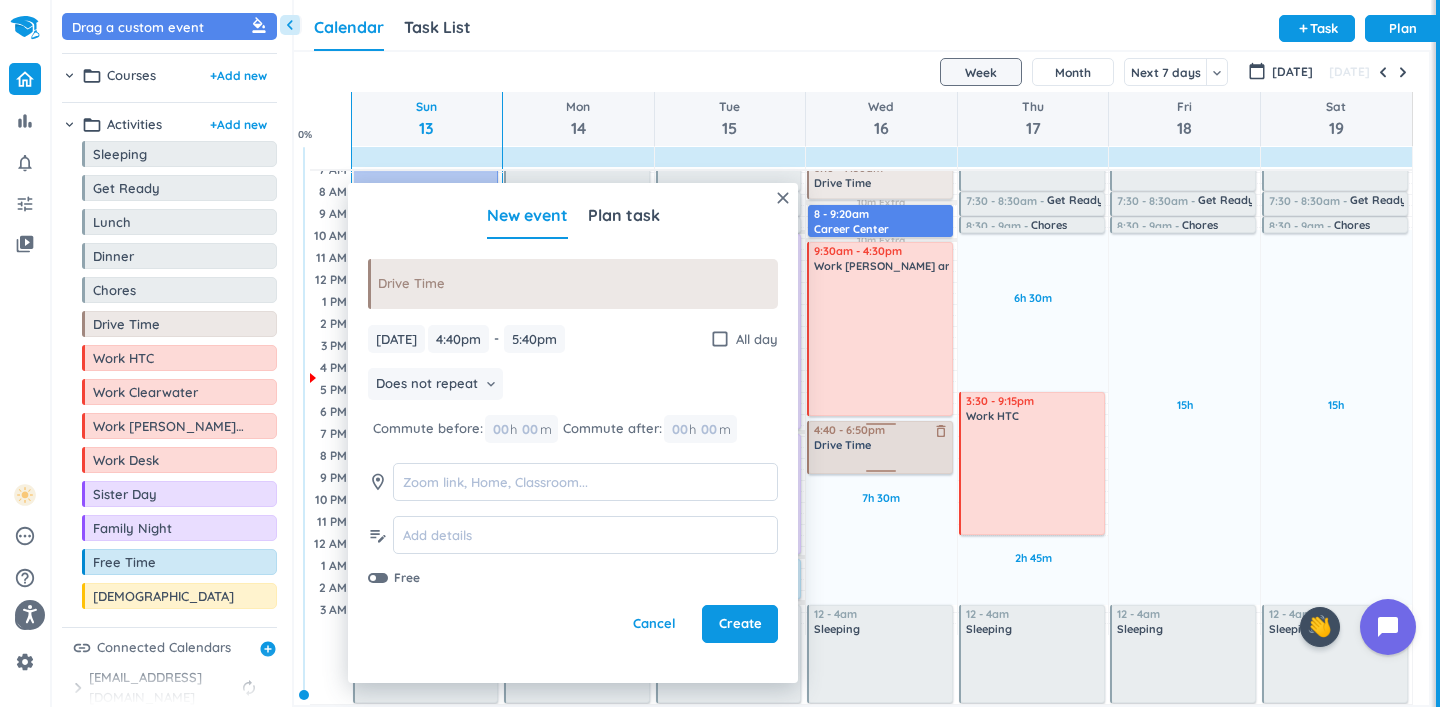 drag, startPoint x: 881, startPoint y: 443, endPoint x: 887, endPoint y: 472, distance: 29.614185 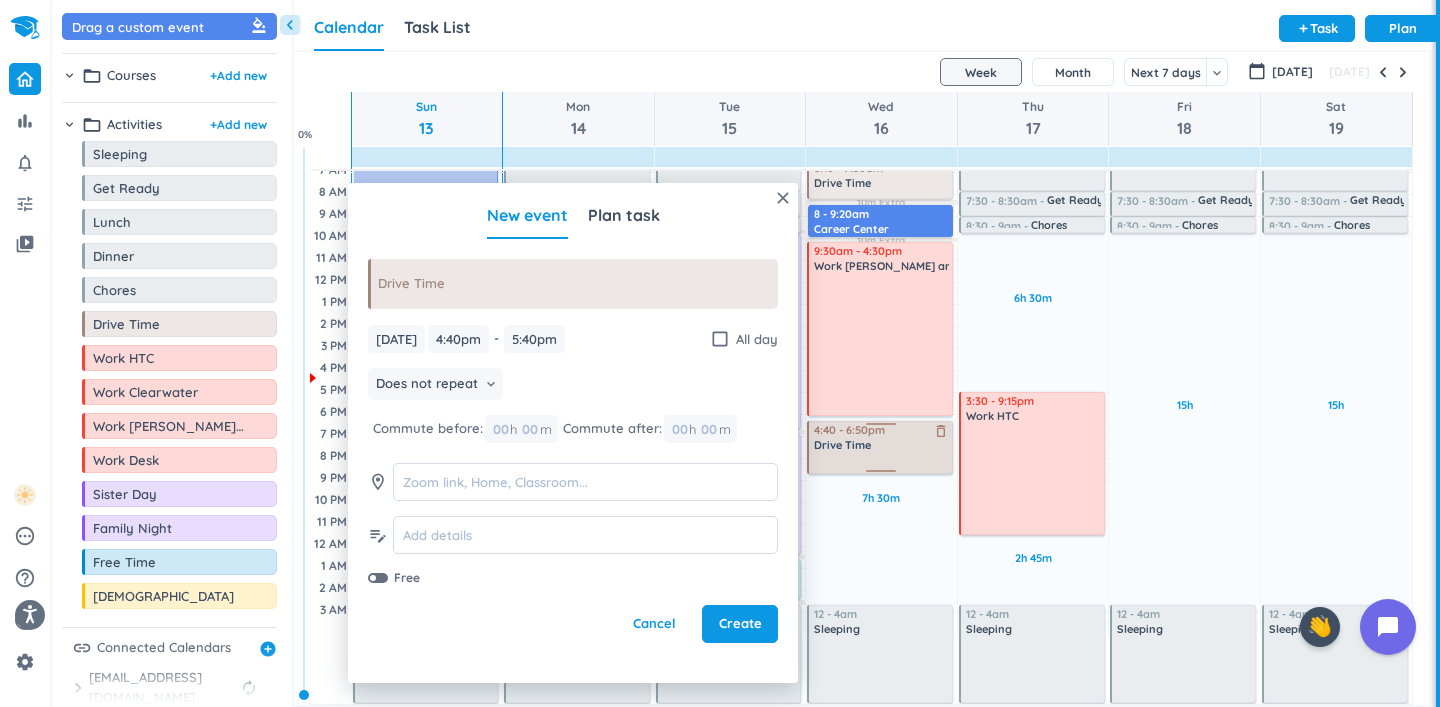 click on "7h 30m Past due Plan 10m Extra 05m Extra 10m Extra 10m Extra 10m Extra Adjust Awake Time 4:05 - 5am Sleeping delete_outline 5:10 - 5:50am Get Ready delete_outline 5:55 - 6am Chores delete_outline 6:10 - 7:50am Drive Time delete_outline 8 - 9:20am Career Center delete_outline 9:30am - 4:30pm Work [PERSON_NAME] and [PERSON_NAME] delete_outline 4:40 - 5:40pm Drive Time delete_outline 12 - 4am Sleeping delete_outline 4:40 - 6:50pm Drive Time delete_outline" at bounding box center [881, 368] 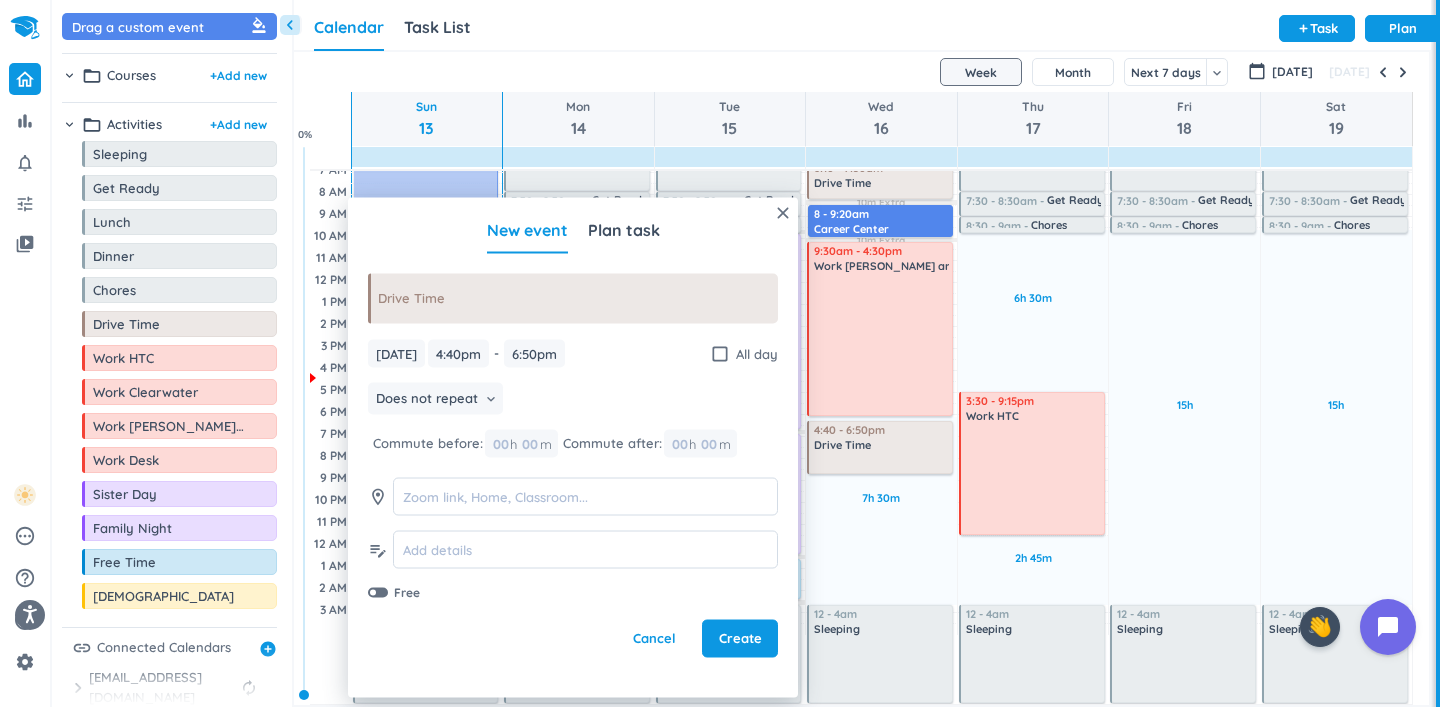 click on "close New event Plan task Drive Time [DATE] [DATE]   4:40pm 4:40pm - 6:50pm 6:50pm check_box_outline_blank All day Does not repeat keyboard_arrow_down Commute before: 00 h 00 m Commute after: 00 h 00 m room edit_note Free Cancel Create" at bounding box center [573, 448] 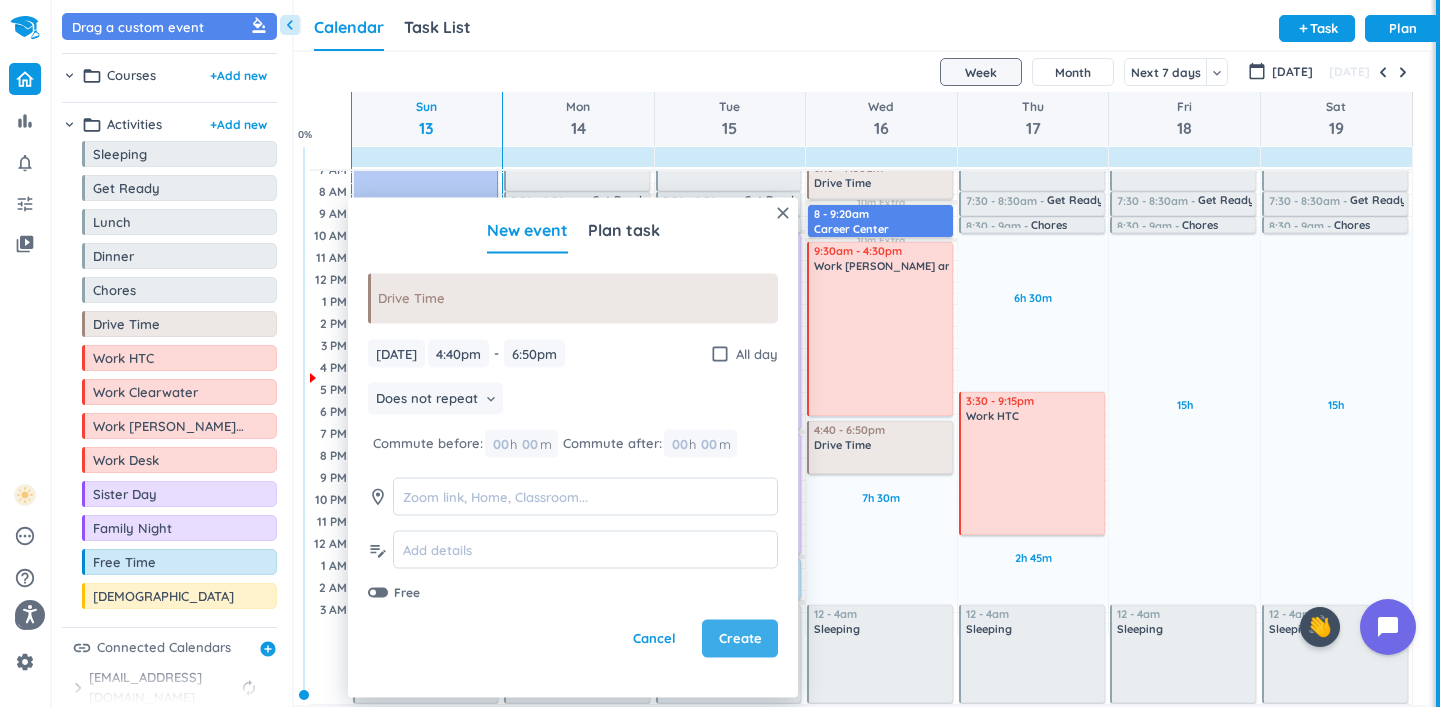 click on "Create" at bounding box center [740, 639] 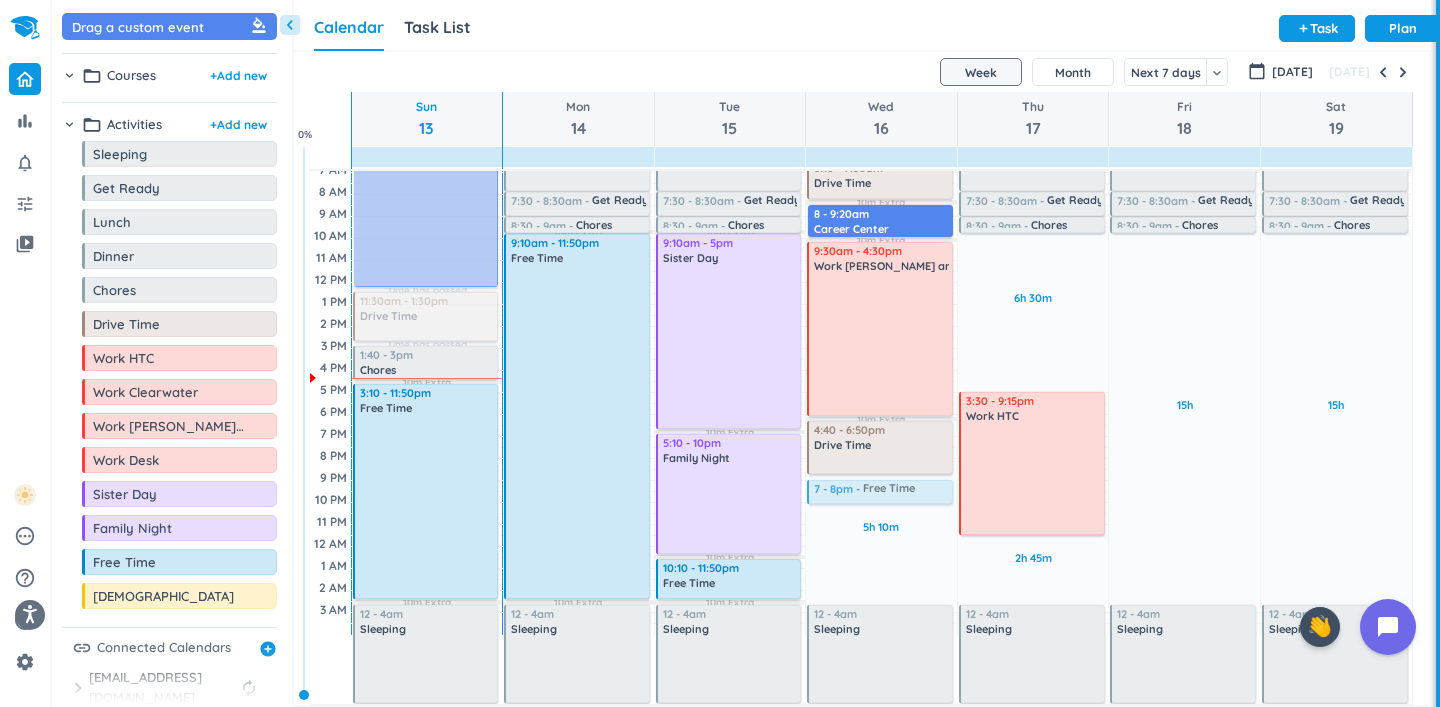 drag, startPoint x: 95, startPoint y: 569, endPoint x: 870, endPoint y: 480, distance: 780.09357 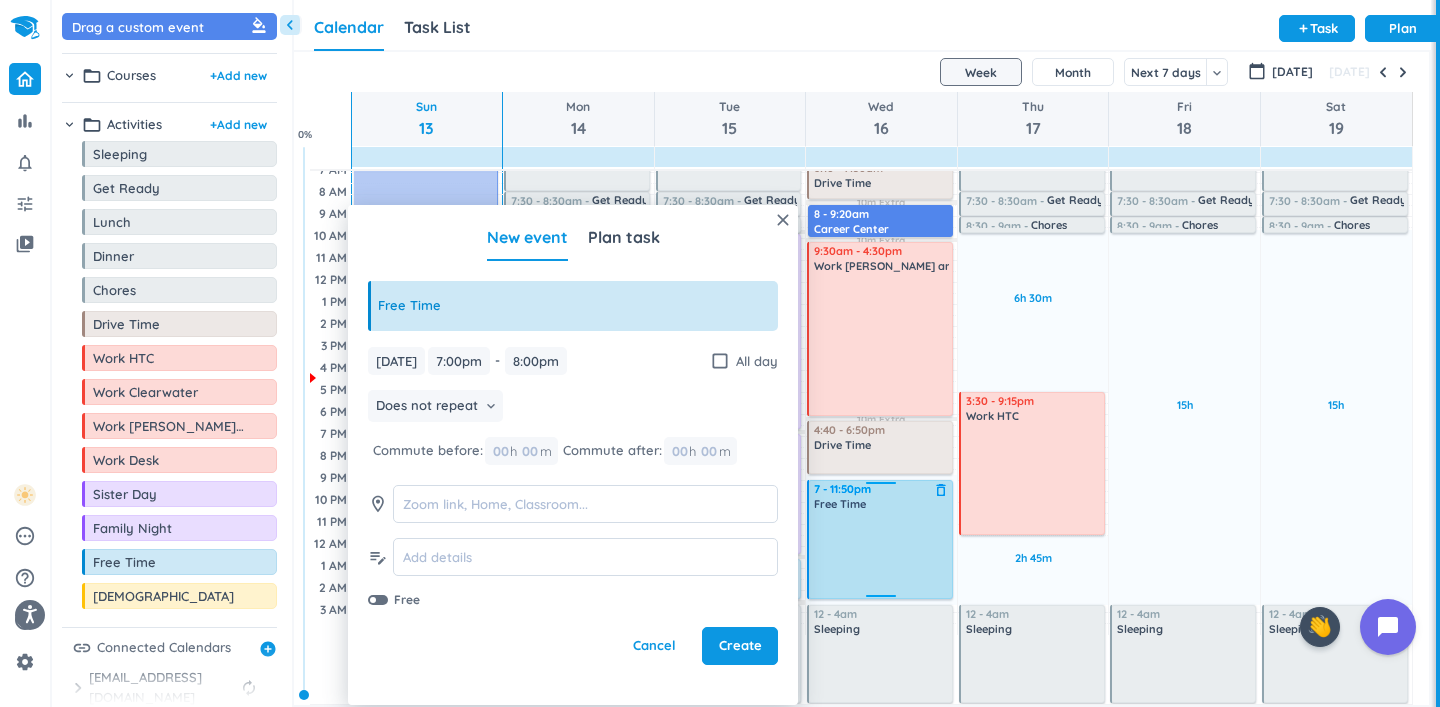 drag, startPoint x: 875, startPoint y: 501, endPoint x: 894, endPoint y: 598, distance: 98.84331 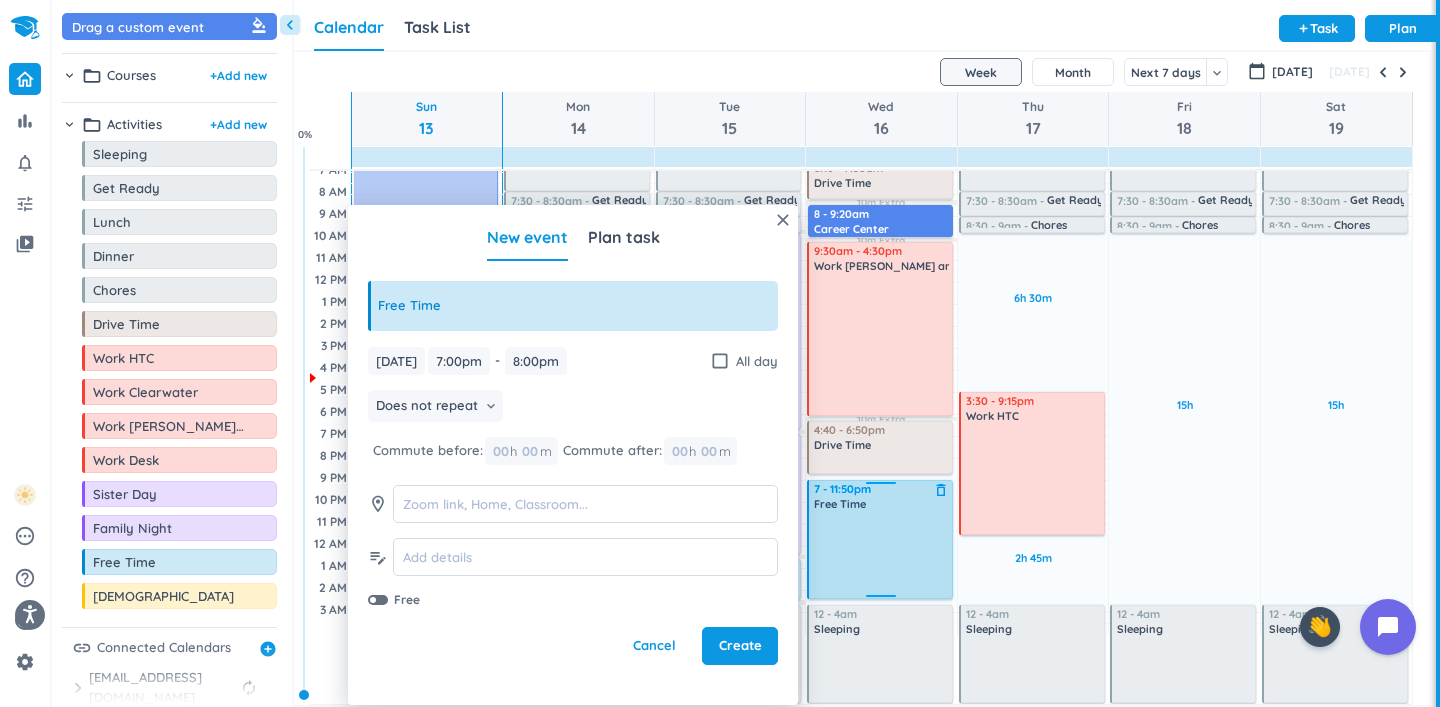 click on "5h 10m Past due Plan 10m Extra 05m Extra 10m Extra 10m Extra 10m Extra 10m Extra Adjust Awake Time 4:05 - 5am Sleeping delete_outline 5:10 - 5:50am Get Ready delete_outline 5:55 - 6am Chores delete_outline 6:10 - 7:50am Drive Time delete_outline 8 - 9:20am Career Center delete_outline 9:30am - 4:30pm Work [PERSON_NAME] and [PERSON_NAME] delete_outline 4:40 - 6:50pm Drive Time delete_outline 7 - 8pm Free Time delete_outline 12 - 4am Sleeping delete_outline 7 - 11:50pm Free Time delete_outline" at bounding box center (881, 368) 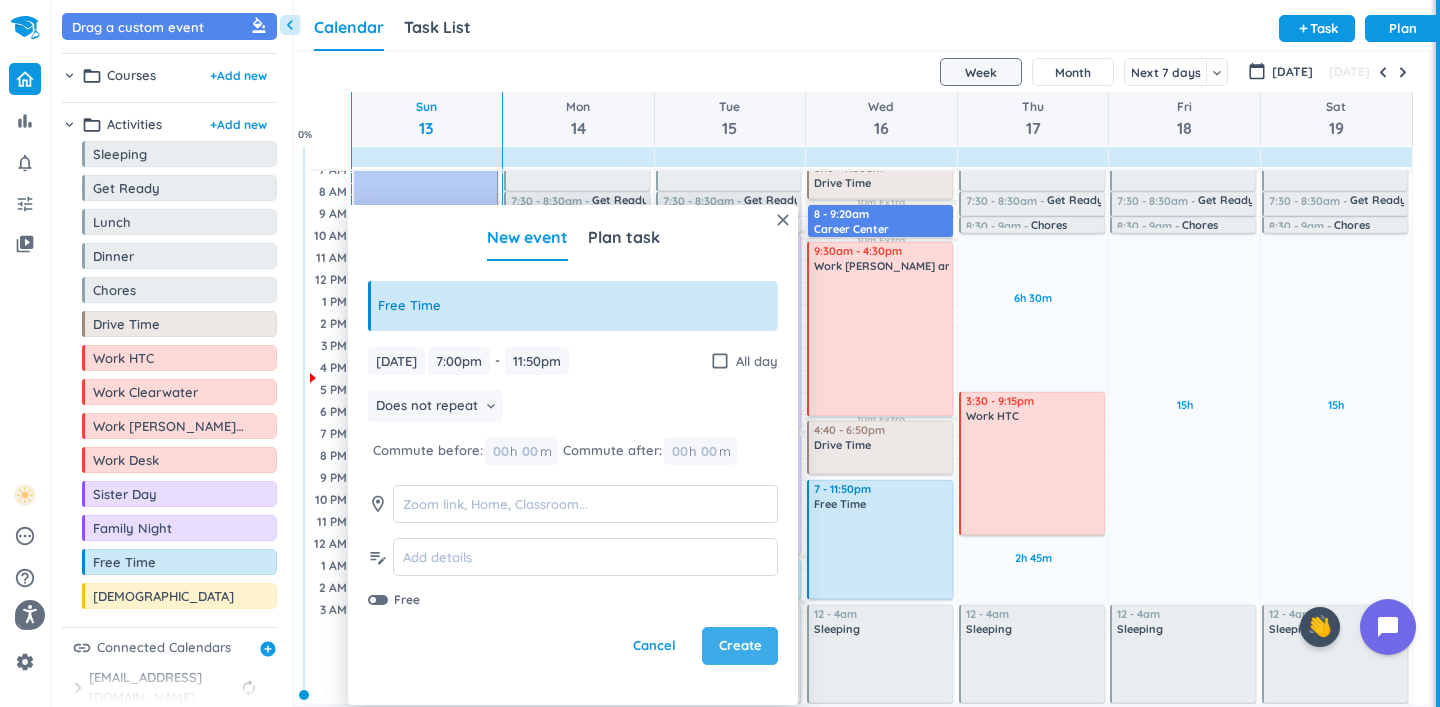click on "Create" at bounding box center [740, 646] 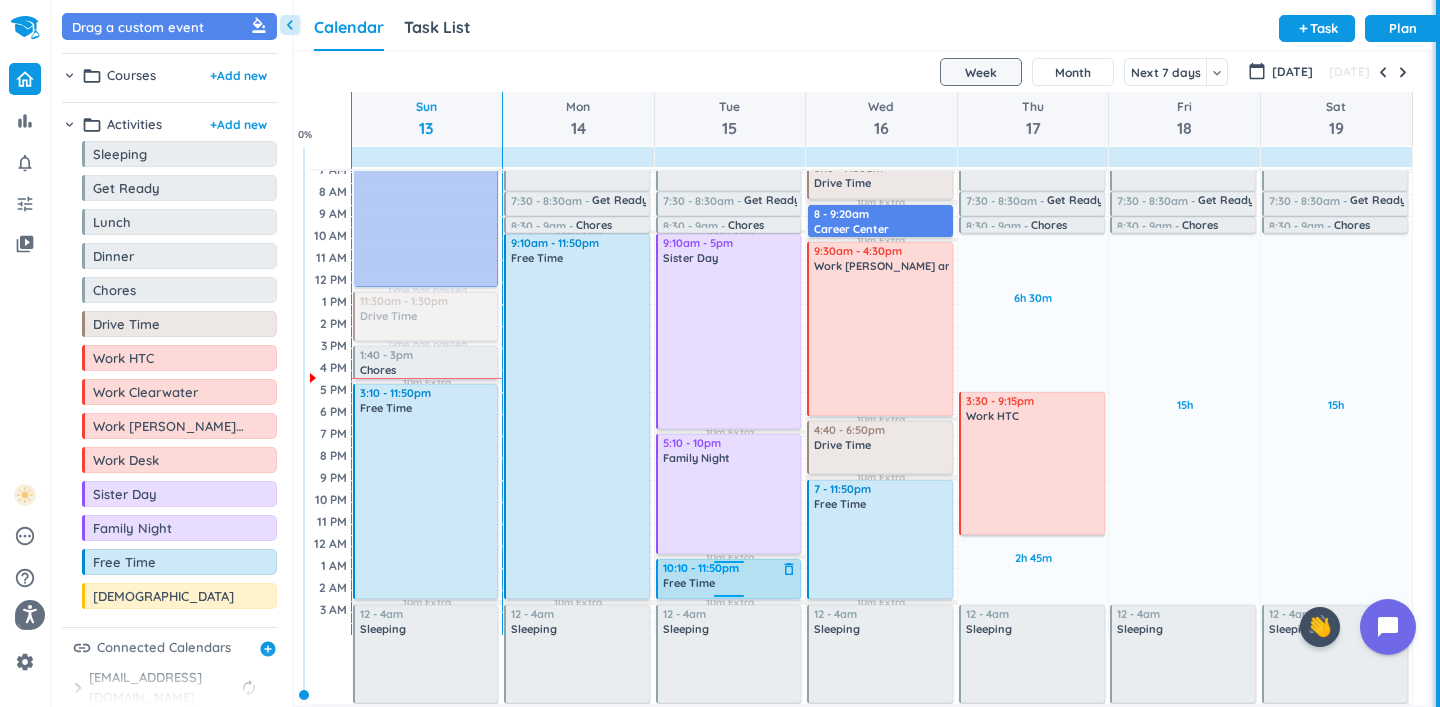 click on "delete_outline" at bounding box center (789, 569) 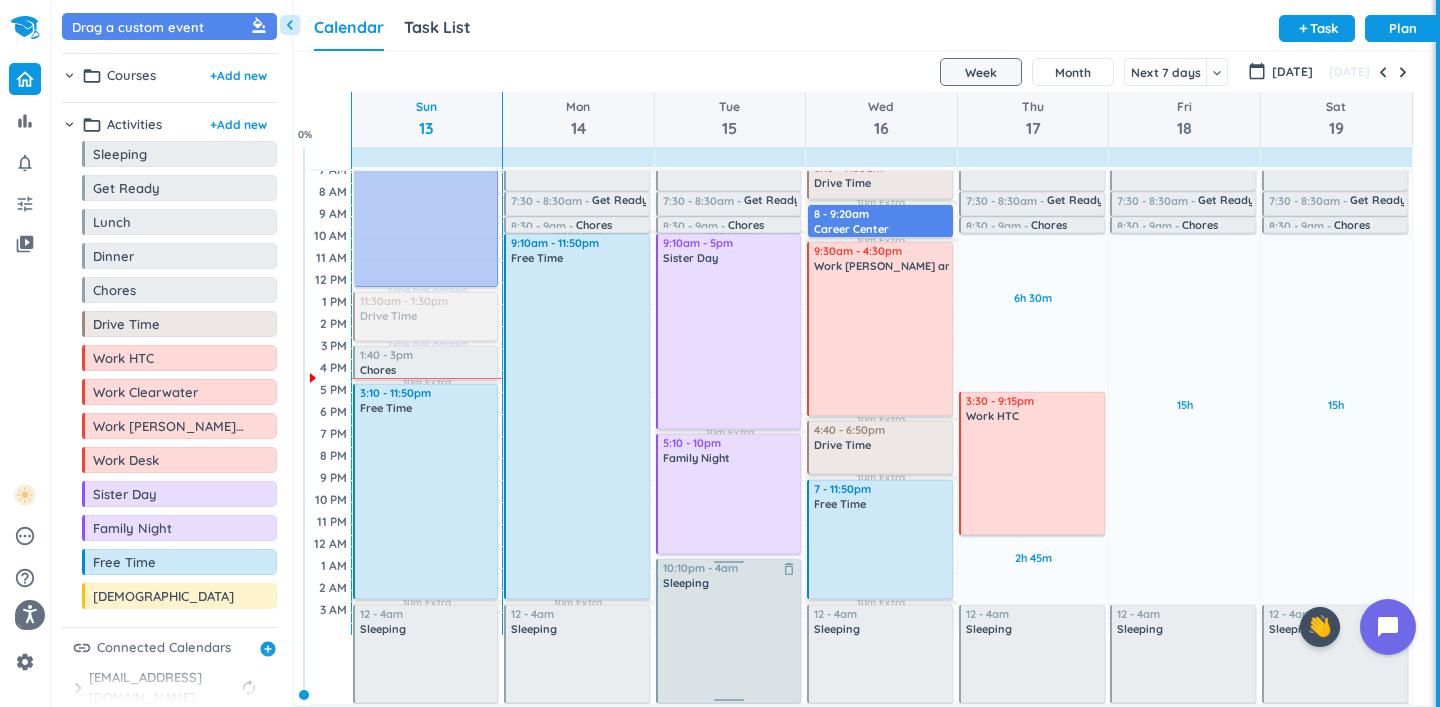 drag, startPoint x: 722, startPoint y: 608, endPoint x: 724, endPoint y: 561, distance: 47.042534 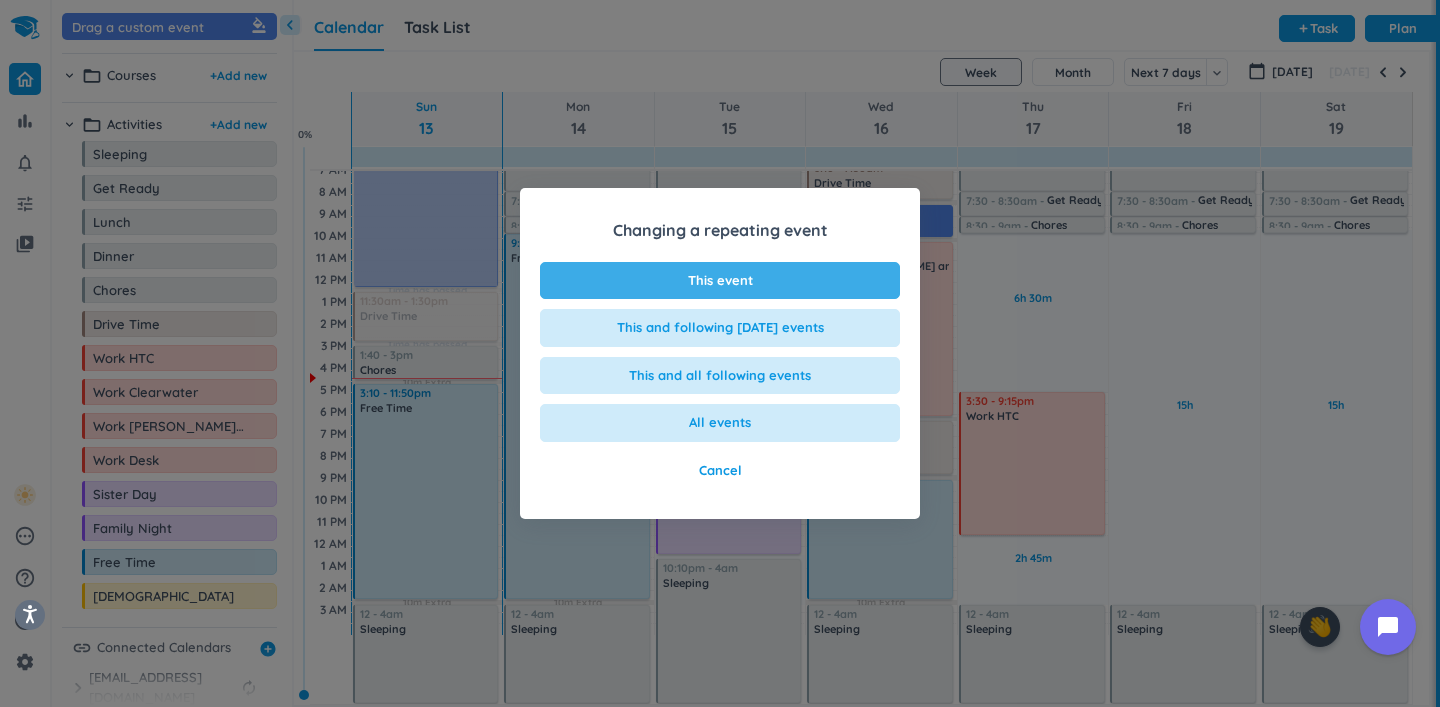 click on "This event" at bounding box center (720, 281) 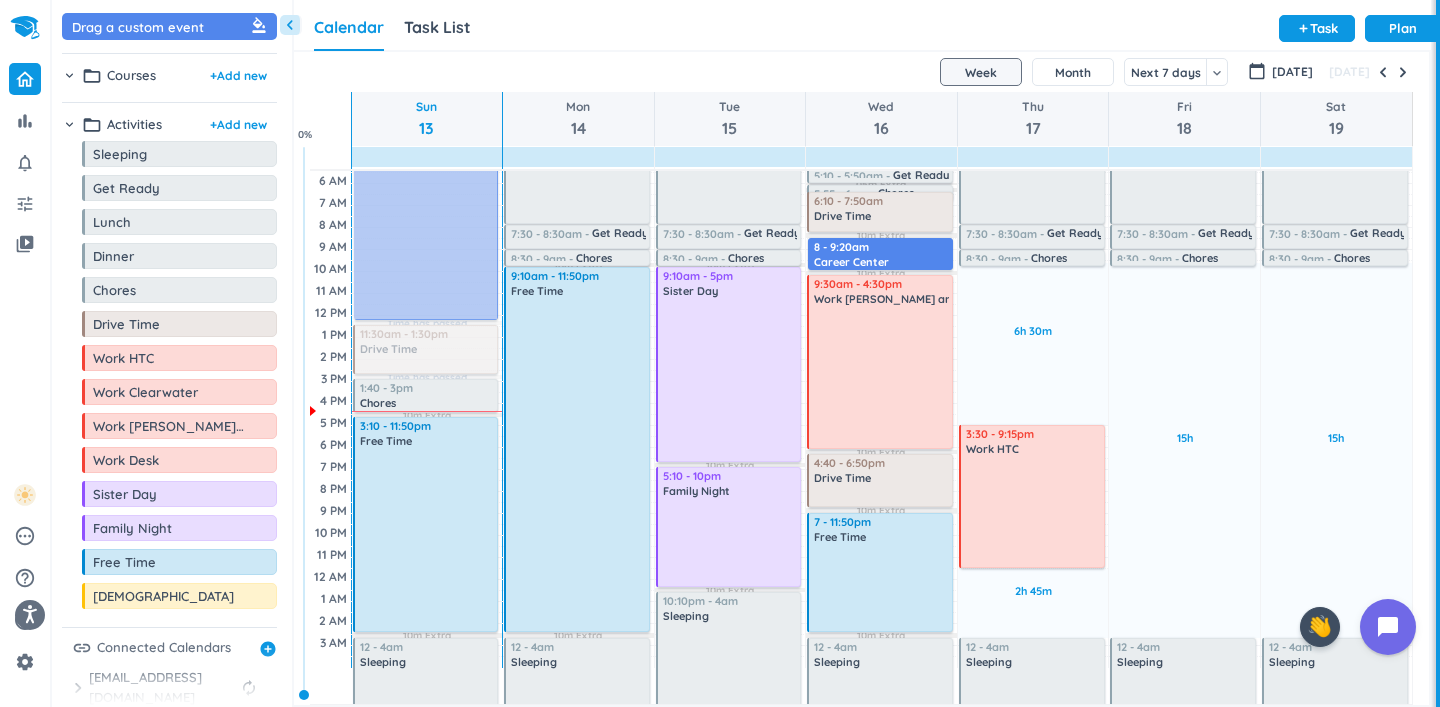 scroll, scrollTop: 69, scrollLeft: 0, axis: vertical 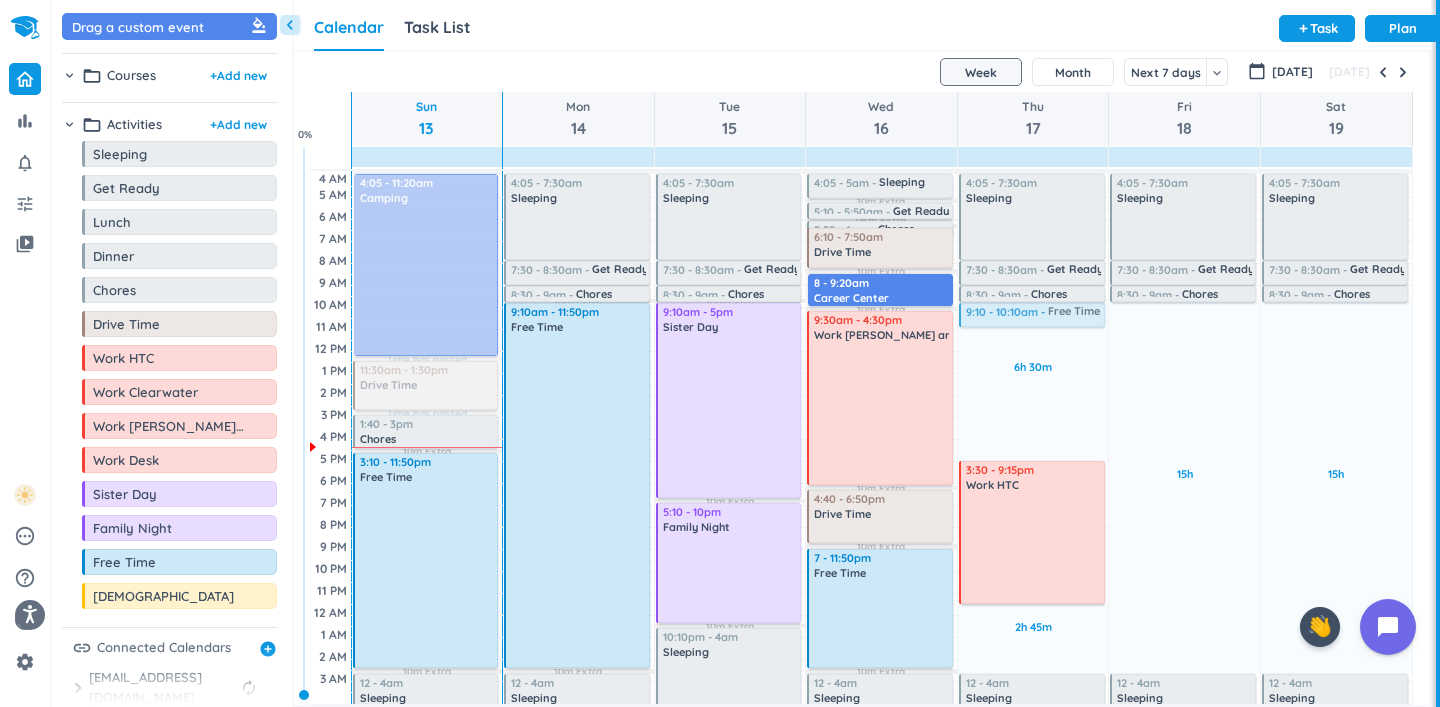 drag, startPoint x: 118, startPoint y: 565, endPoint x: 1050, endPoint y: 304, distance: 967.8559 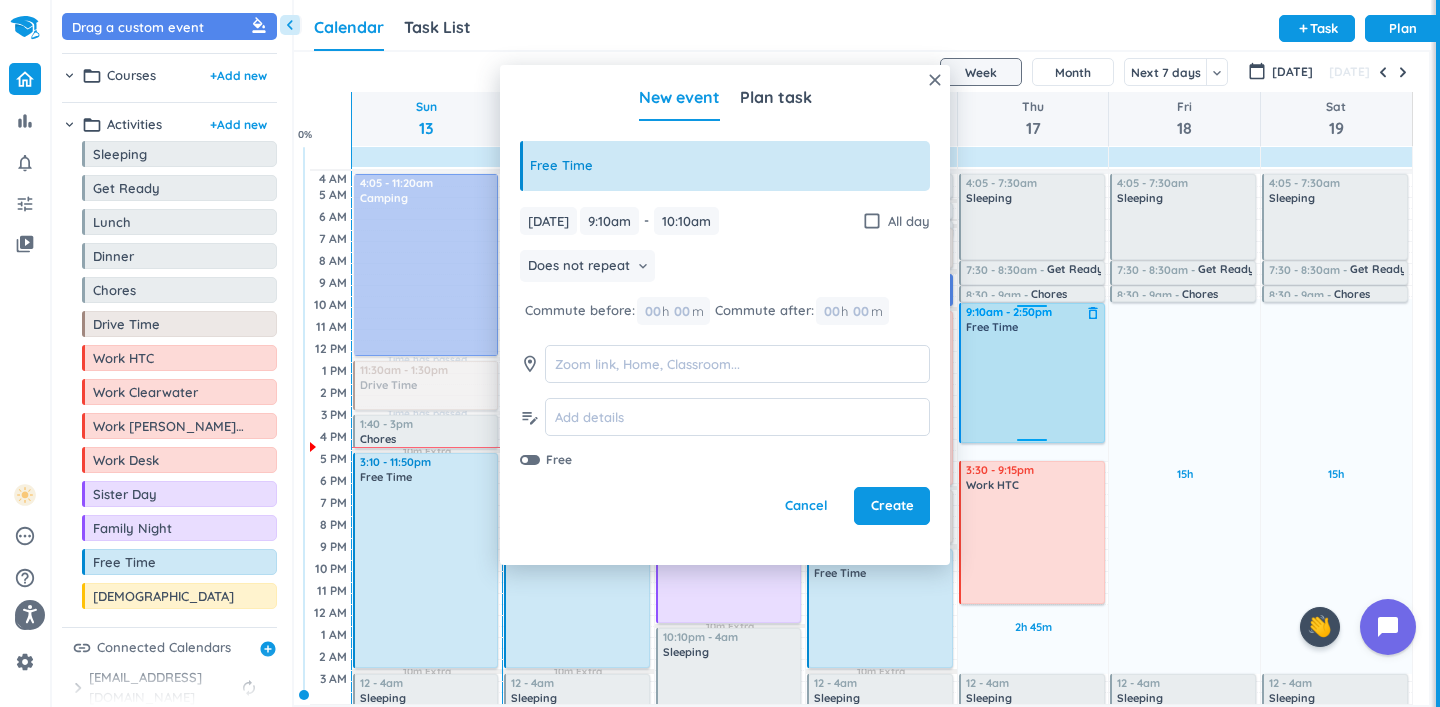 drag, startPoint x: 1032, startPoint y: 326, endPoint x: 1046, endPoint y: 444, distance: 118.82761 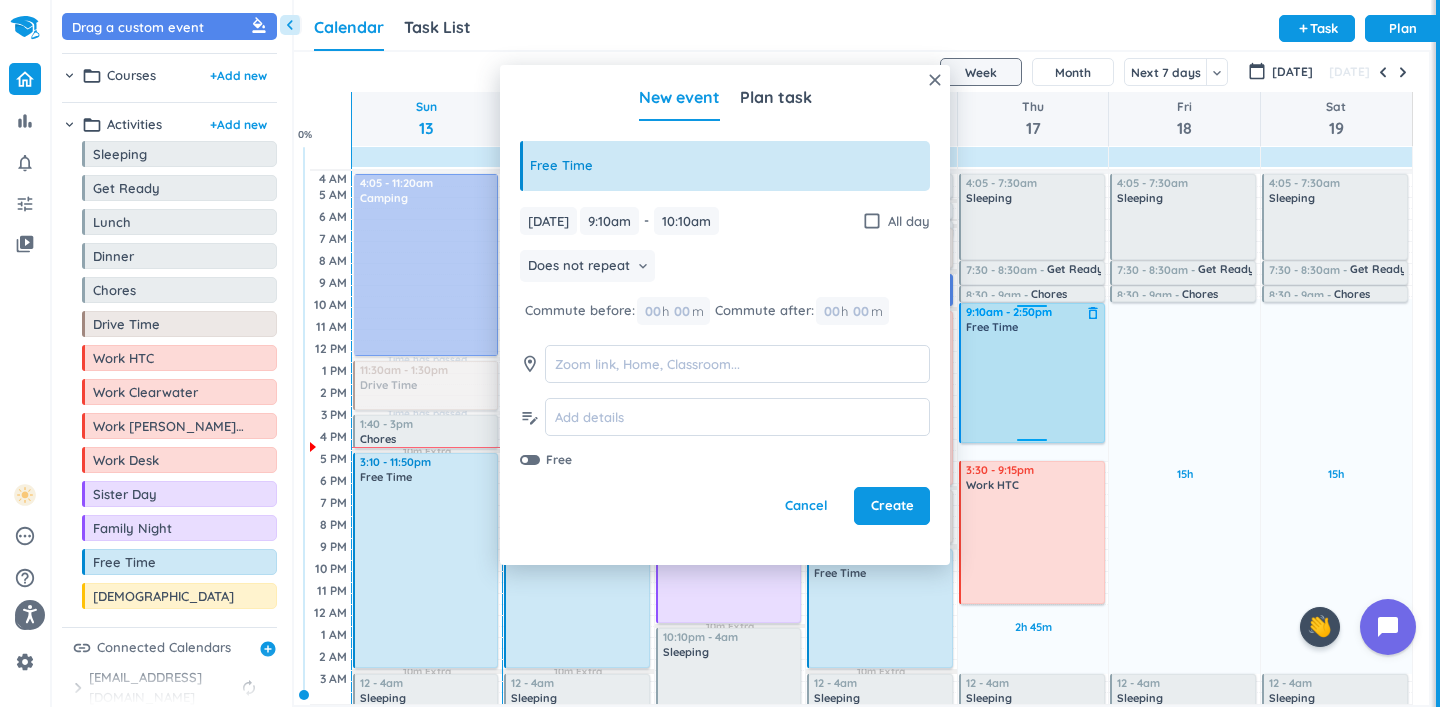 click on "6h 30m Past due Plan 2h 45m Past due Plan Adjust Awake Time 4:05 - 7:30am Sleeping delete_outline 7:30 - 8:30am Get Ready delete_outline 8:30 - 9am Chores delete_outline 9:10 - 10:10am Free Time delete_outline 3:30 - 9:15pm Work HTC delete_outline 12 - 4am Sleeping delete_outline 9:10am - 2:50pm Free Time delete_outline" at bounding box center [1033, 437] 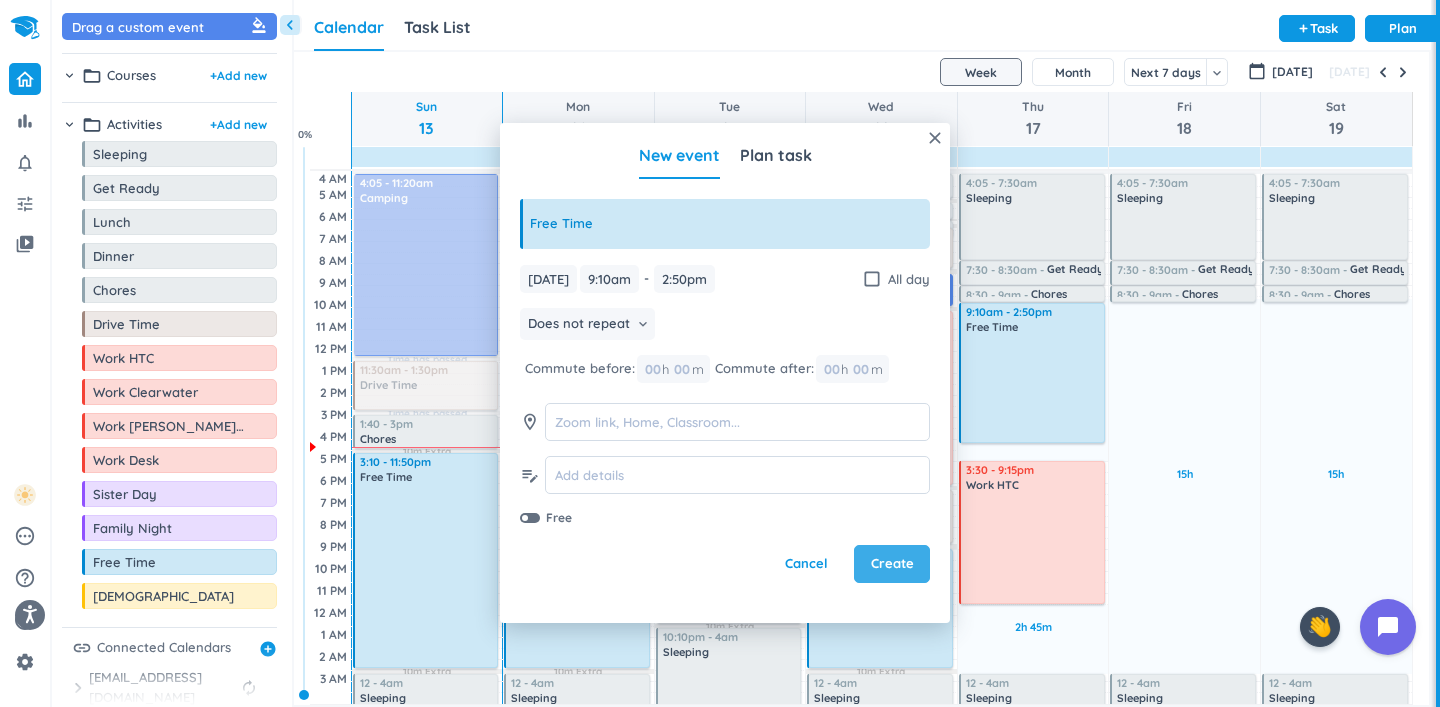 click on "Create" at bounding box center [892, 564] 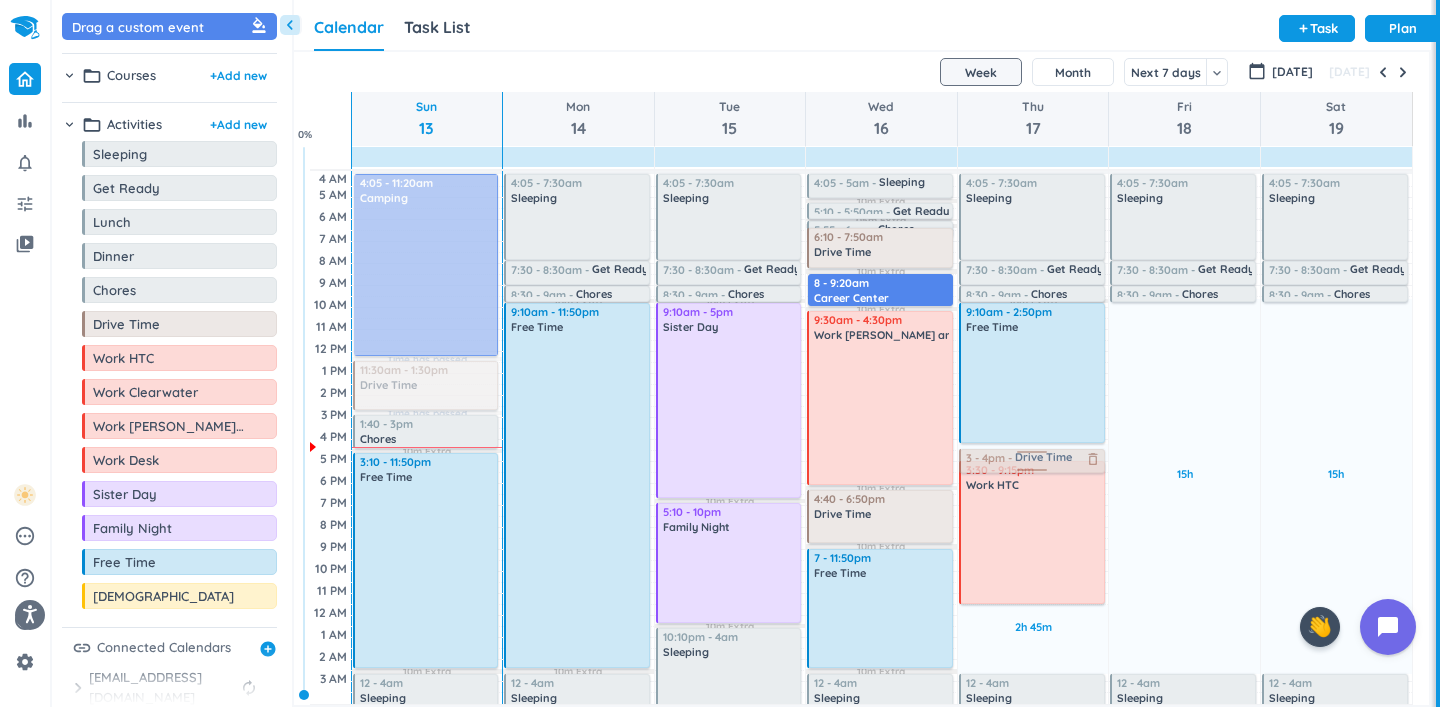drag, startPoint x: 106, startPoint y: 327, endPoint x: 1030, endPoint y: 450, distance: 932.15076 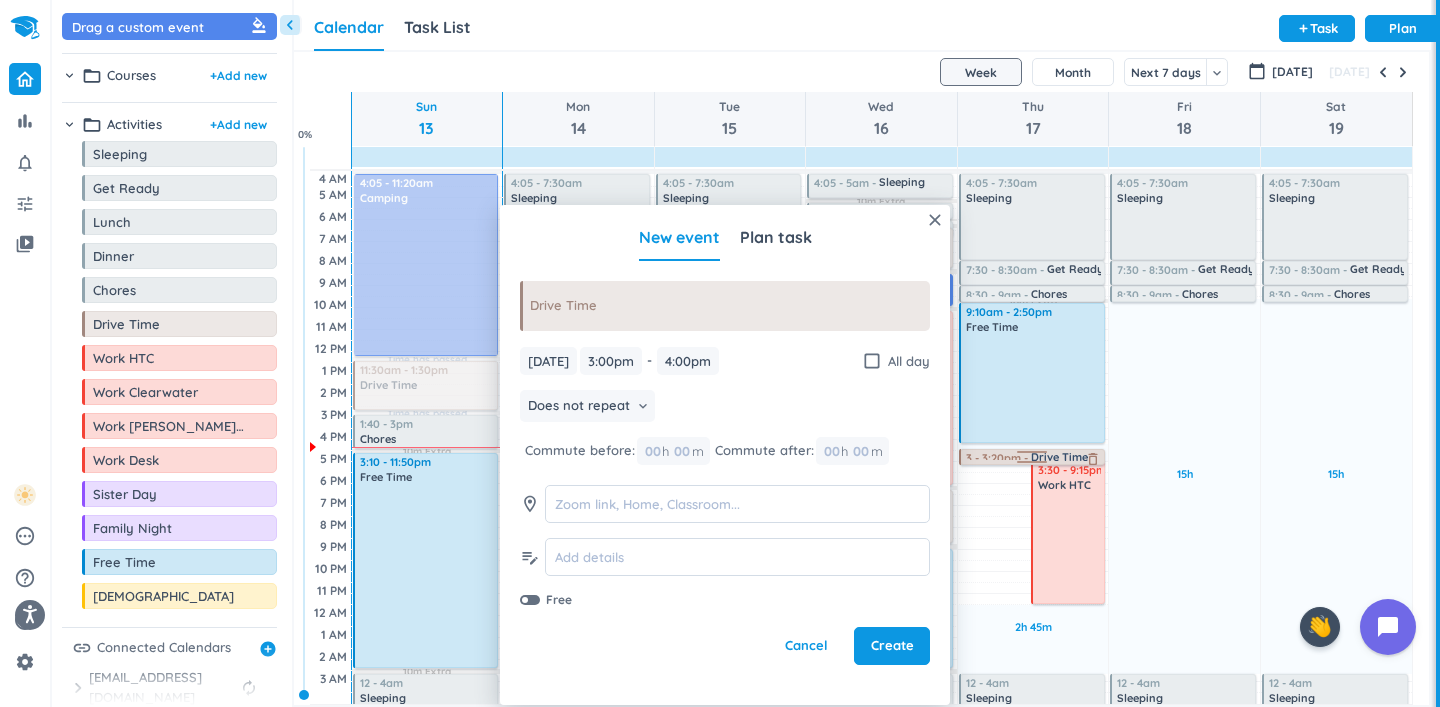drag, startPoint x: 1027, startPoint y: 472, endPoint x: 1025, endPoint y: 455, distance: 17.117243 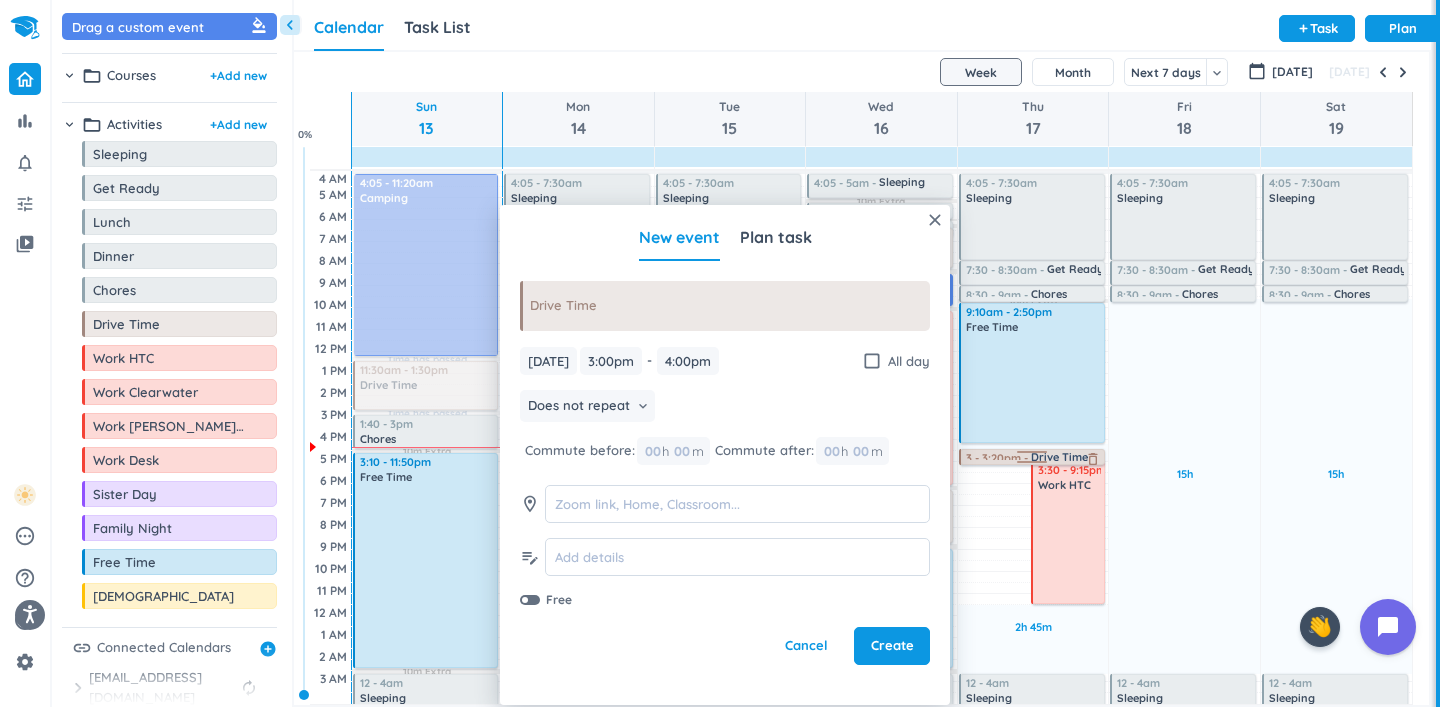 click on "40m Past due Plan 2h 45m Past due Plan 10m Extra Adjust Awake Time 3 - 4pm Drive Time delete_outline 3:30 - 9:15pm Work HTC delete_outline 4:05 - 7:30am Sleeping delete_outline 7:30 - 8:30am Get Ready delete_outline 8:30 - 9am Chores delete_outline 9:10am - 2:50pm Free Time delete_outline 12 - 4am Sleeping delete_outline 3 - 3:20pm Drive Time delete_outline" at bounding box center (1033, 437) 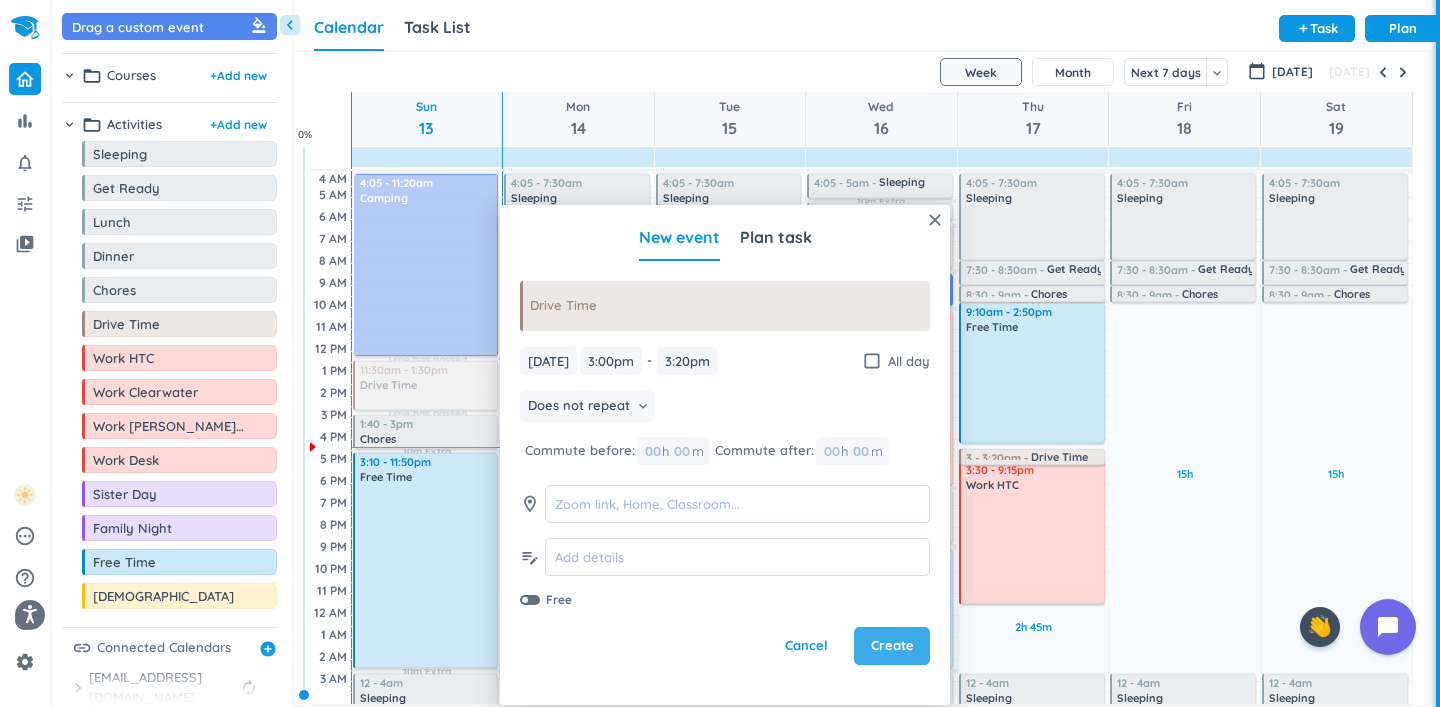click on "Create" at bounding box center [892, 646] 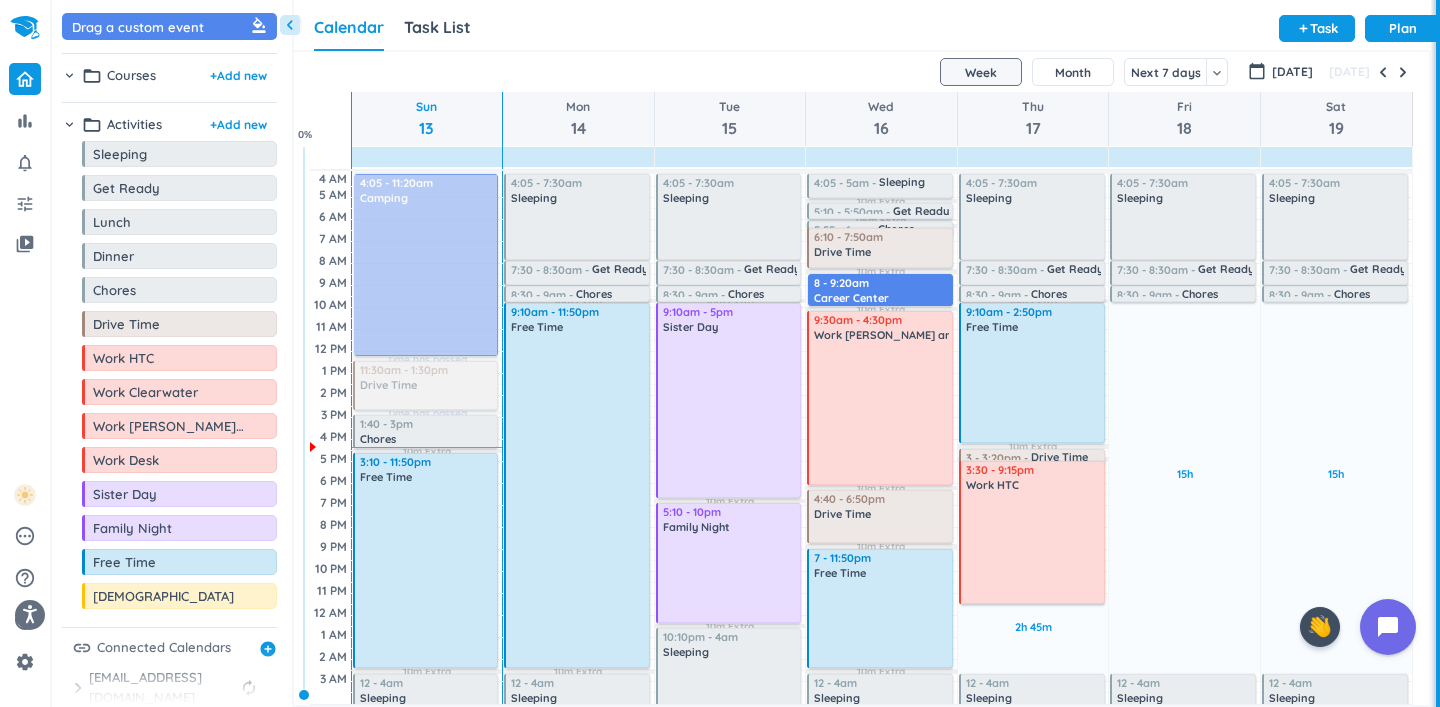 scroll, scrollTop: 69, scrollLeft: 0, axis: vertical 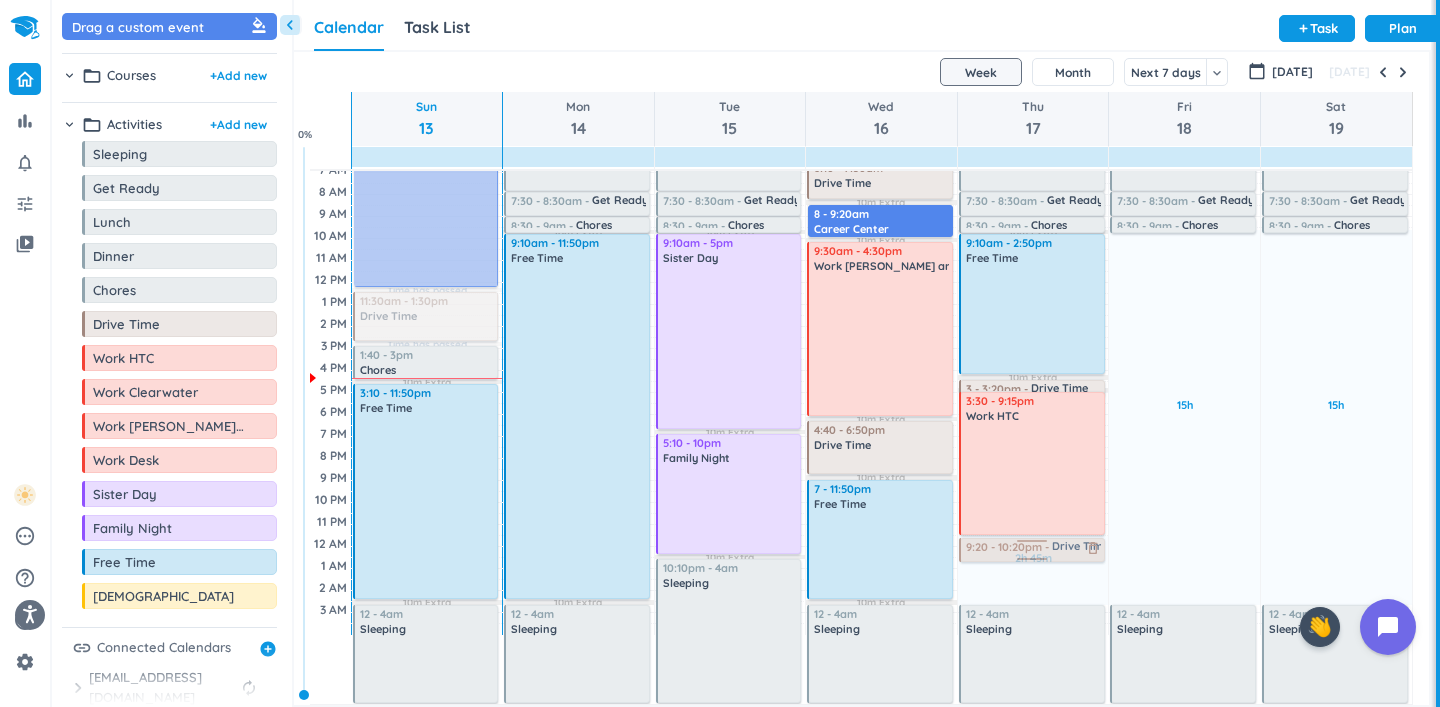 drag, startPoint x: 109, startPoint y: 325, endPoint x: 1000, endPoint y: 538, distance: 916.1059 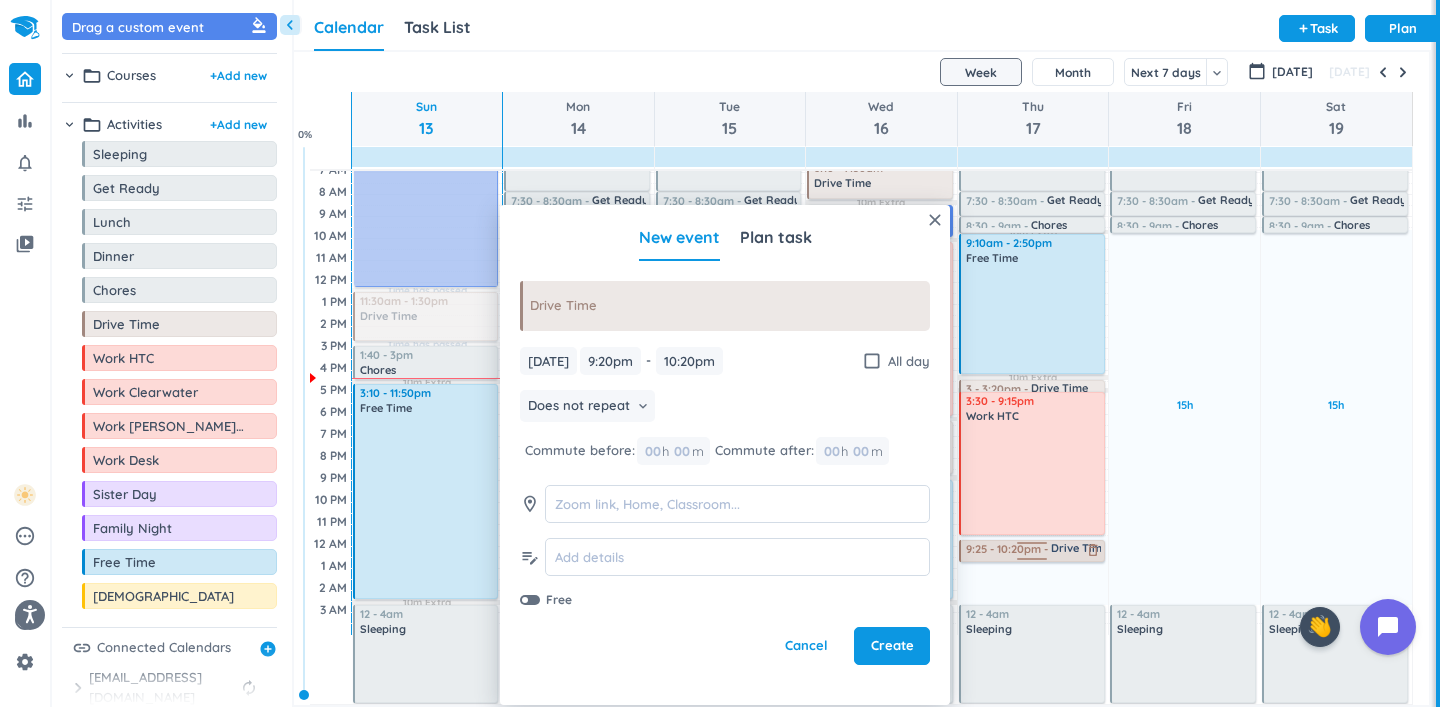 click on "2h 45m Past due Plan 10m Extra 10m Extra 10m Extra Adjust Awake Time 4:05 - 7:30am Sleeping delete_outline 7:30 - 8:30am Get Ready delete_outline 8:30 - 9am Chores delete_outline 9:10am - 2:50pm Free Time delete_outline 3 - 3:20pm Drive Time delete_outline 3:30 - 9:15pm Work HTC delete_outline 9:20 - 10:20pm Drive Time delete_outline 12 - 4am Sleeping delete_outline 9:25 - 10:20pm Drive Time delete_outline" at bounding box center (1033, 368) 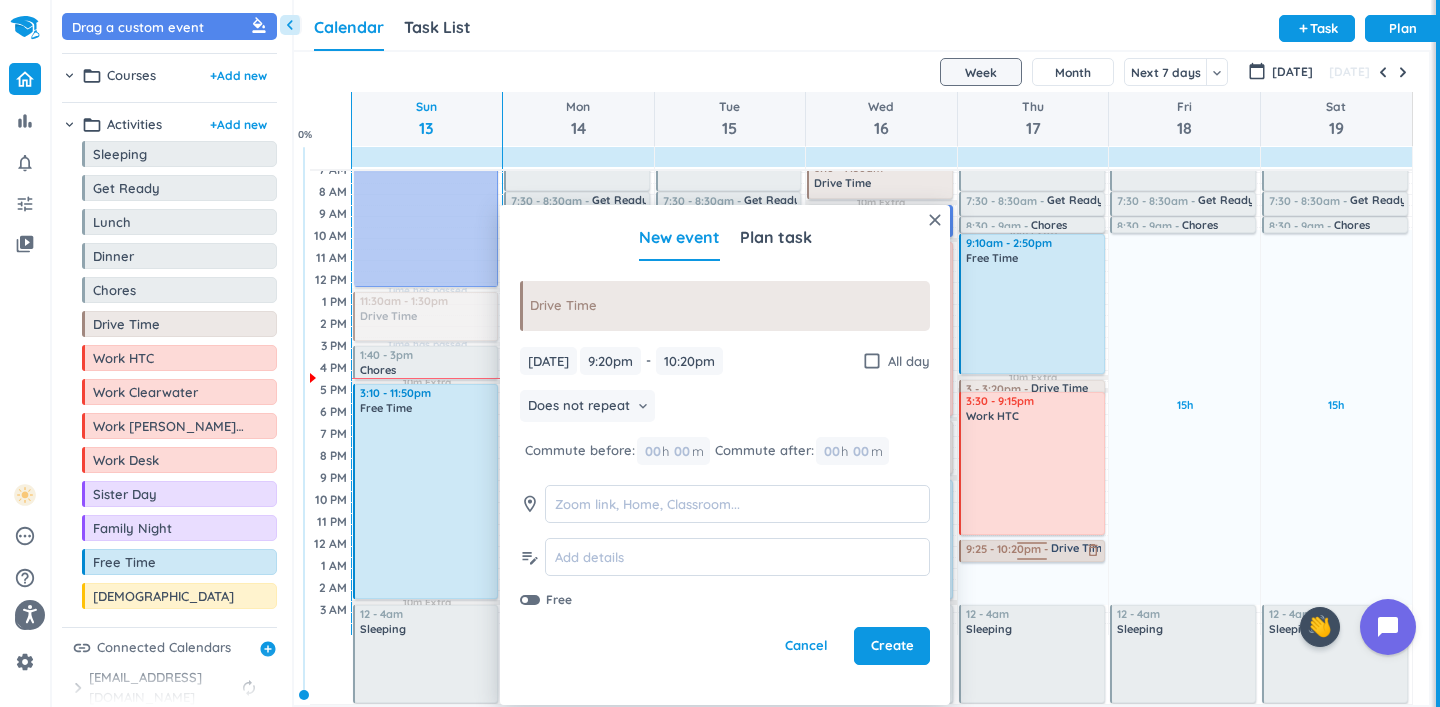 type on "9:25pm" 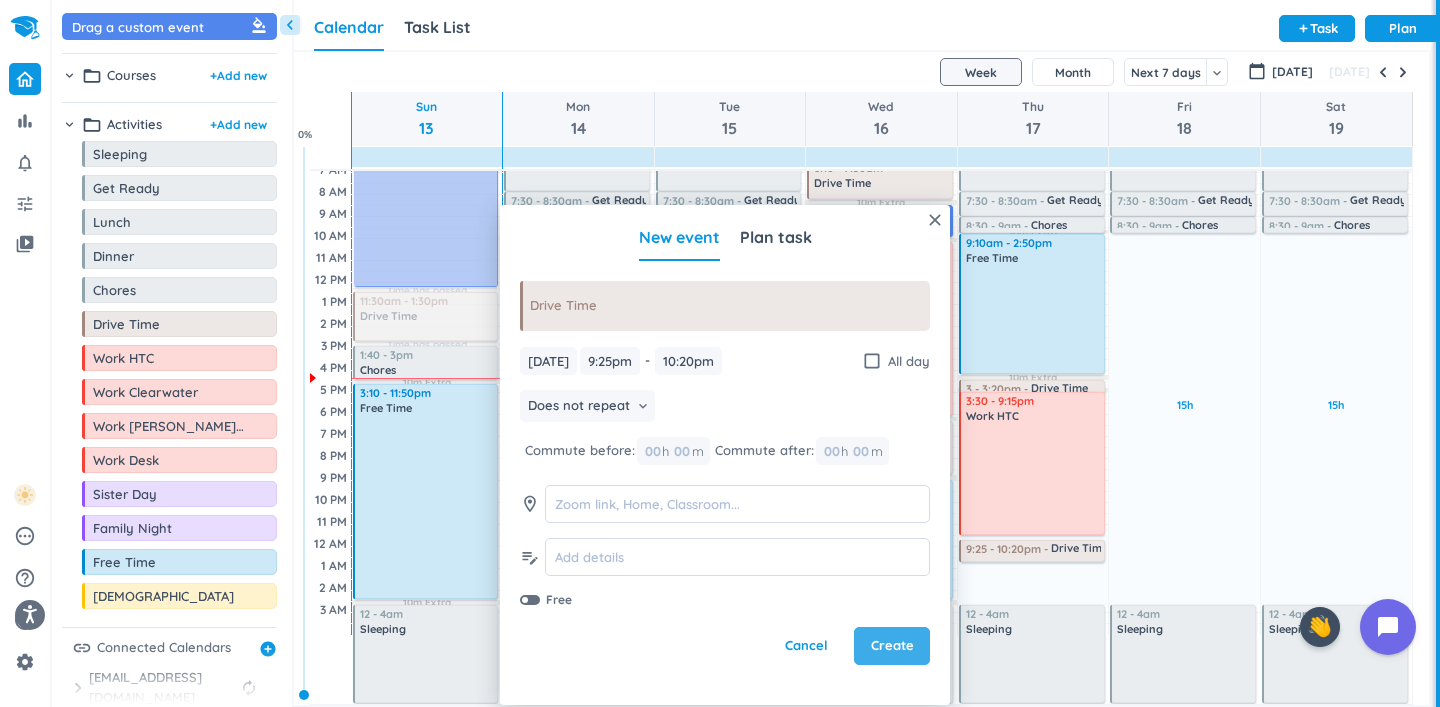 click on "Create" at bounding box center [892, 646] 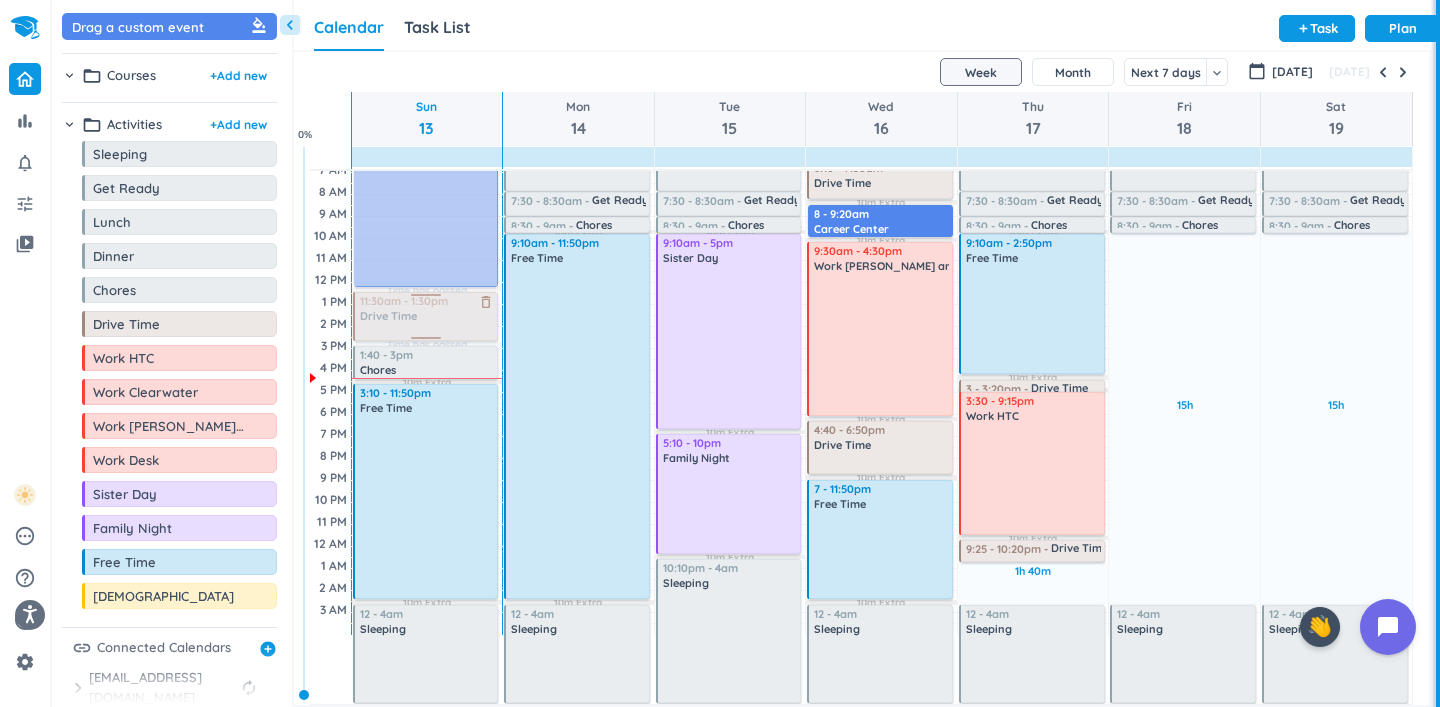 scroll, scrollTop: 0, scrollLeft: 0, axis: both 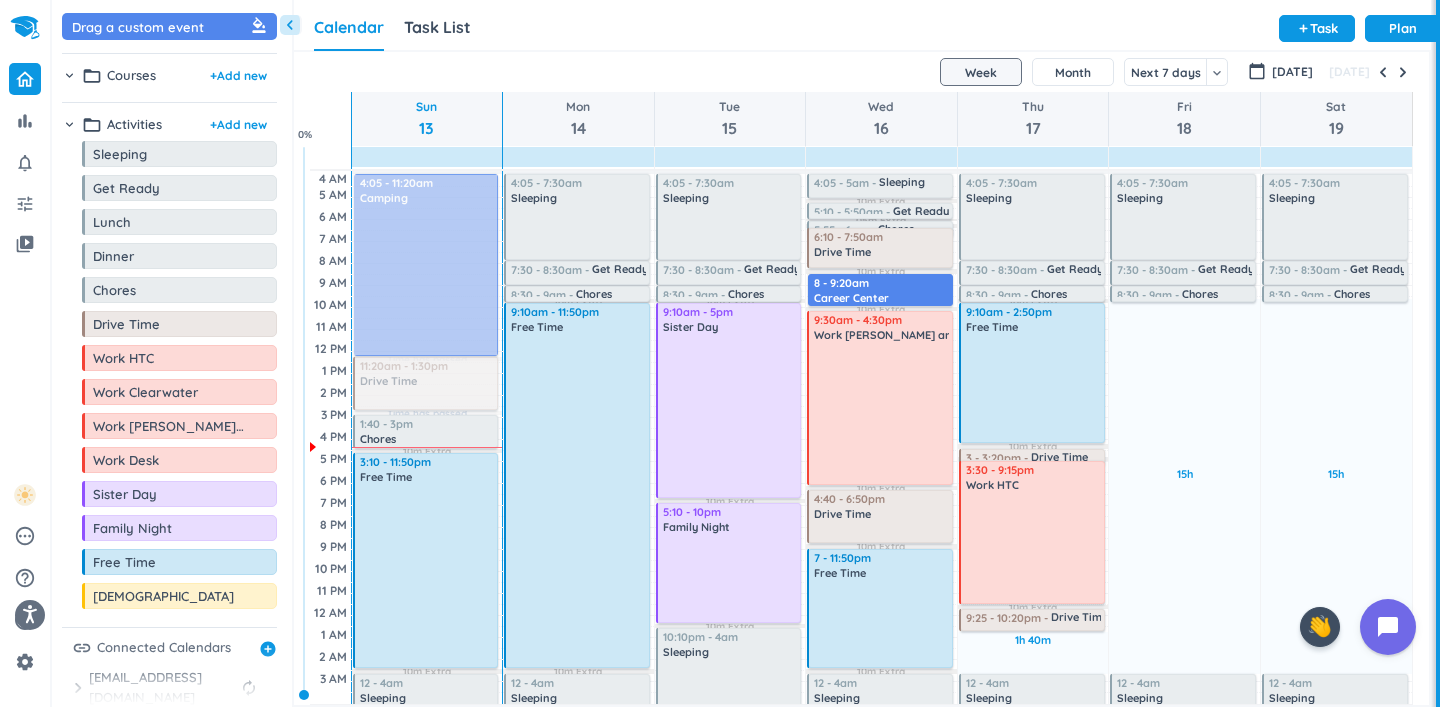 click on "Time has passed Time has passed 10m Extra 10m Extra Adjust Awake Time 4:05 - 11:20am Camping delete_outline 11:30am - 1:30pm Drive Time delete_outline 1:40 - 3pm Chores delete_outline 3:10 - 11:50pm Free Time delete_outline 12 - 4am Sleeping delete_outline 11:20am - 1:30pm Drive Time delete_outline" at bounding box center (427, 437) 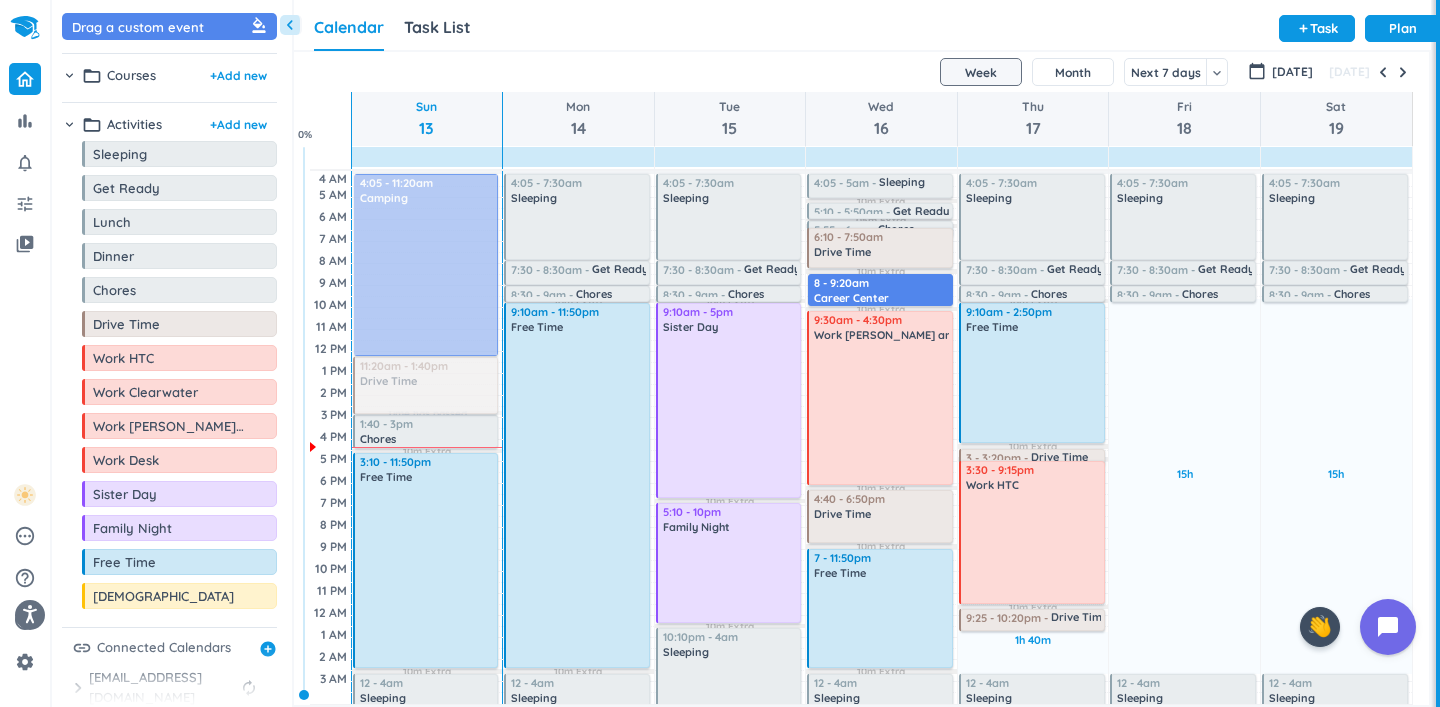 click on "Time has passed 10m Extra 10m Extra Adjust Awake Time 4:05 - 11:20am Camping delete_outline 11:20am - 1:30pm Drive Time delete_outline 1:40 - 3pm Chores delete_outline 3:10 - 11:50pm Free Time delete_outline 12 - 4am Sleeping delete_outline 11:20am - 1:40pm Drive Time delete_outline" at bounding box center (427, 437) 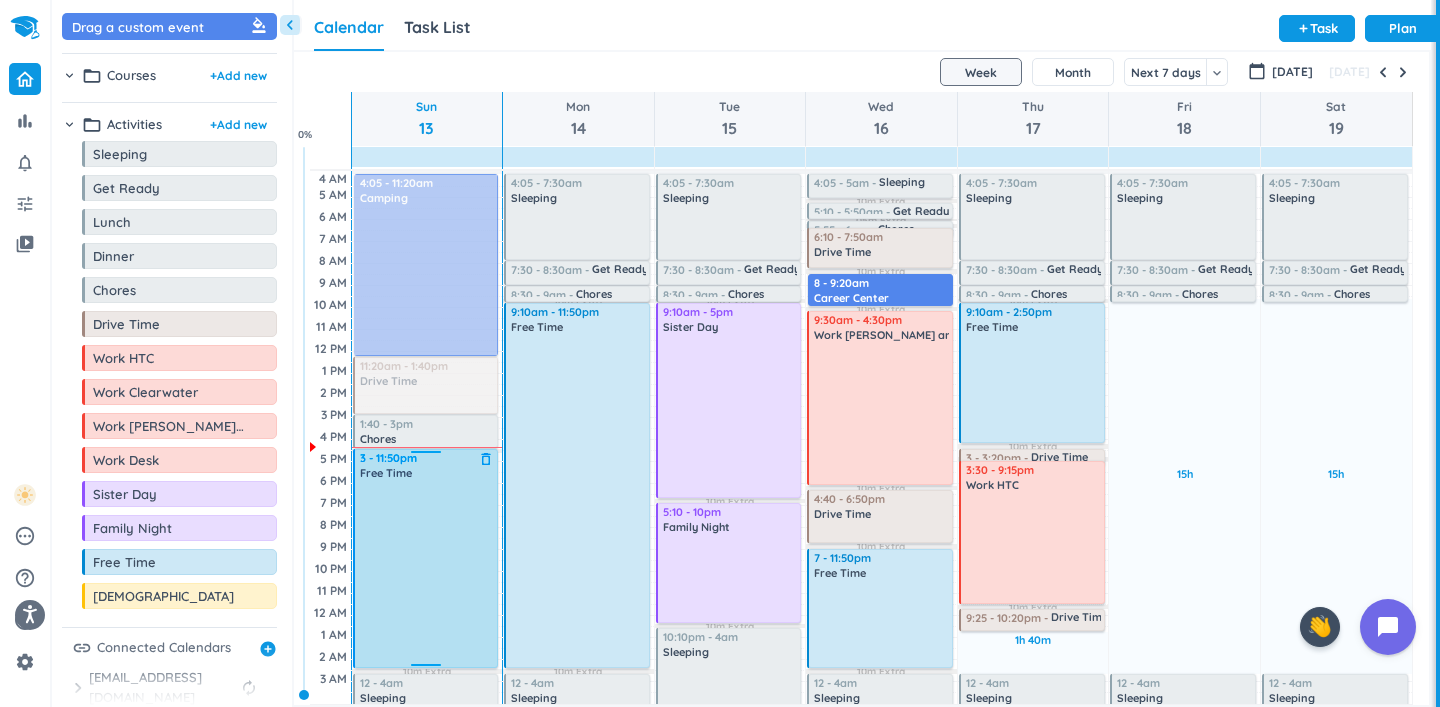 click on "10m Extra 10m Extra Adjust Awake Time 4:05 - 11:20am Camping delete_outline 11:20am - 1:40pm Drive Time delete_outline 1:40 - 3pm Chores delete_outline 3:10 - 11:50pm Free Time delete_outline 12 - 4am Sleeping delete_outline 3 - 11:50pm Free Time delete_outline" at bounding box center (427, 437) 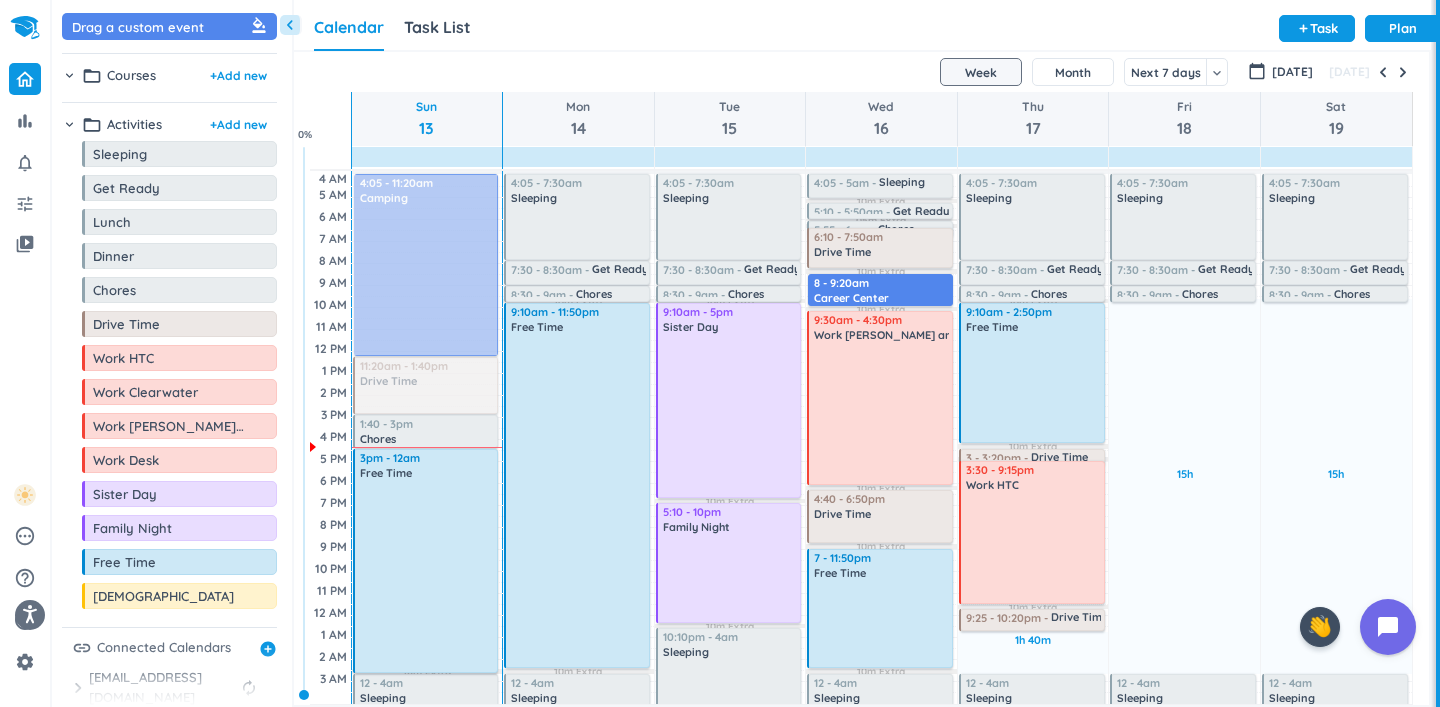 click on "10m Extra Adjust Awake Time 4:05 - 11:20am Camping delete_outline 11:20am - 1:40pm Drive Time delete_outline 1:40 - 3pm Chores delete_outline 3 - 11:50pm Free Time delete_outline 12 - 4am Sleeping delete_outline 3pm - 12am Free Time delete_outline" at bounding box center [427, 437] 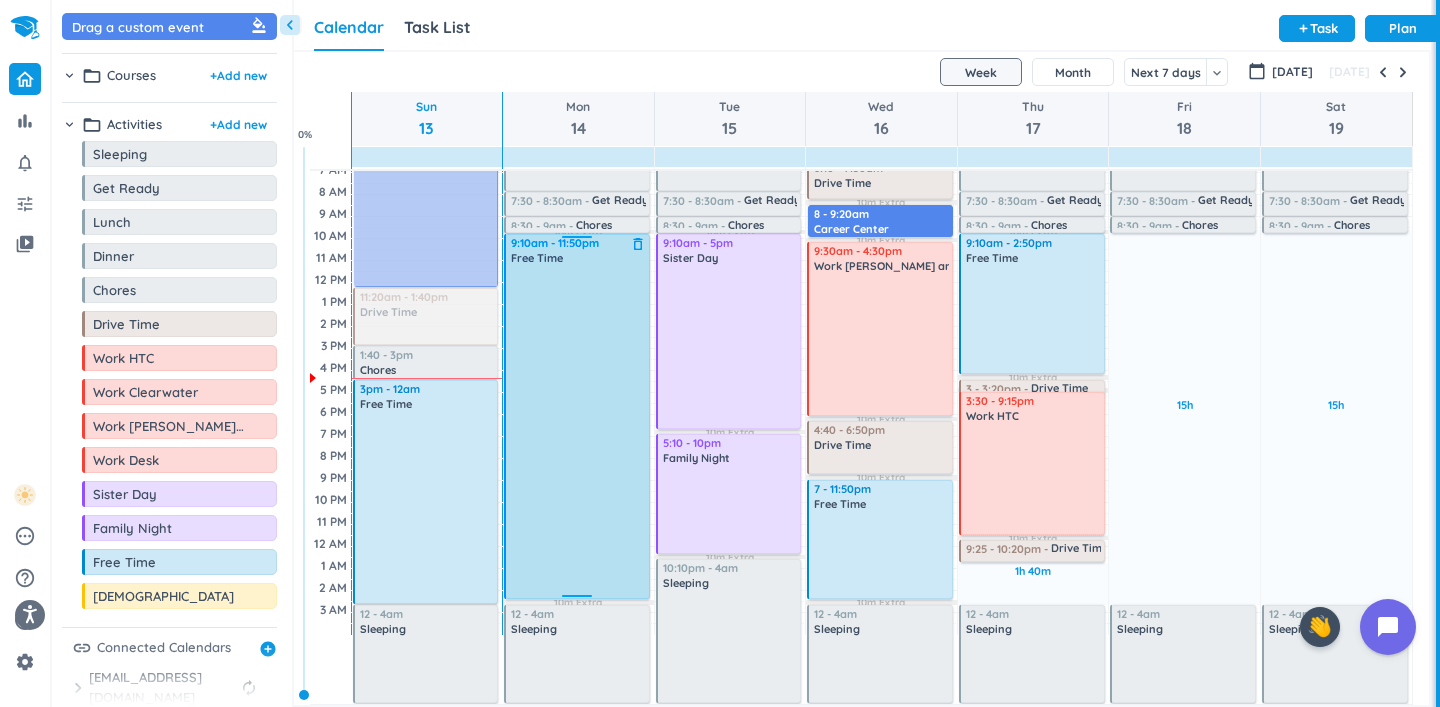 scroll, scrollTop: 69, scrollLeft: 0, axis: vertical 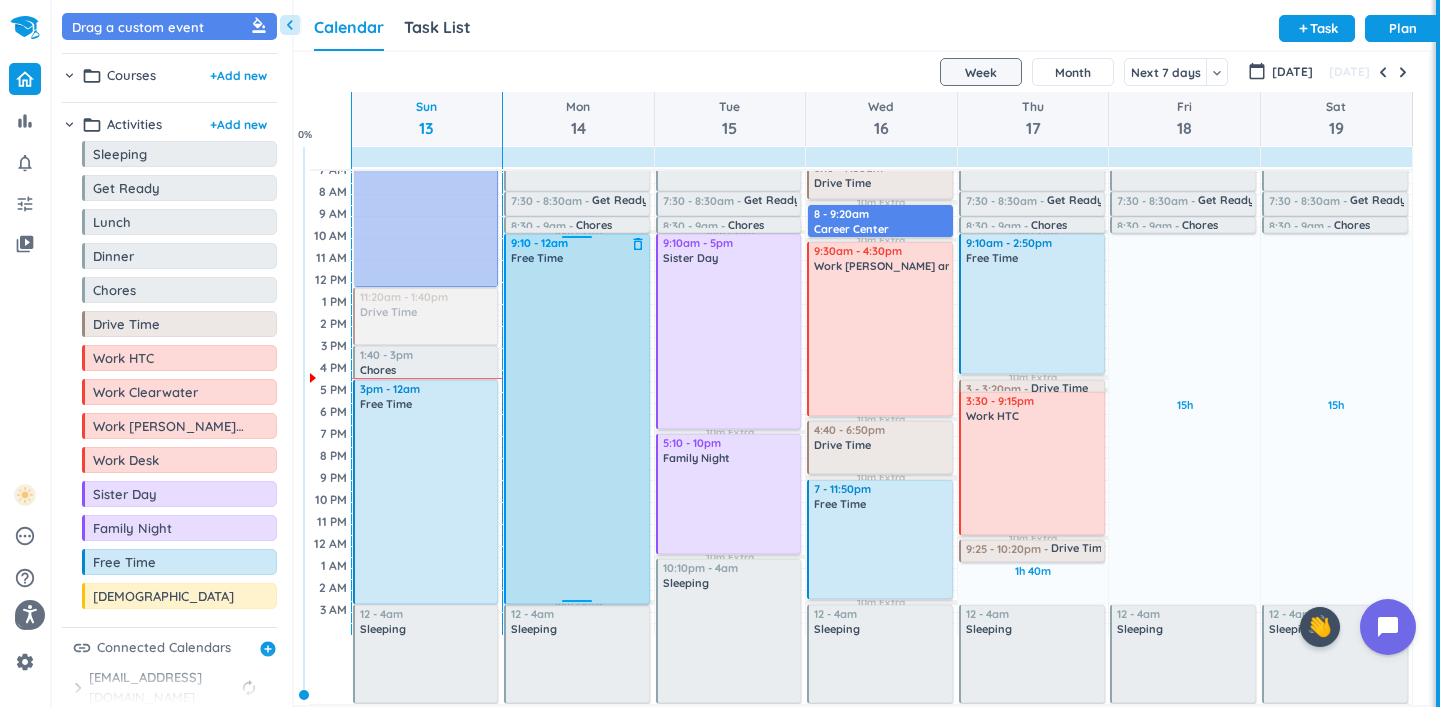 click on "10m Extra 10m Extra Adjust Awake Time 4:05 - 7:30am Sleeping delete_outline 7:30 - 8:30am Get Ready delete_outline 8:30 - 9am Chores delete_outline 9:10am - 11:50pm Free Time delete_outline 12 - 4am Sleeping delete_outline 9:10 - 12am Free Time delete_outline" at bounding box center (578, 368) 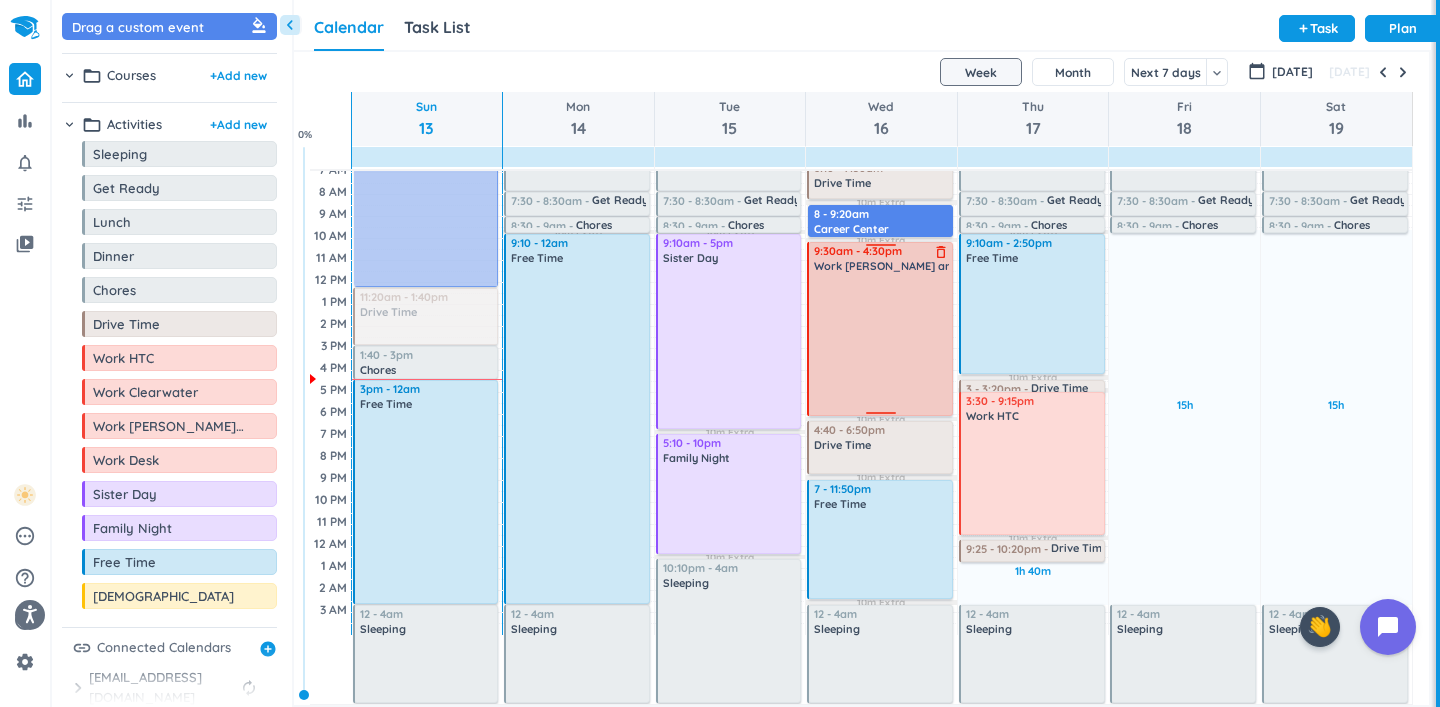 scroll, scrollTop: 0, scrollLeft: 0, axis: both 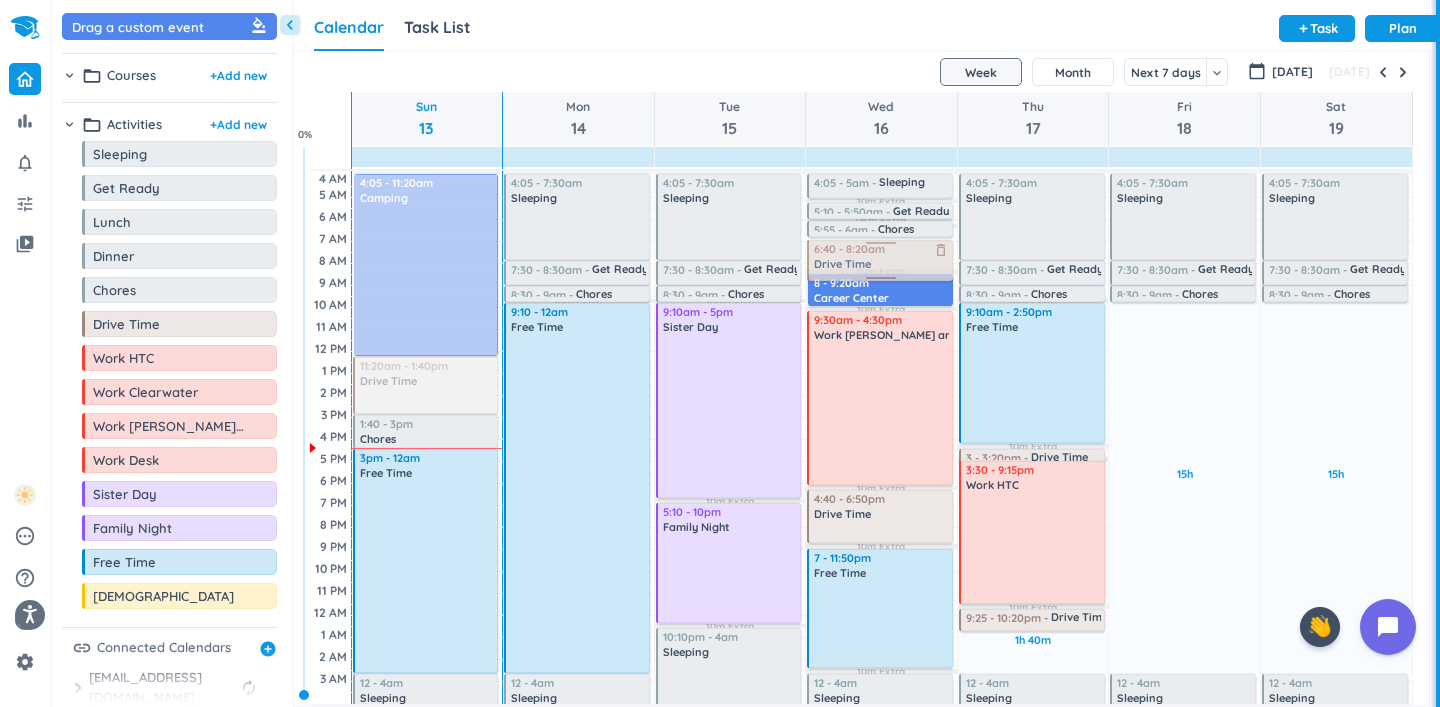 drag, startPoint x: 882, startPoint y: 241, endPoint x: 882, endPoint y: 252, distance: 11 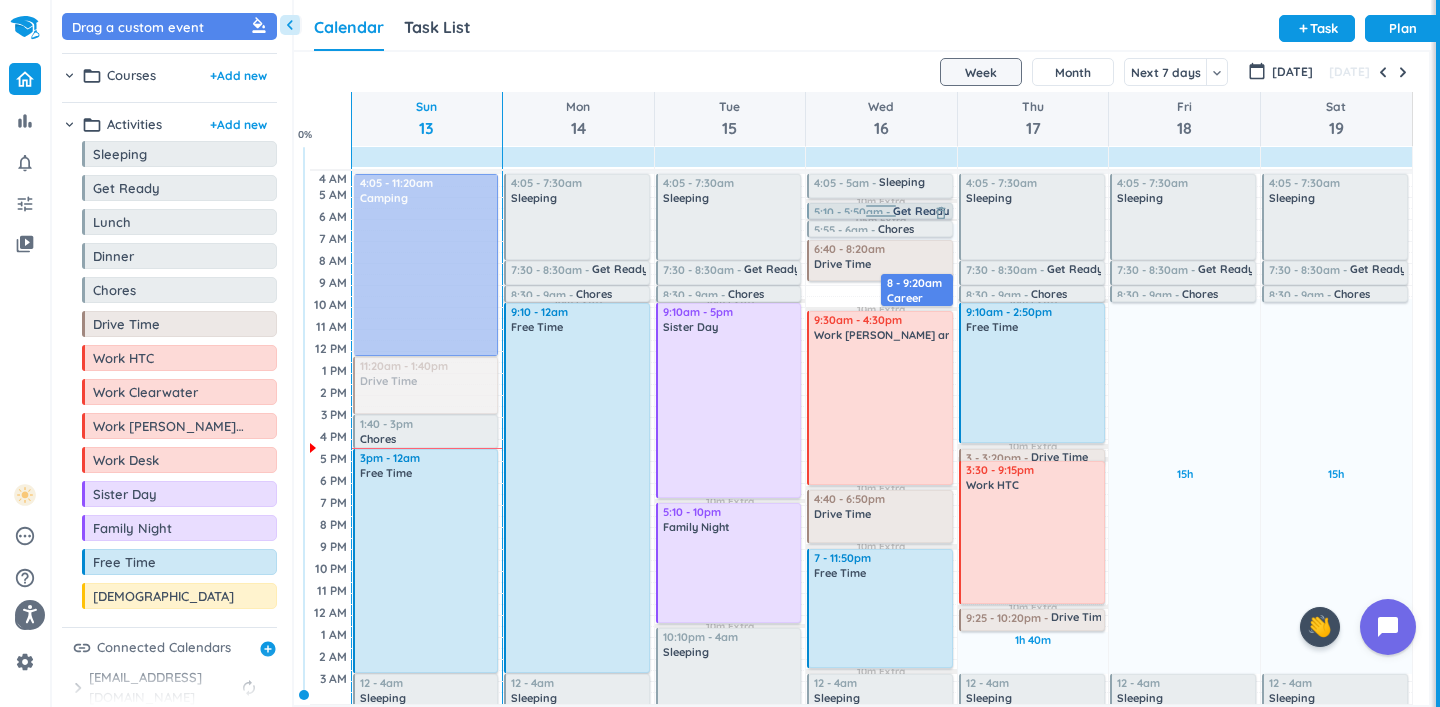 click on "5:10 - 5:50am Get Ready delete_outline" at bounding box center [880, 211] 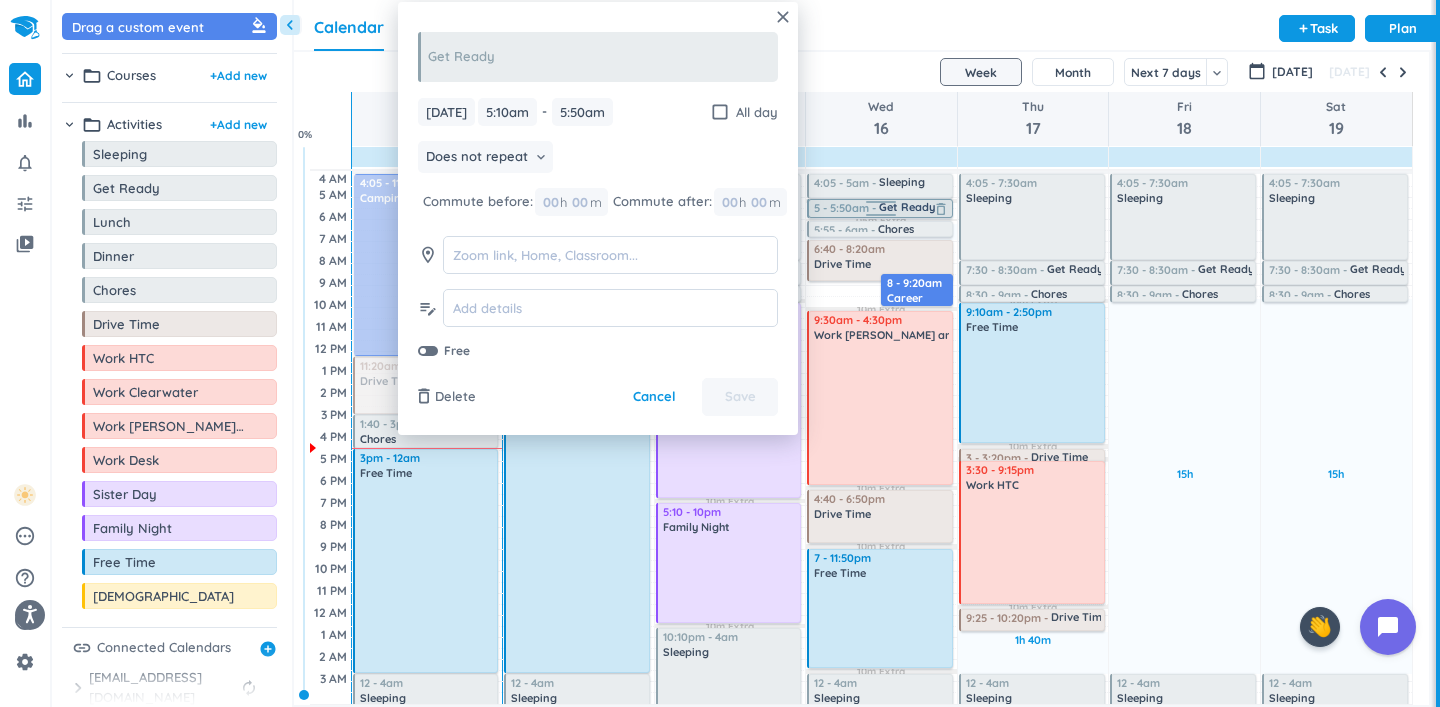 click on "40m Past due Plan 10m Extra 05m Extra 10m Extra 10m Extra 10m Extra 10m Extra Adjust Awake Time 6:40 - 8:20am Drive Time delete_outline 8 - 9:20am Career Center delete_outline 4:05 - 5am Sleeping delete_outline 5:10 - 5:50am Get Ready delete_outline 5:55 - 6am Chores delete_outline 9:30am - 4:30pm Work [PERSON_NAME] and [PERSON_NAME] delete_outline 4:40 - 6:50pm Drive Time delete_outline 7 - 11:50pm Free Time delete_outline 12 - 4am Sleeping delete_outline 5 - 5:50am Get Ready delete_outline" at bounding box center [881, 437] 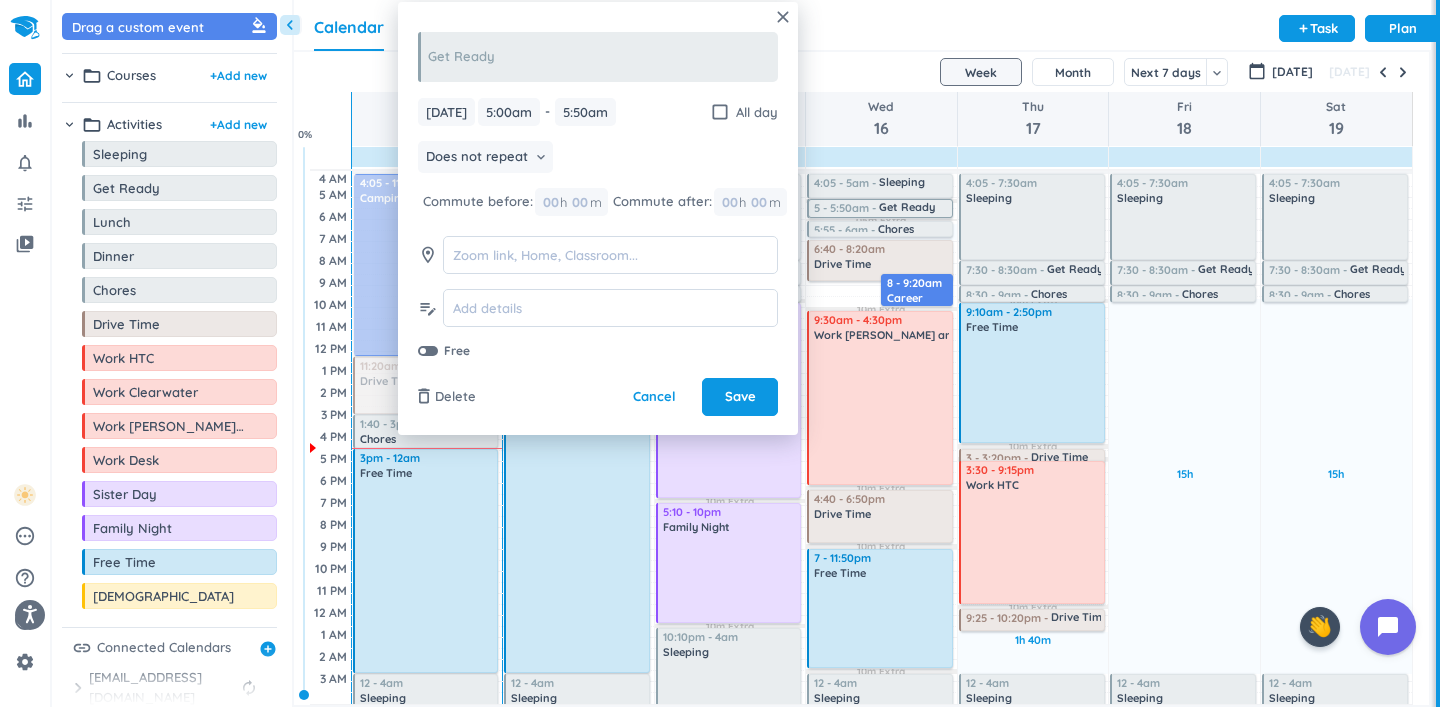 type on "5:00am" 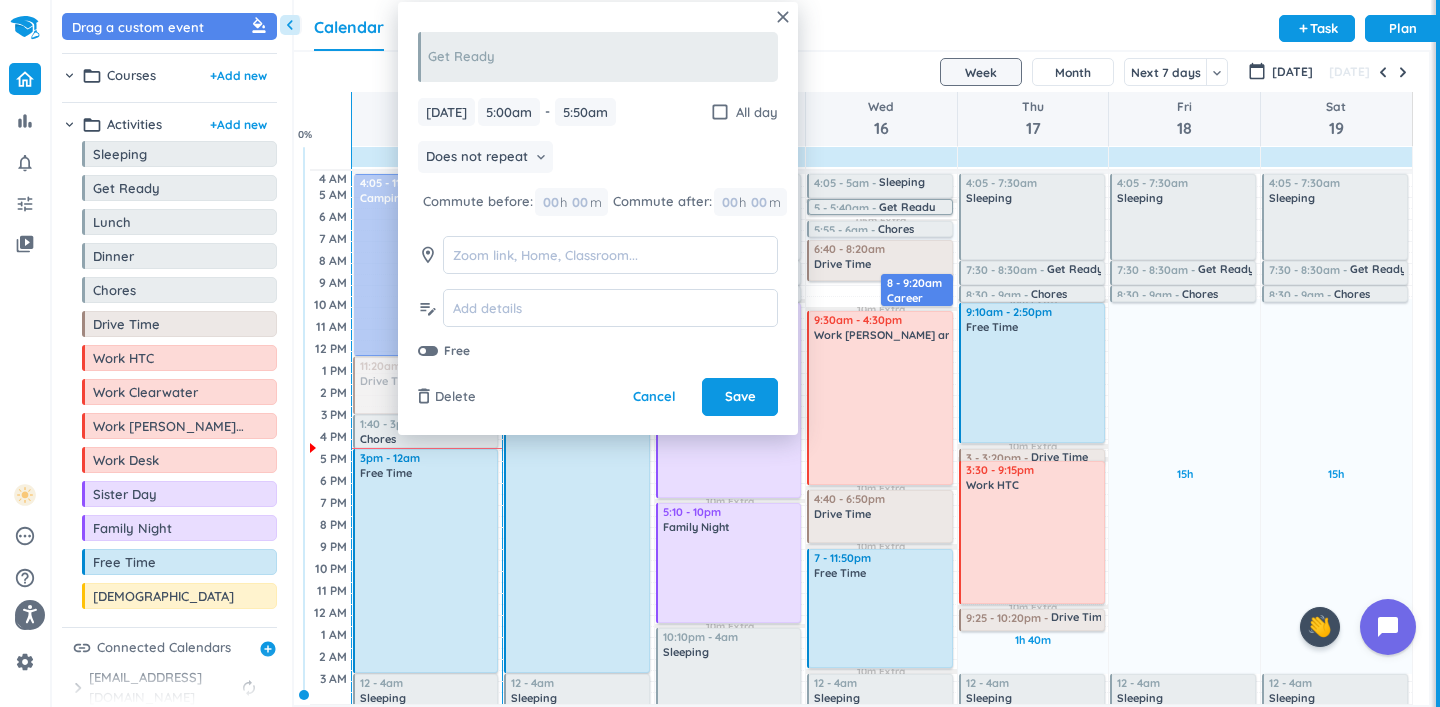 click on "40m Past due Plan 10m Extra 05m Extra 10m Extra 10m Extra 10m Extra 10m Extra Adjust Awake Time 6:40 - 8:20am Drive Time delete_outline 8 - 9:20am Career Center delete_outline 4:05 - 5am Sleeping delete_outline 5 - 5:50am Get Ready delete_outline 5:55 - 6am Chores delete_outline 9:30am - 4:30pm Work [PERSON_NAME] and [PERSON_NAME] delete_outline 4:40 - 6:50pm Drive Time delete_outline 7 - 11:50pm Free Time delete_outline 12 - 4am Sleeping delete_outline 5 - 5:40am Get Ready delete_outline" at bounding box center (881, 437) 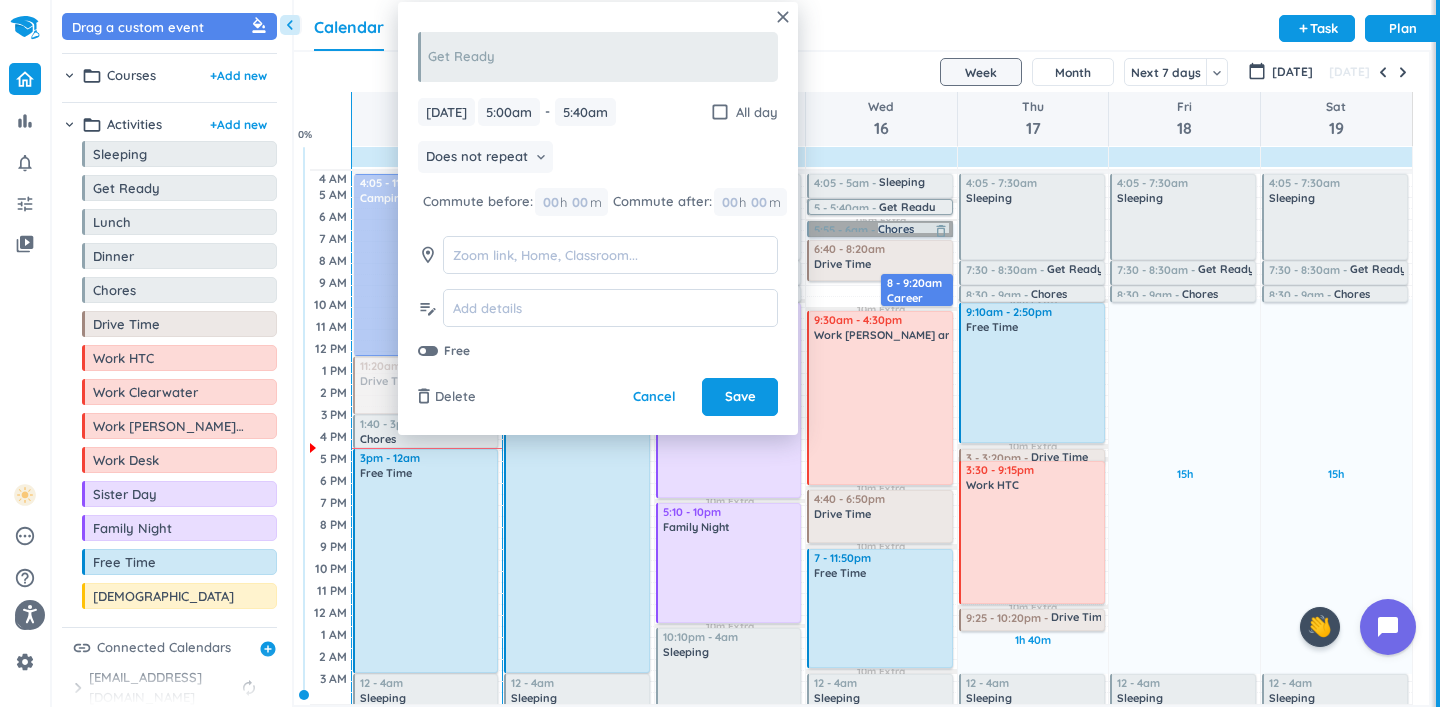 click on "5:55 - 6am Chores delete_outline" at bounding box center (880, 229) 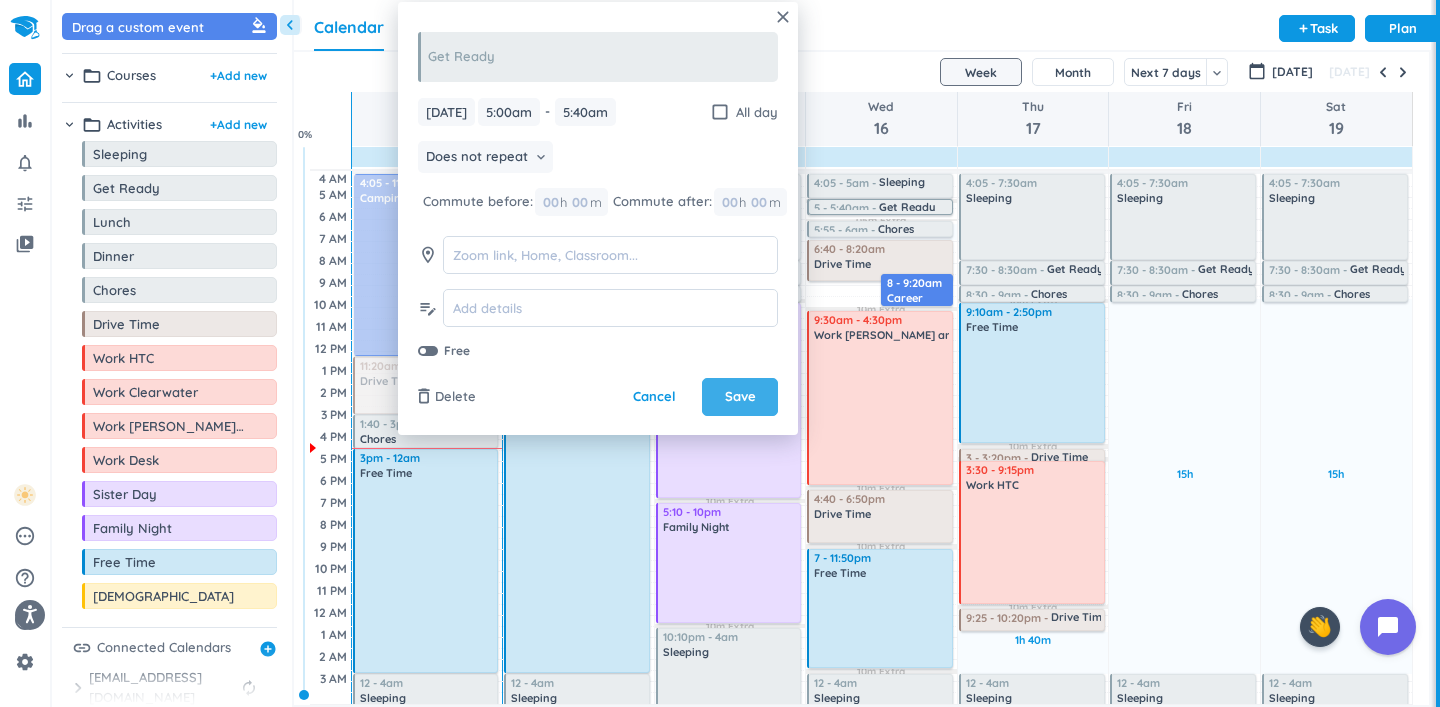 click on "Save" at bounding box center (740, 397) 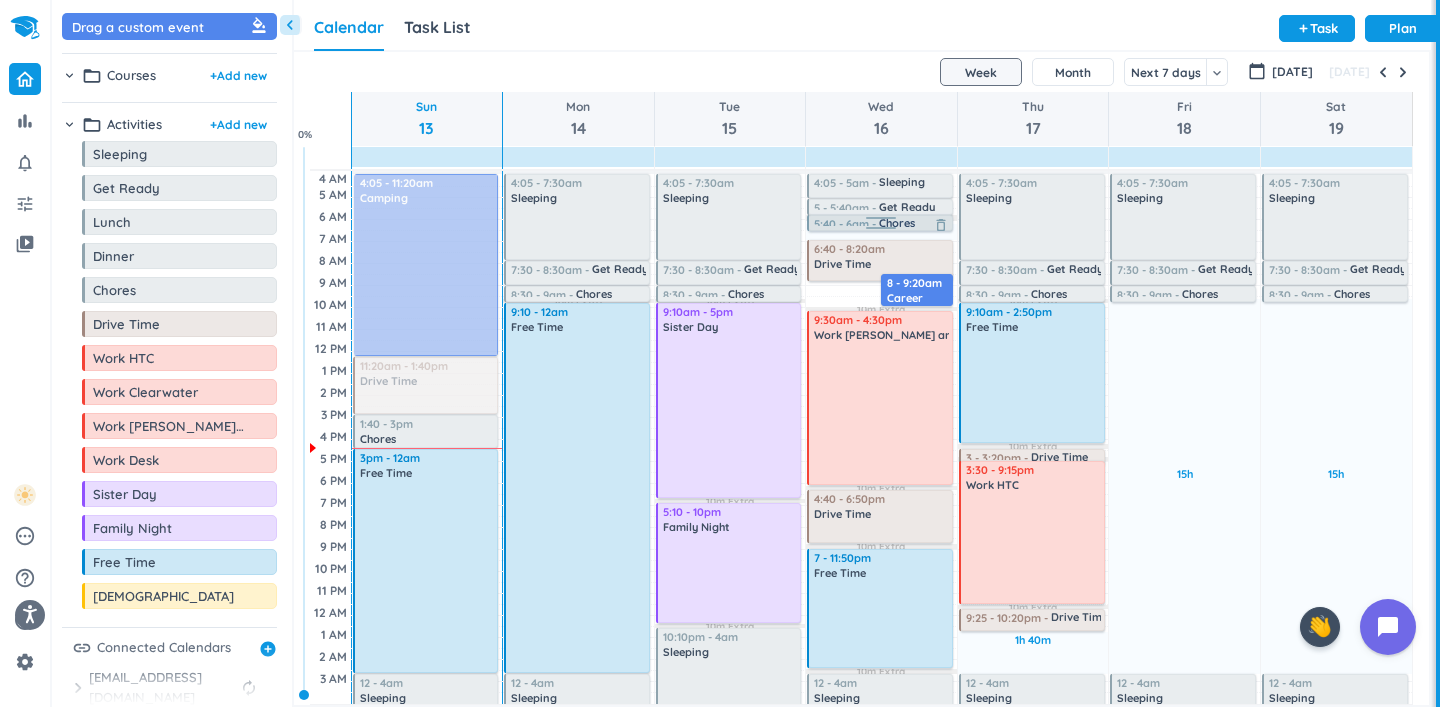 click on "40m Past due Plan 15m Extra 10m Extra 10m Extra 10m Extra 10m Extra Adjust Awake Time 6:40 - 8:20am Drive Time delete_outline 8 - 9:20am Career Center delete_outline 4:05 - 5am Sleeping delete_outline 5 - 5:40am Get Ready delete_outline 5:55 - 6am Chores delete_outline 9:30am - 4:30pm Work [PERSON_NAME] and [PERSON_NAME] delete_outline 4:40 - 6:50pm Drive Time delete_outline 7 - 11:50pm Free Time delete_outline 12 - 4am Sleeping delete_outline 5:40 - 6am Chores delete_outline" at bounding box center [881, 437] 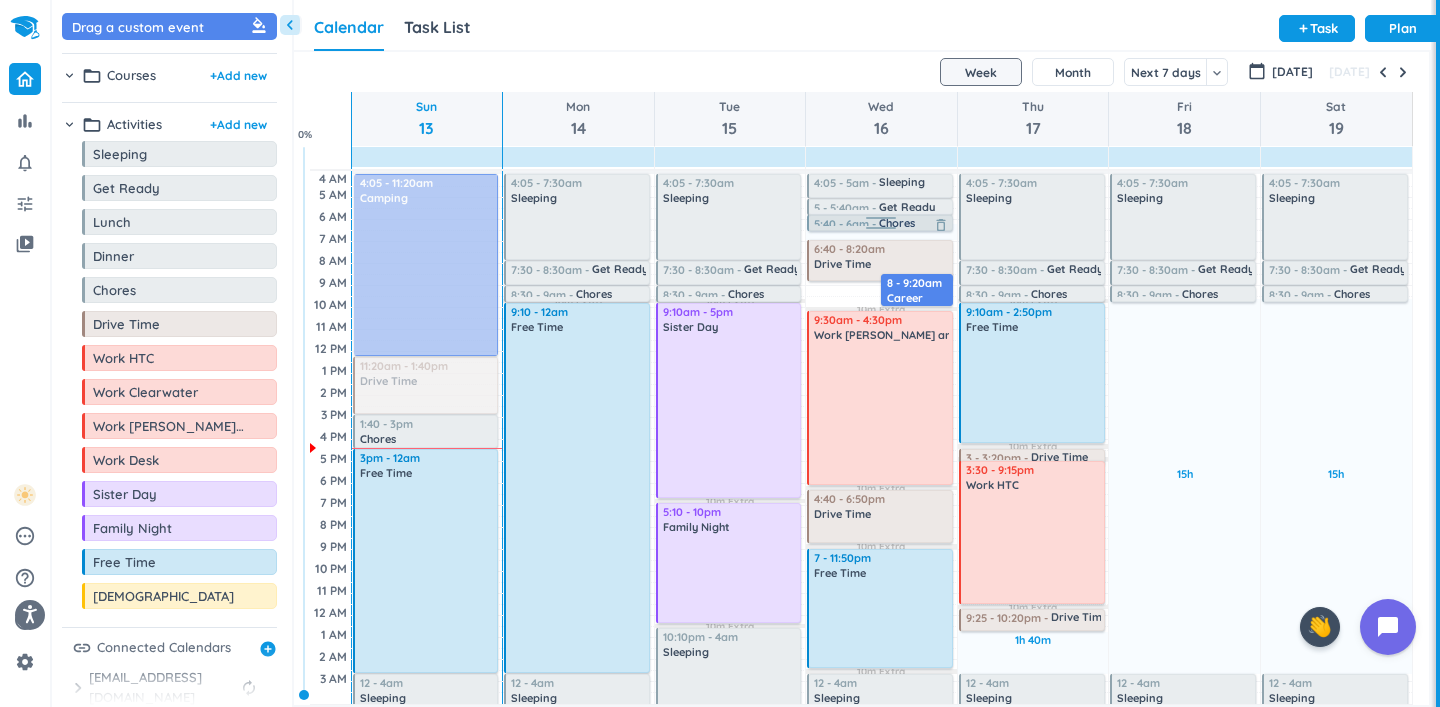 click on "40m Past due Plan 10m Extra 10m Extra 10m Extra 10m Extra Adjust Awake Time 6:40 - 8:20am Drive Time delete_outline 8 - 9:20am Career Center delete_outline 4:05 - 5am Sleeping delete_outline 5 - 5:40am Get Ready delete_outline 5:40 - 6am Chores delete_outline 9:30am - 4:30pm Work [PERSON_NAME] and [PERSON_NAME] delete_outline 4:40 - 6:50pm Drive Time delete_outline 7 - 11:50pm Free Time delete_outline 12 - 4am Sleeping delete_outline 5:40 - 6am Chores delete_outline" at bounding box center [881, 437] 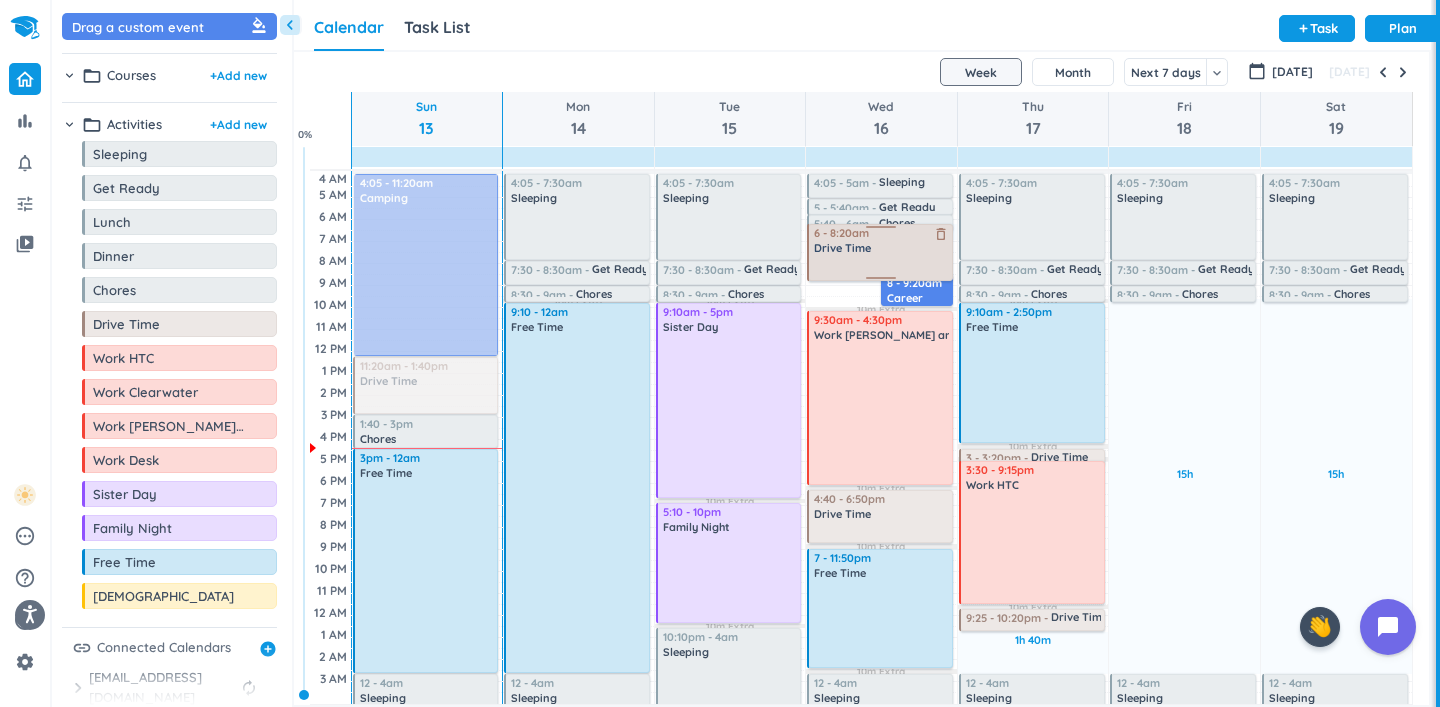 drag, startPoint x: 877, startPoint y: 243, endPoint x: 869, endPoint y: 226, distance: 18.788294 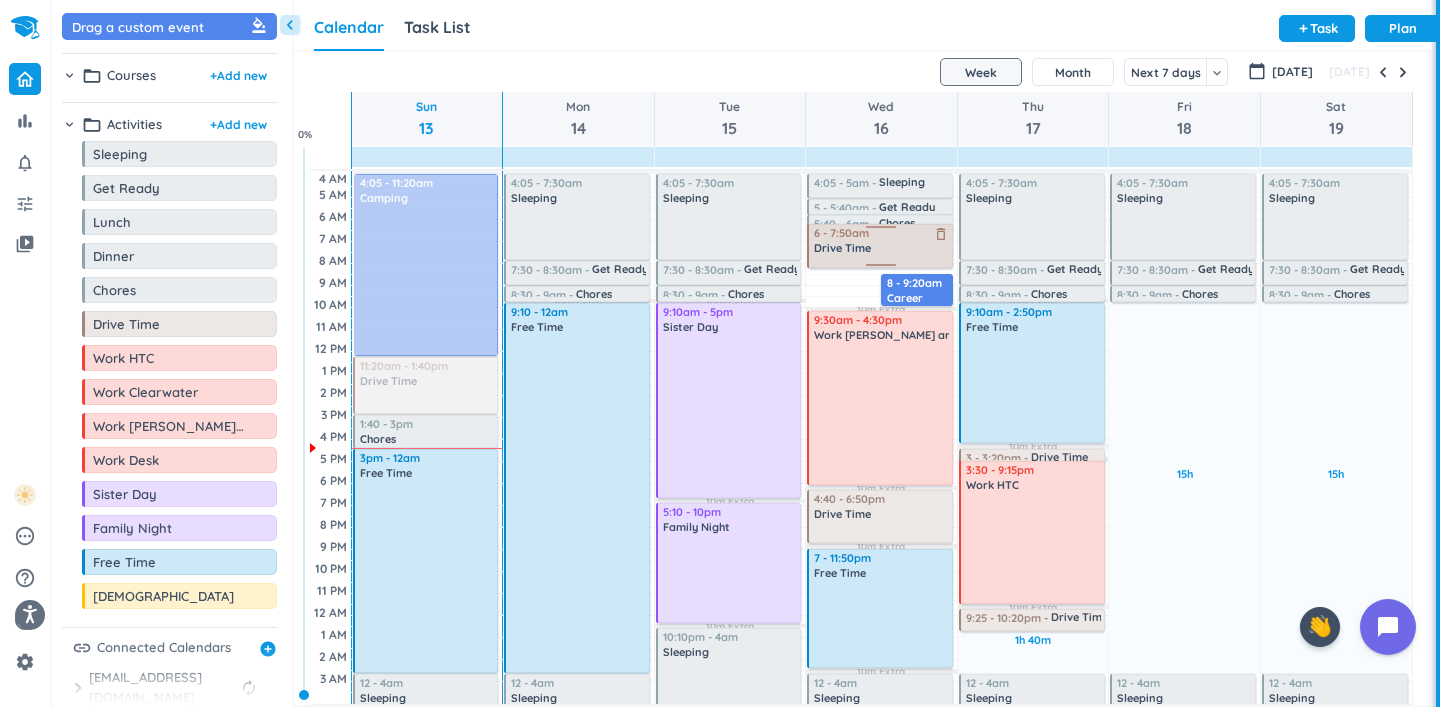 drag, startPoint x: 872, startPoint y: 280, endPoint x: 869, endPoint y: 269, distance: 11.401754 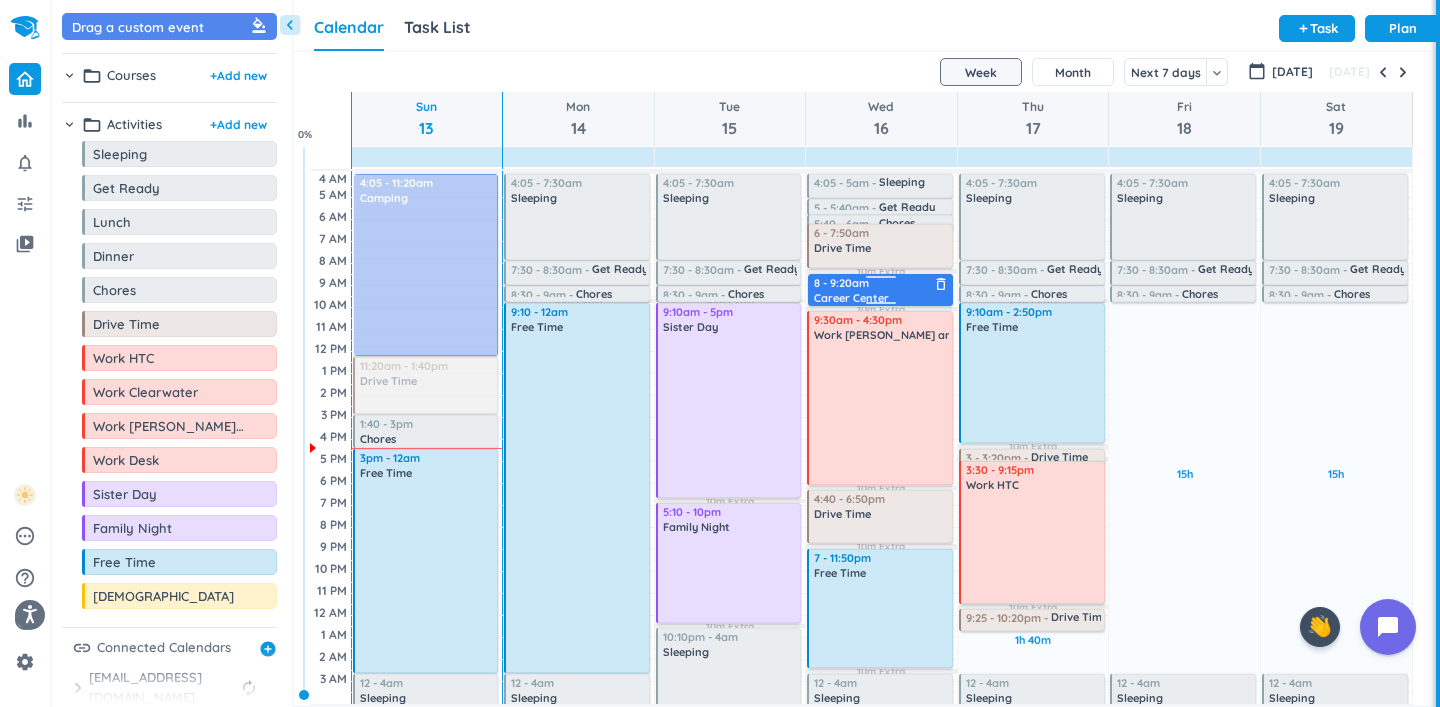 click at bounding box center [880, 280] 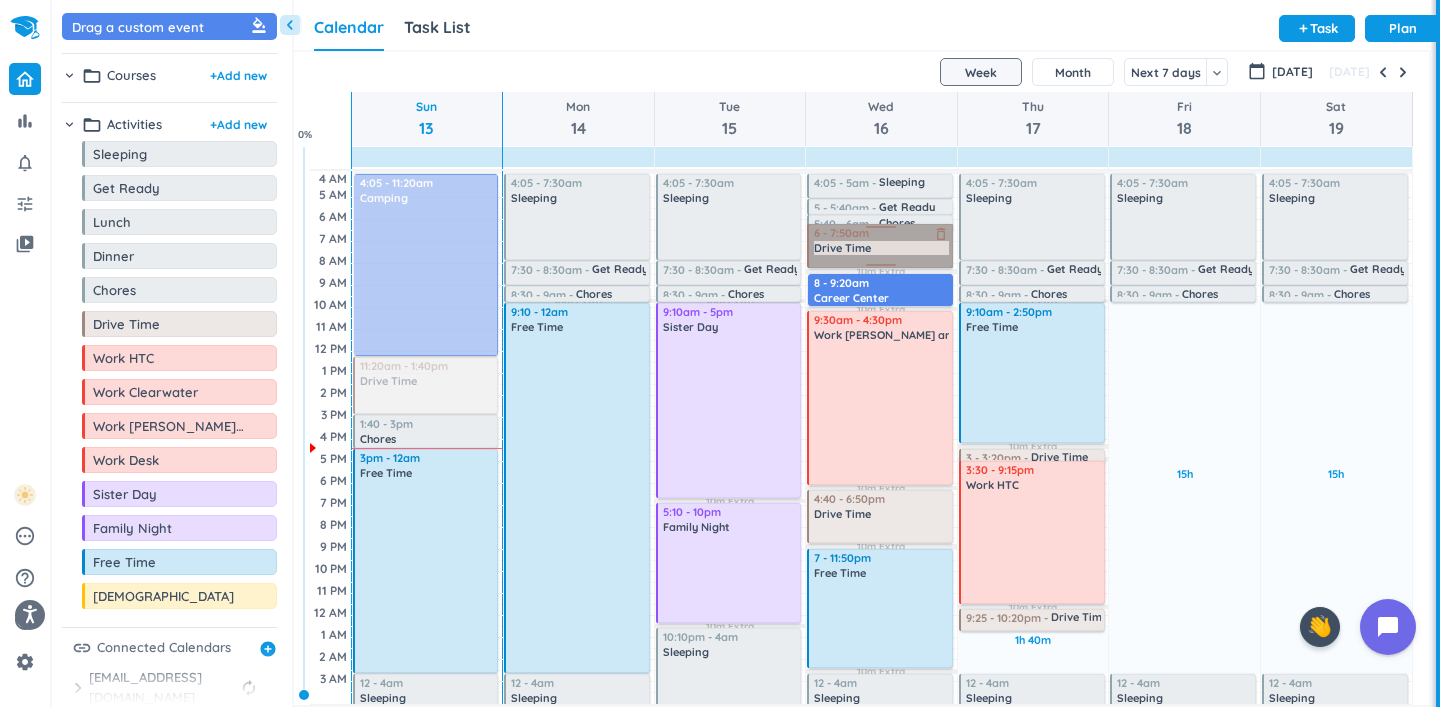 click on "6 - 7:50am Drive Time delete_outline" at bounding box center [880, 246] 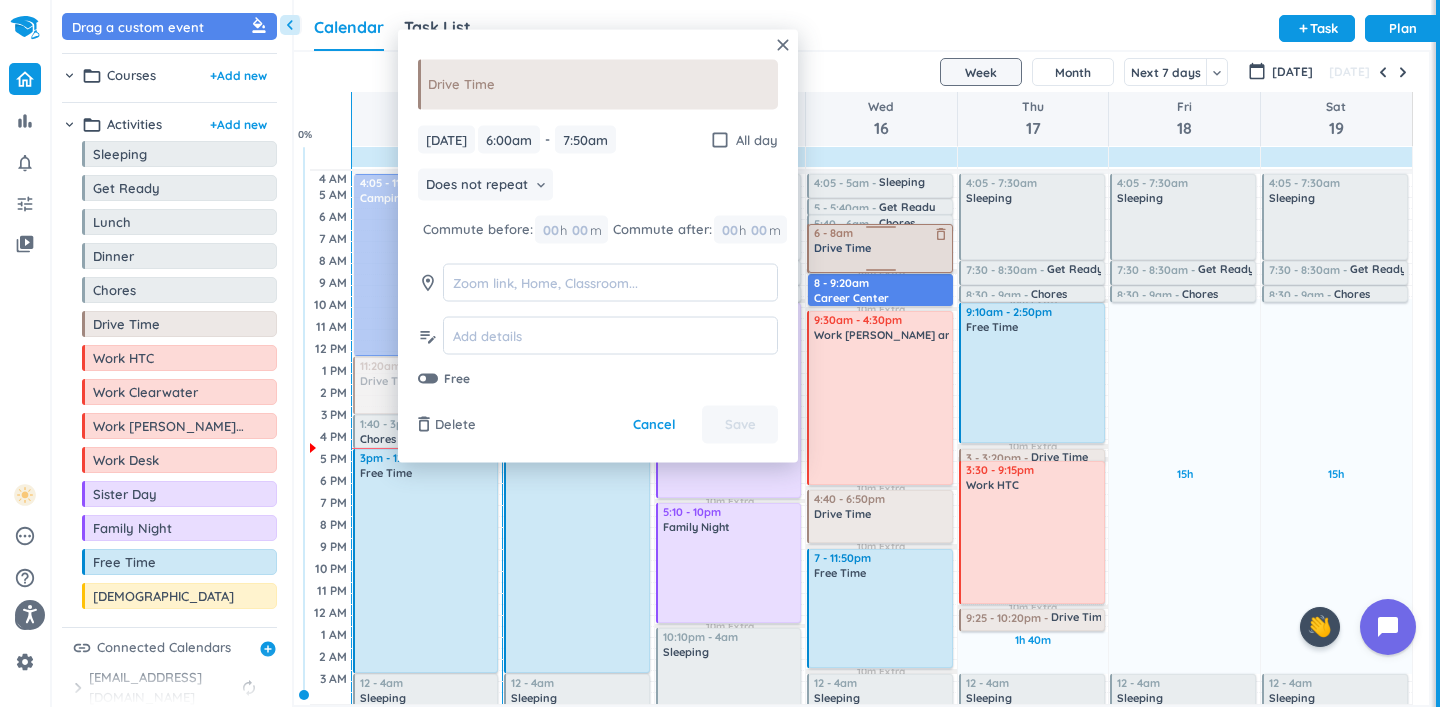 click on "10m Extra 10m Extra 10m Extra 10m Extra 10m Extra Adjust Awake Time 4:05 - 5am Sleeping delete_outline 5 - 5:40am Get Ready delete_outline 5:40 - 6am Chores delete_outline 6 - 7:50am Drive Time delete_outline 8 - 9:20am Career Center delete_outline 9:30am - 4:30pm Work [PERSON_NAME] and [PERSON_NAME] delete_outline 4:40 - 6:50pm Drive Time delete_outline 7 - 11:50pm Free Time delete_outline 12 - 4am Sleeping delete_outline 6 - 8am Drive Time delete_outline" at bounding box center [881, 437] 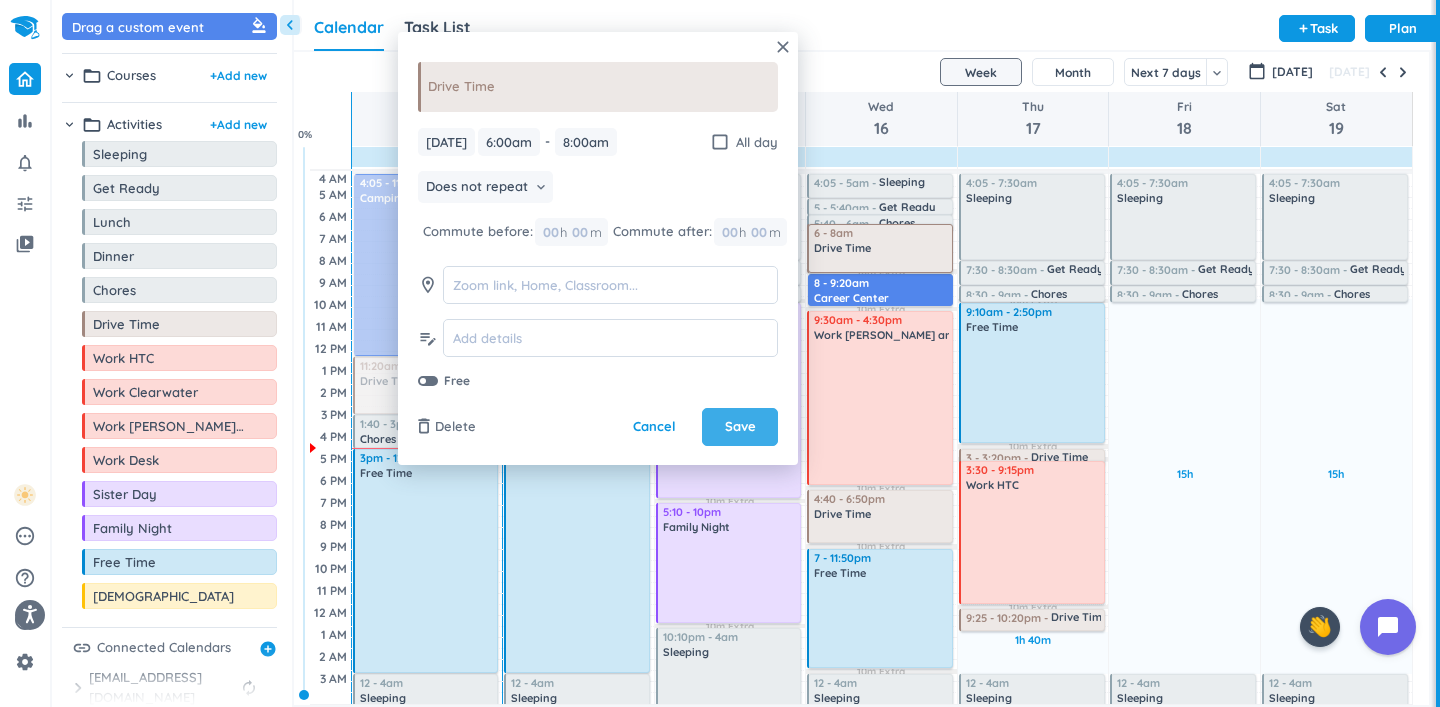 click on "Save" at bounding box center (740, 427) 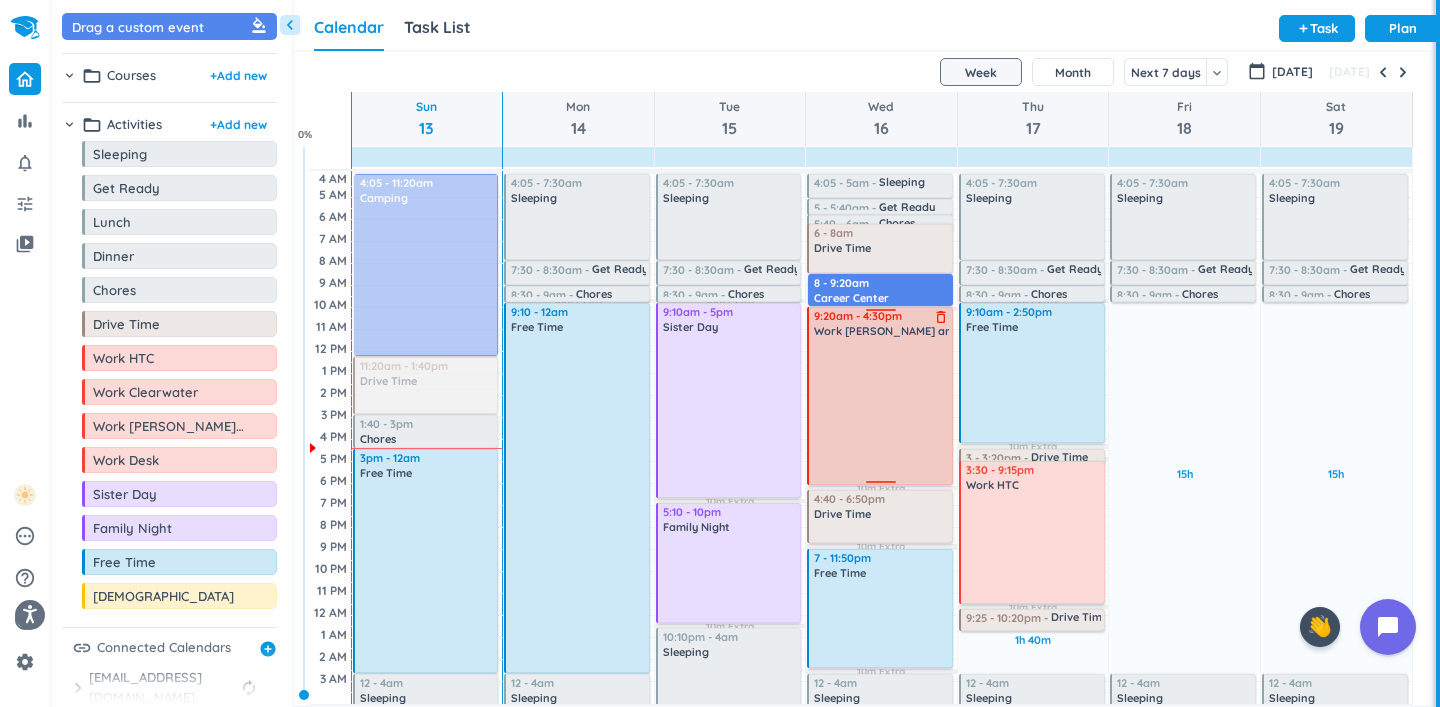 click on "10m Extra 10m Extra 10m Extra 10m Extra Adjust Awake Time 4:05 - 5am Sleeping delete_outline 5 - 5:40am Get Ready delete_outline 5:40 - 6am Chores delete_outline 6 - 8am Drive Time delete_outline 8 - 9:20am Career Center delete_outline 9:30am - 4:30pm Work [PERSON_NAME] and [PERSON_NAME] delete_outline 4:40 - 6:50pm Drive Time delete_outline 7 - 11:50pm Free Time delete_outline 12 - 4am Sleeping delete_outline 9:20am - 4:30pm Work [PERSON_NAME] and [PERSON_NAME] delete_outline" at bounding box center (881, 437) 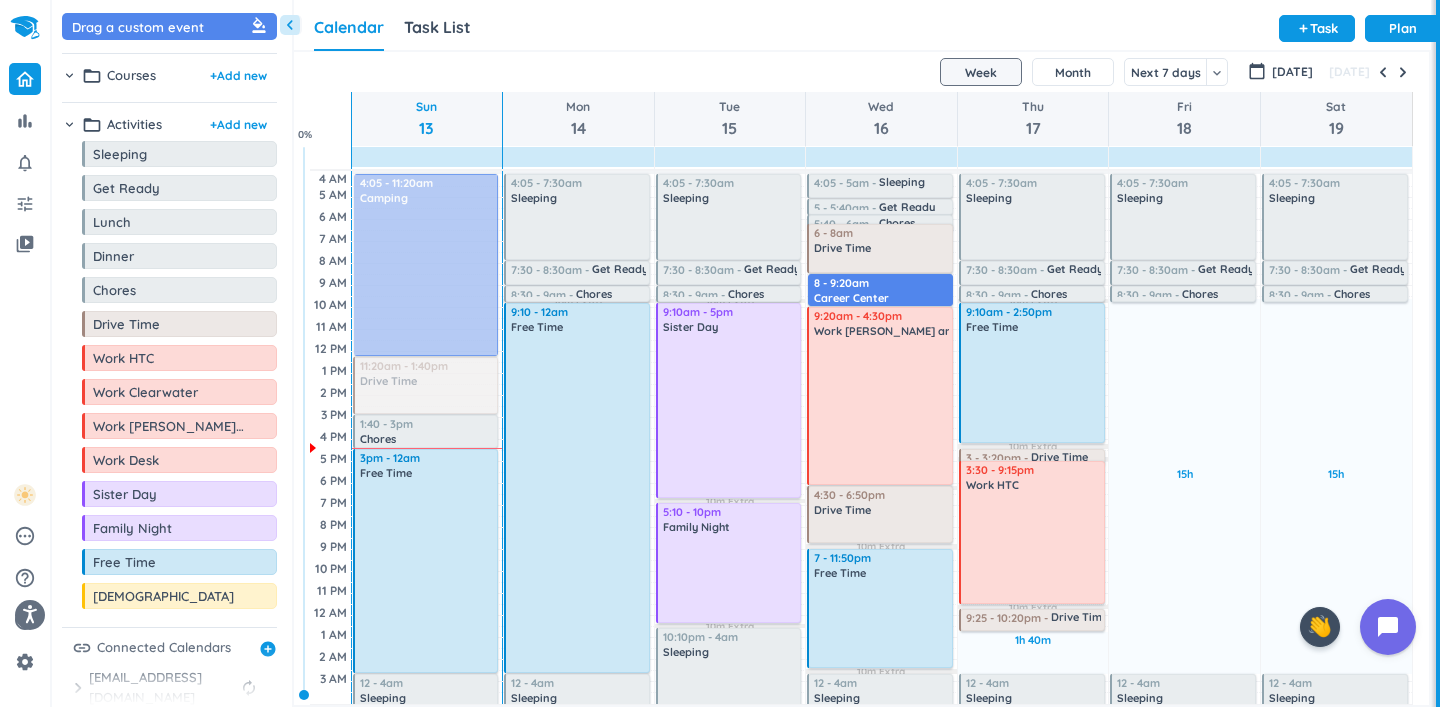 click on "10m Extra 10m Extra 10m Extra Adjust Awake Time 4:05 - 5am Sleeping delete_outline 5 - 5:40am Get Ready delete_outline 5:40 - 6am Chores delete_outline 6 - 8am Drive Time delete_outline 8 - 9:20am Career Center delete_outline 9:20am - 4:30pm Work [PERSON_NAME] and [PERSON_NAME] delete_outline 4:40 - 6:50pm Drive Time delete_outline 7 - 11:50pm Free Time delete_outline 12 - 4am Sleeping delete_outline 4:30 - 6:50pm Drive Time delete_outline" at bounding box center (881, 437) 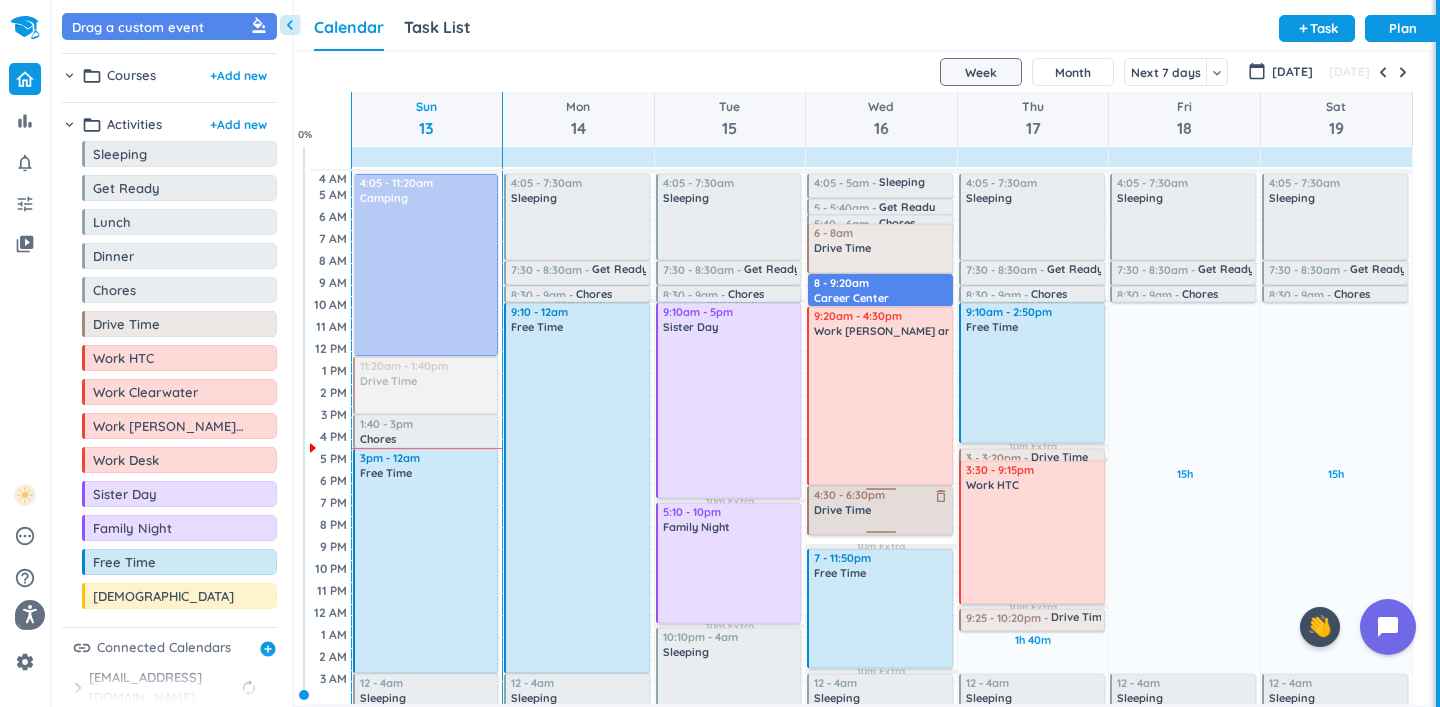 click on "10m Extra 10m Extra Adjust Awake Time 4:05 - 5am Sleeping delete_outline 5 - 5:40am Get Ready delete_outline 5:40 - 6am Chores delete_outline 6 - 8am Drive Time delete_outline 8 - 9:20am Career Center delete_outline 9:20am - 4:30pm Work [PERSON_NAME] and [PERSON_NAME] delete_outline 4:30 - 6:50pm Drive Time delete_outline 7 - 11:50pm Free Time delete_outline 12 - 4am Sleeping delete_outline 4:30 - 6:30pm Drive Time delete_outline" at bounding box center (881, 437) 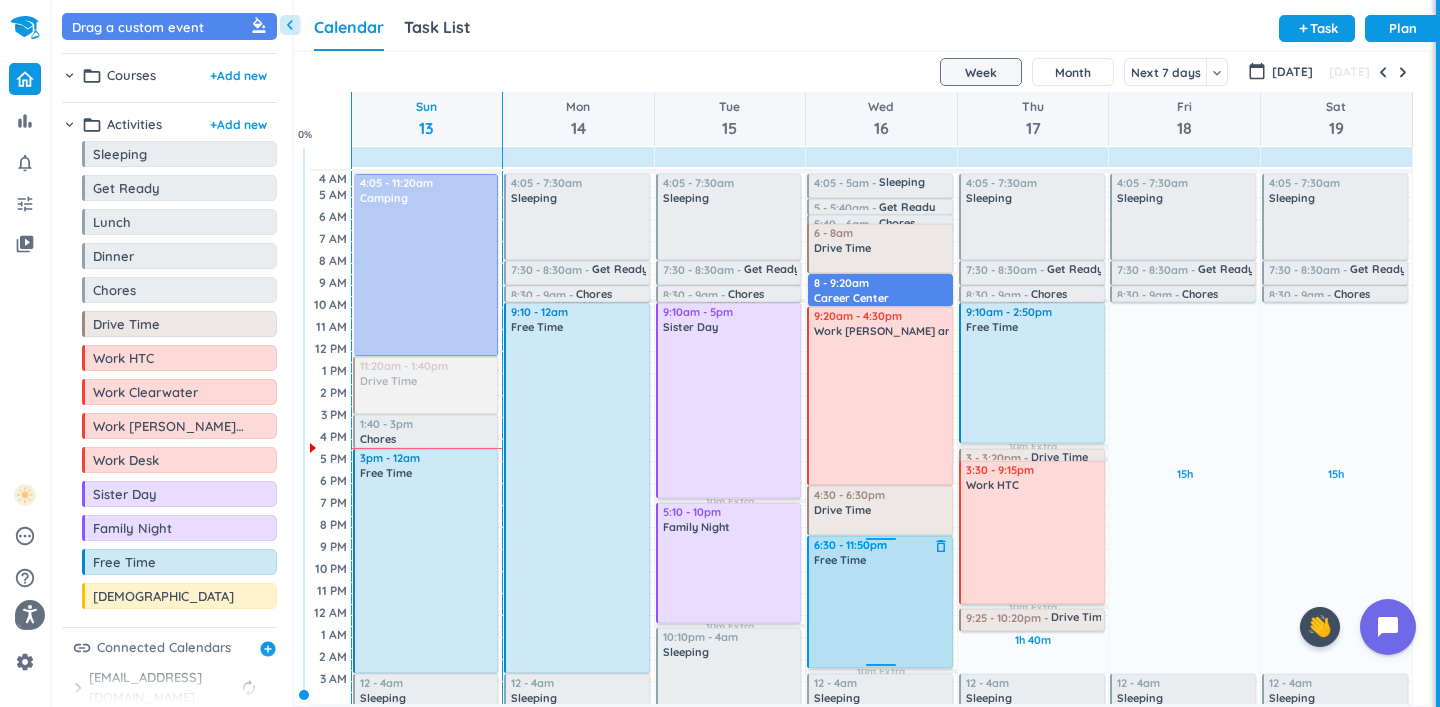 drag, startPoint x: 876, startPoint y: 551, endPoint x: 871, endPoint y: 539, distance: 13 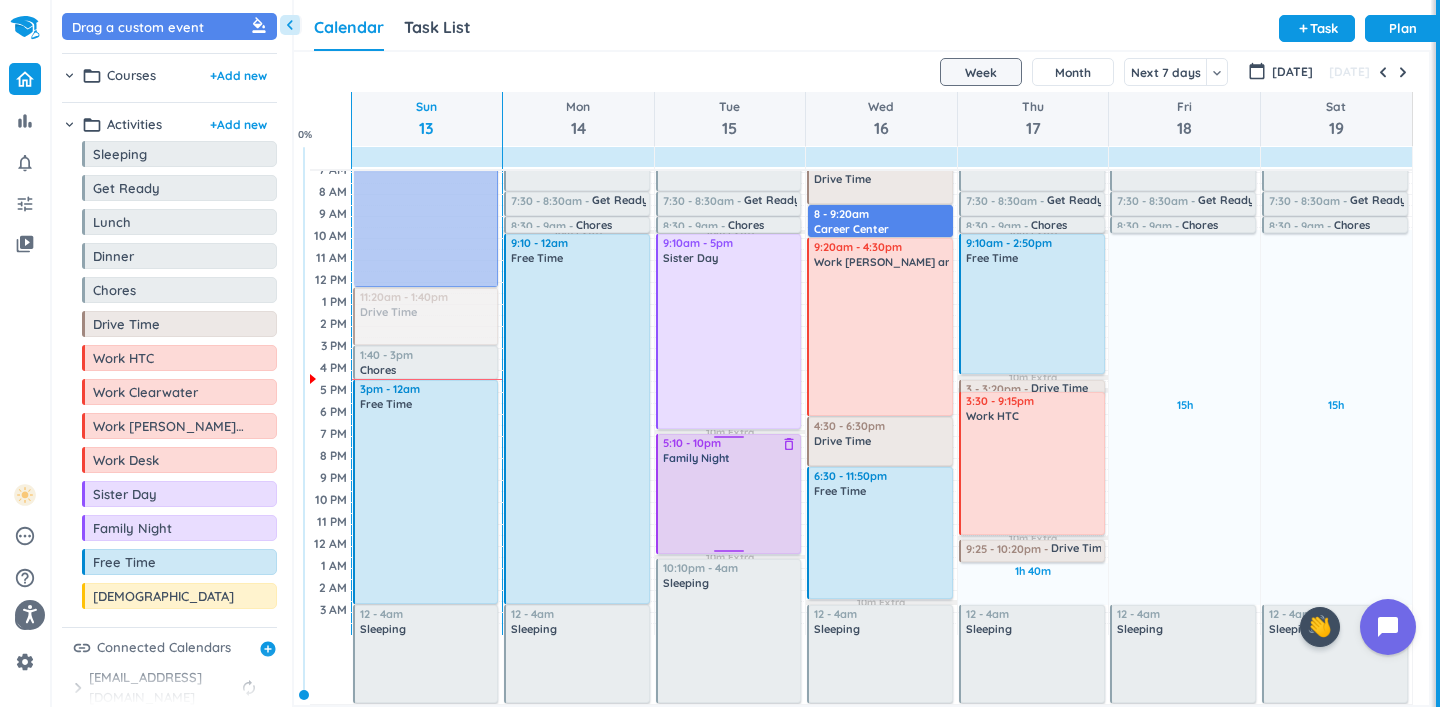 scroll, scrollTop: 0, scrollLeft: 0, axis: both 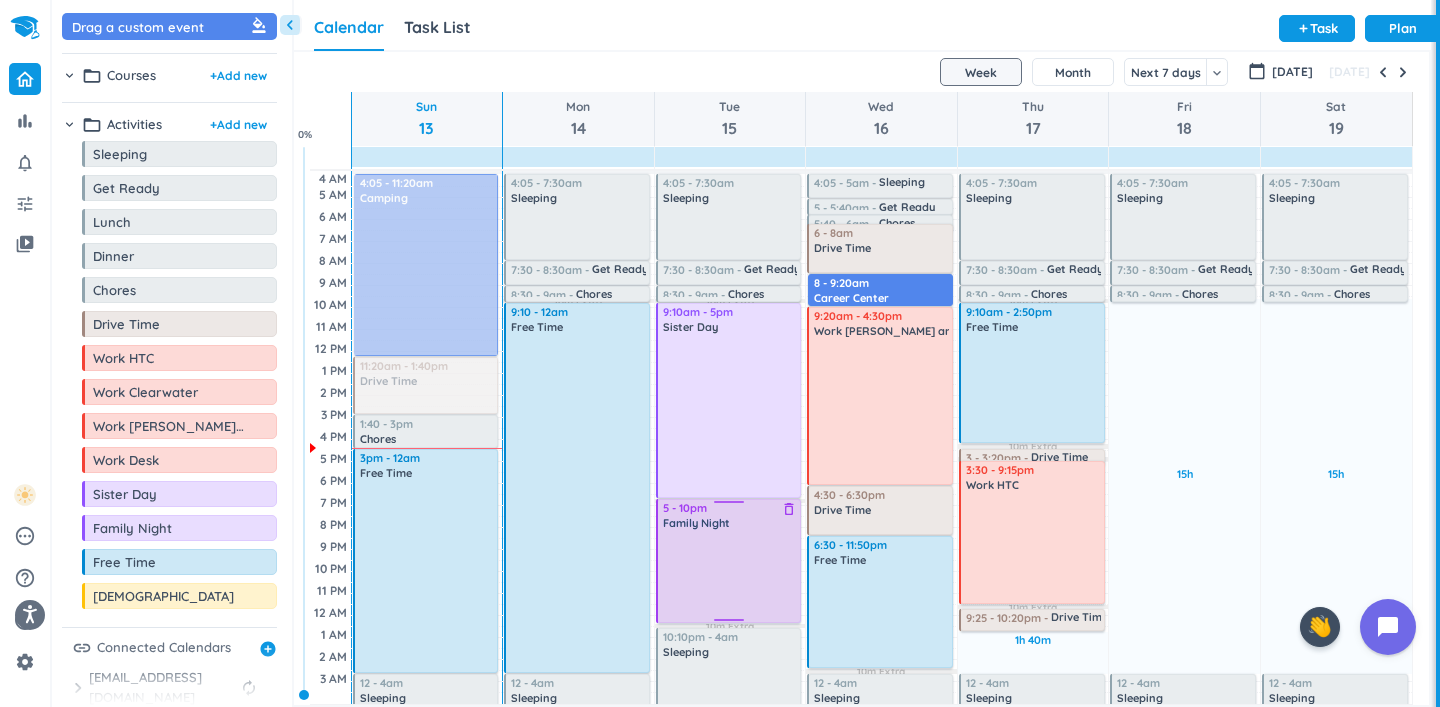 click on "10m Extra 10m Extra 10m Extra Adjust Awake Time 4:05 - 7:30am Sleeping delete_outline 7:30 - 8:30am Get Ready delete_outline 8:30 - 9am Chores delete_outline 9:10am - 5pm Sister Day delete_outline 5:10 - 10pm Family Night delete_outline 10:10pm - 4am Sleeping delete_outline 5 - 10pm Family Night delete_outline" at bounding box center (730, 437) 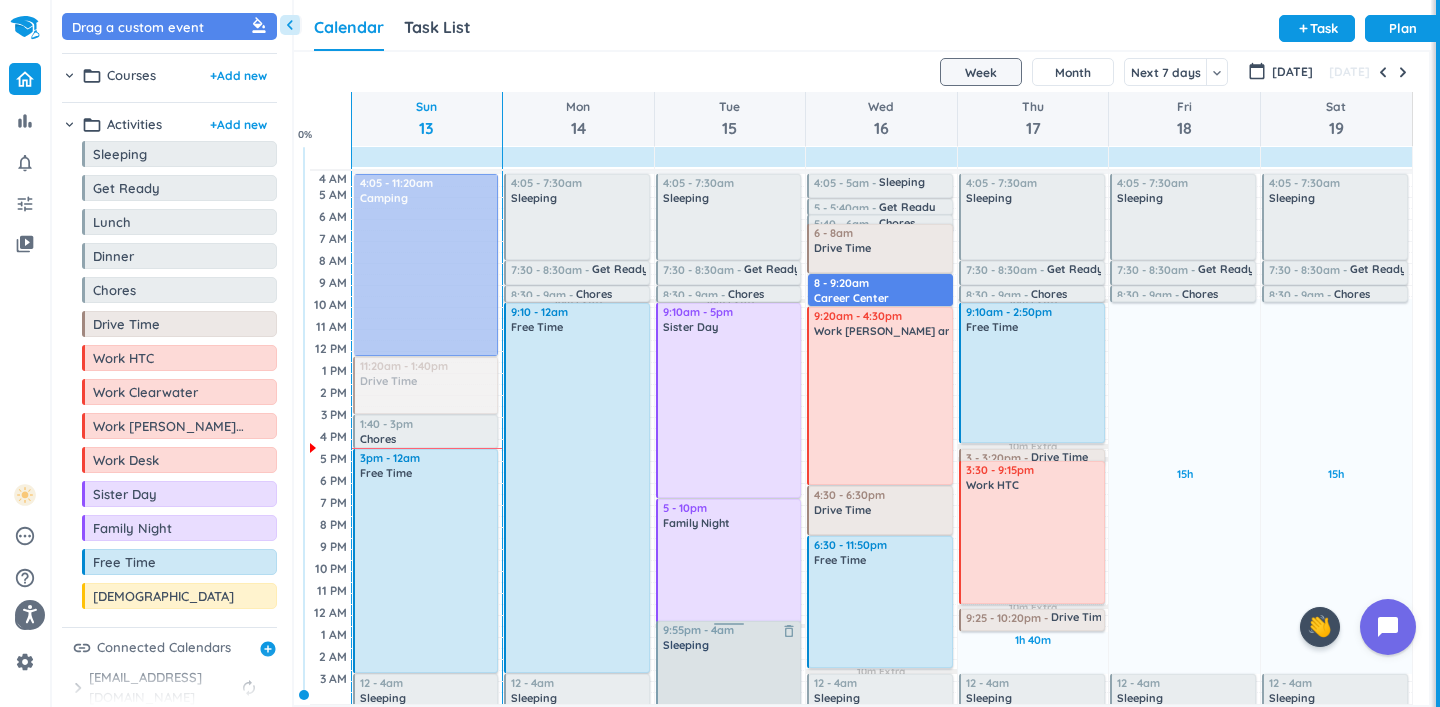 click on "10m Extra 10m Extra Adjust Awake Time 4:05 - 7:30am Sleeping delete_outline 7:30 - 8:30am Get Ready delete_outline 8:30 - 9am Chores delete_outline 9:10am - 5pm Sister Day delete_outline 5 - 10pm Family Night delete_outline 10:10pm - 4am Sleeping delete_outline 9:55pm - 4am Sleeping delete_outline" at bounding box center [730, 437] 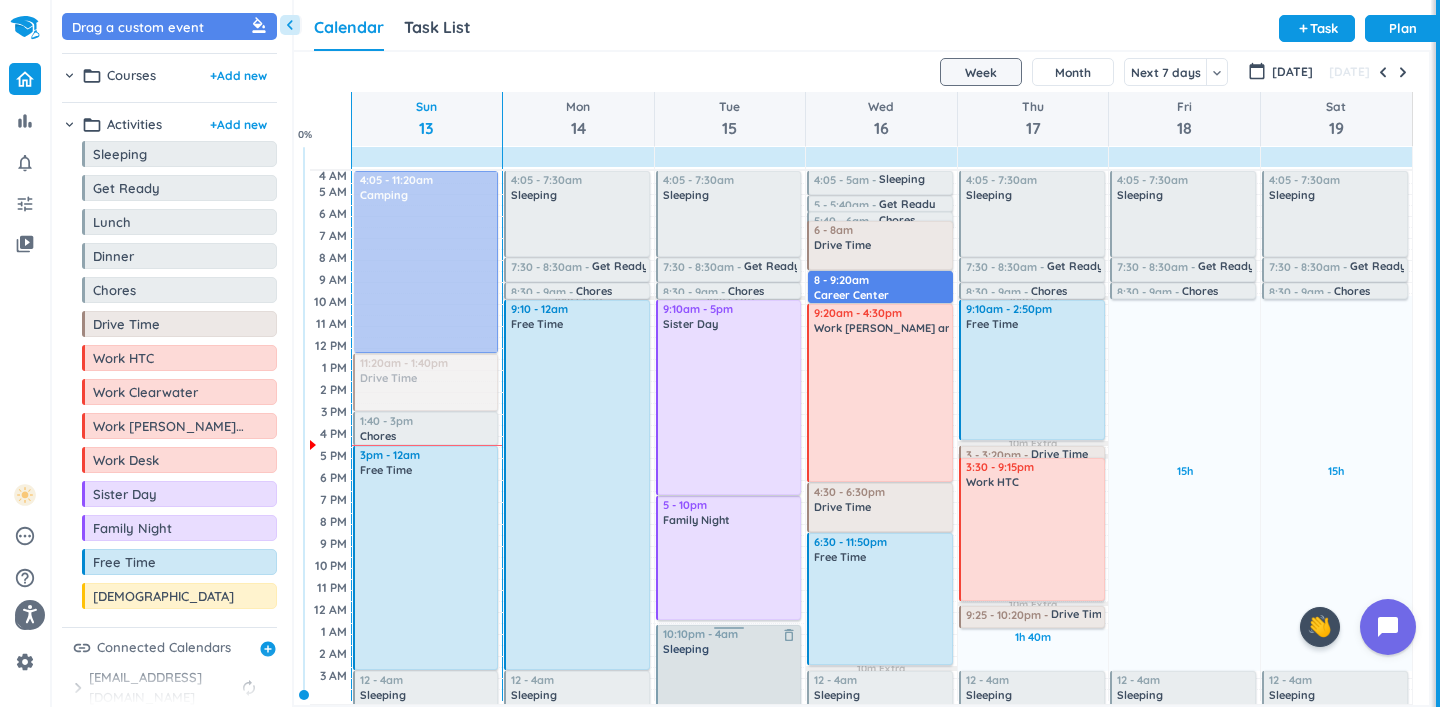 scroll, scrollTop: 3, scrollLeft: 0, axis: vertical 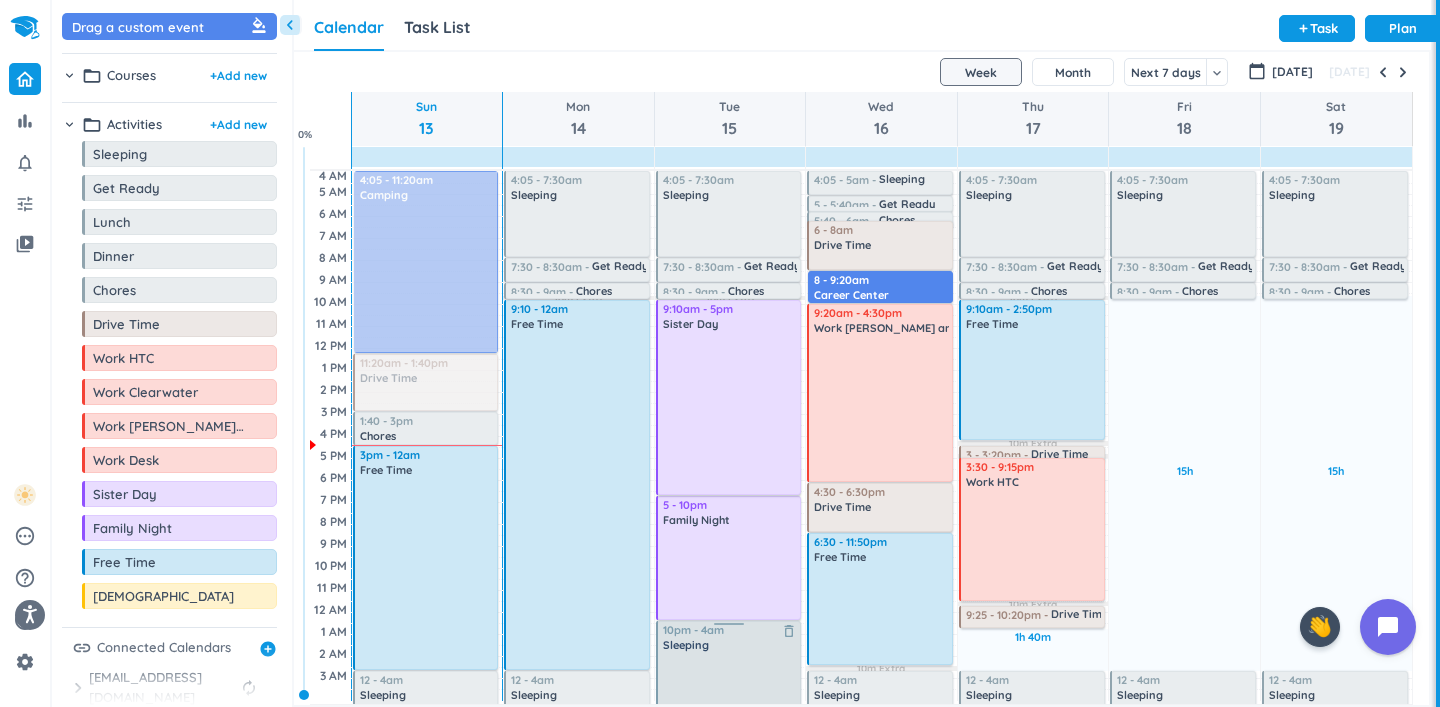 click on "10m Extra Adjust Awake Time 5 - 10pm Family Night delete_outline 9:55pm - 4am Sleeping delete_outline 4:05 - 7:30am Sleeping delete_outline 7:30 - 8:30am Get Ready delete_outline 8:30 - 9am Chores delete_outline 9:10am - 5pm Sister Day delete_outline 10pm - 4am Sleeping delete_outline" at bounding box center [730, 434] 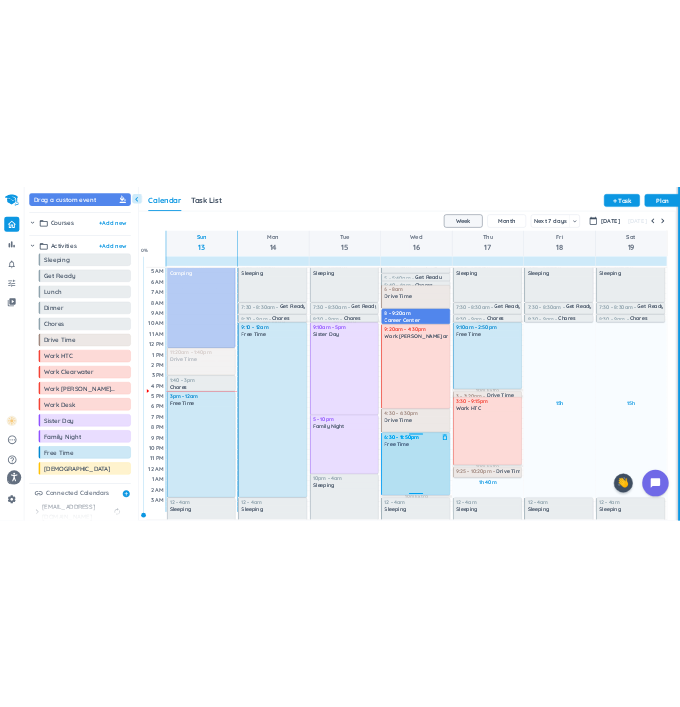 scroll, scrollTop: 69, scrollLeft: 0, axis: vertical 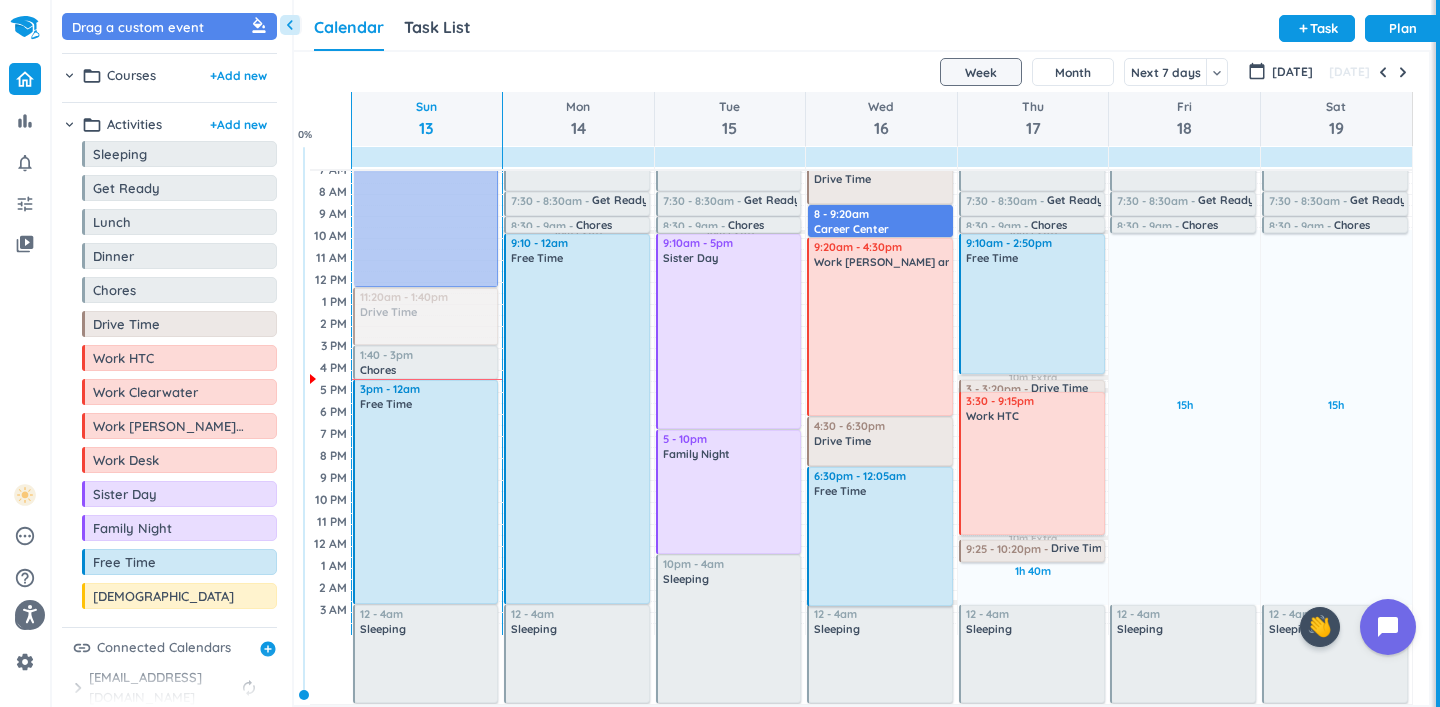 click on "10m Extra Adjust Awake Time 4:05 - 5am Sleeping delete_outline 5 - 5:40am Get Ready delete_outline 5:40 - 6am Chores delete_outline 6 - 8am Drive Time delete_outline 8 - 9:20am Career Center delete_outline 9:20am - 4:30pm Work [PERSON_NAME] and [PERSON_NAME] delete_outline 4:30 - 6:30pm Drive Time delete_outline 6:30 - 11:50pm Free Time delete_outline 12 - 4am Sleeping delete_outline 6:30pm - 12:05am Free Time delete_outline" at bounding box center [881, 368] 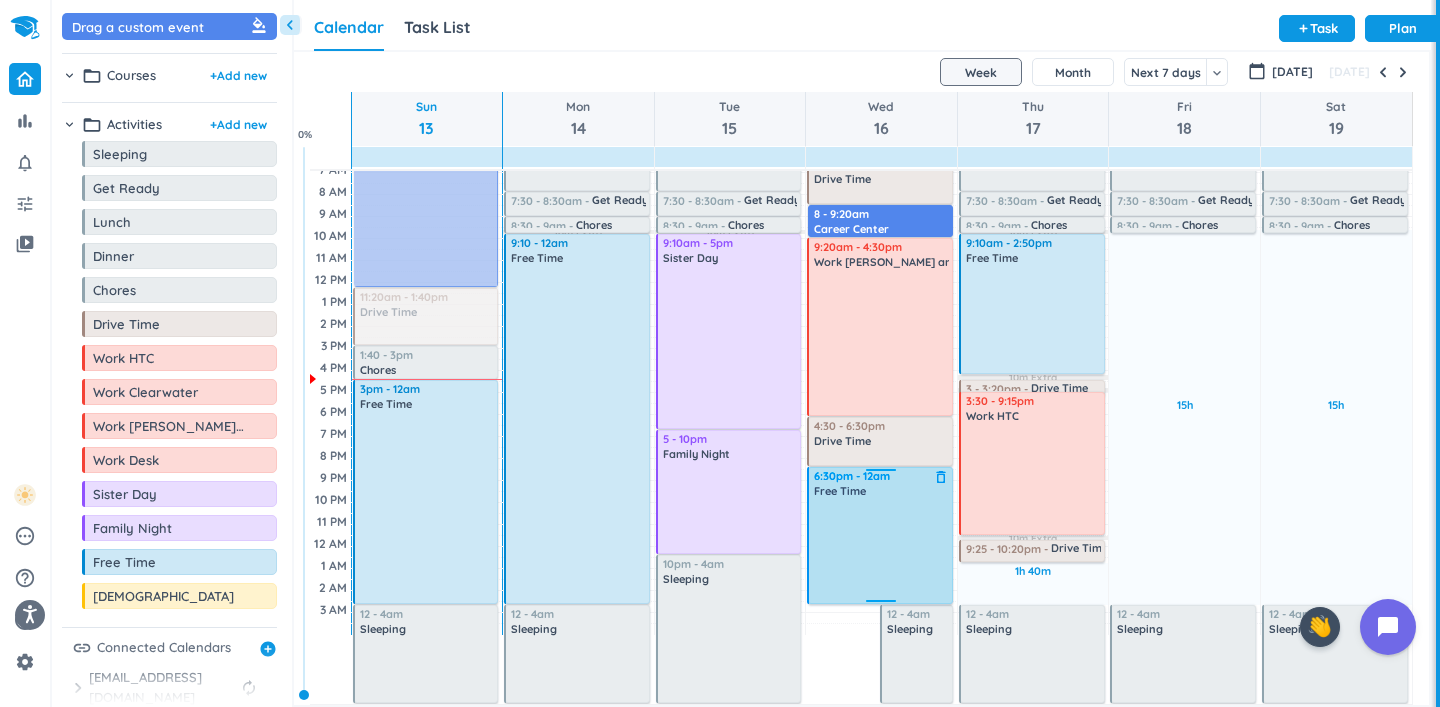 click on "Adjust Awake Time 6:30pm - 12:05am Free Time delete_outline 12 - 4am Sleeping delete_outline 4:05 - 5am Sleeping delete_outline 5 - 5:40am Get Ready delete_outline 5:40 - 6am Chores delete_outline 6 - 8am Drive Time delete_outline 8 - 9:20am Career Center delete_outline 9:20am - 4:30pm Work [PERSON_NAME] and [PERSON_NAME] delete_outline 4:30 - 6:30pm Drive Time delete_outline 6:30pm - 12am Free Time delete_outline" at bounding box center [881, 368] 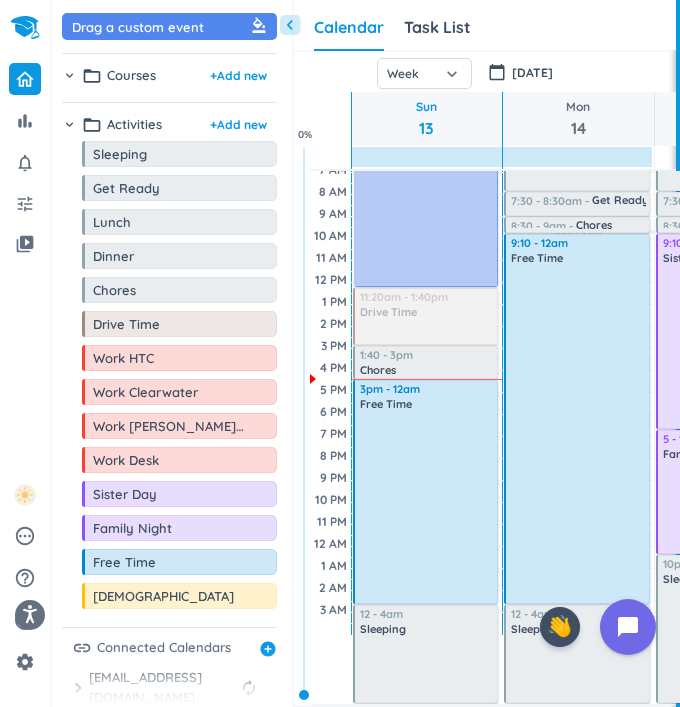 scroll, scrollTop: 50, scrollLeft: 377, axis: both 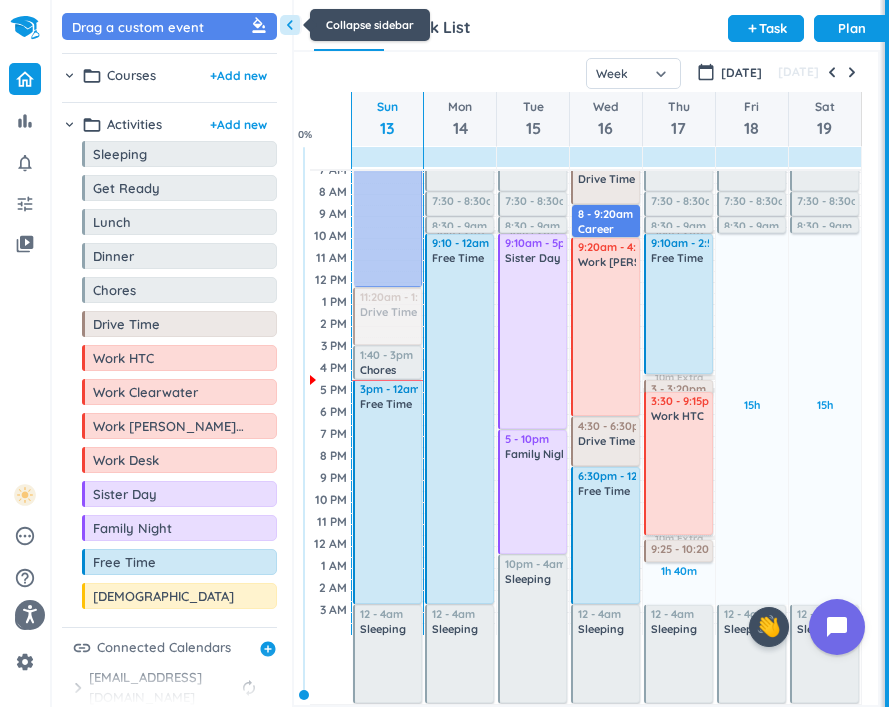 click on "chevron_left" at bounding box center [290, 25] 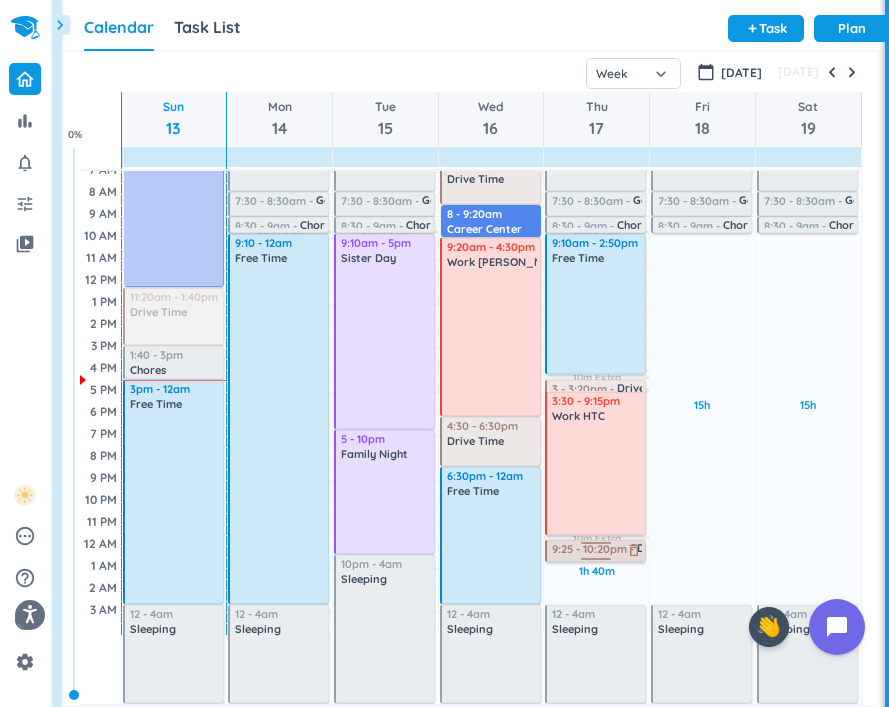 click on "9:25 - 10:20pm" at bounding box center [594, 549] 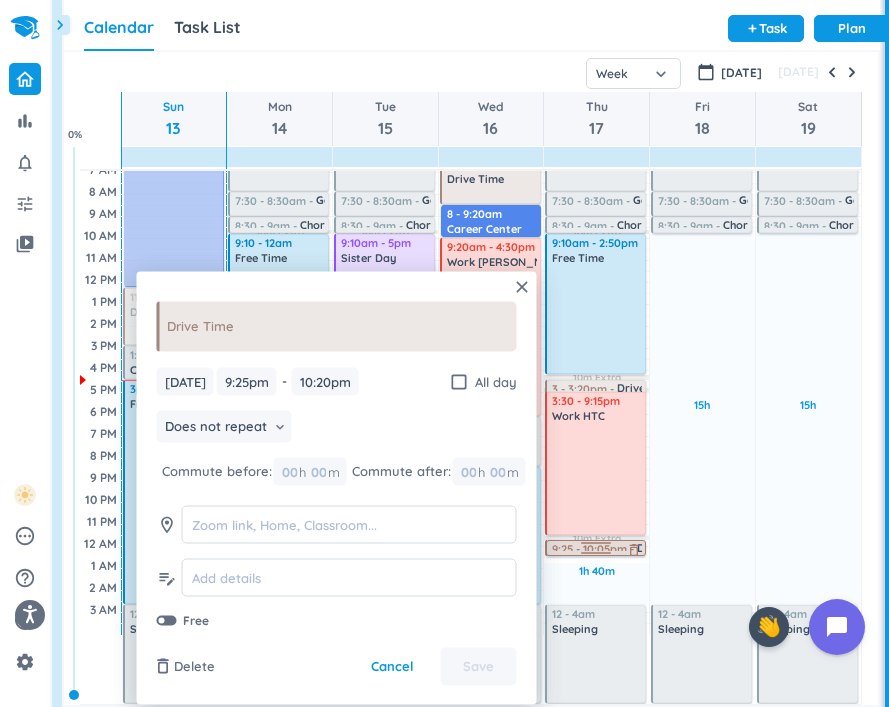 click on "1h 40m Past due Plan 10m Extra 10m Extra 10m Extra 10m Extra Adjust Awake Time 4:05 - 7:30am Sleeping delete_outline 7:30 - 8:30am Get Ready delete_outline 8:30 - 9am Chores delete_outline 9:10am - 2:50pm Free Time delete_outline 3 - 3:20pm Drive Time delete_outline 3:30 - 9:15pm Work HTC delete_outline 9:25 - 10:20pm Drive Time delete_outline 12 - 4am Sleeping delete_outline 9:25 - 10:05pm Drive Time delete_outline" at bounding box center (596, 368) 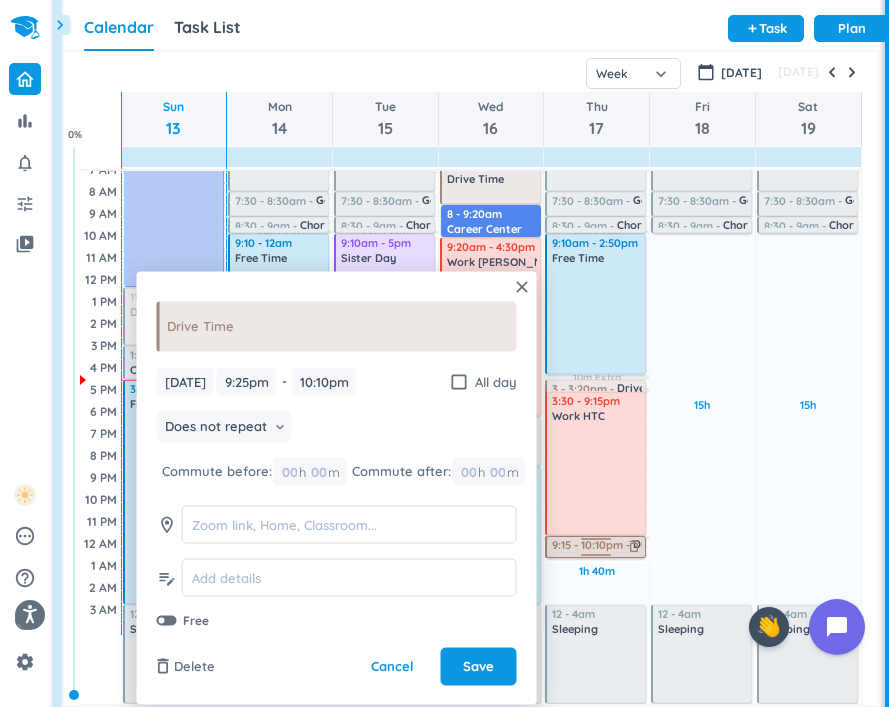 click on "1h 40m Past due Plan 10m Extra 10m Extra 10m Extra 10m Extra Adjust Awake Time 4:05 - 7:30am Sleeping delete_outline 7:30 - 8:30am Get Ready delete_outline 8:30 - 9am Chores delete_outline 9:10am - 2:50pm Free Time delete_outline 3 - 3:20pm Drive Time delete_outline 3:30 - 9:15pm Work HTC delete_outline 9:25 - 10:10pm Drive Time delete_outline 12 - 4am Sleeping delete_outline 9:15 - 10:10pm Drive Time delete_outline" at bounding box center [596, 368] 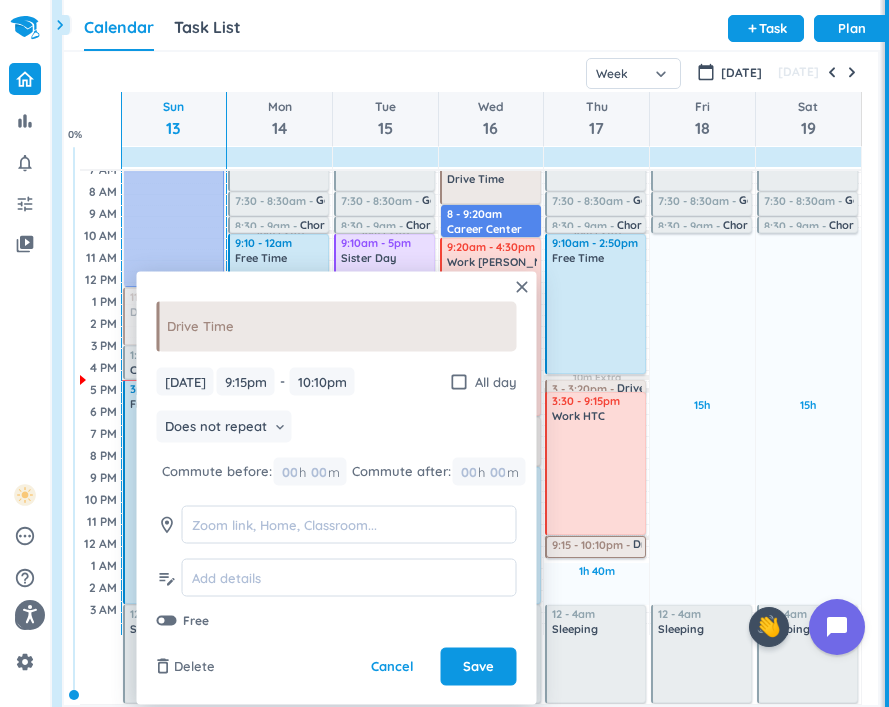 type on "9:15pm" 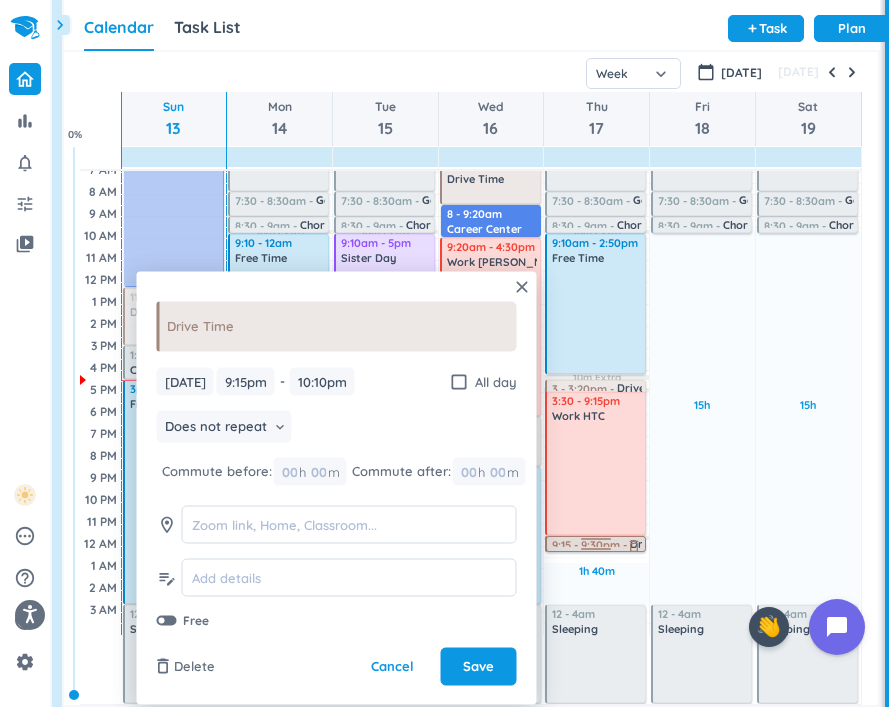 drag, startPoint x: 601, startPoint y: 556, endPoint x: 620, endPoint y: 539, distance: 25.495098 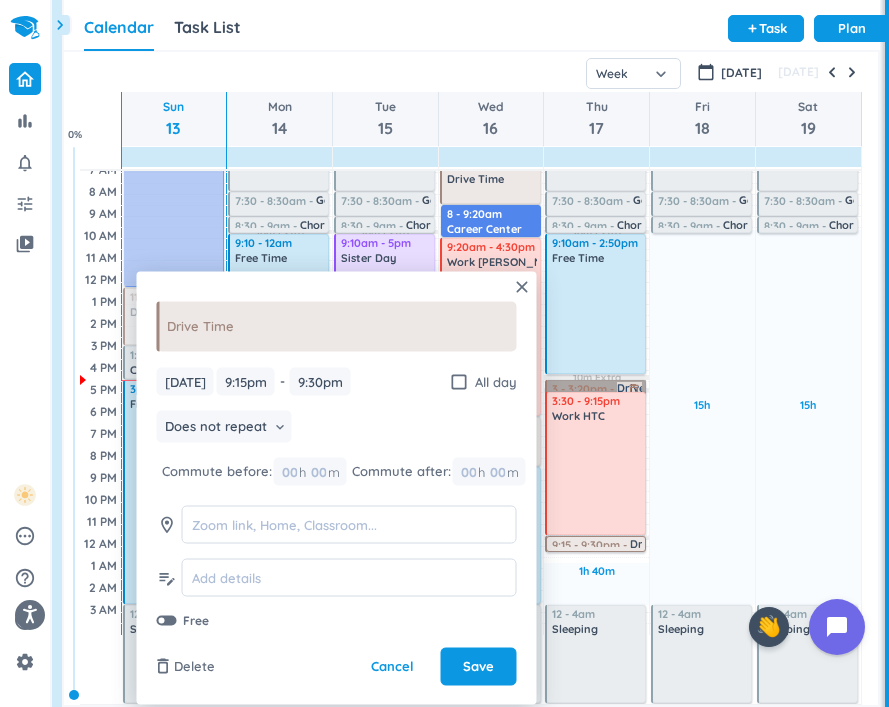 click on "3 - 3:20pm Drive Time delete_outline" at bounding box center (596, 388) 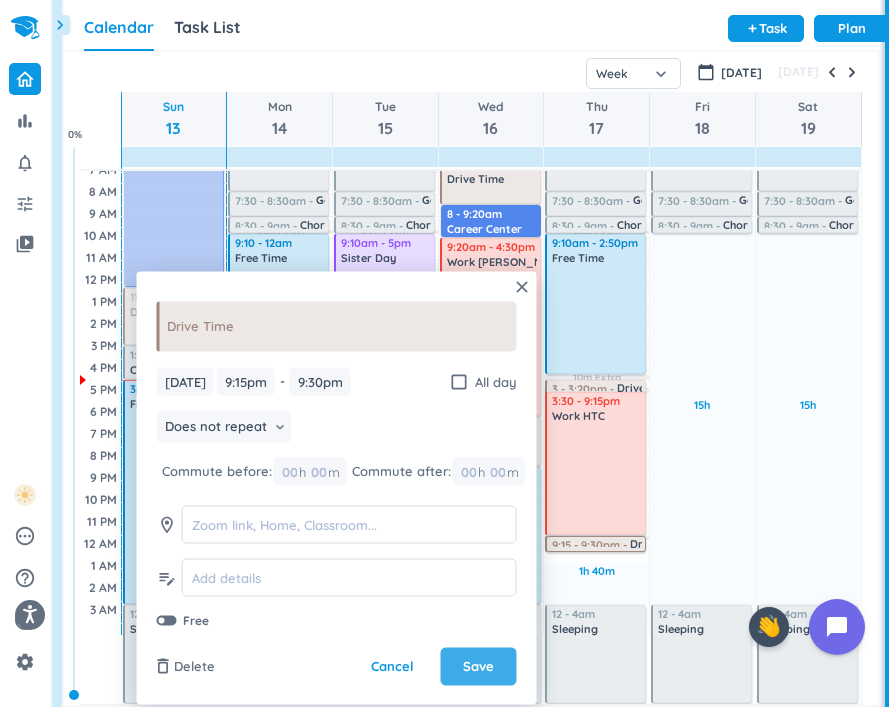 click on "Save" at bounding box center [479, 667] 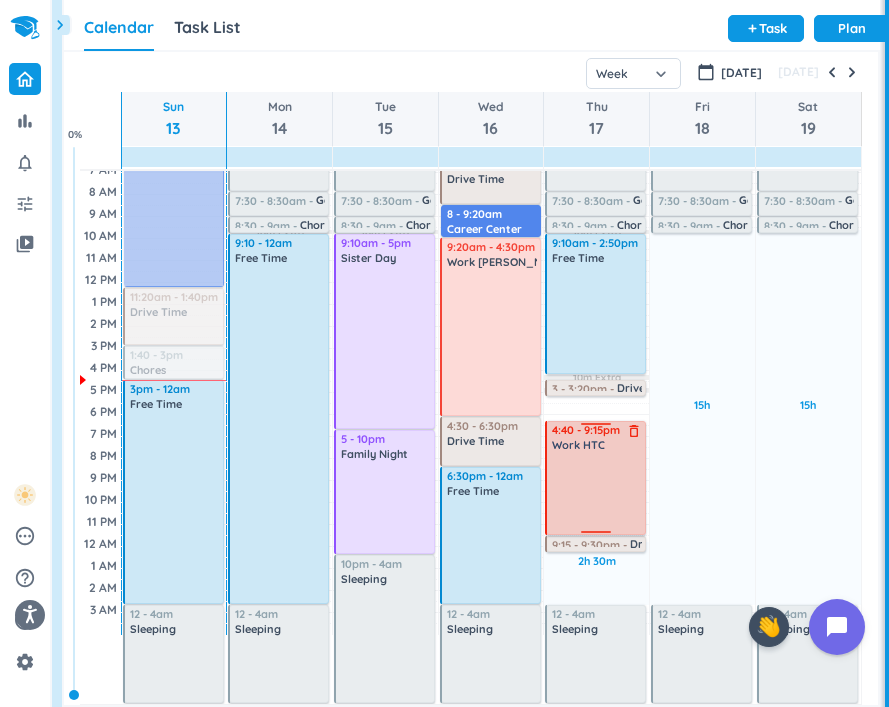 drag, startPoint x: 595, startPoint y: 396, endPoint x: 598, endPoint y: 432, distance: 36.124783 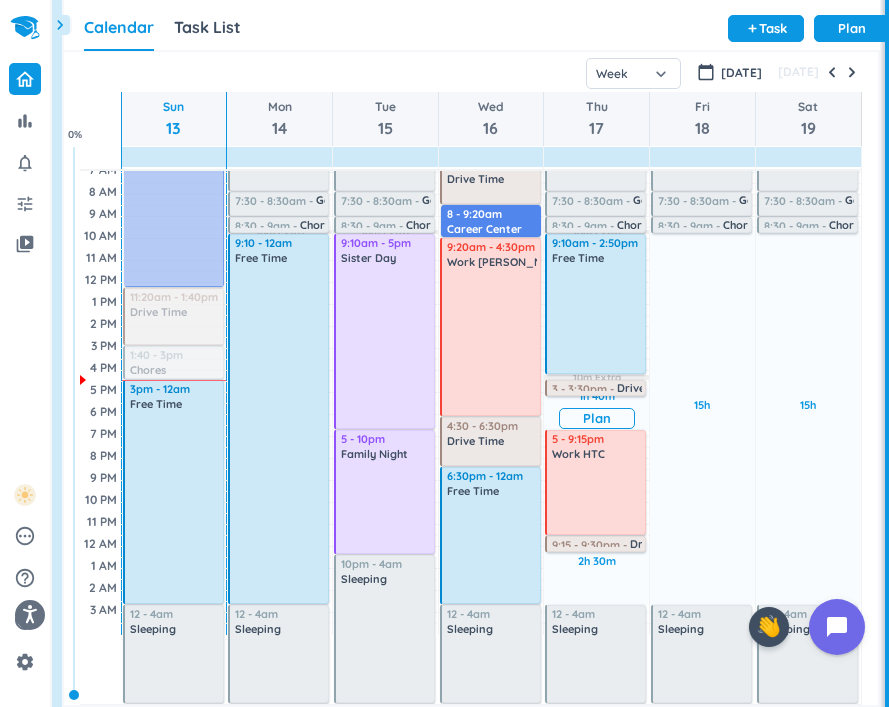 click on "1h 40m Past due Plan 2h 30m Past due Plan 10m Extra 10m Extra Adjust Awake Time 4:05 - 7:30am Sleeping delete_outline 7:30 - 8:30am Get Ready delete_outline 8:30 - 9am Chores delete_outline 9:10am - 2:50pm Free Time delete_outline 3 - 3:20pm Drive Time delete_outline 5 - 9:15pm Work HTC delete_outline 9:15 - 9:30pm Drive Time delete_outline 12 - 4am Sleeping delete_outline 3 - 3:30pm Drive Time delete_outline" at bounding box center (596, 368) 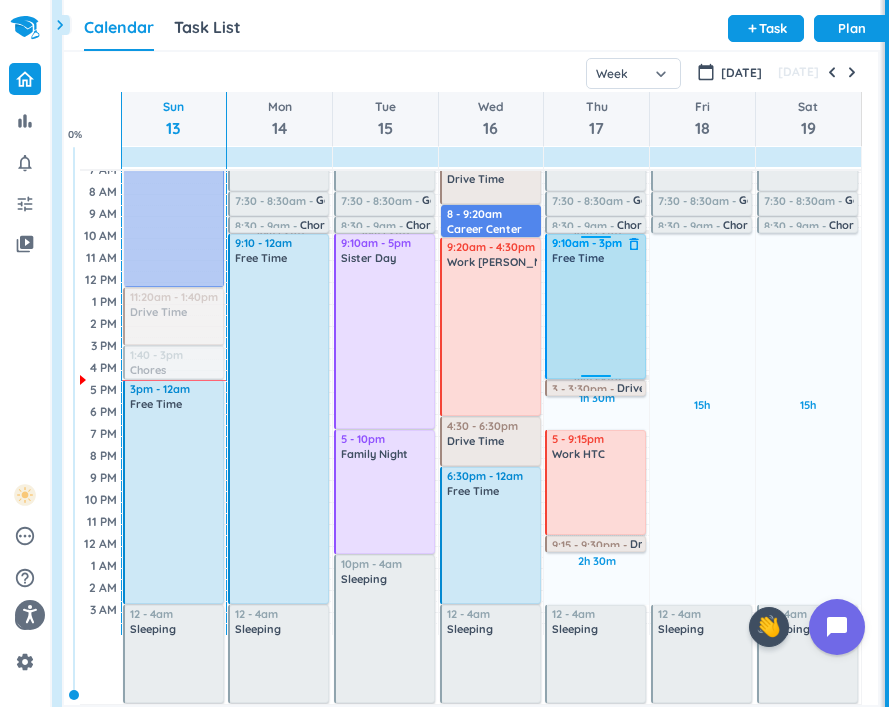 click on "1h 30m Past due Plan 2h 30m Past due Plan 10m Extra 10m Extra Adjust Awake Time 4:05 - 7:30am Sleeping delete_outline 7:30 - 8:30am Get Ready delete_outline 8:30 - 9am Chores delete_outline 9:10am - 2:50pm Free Time delete_outline 3 - 3:30pm Drive Time delete_outline 5 - 9:15pm Work HTC delete_outline 9:15 - 9:30pm Drive Time delete_outline 12 - 4am Sleeping delete_outline 9:10am - 3pm Free Time delete_outline" at bounding box center (596, 368) 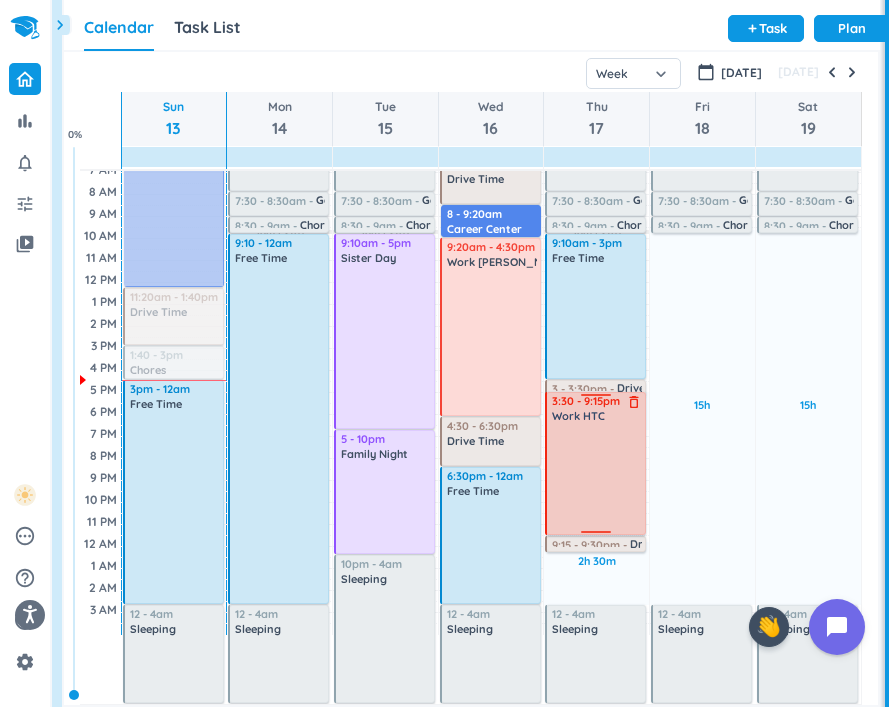 drag, startPoint x: 593, startPoint y: 433, endPoint x: 588, endPoint y: 396, distance: 37.336308 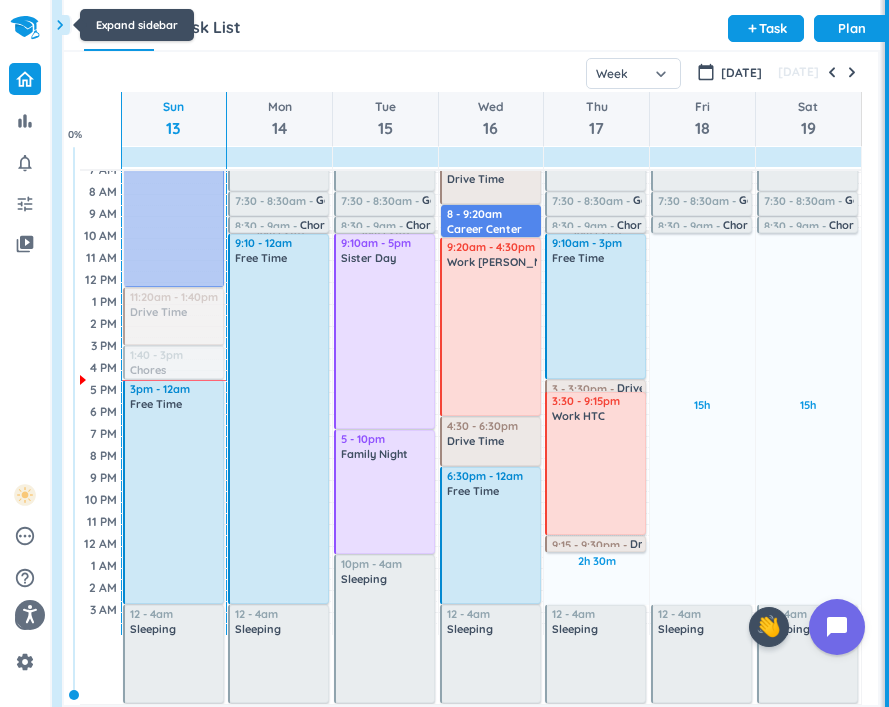 click on "chevron_right" at bounding box center [60, 25] 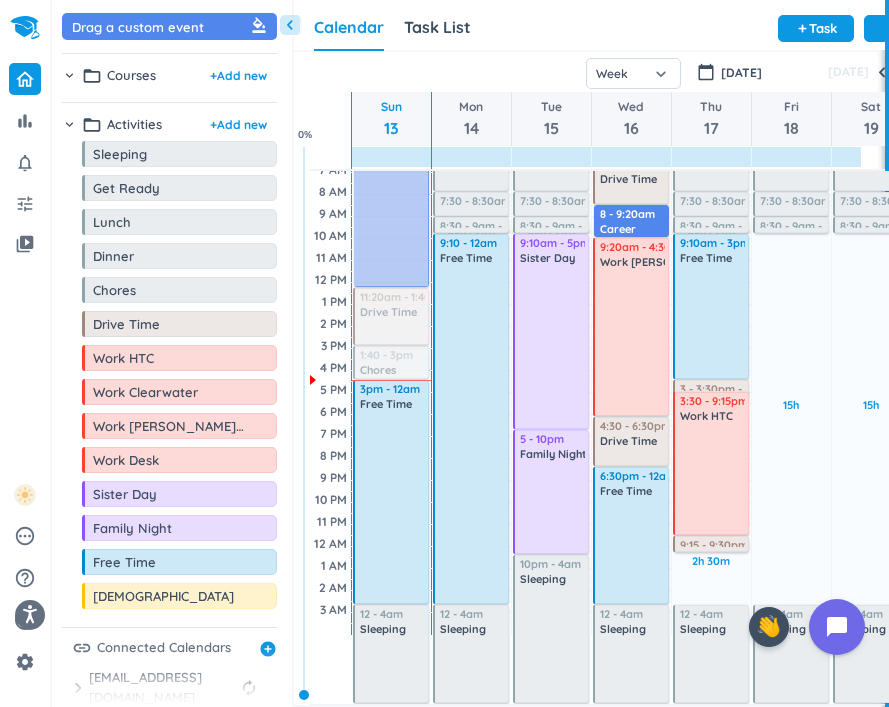 scroll, scrollTop: 50, scrollLeft: 586, axis: both 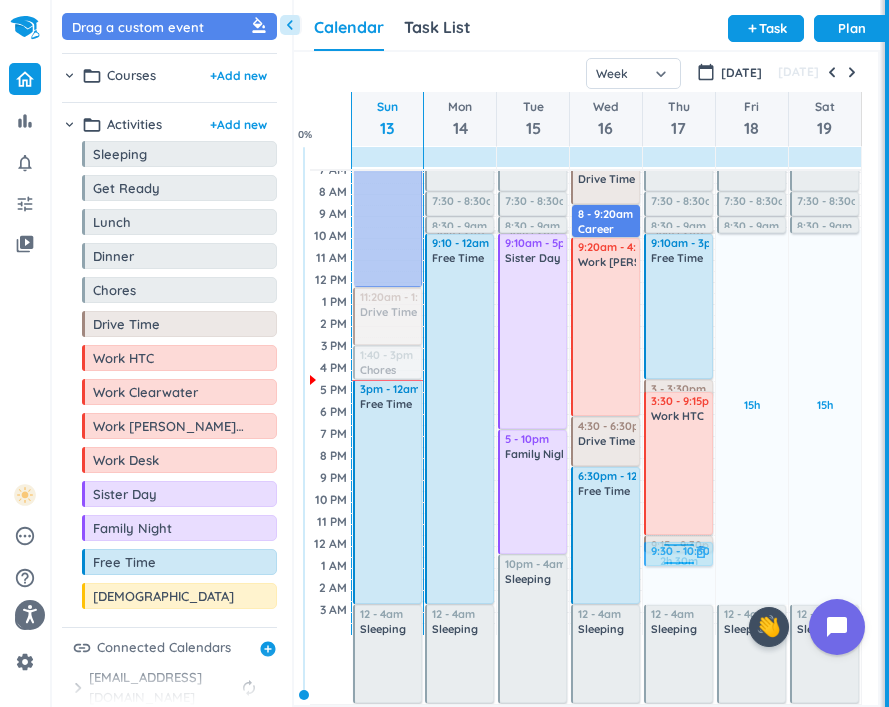 drag, startPoint x: 138, startPoint y: 567, endPoint x: 689, endPoint y: 543, distance: 551.52246 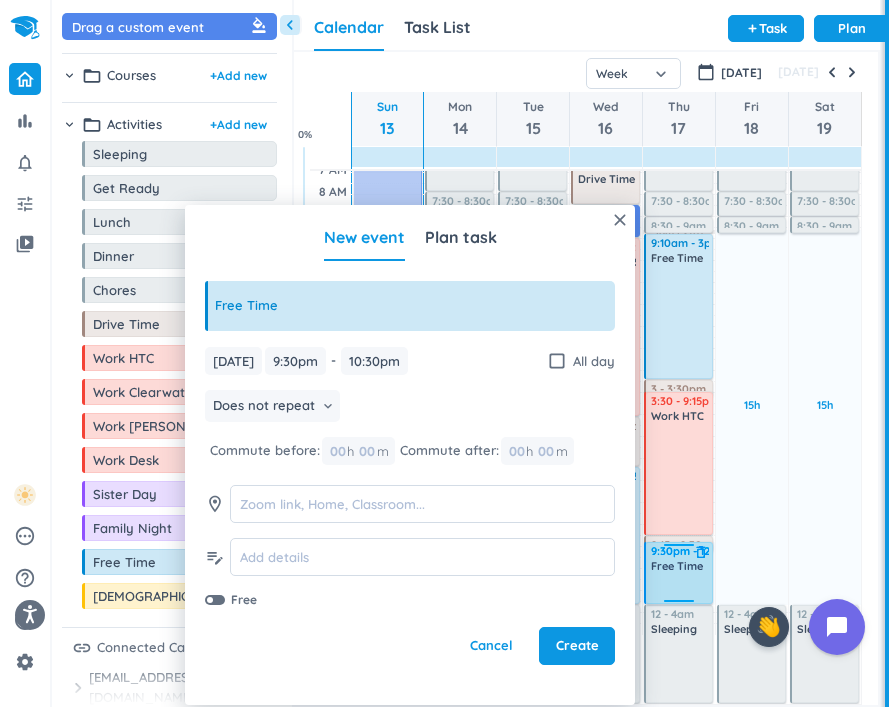 drag, startPoint x: 678, startPoint y: 566, endPoint x: 687, endPoint y: 603, distance: 38.078865 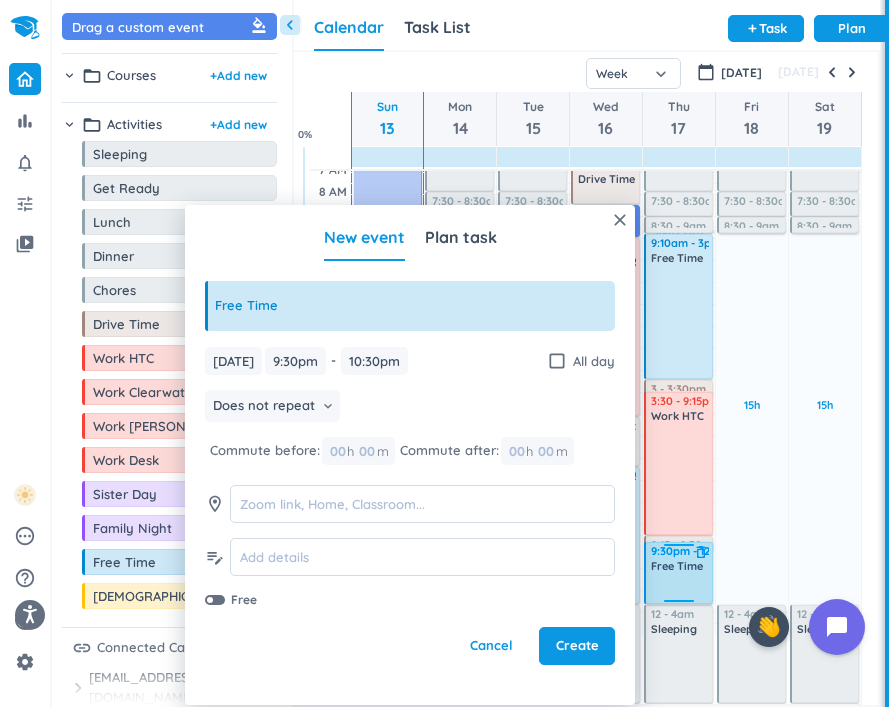 click on "2h 30m Past due Plan 10m Extra Adjust Awake Time 4:05 - 7:30am Sleeping delete_outline 7:30 - 8:30am Get Ready delete_outline 8:30 - 9am Chores delete_outline 9:10am - 3pm Free Time delete_outline 3 - 3:30pm Drive Time delete_outline 3:30 - 9:15pm Work HTC delete_outline 9:15 - 9:30pm Drive Time delete_outline 9:30 - 10:30pm Free Time delete_outline 12 - 4am Sleeping delete_outline 9:30pm - 12am Free Time delete_outline" at bounding box center (679, 368) 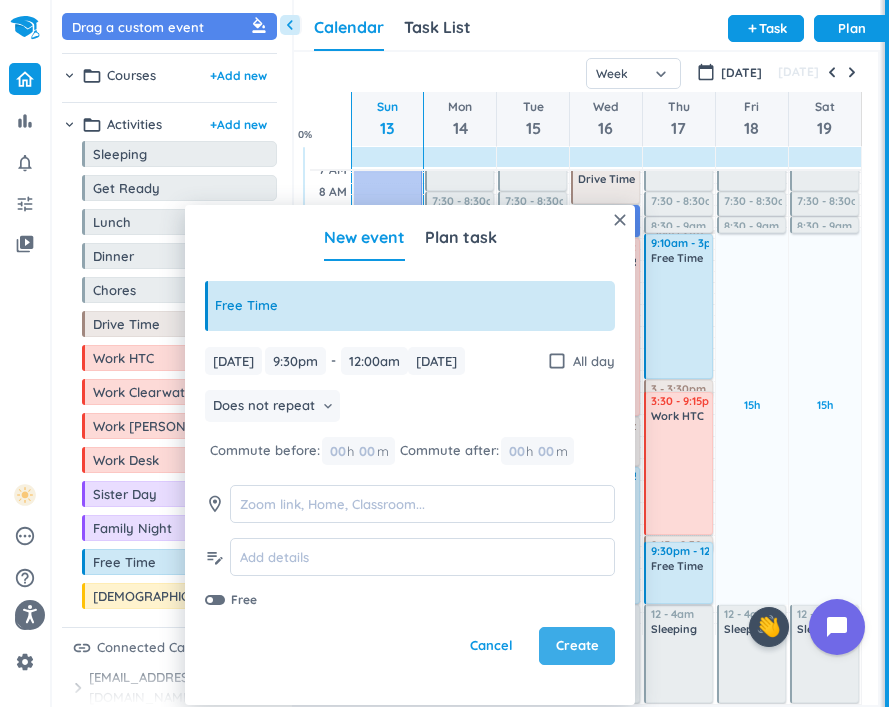 click on "Create" at bounding box center (577, 646) 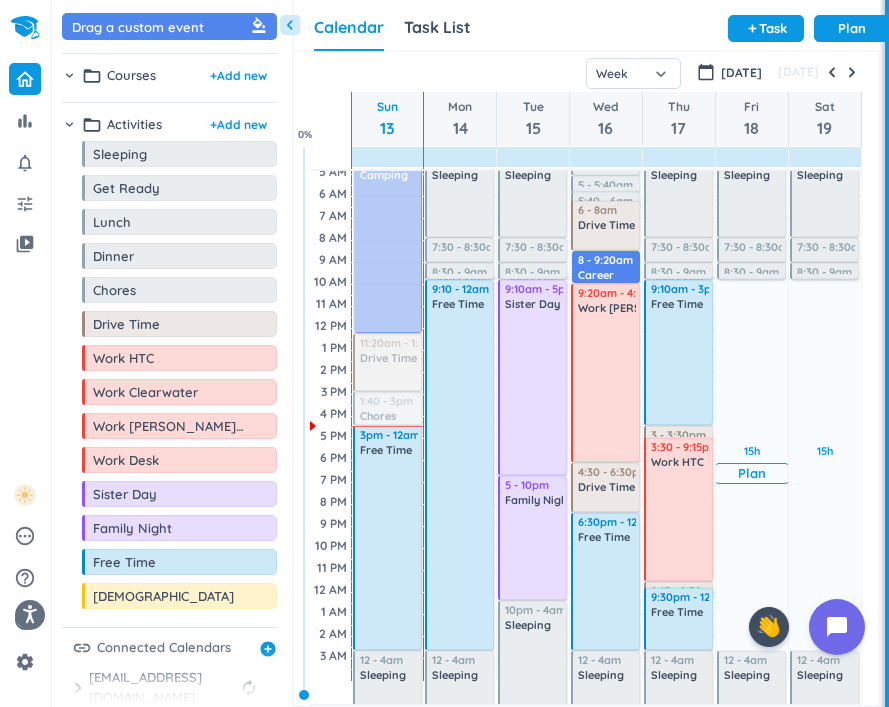 scroll, scrollTop: 69, scrollLeft: 0, axis: vertical 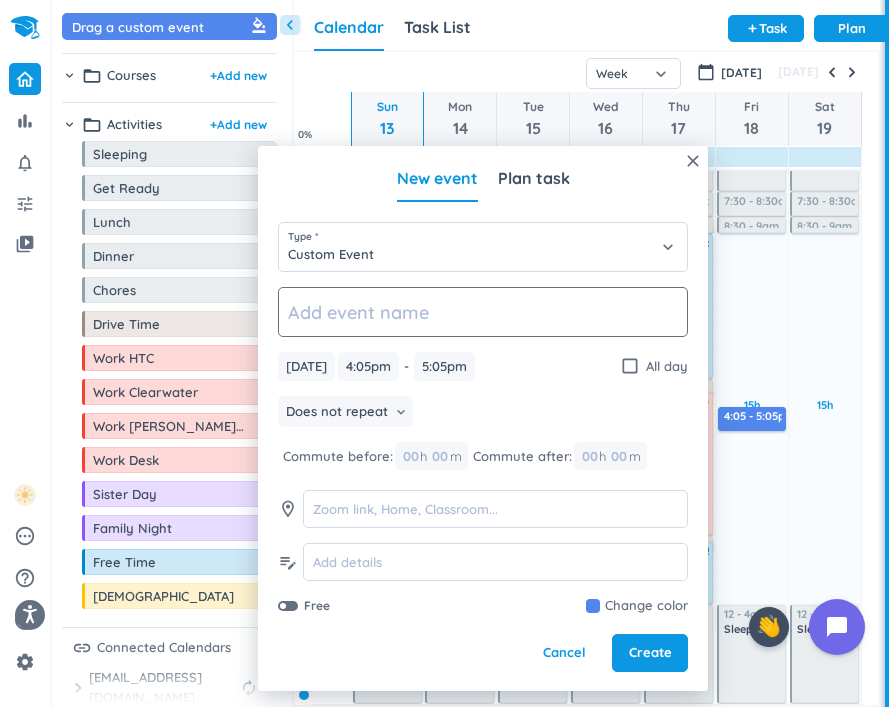 click 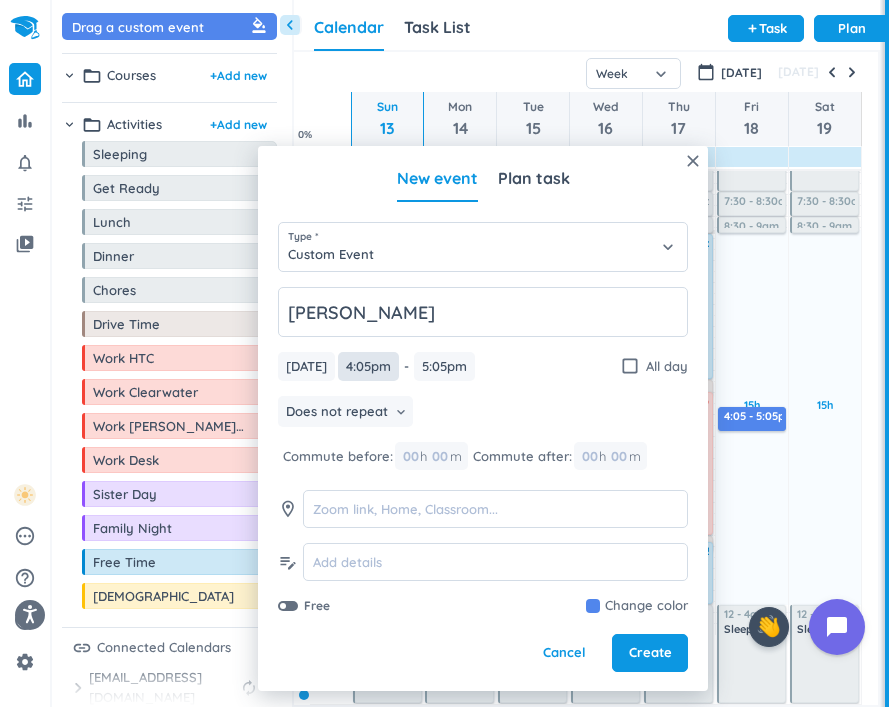 type on "[PERSON_NAME]" 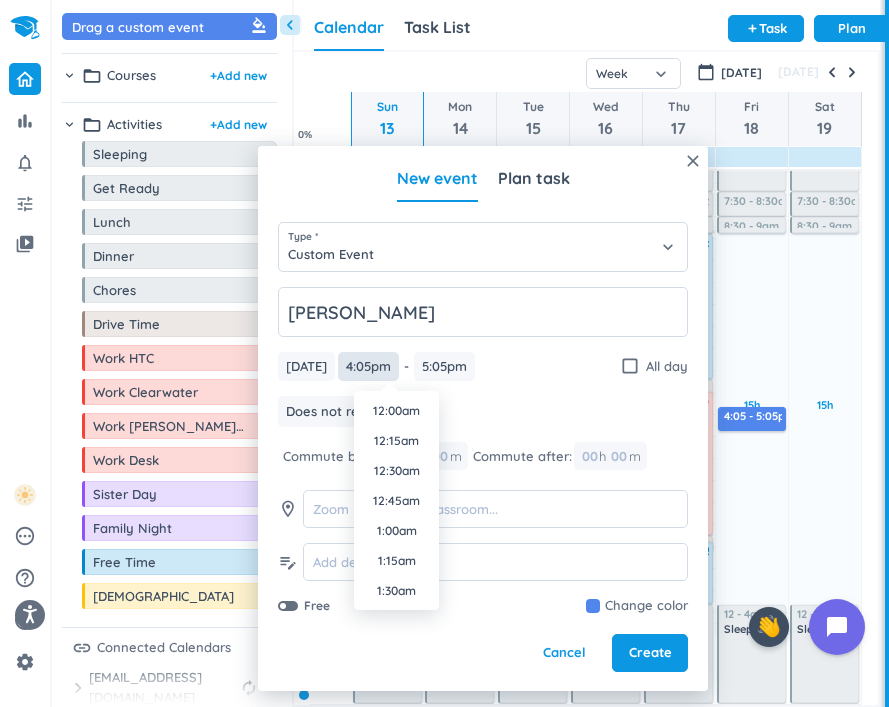 click on "4:05pm" at bounding box center (368, 366) 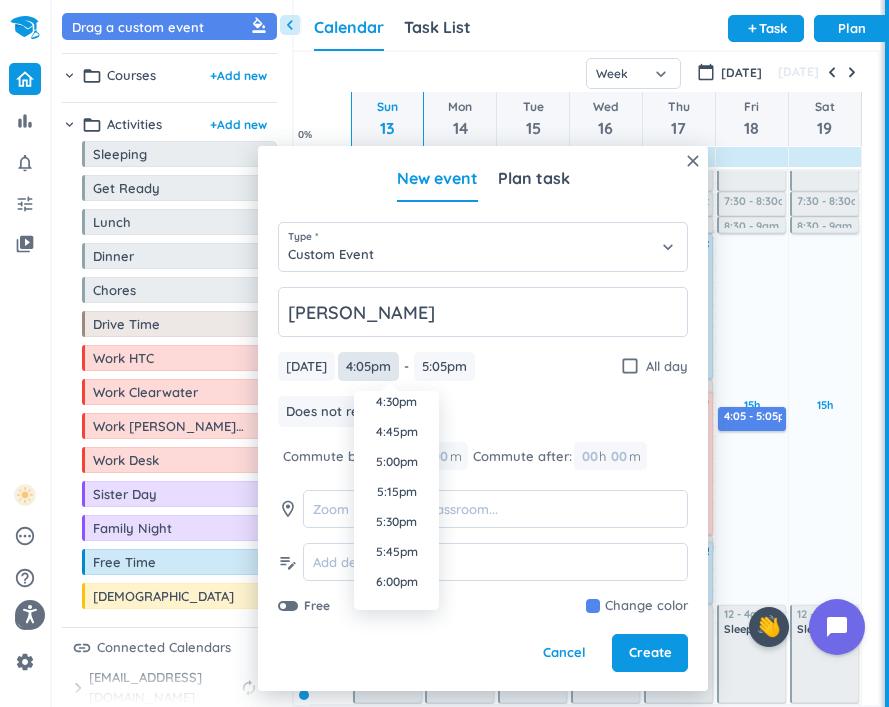 scroll, scrollTop: 1979, scrollLeft: 0, axis: vertical 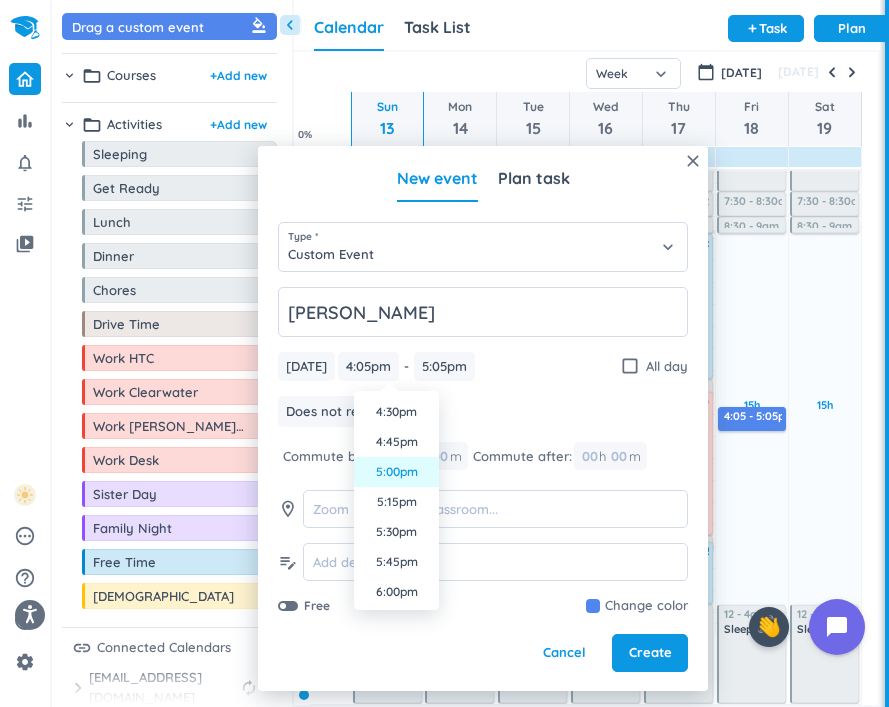 click on "5:00pm" at bounding box center [396, 472] 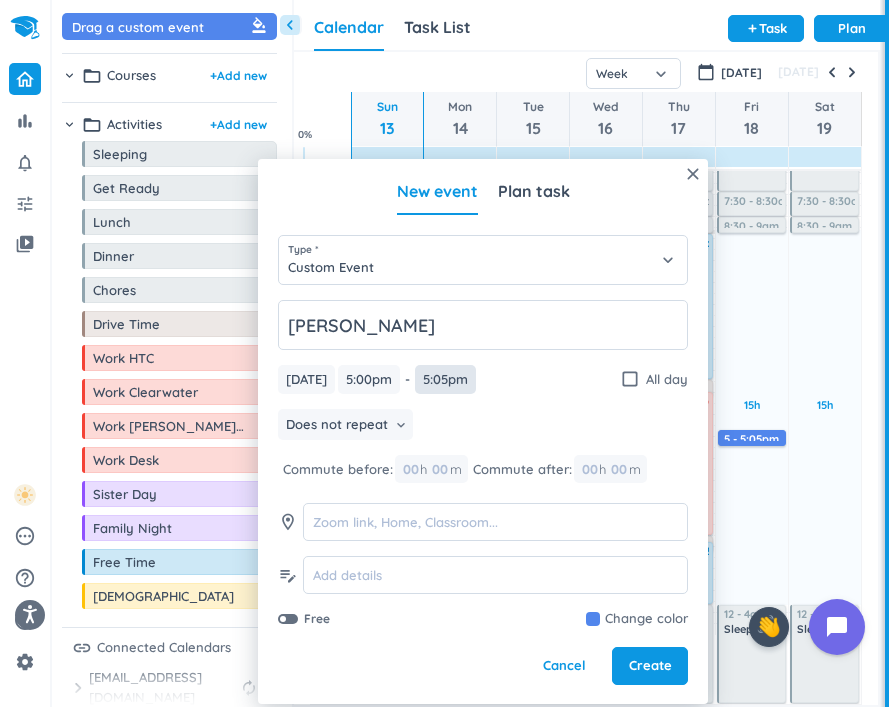 click on "5:05pm" at bounding box center (445, 379) 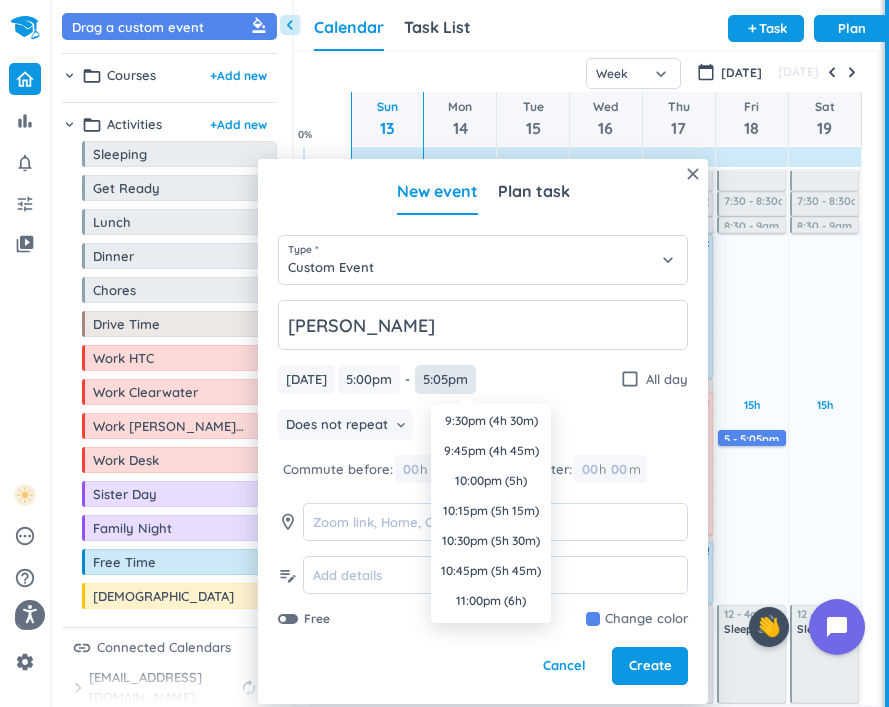 scroll, scrollTop: 519, scrollLeft: 0, axis: vertical 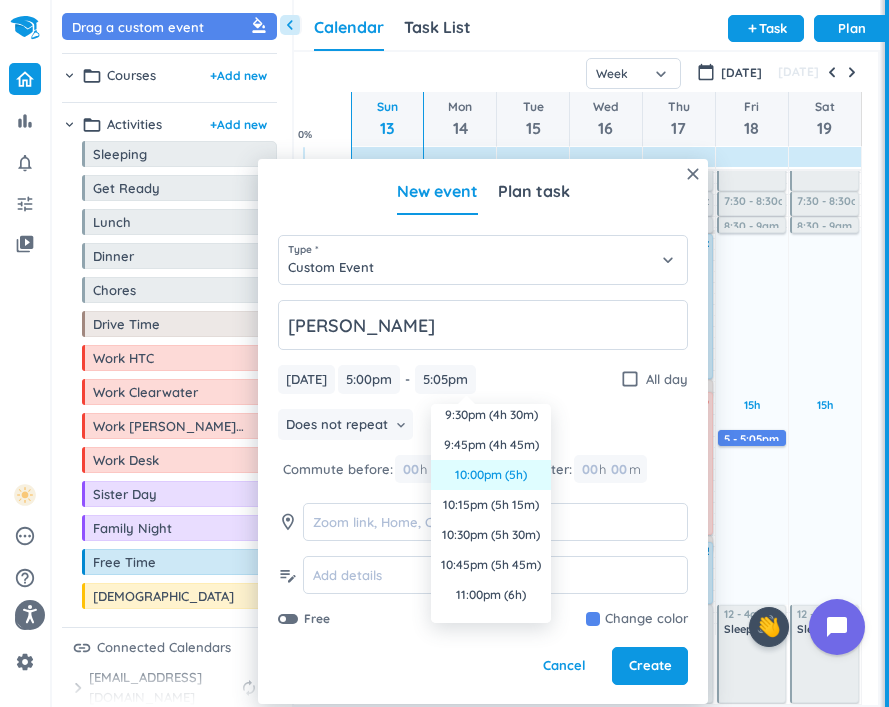 click on "10:00pm (5h)" at bounding box center [491, 475] 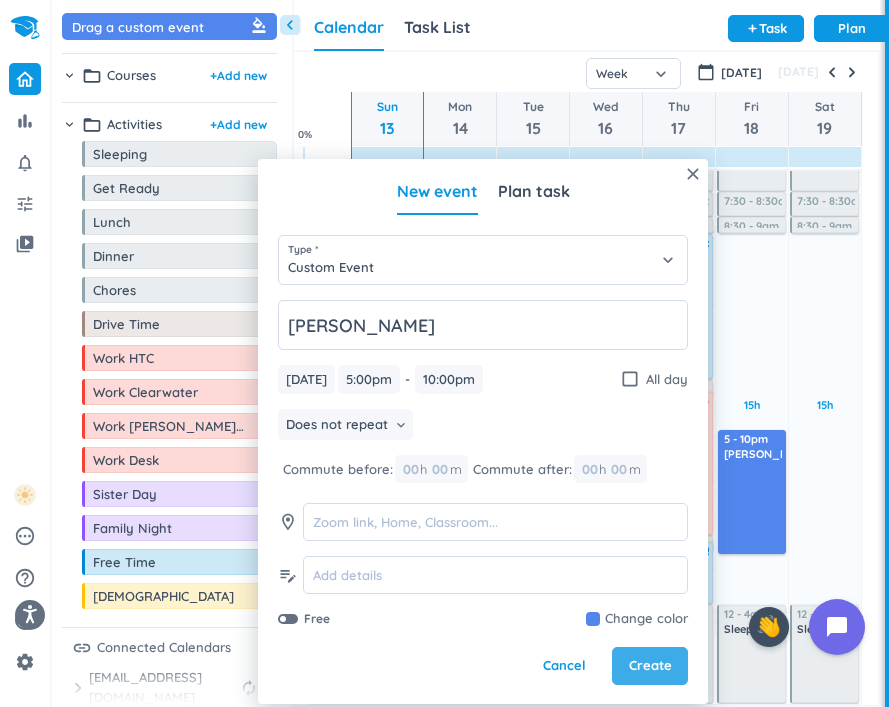 click on "Create" at bounding box center (650, 666) 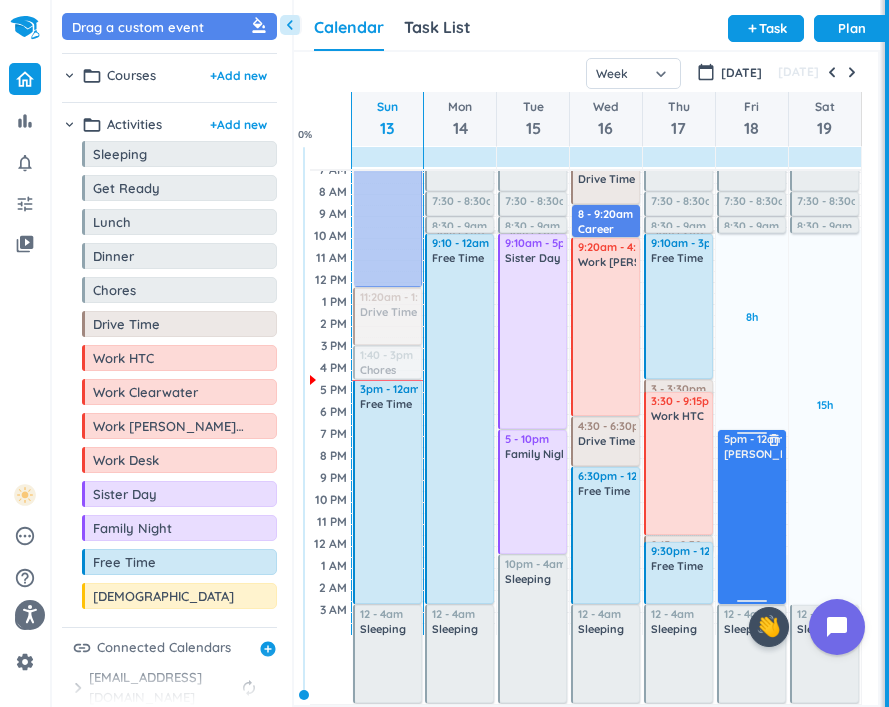 drag, startPoint x: 749, startPoint y: 551, endPoint x: 752, endPoint y: 602, distance: 51.088158 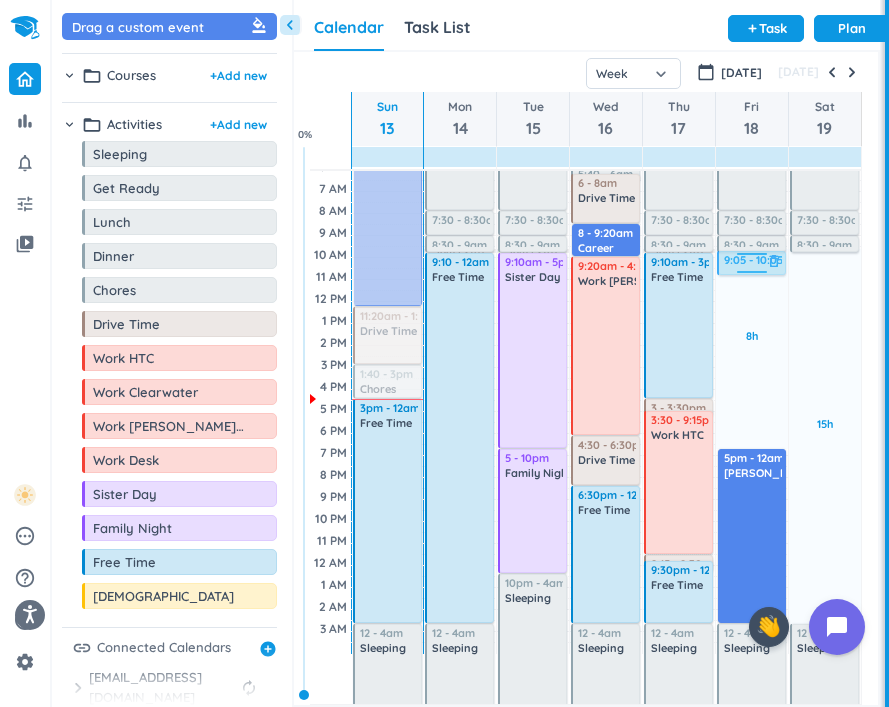 scroll, scrollTop: 49, scrollLeft: 0, axis: vertical 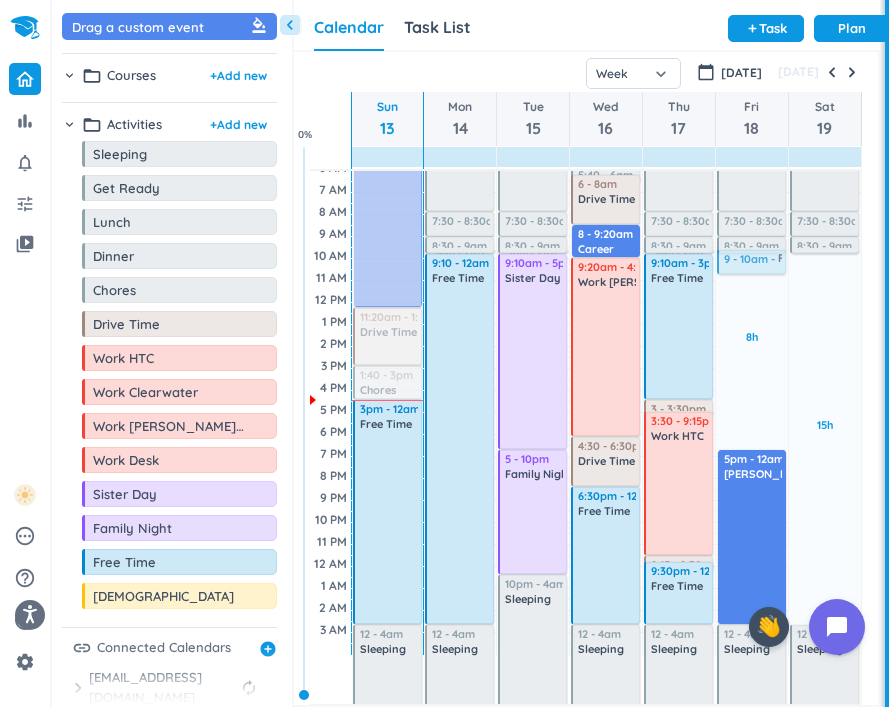 drag, startPoint x: 119, startPoint y: 574, endPoint x: 743, endPoint y: 250, distance: 703.1017 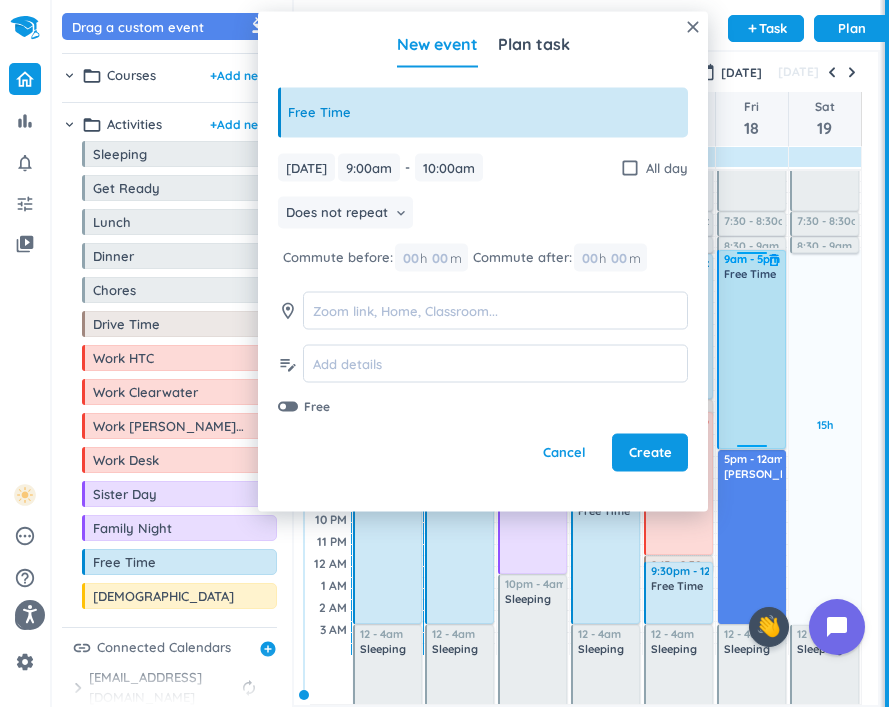 drag, startPoint x: 754, startPoint y: 273, endPoint x: 774, endPoint y: 448, distance: 176.13914 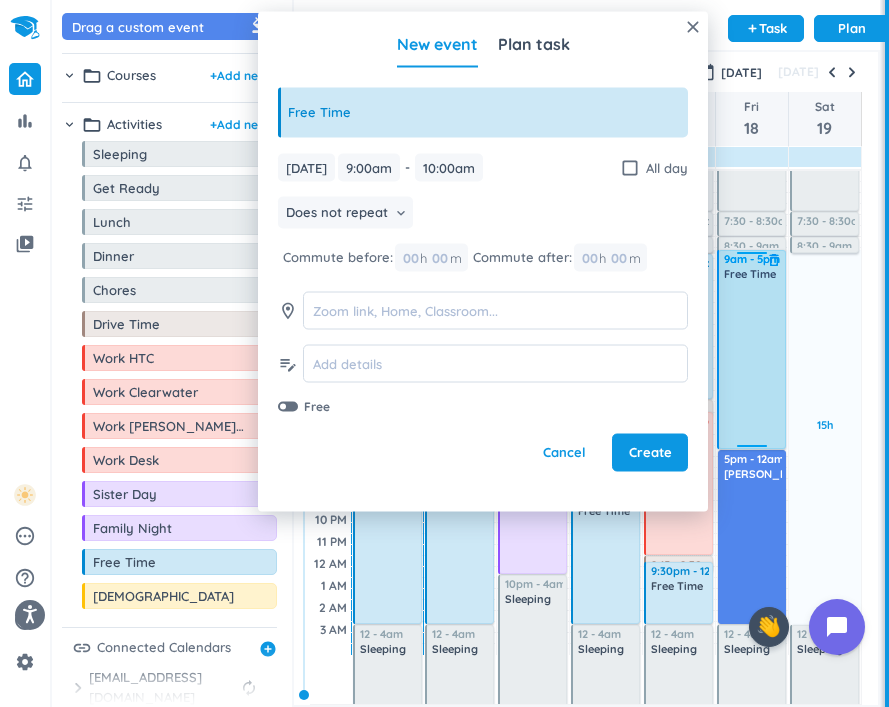 click on "8h  Past due Plan Adjust Awake Time 4:05 - 7:30am Sleeping delete_outline 7:30 - 8:30am Get Ready delete_outline 8:30 - 9am Chores delete_outline 9 - 10am Free Time delete_outline 5pm - 12am [PERSON_NAME] delete_outline 12 - 4am Sleeping delete_outline 9am - 5pm Free Time delete_outline" at bounding box center (752, 388) 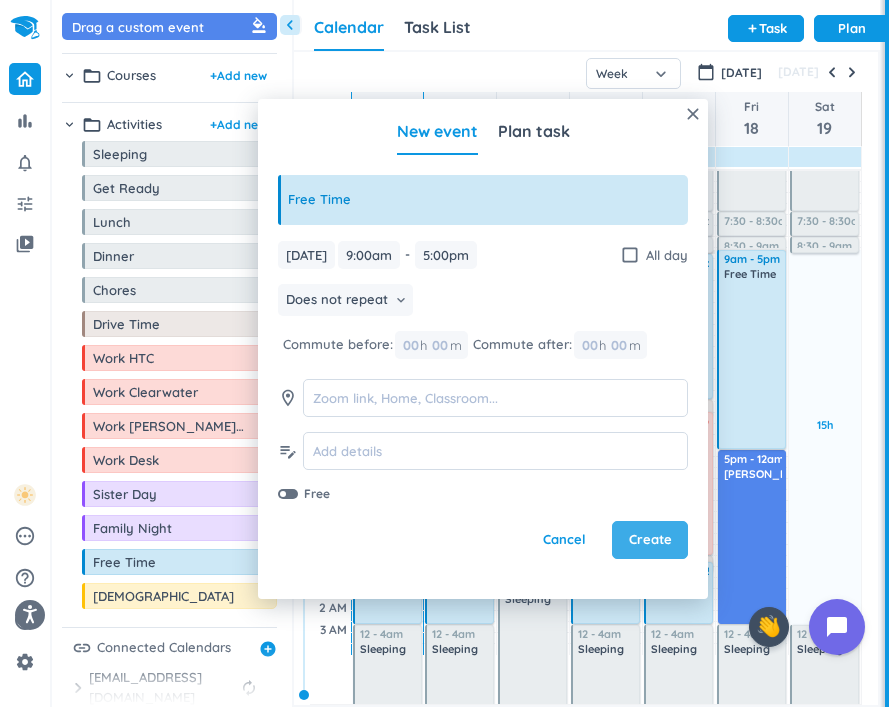 click on "Create" at bounding box center [650, 540] 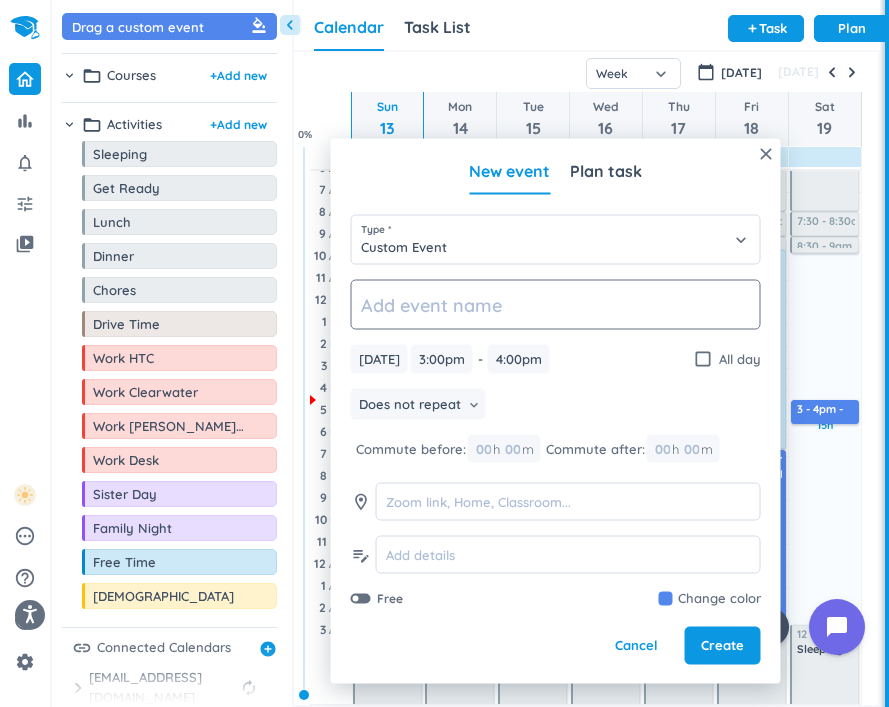 click 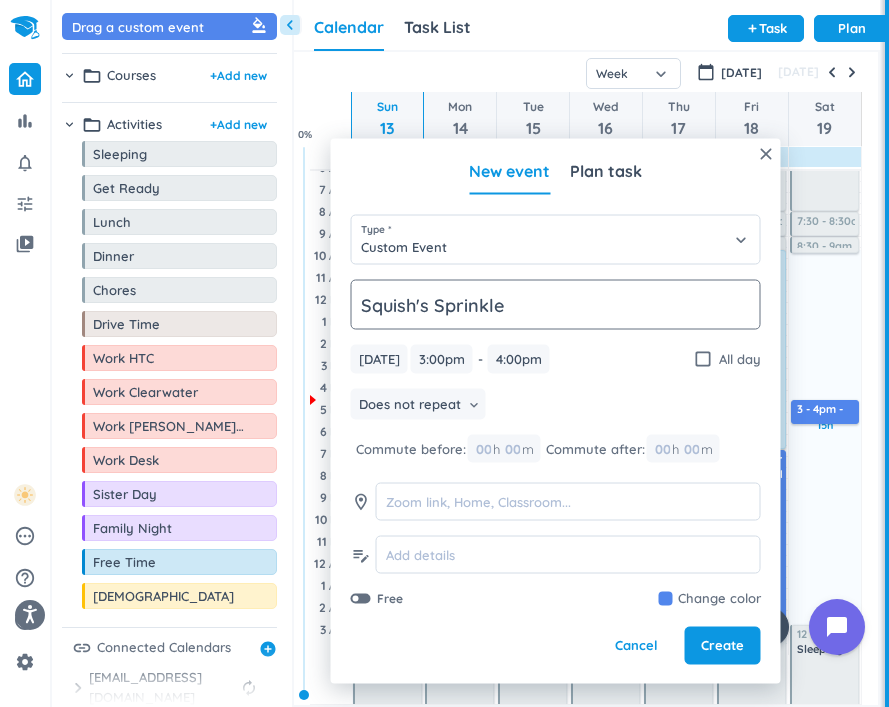 type on "Squish's Sprinkle" 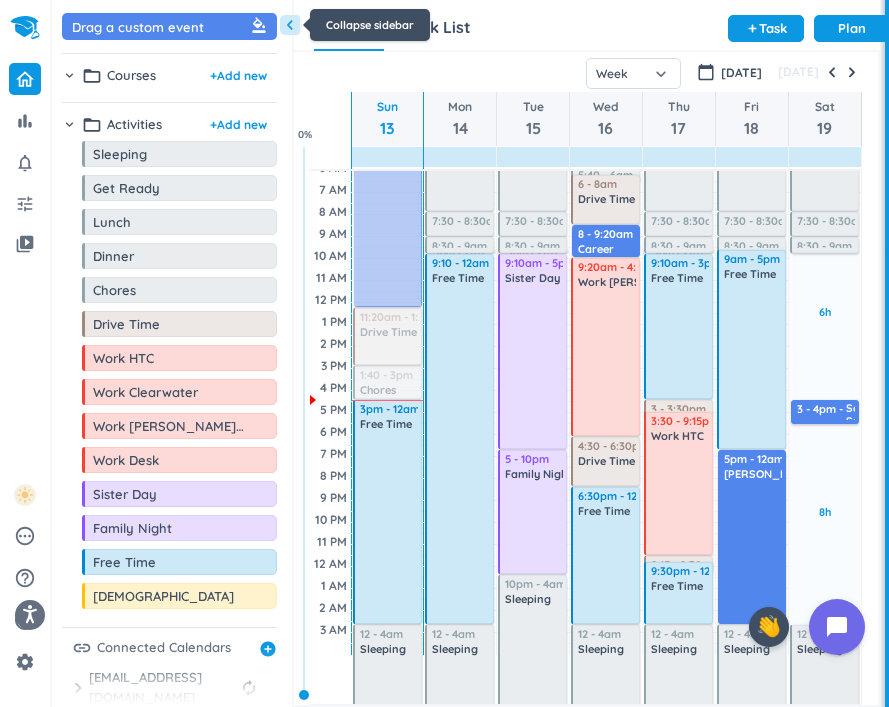 click on "chevron_left" at bounding box center (290, 25) 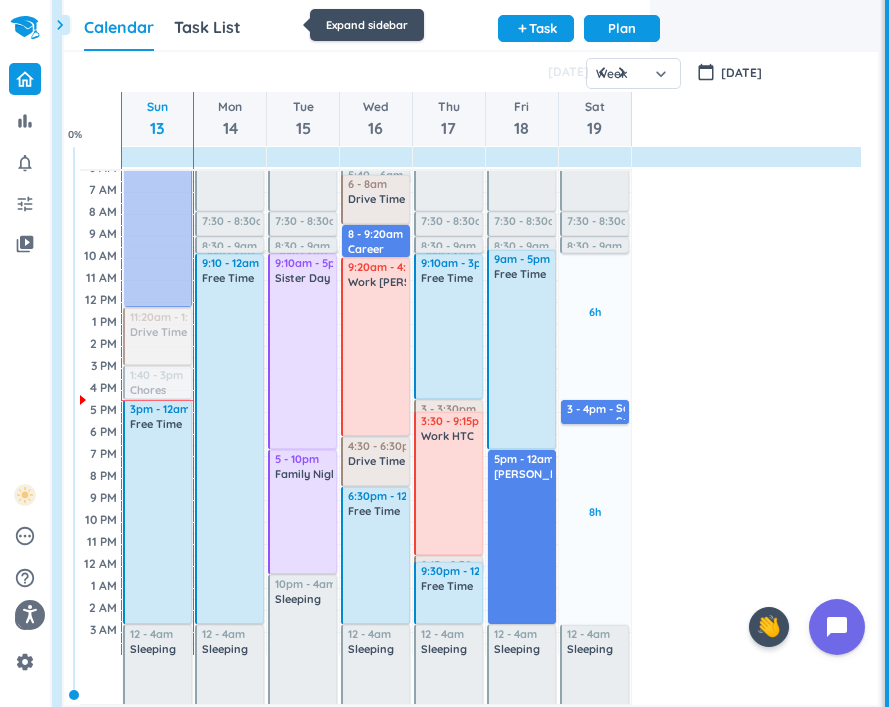 scroll, scrollTop: 1, scrollLeft: 1, axis: both 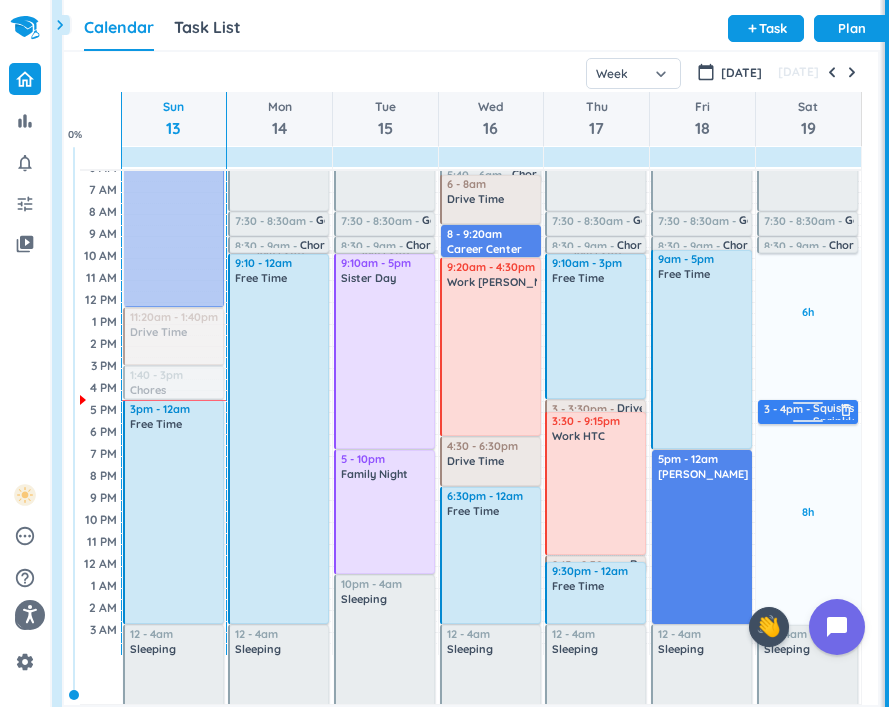 click at bounding box center (808, 406) 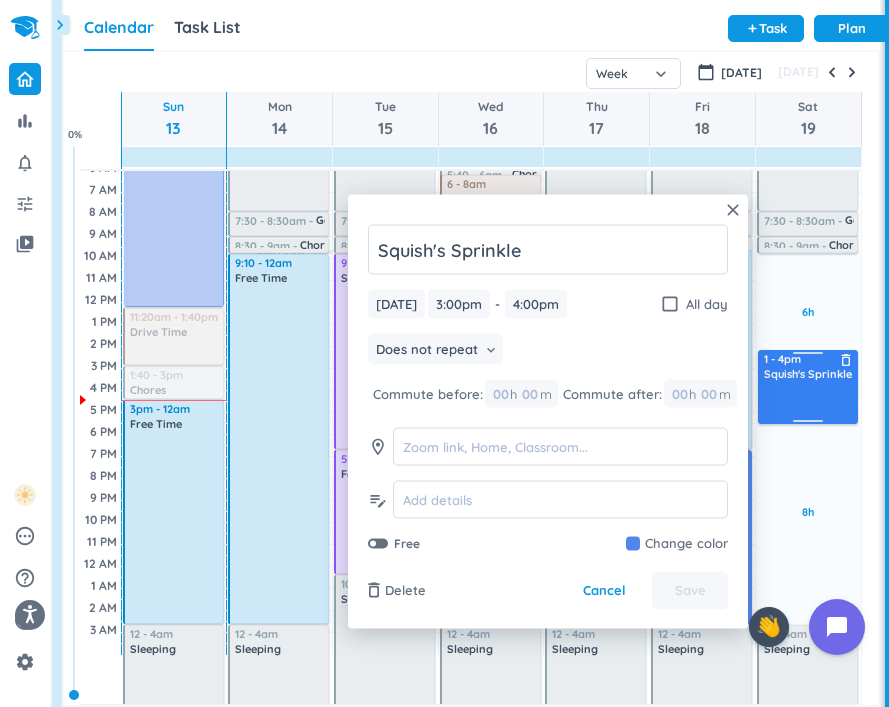 drag, startPoint x: 809, startPoint y: 403, endPoint x: 811, endPoint y: 353, distance: 50.039986 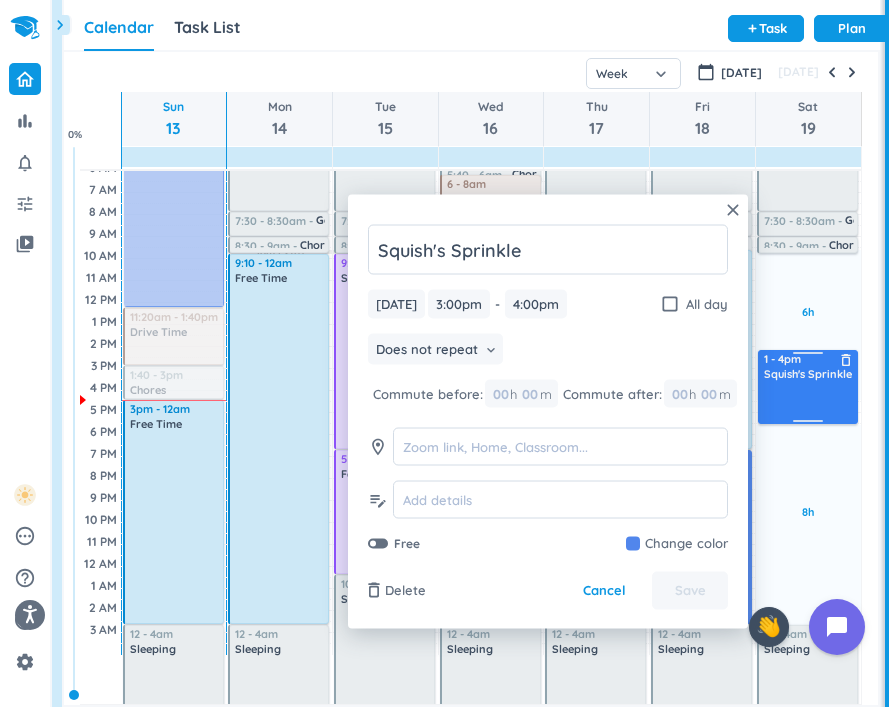 click on "6h  Past due Plan 8h  Past due Plan Adjust Awake Time 4:05 - 7:30am Sleeping delete_outline 7:30 - 8:30am Get Ready delete_outline 8:30 - 9am Chores delete_outline 3 - 4pm Squish's Sprinkle delete_outline 12 - 4am Sleeping delete_outline 1 - 4pm Squish's Sprinkle delete_outline" at bounding box center (808, 388) 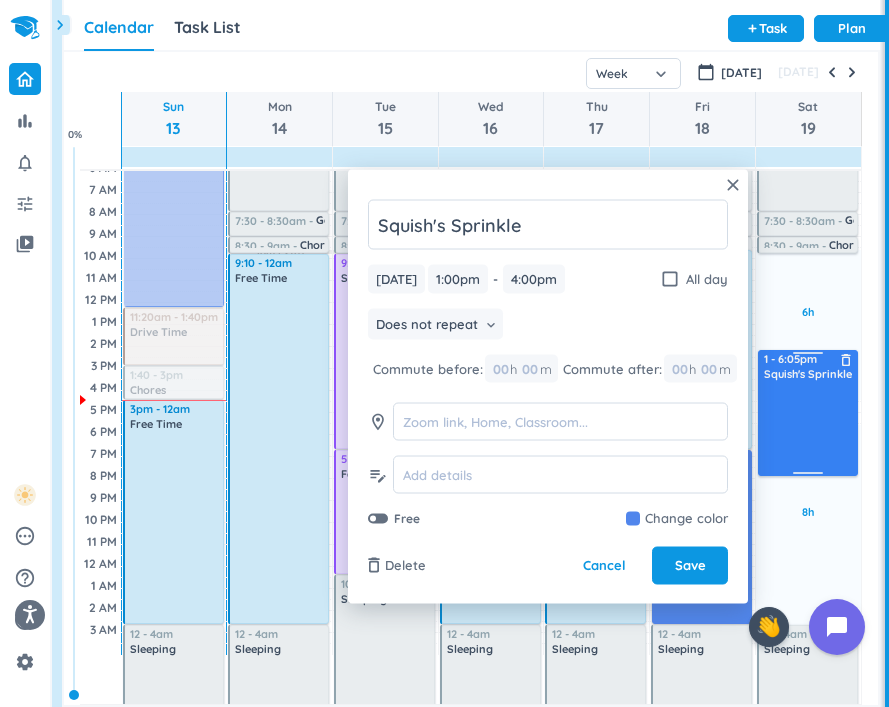 drag, startPoint x: 802, startPoint y: 422, endPoint x: 806, endPoint y: 474, distance: 52.153618 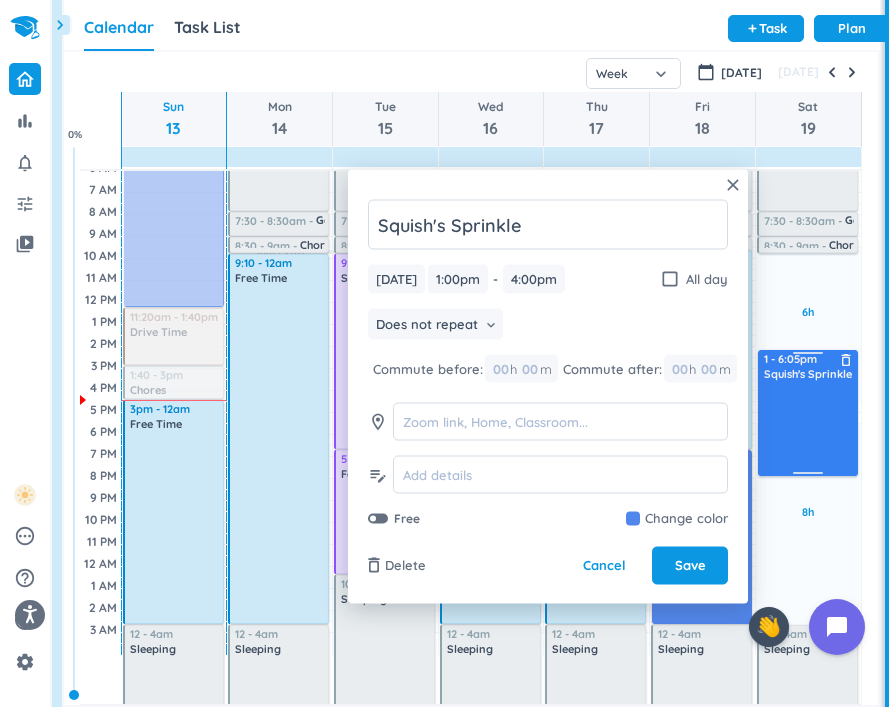 click on "6h  Past due Plan 8h  Past due Plan Adjust Awake Time 4:05 - 7:30am Sleeping delete_outline 7:30 - 8:30am Get Ready delete_outline 8:30 - 9am Chores delete_outline 1 - 4pm Squish's Sprinkle delete_outline 12 - 4am Sleeping delete_outline 1 - 6:05pm Squish's Sprinkle delete_outline" at bounding box center [808, 388] 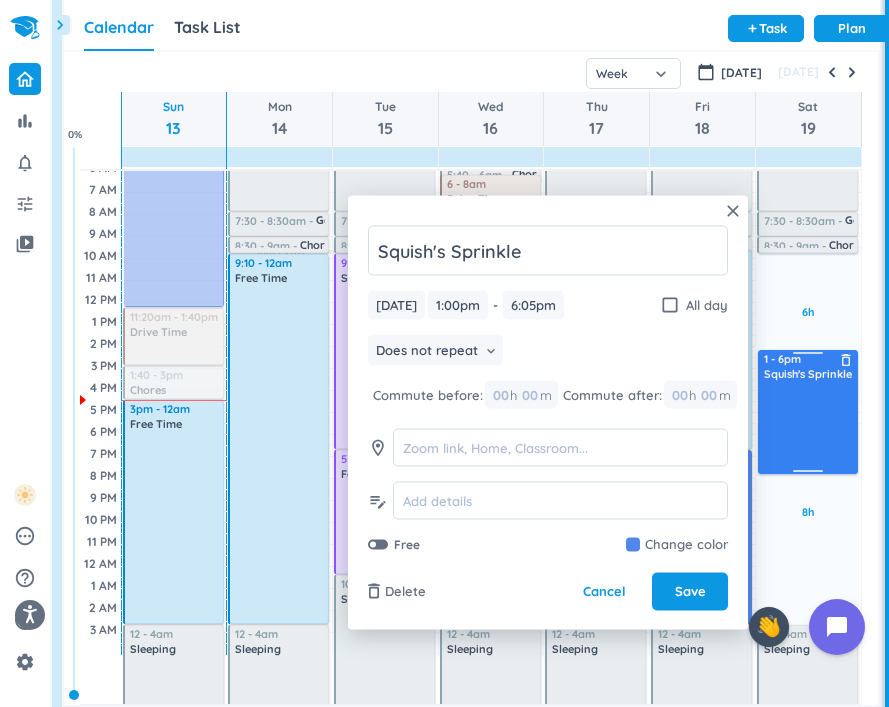 click on "6h  Past due Plan 8h  Past due Plan Adjust Awake Time 4:05 - 7:30am Sleeping delete_outline 7:30 - 8:30am Get Ready delete_outline 8:30 - 9am Chores delete_outline 1 - 6:05pm Squish's Sprinkle delete_outline 12 - 4am Sleeping delete_outline 1 - 6pm Squish's Sprinkle delete_outline" at bounding box center [808, 388] 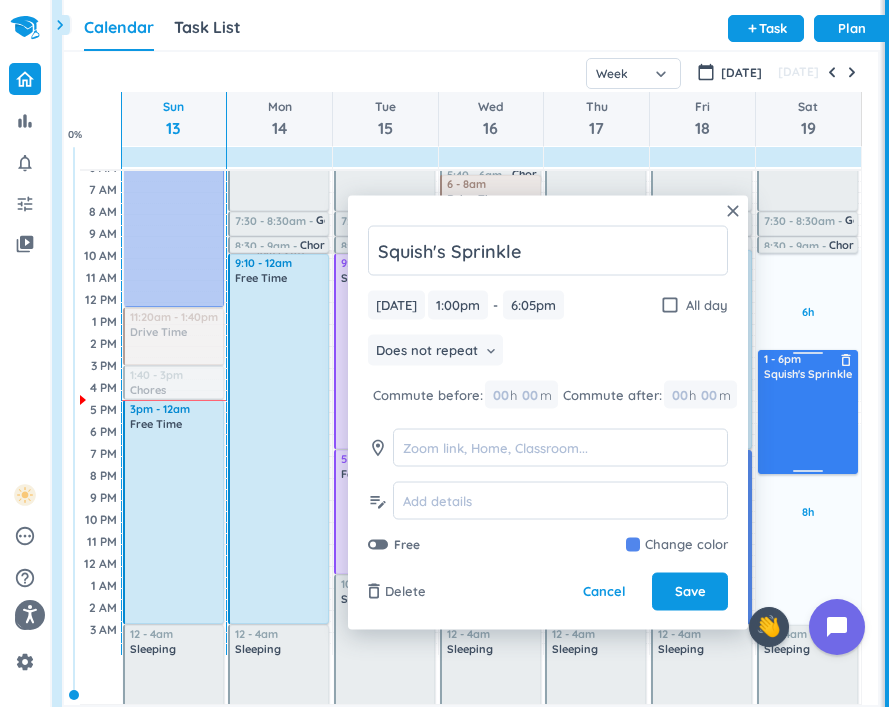 type on "6:00pm" 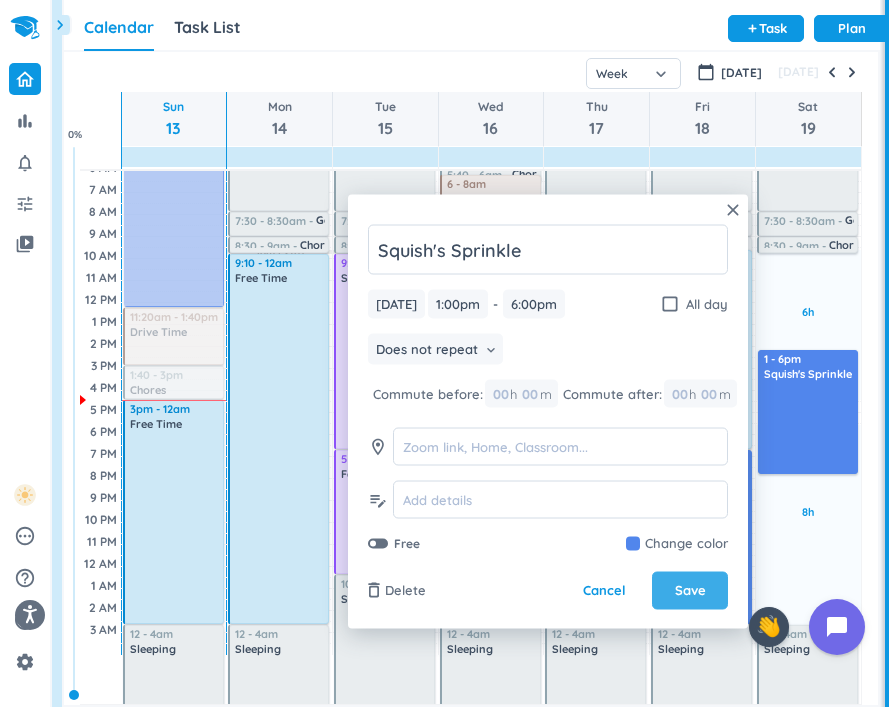 click on "Save" at bounding box center (690, 591) 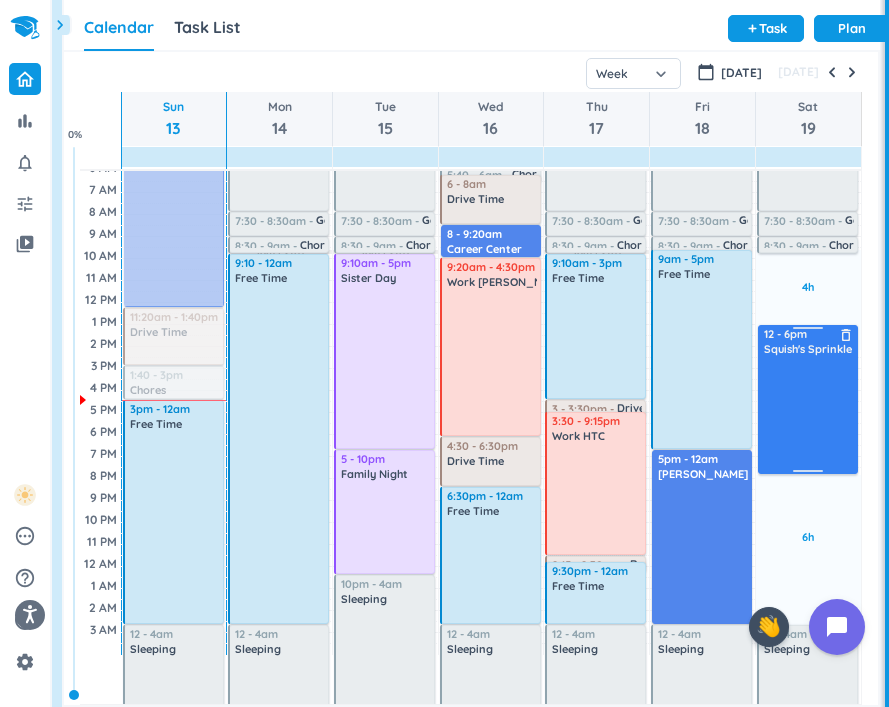drag, startPoint x: 810, startPoint y: 351, endPoint x: 810, endPoint y: 327, distance: 24 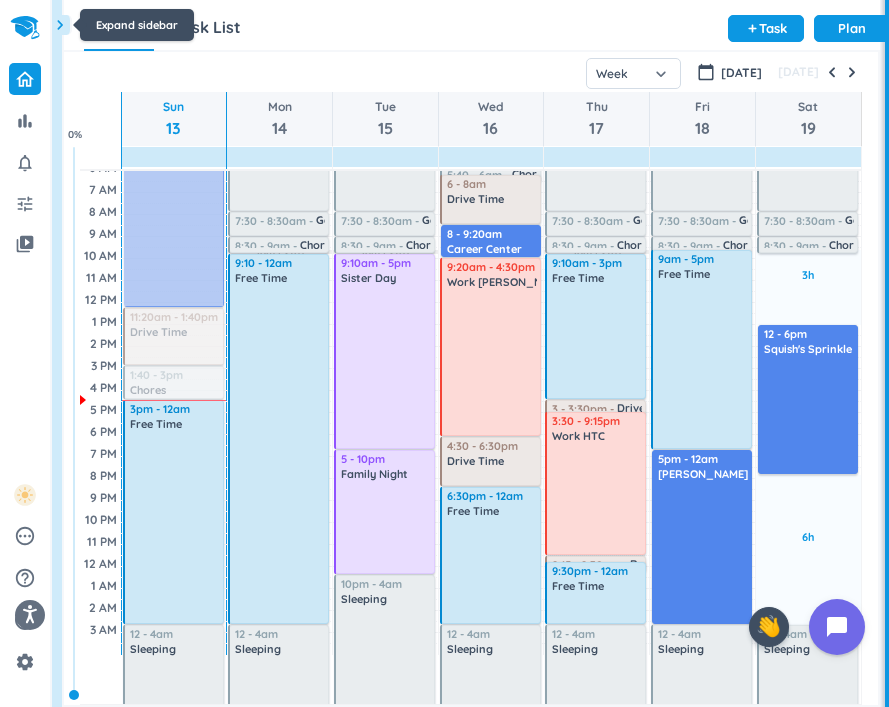 click on "chevron_right" at bounding box center (60, 25) 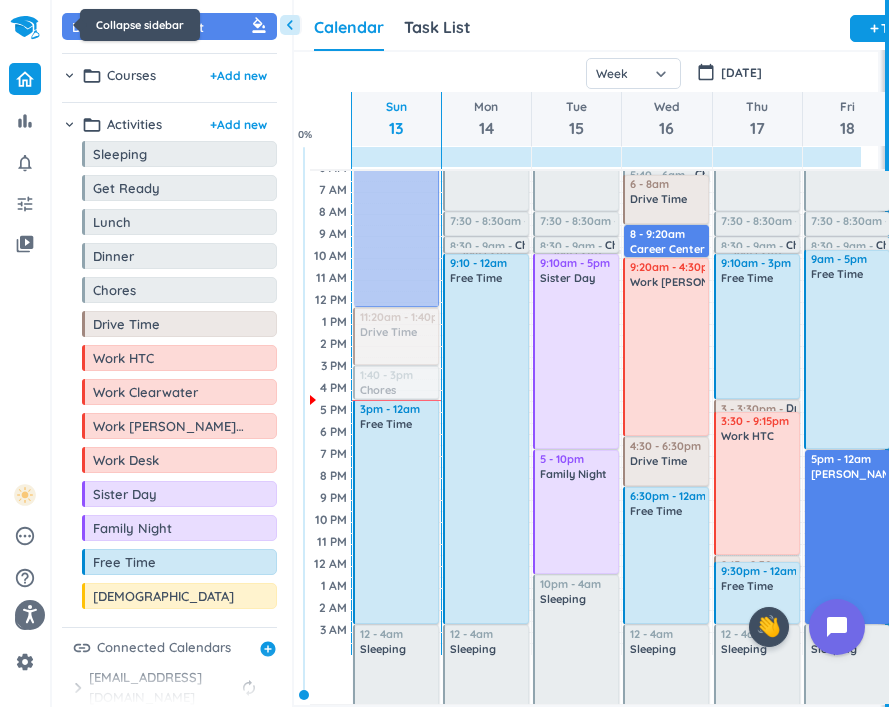 scroll, scrollTop: 50, scrollLeft: 626, axis: both 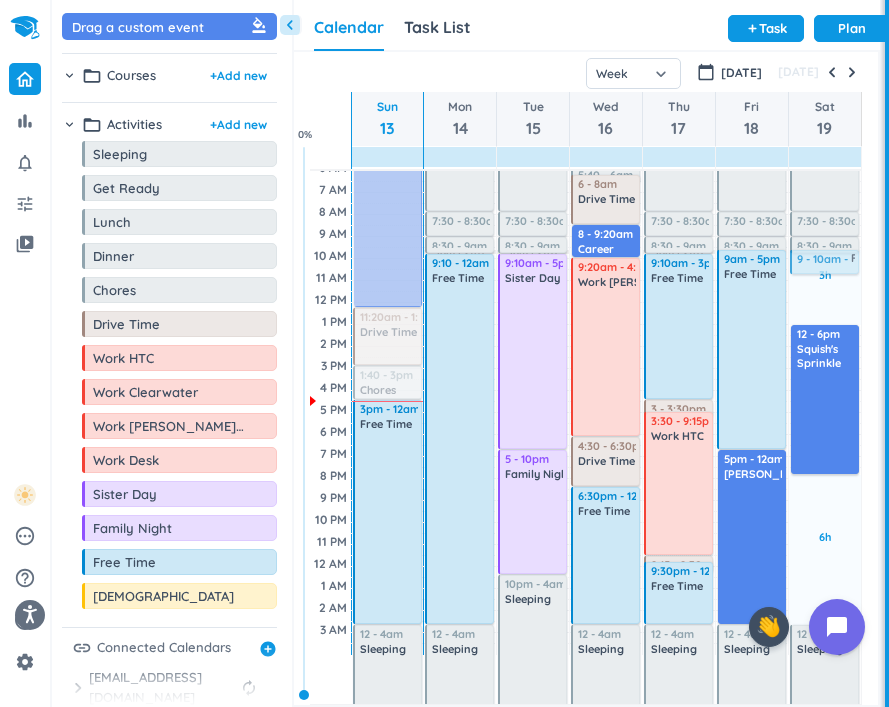 drag, startPoint x: 132, startPoint y: 576, endPoint x: 831, endPoint y: 251, distance: 770.86053 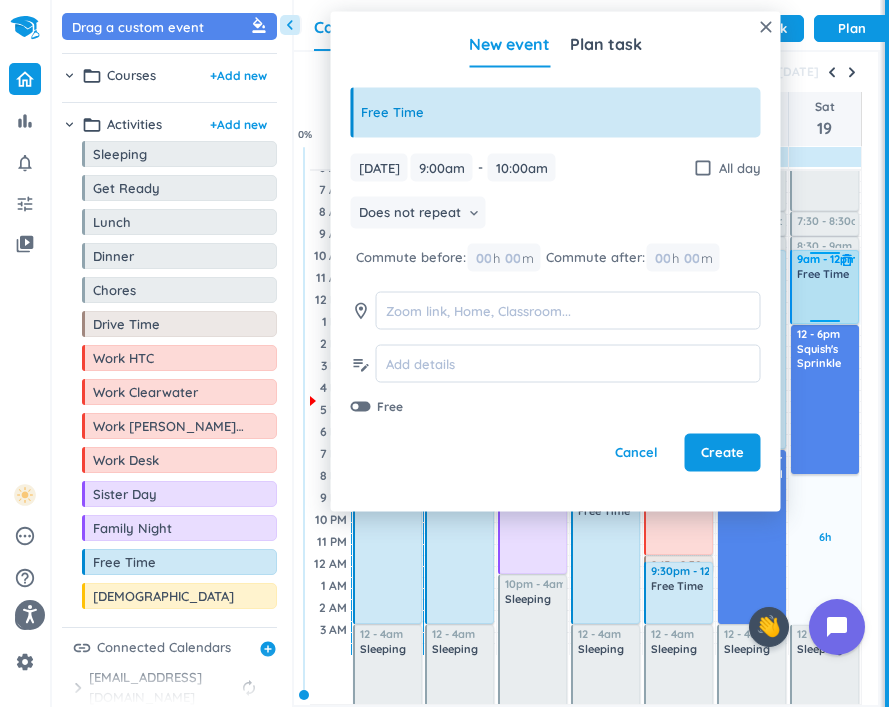 drag, startPoint x: 828, startPoint y: 270, endPoint x: 834, endPoint y: 321, distance: 51.351727 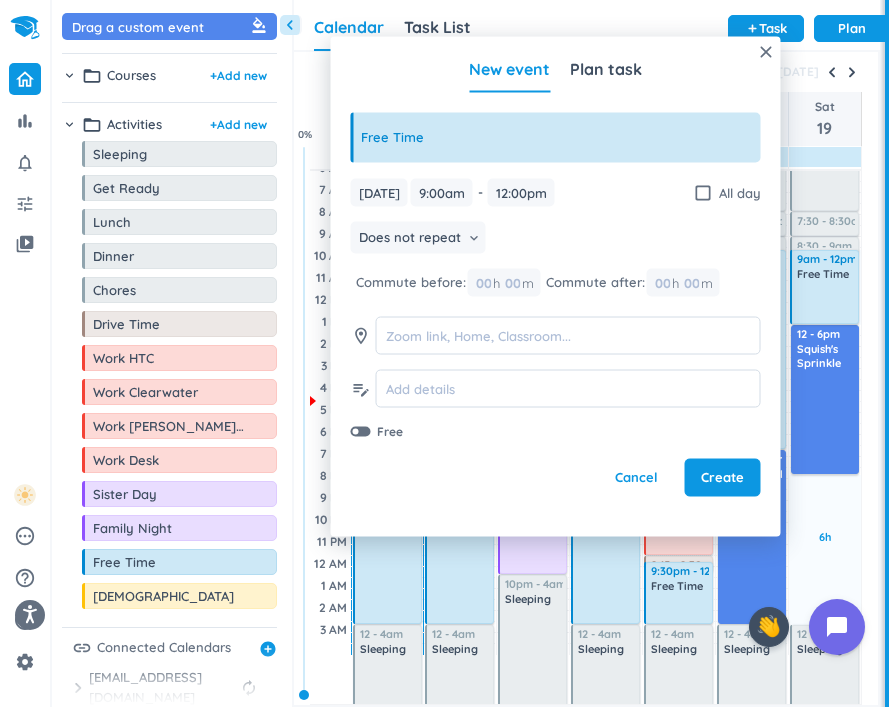 type on "12:00pm" 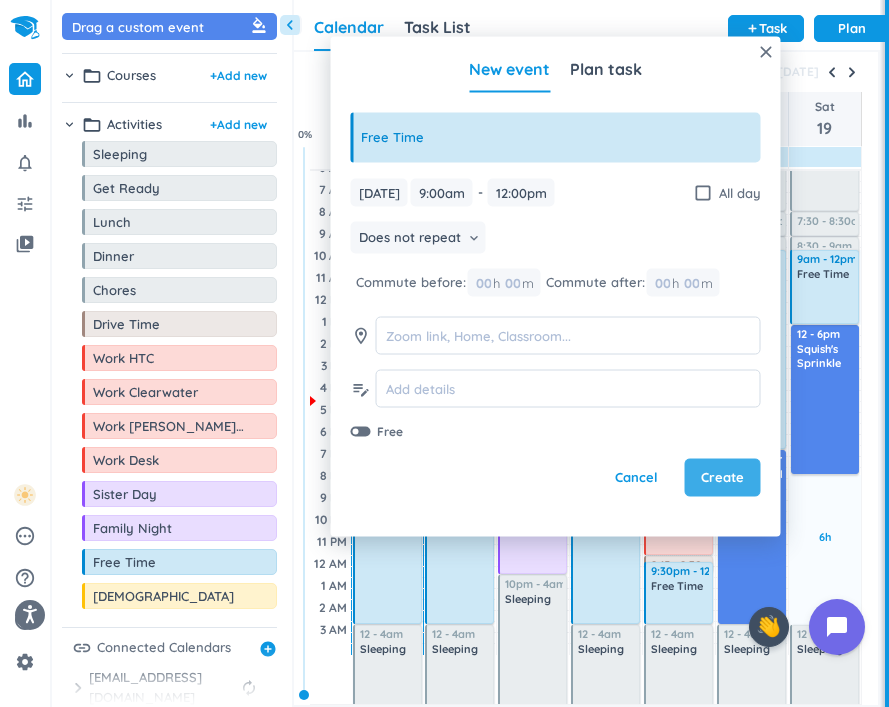 click on "Create" at bounding box center (722, 478) 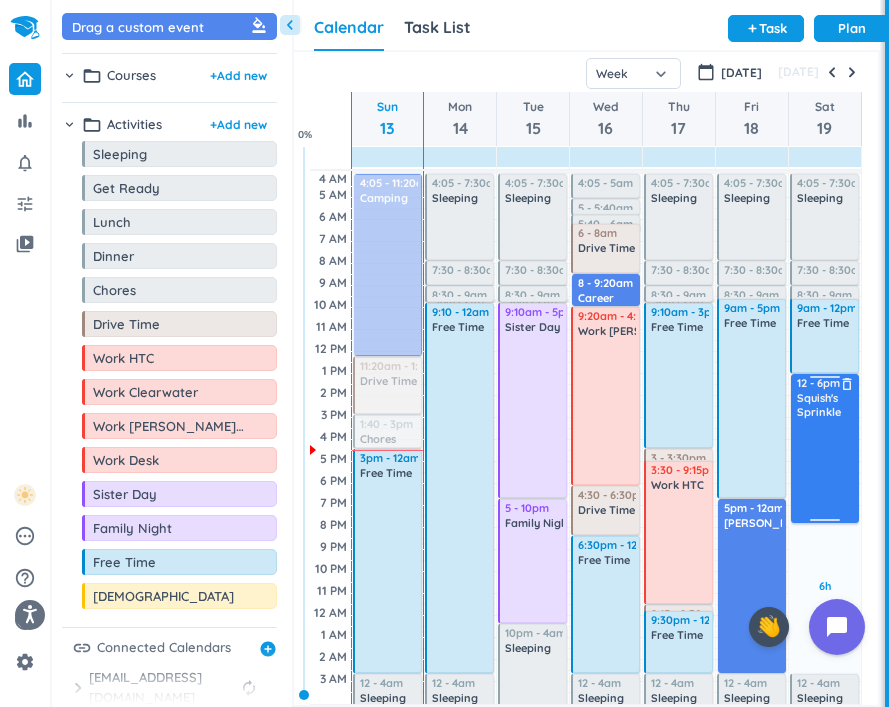 scroll, scrollTop: 69, scrollLeft: 0, axis: vertical 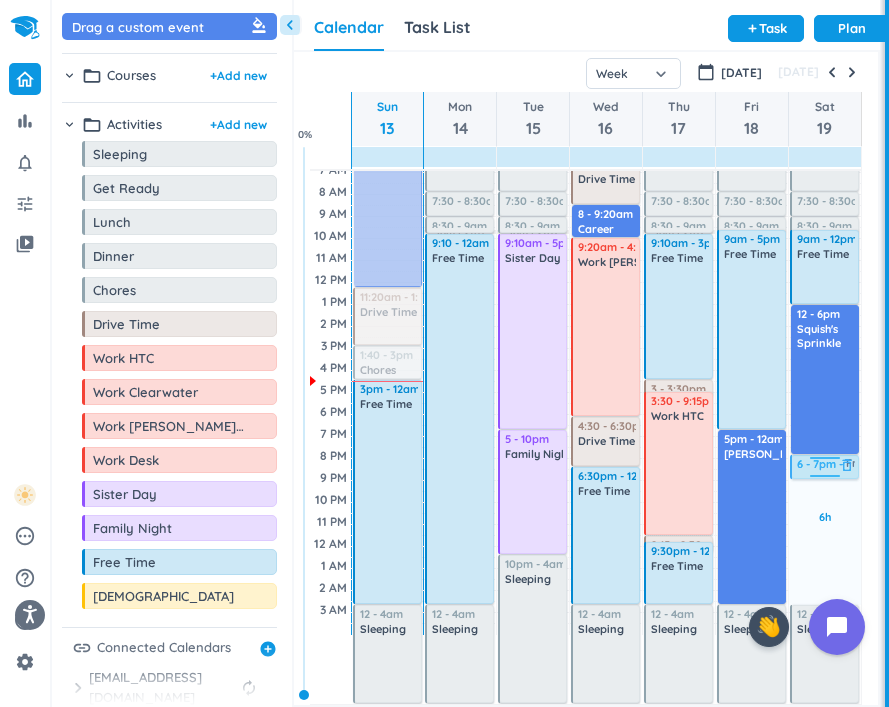 drag, startPoint x: 151, startPoint y: 572, endPoint x: 840, endPoint y: 455, distance: 698.86334 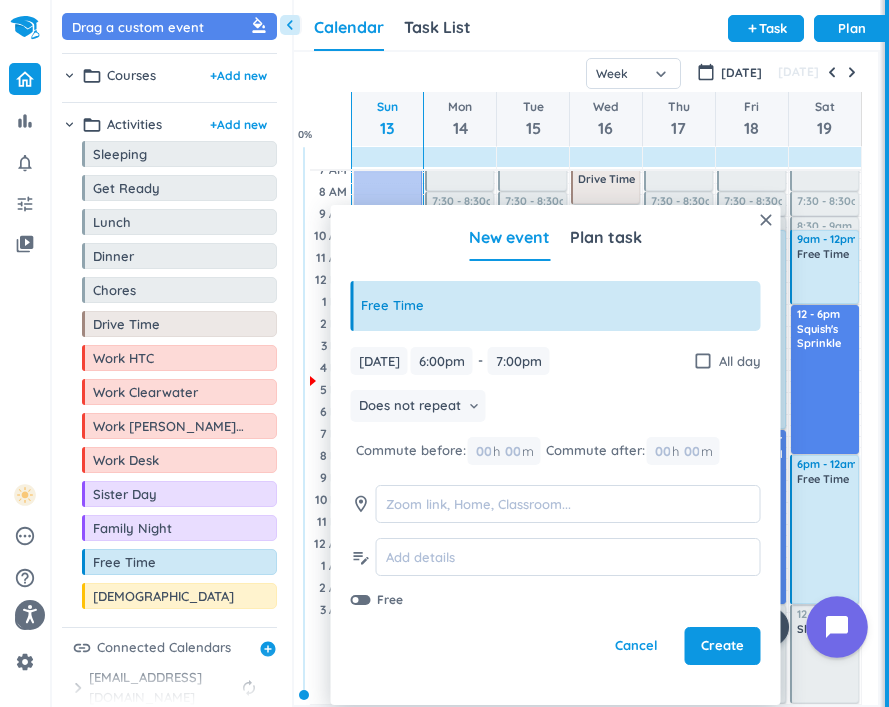 drag, startPoint x: 826, startPoint y: 477, endPoint x: 834, endPoint y: 602, distance: 125.25574 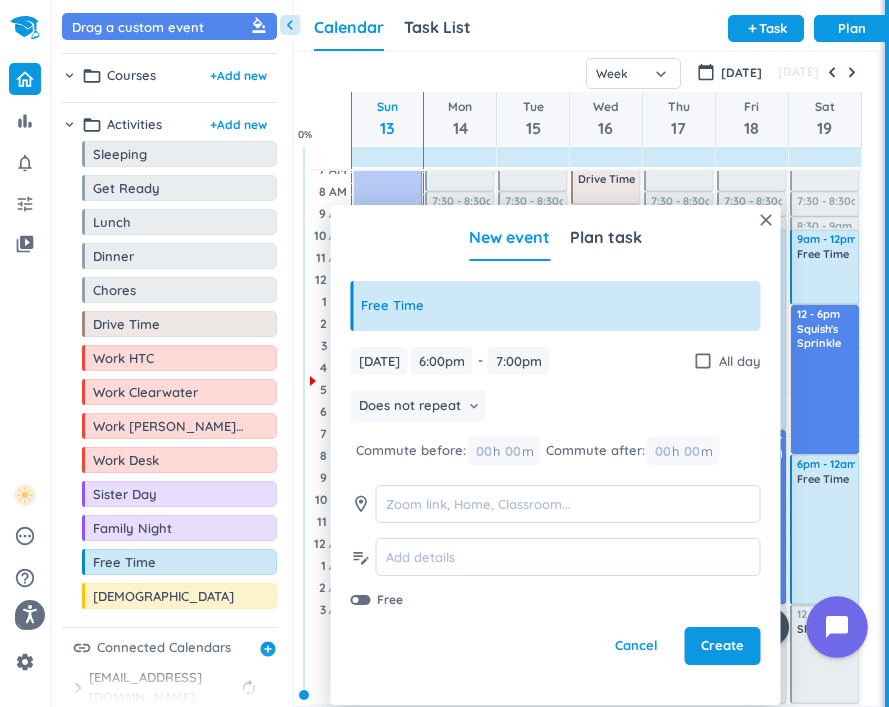 click on "Accessibility Screen-Reader Guide, Feedback, and Issue Reporting | New window bar_chart notifications_none tune video_library pending help_outline settings 7 / 9 check_circle_outline check_circle_outline check_circle_outline check_circle_outline check_circle_outline check_circle_outline check_circle_outline 🤘 ✨ ⚔️ 🎓 ⏳ close 👋 chevron_left Drag a custom event format_color_fill chevron_right folder_open Courses   +  Add new chevron_right folder_open Activities   +  Add new drag_indicator Sleeping more_horiz drag_indicator Get Ready more_horiz drag_indicator Lunch more_horiz drag_indicator Dinner more_horiz drag_indicator Chores more_horiz drag_indicator Drive Time more_horiz drag_indicator Work HTC more_horiz drag_indicator Work Clearwater more_horiz drag_indicator Work [PERSON_NAME] and [PERSON_NAME] more_horiz drag_indicator Work Desk more_horiz drag_indicator Sister Day more_horiz drag_indicator Family Night more_horiz drag_indicator Free Time more_horiz drag_indicator Church more_horiz link add_circle add" at bounding box center (444, 353) 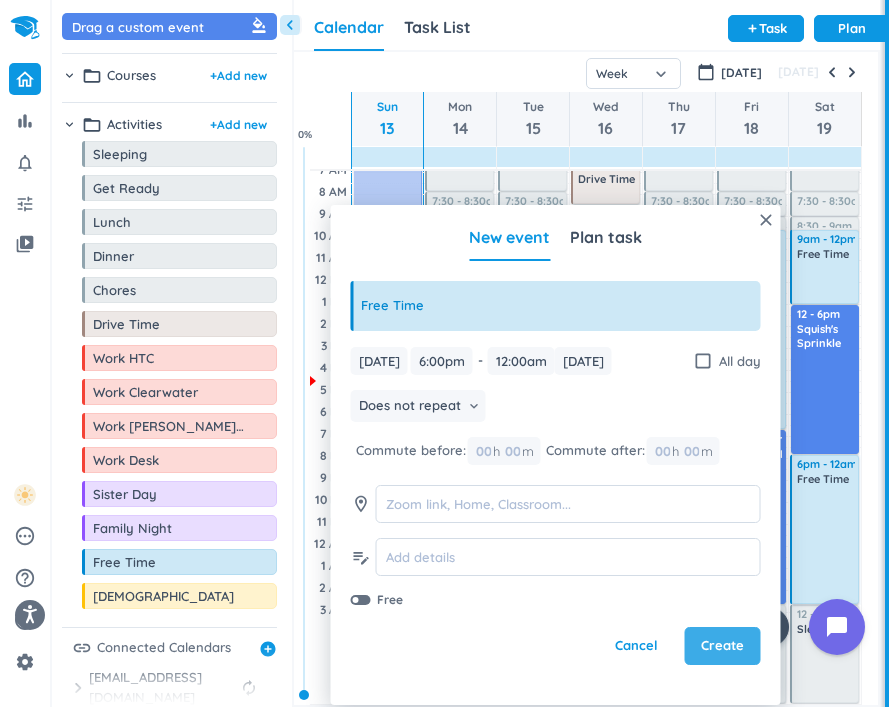 click on "Create" at bounding box center (722, 646) 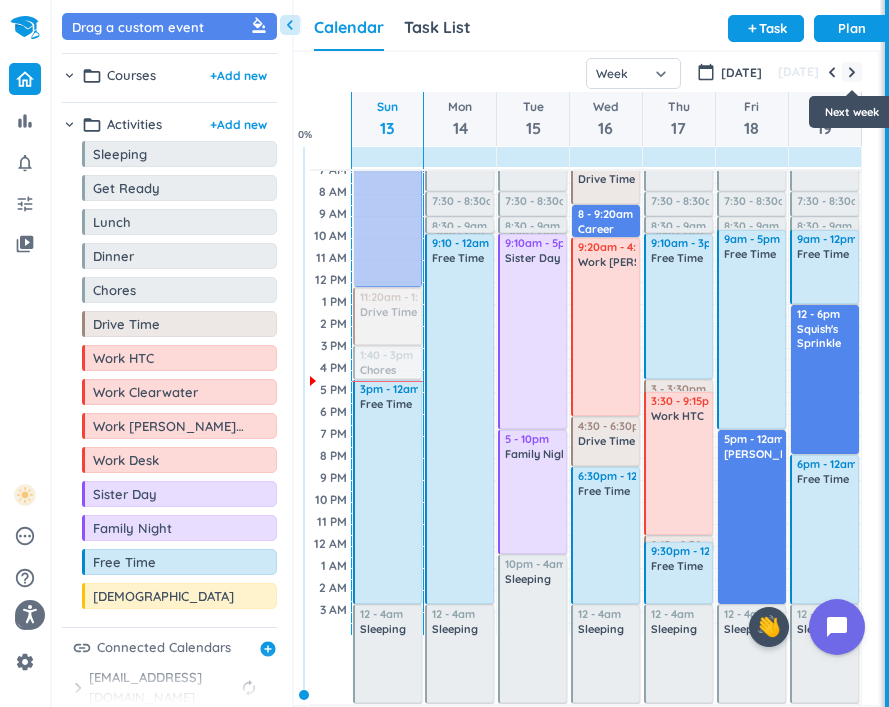 click at bounding box center (852, 72) 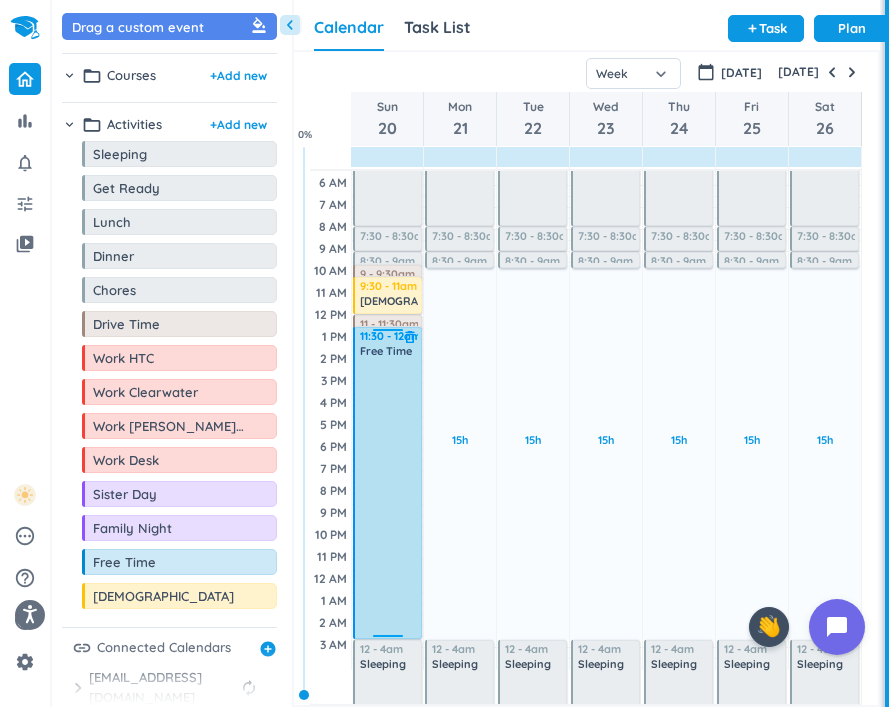 scroll, scrollTop: 41, scrollLeft: 0, axis: vertical 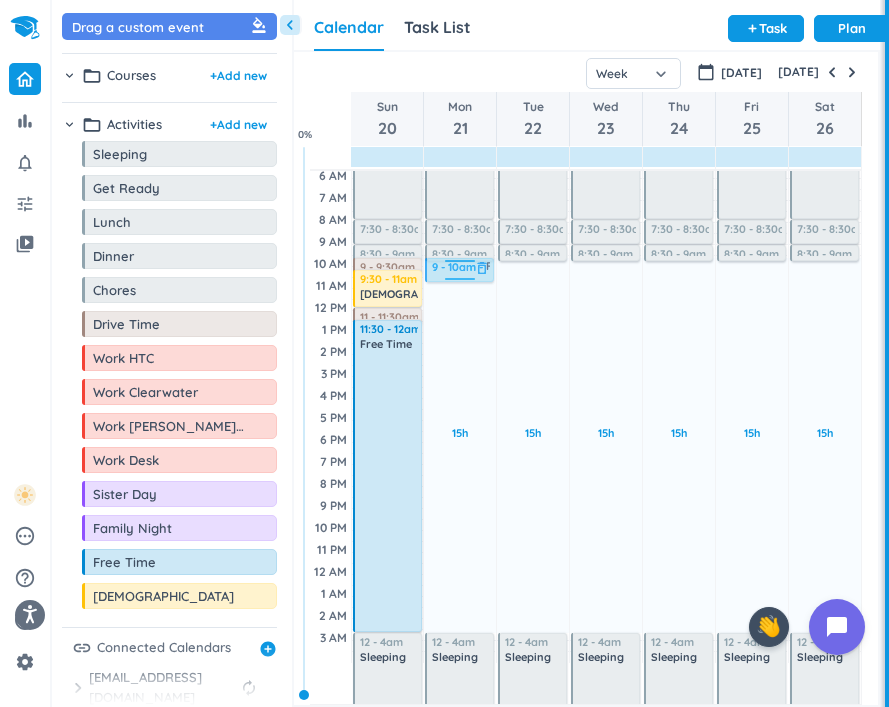 drag, startPoint x: 144, startPoint y: 574, endPoint x: 460, endPoint y: 258, distance: 446.89148 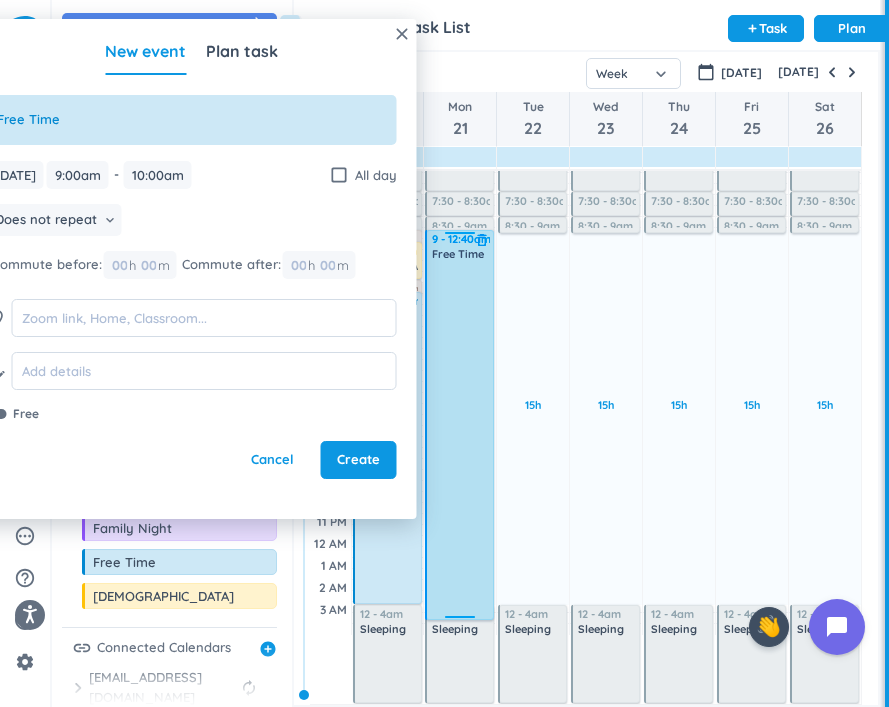 scroll, scrollTop: 69, scrollLeft: 0, axis: vertical 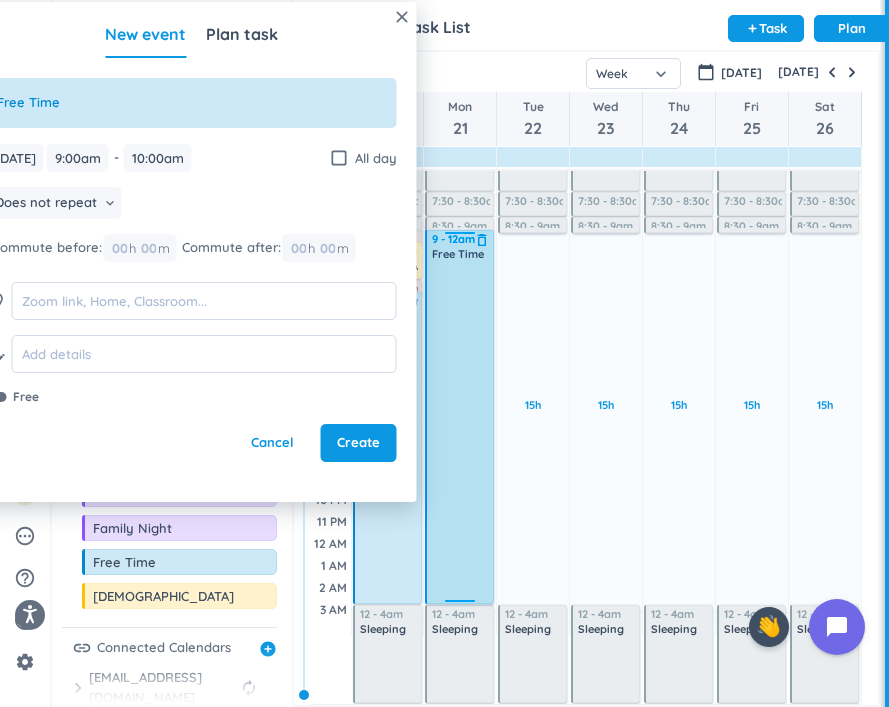 drag, startPoint x: 460, startPoint y: 279, endPoint x: 484, endPoint y: 602, distance: 323.8904 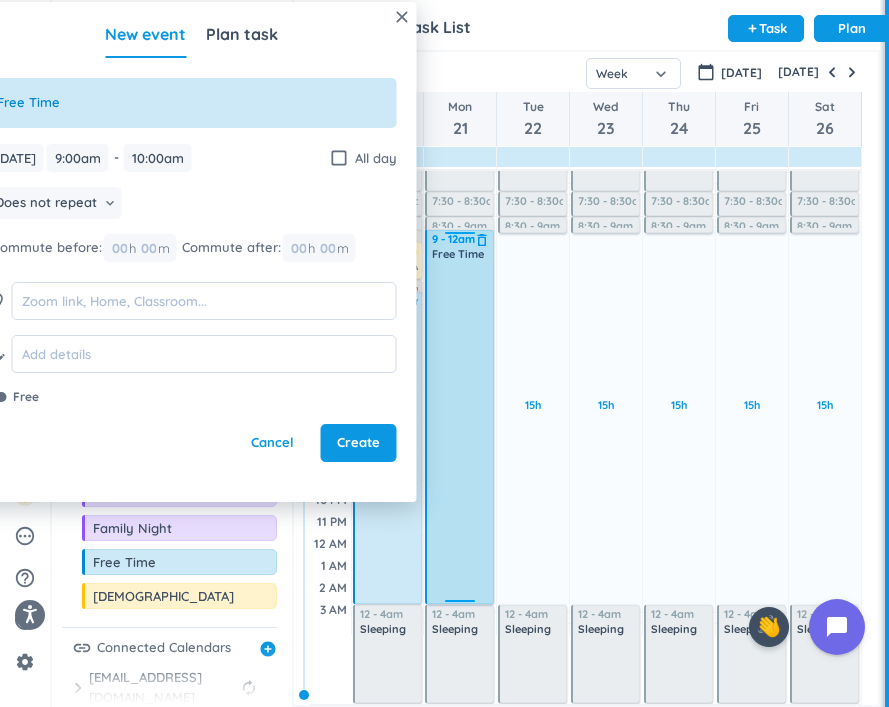 click on "15h  Past due Plan Adjust Awake Time 4:05 - 7:30am Sleeping delete_outline 7:30 - 8:30am Get Ready delete_outline 8:30 - 9am Chores delete_outline 9 - 10am Free Time delete_outline 12 - 4am Sleeping delete_outline 9 - 12am Free Time delete_outline" at bounding box center [460, 368] 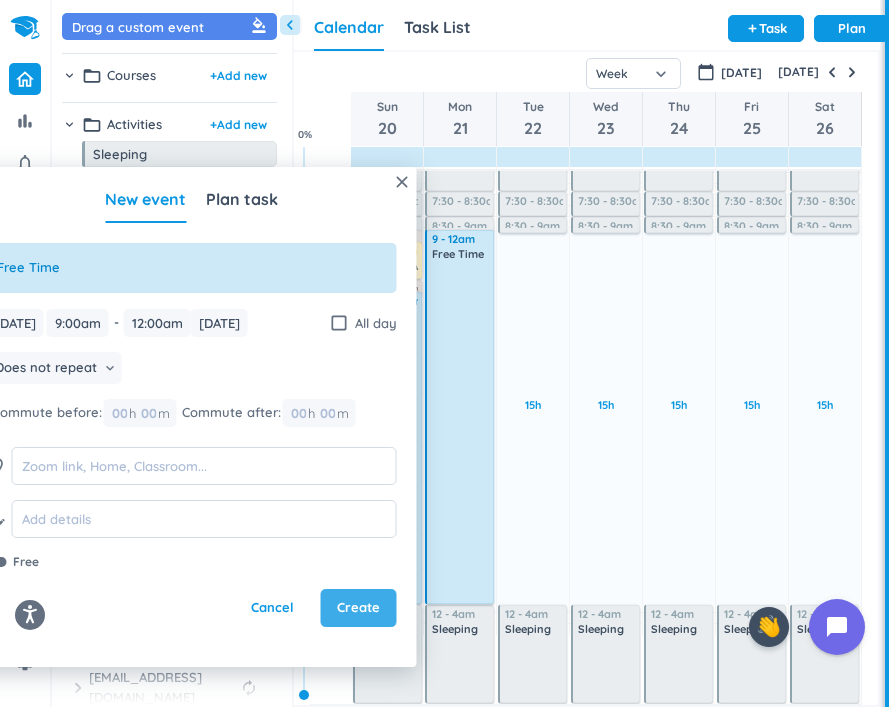 click on "Create" at bounding box center (358, 608) 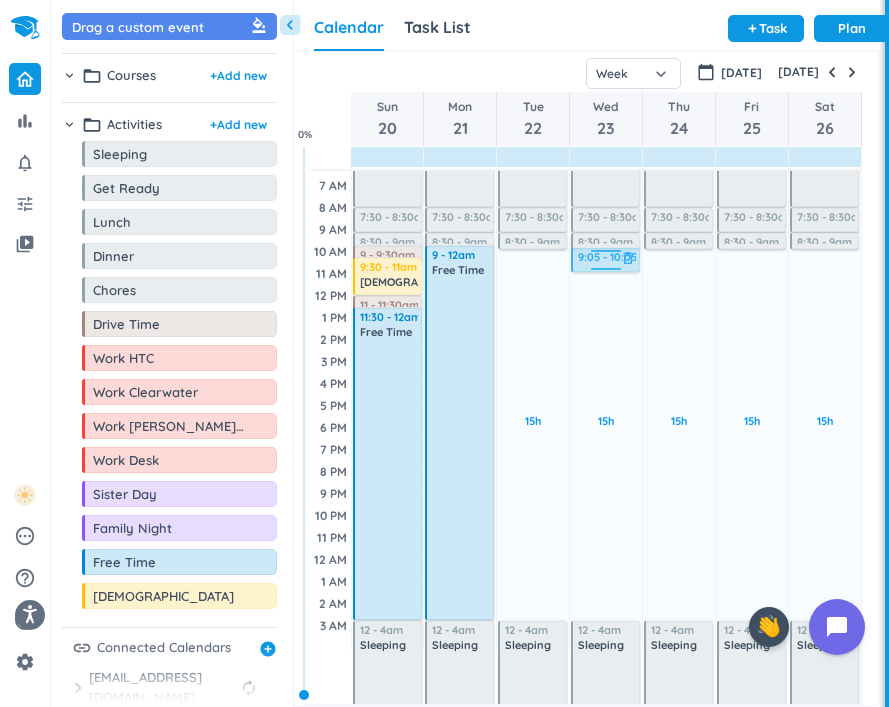 scroll, scrollTop: 53, scrollLeft: 0, axis: vertical 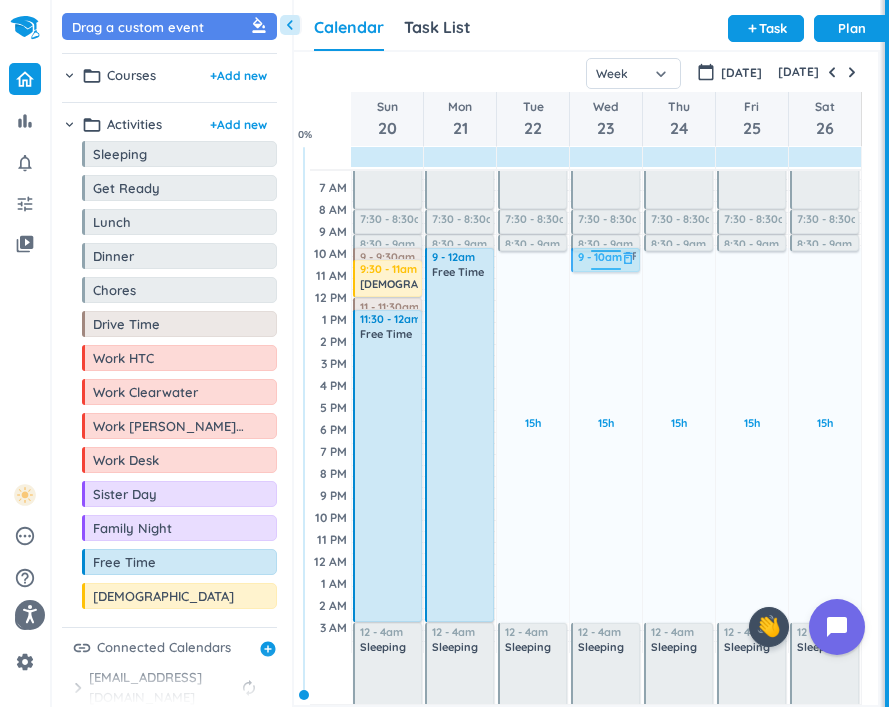 drag, startPoint x: 104, startPoint y: 572, endPoint x: 616, endPoint y: 248, distance: 605.9043 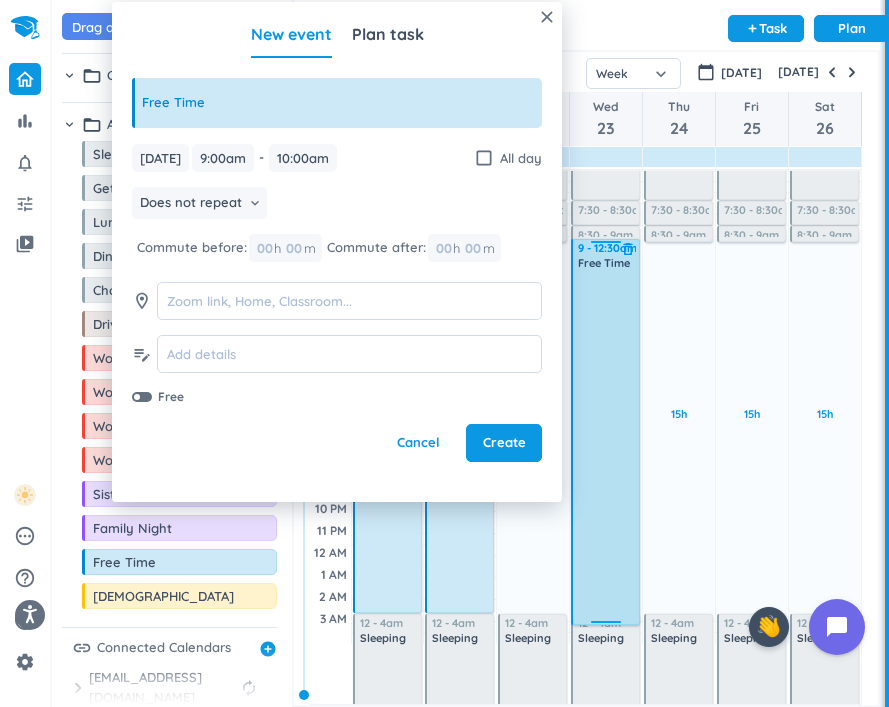 scroll, scrollTop: 60, scrollLeft: 0, axis: vertical 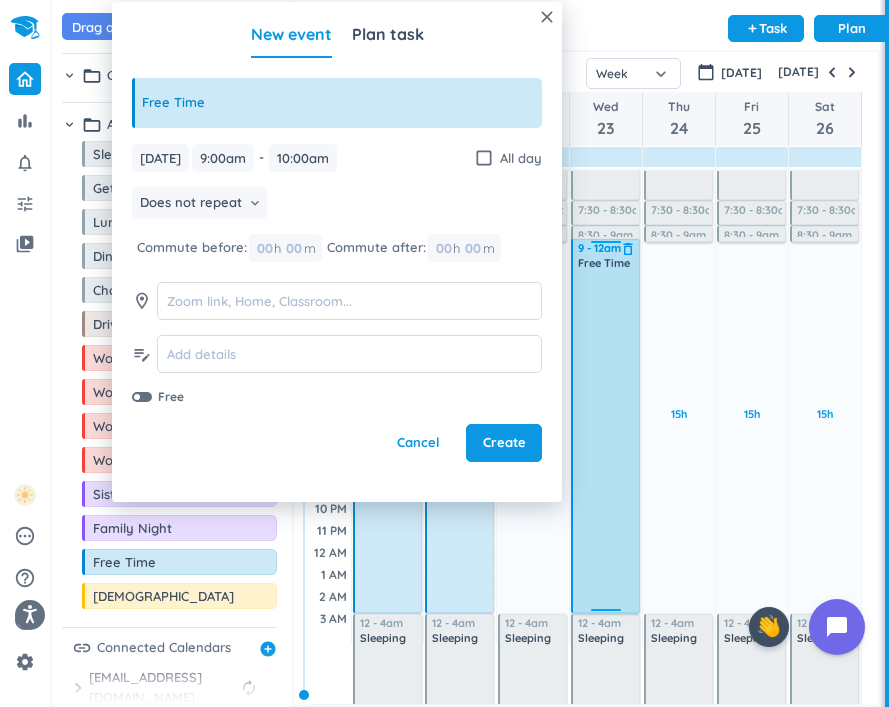 drag, startPoint x: 604, startPoint y: 269, endPoint x: 617, endPoint y: 611, distance: 342.24698 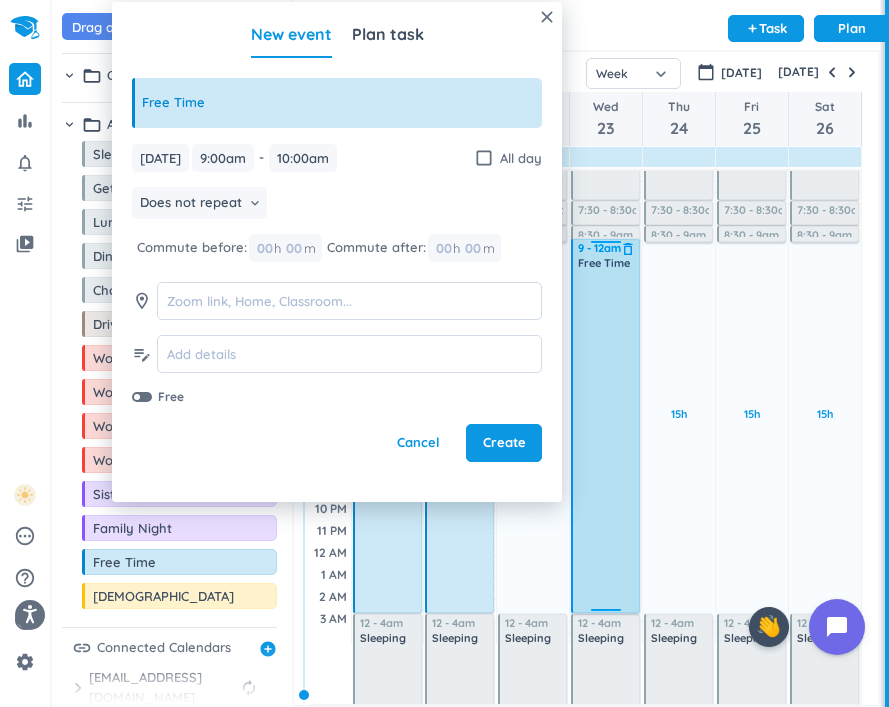 click on "15h  Past due Plan Adjust Awake Time 4:05 - 7:30am Sleeping delete_outline 7:30 - 8:30am Get Ready delete_outline 8:30 - 9am Chores delete_outline 9 - 10am Free Time delete_outline 12 - 4am Sleeping delete_outline 9 - 12am Free Time delete_outline" at bounding box center [606, 377] 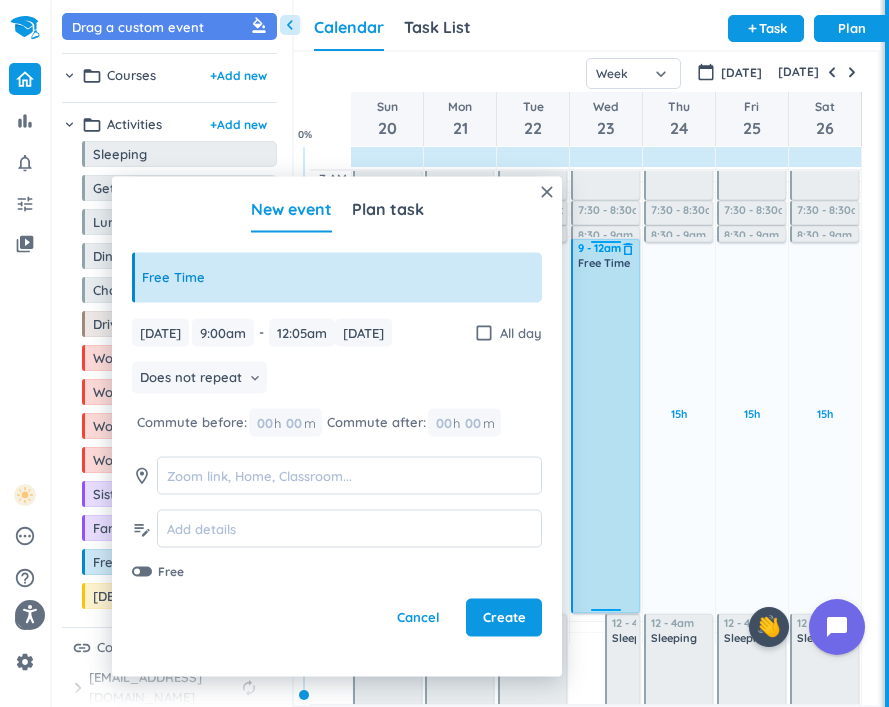 click on "15h  Past due Plan Adjust Awake Time 9 - 12:05am Free Time delete_outline 12 - 4am Sleeping delete_outline 4:05 - 7:30am Sleeping delete_outline 7:30 - 8:30am Get Ready delete_outline 8:30 - 9am Chores delete_outline 9 - 12am Free Time delete_outline" at bounding box center (606, 377) 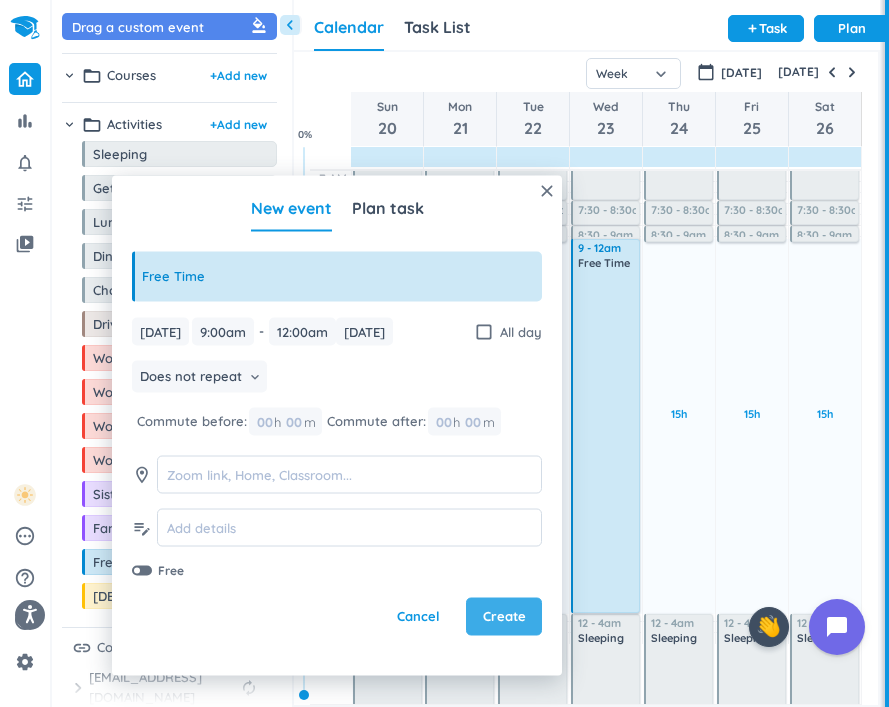 click on "Create" at bounding box center [504, 617] 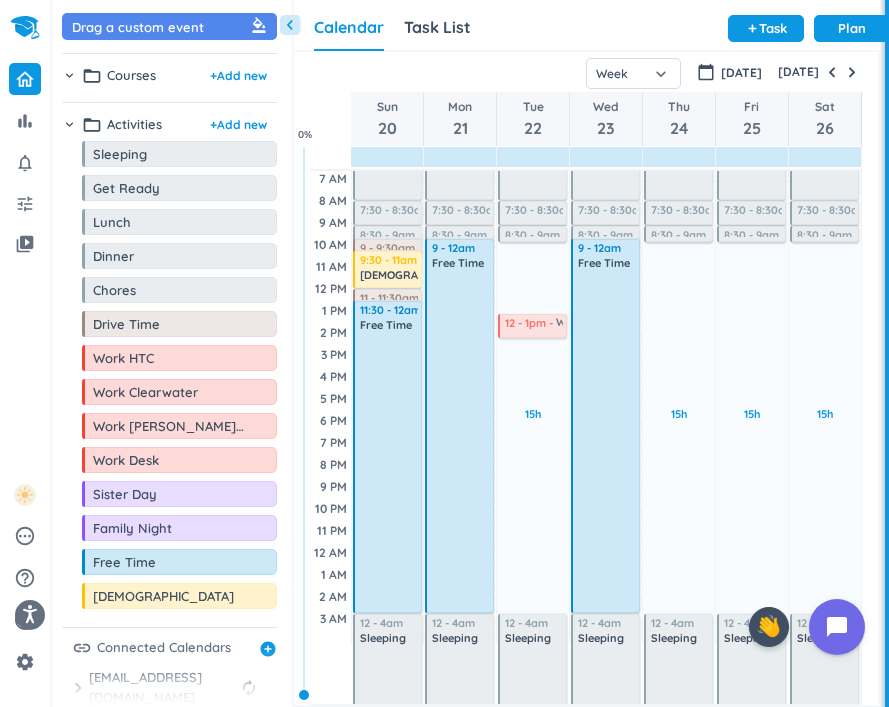 drag, startPoint x: 119, startPoint y: 361, endPoint x: 538, endPoint y: 315, distance: 421.5175 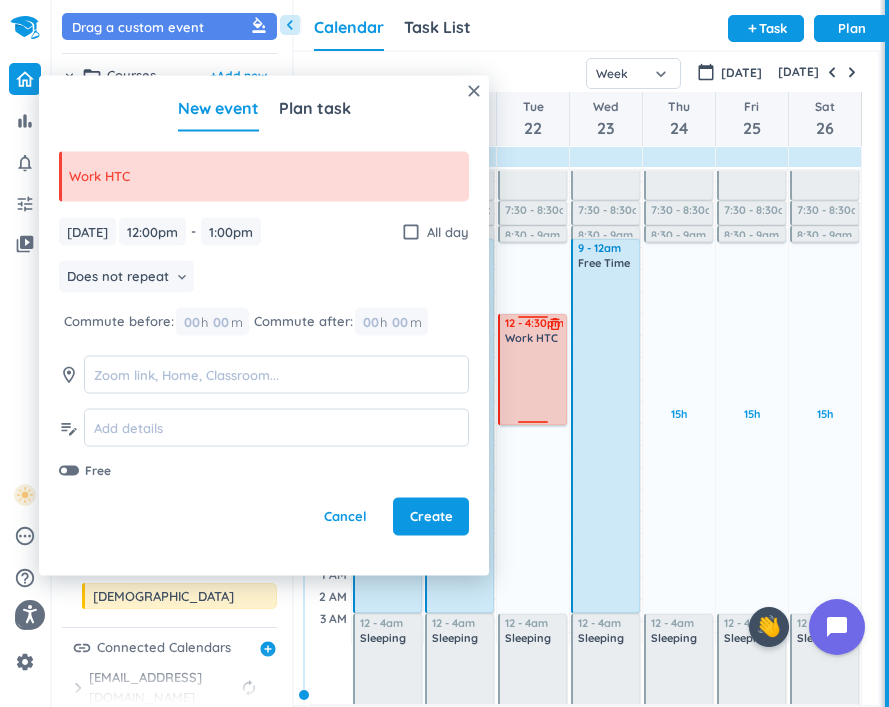 drag, startPoint x: 534, startPoint y: 334, endPoint x: 544, endPoint y: 422, distance: 88.56636 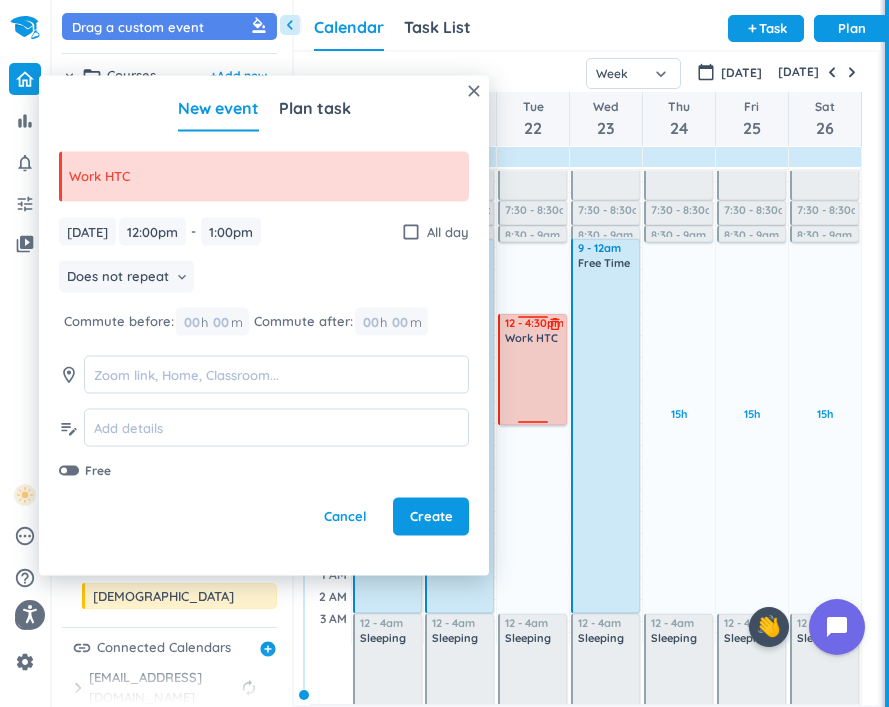 click on "15h  Past due Plan Adjust Awake Time 4:05 - 7:30am Sleeping delete_outline 7:30 - 8:30am Get Ready delete_outline 8:30 - 9am Chores delete_outline 12 - 1pm Work HTC delete_outline 12 - 4am Sleeping delete_outline 12 - 4:30pm Work HTC delete_outline" at bounding box center (533, 377) 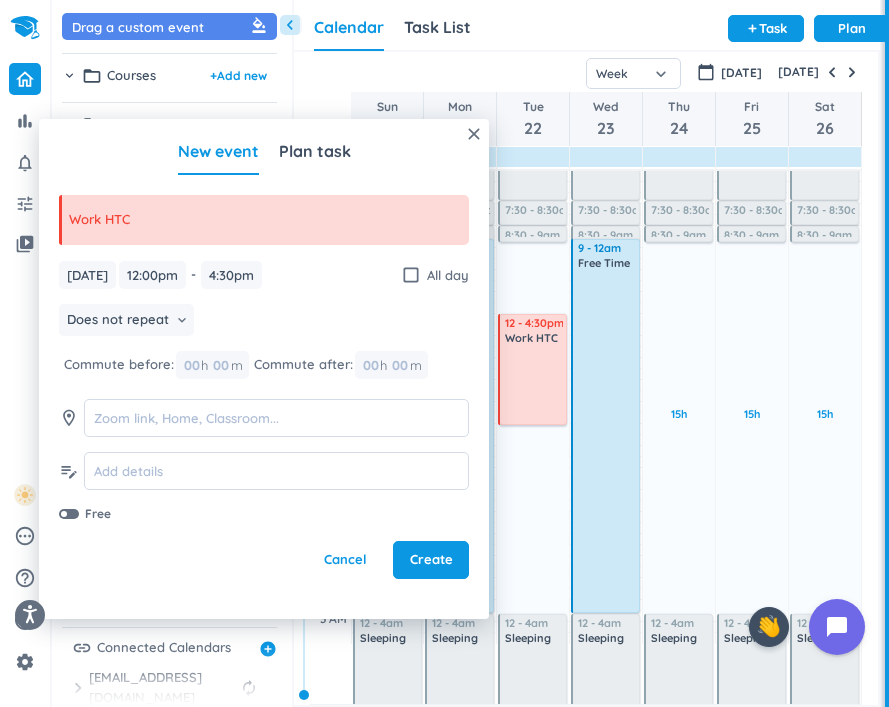 type on "4:30pm" 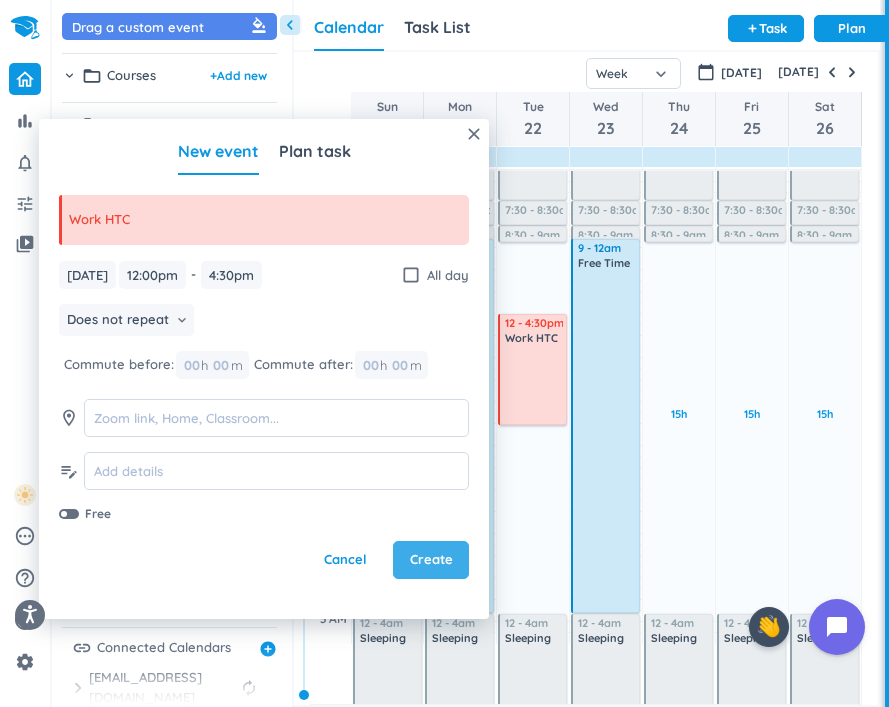 click on "Create" at bounding box center (431, 560) 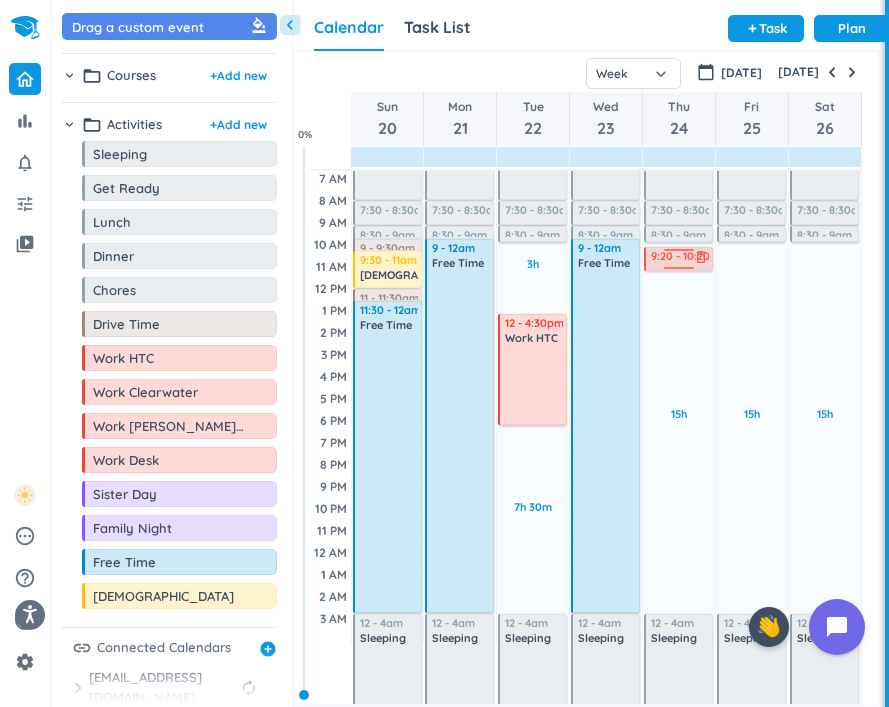 scroll, scrollTop: 60, scrollLeft: 0, axis: vertical 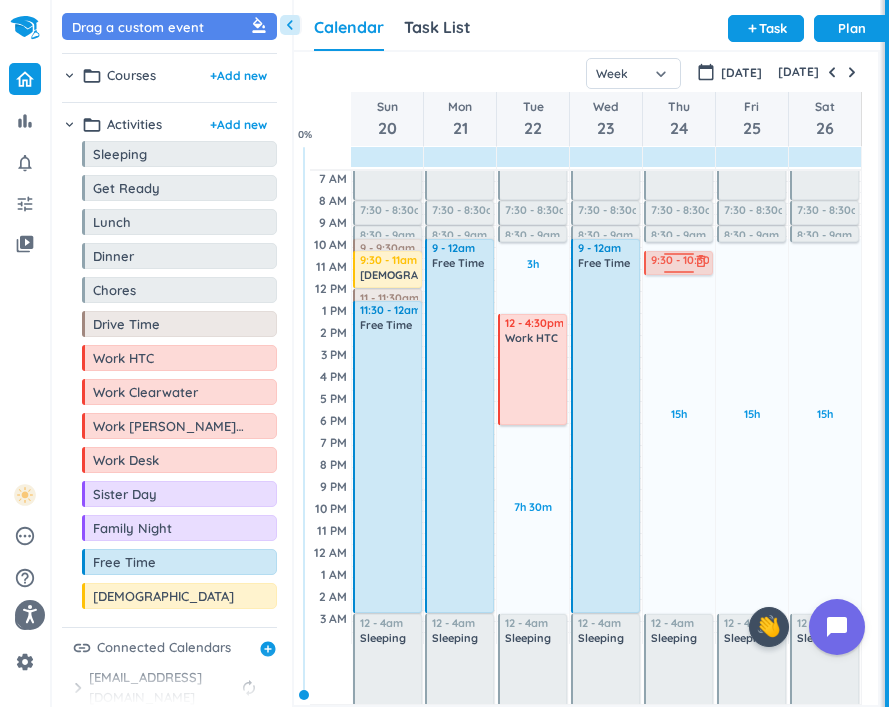drag, startPoint x: 127, startPoint y: 430, endPoint x: 680, endPoint y: 253, distance: 580.63586 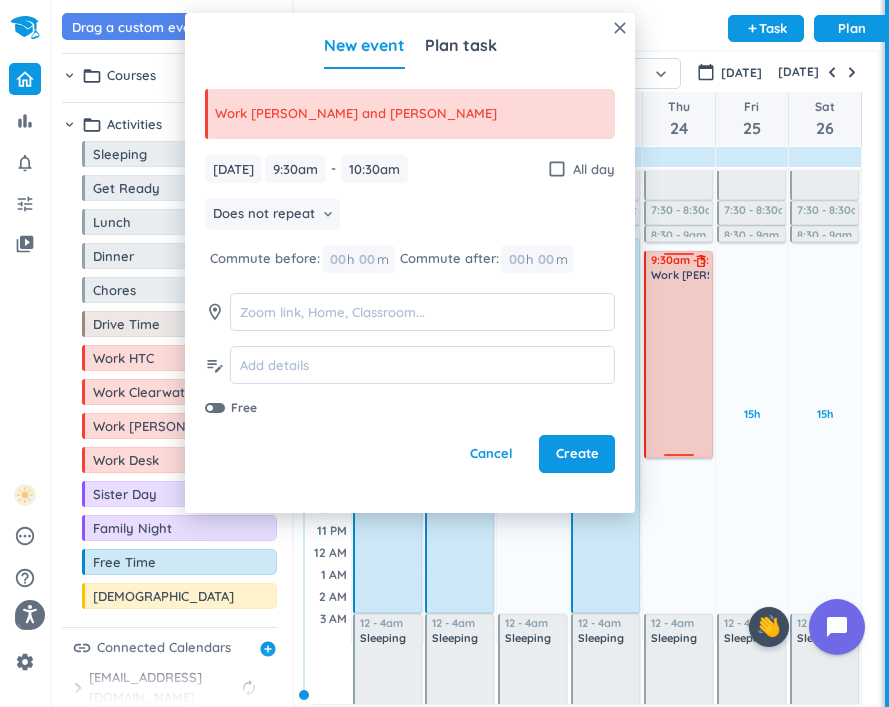drag, startPoint x: 682, startPoint y: 273, endPoint x: 693, endPoint y: 457, distance: 184.3285 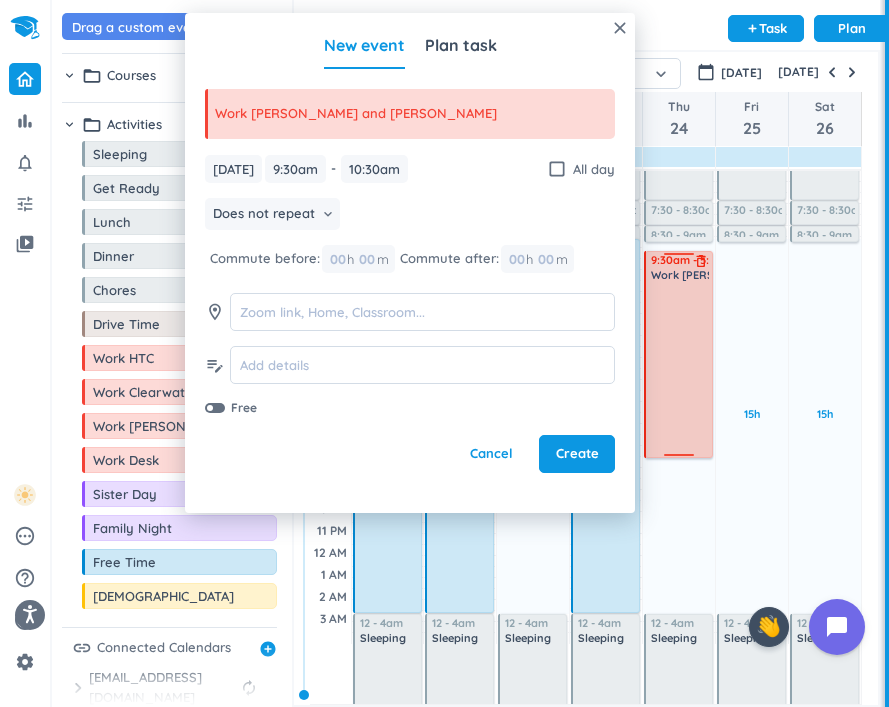 click on "15h  Past due Plan Adjust Awake Time 4:05 - 7:30am Sleeping delete_outline 7:30 - 8:30am Get Ready delete_outline 8:30 - 9am Chores delete_outline 9:30 - 10:30am Work [PERSON_NAME] and [PERSON_NAME] delete_outline 12 - 4am Sleeping delete_outline 9:30am - 5:50pm Work [PERSON_NAME] and [PERSON_NAME] delete_outline" at bounding box center [679, 377] 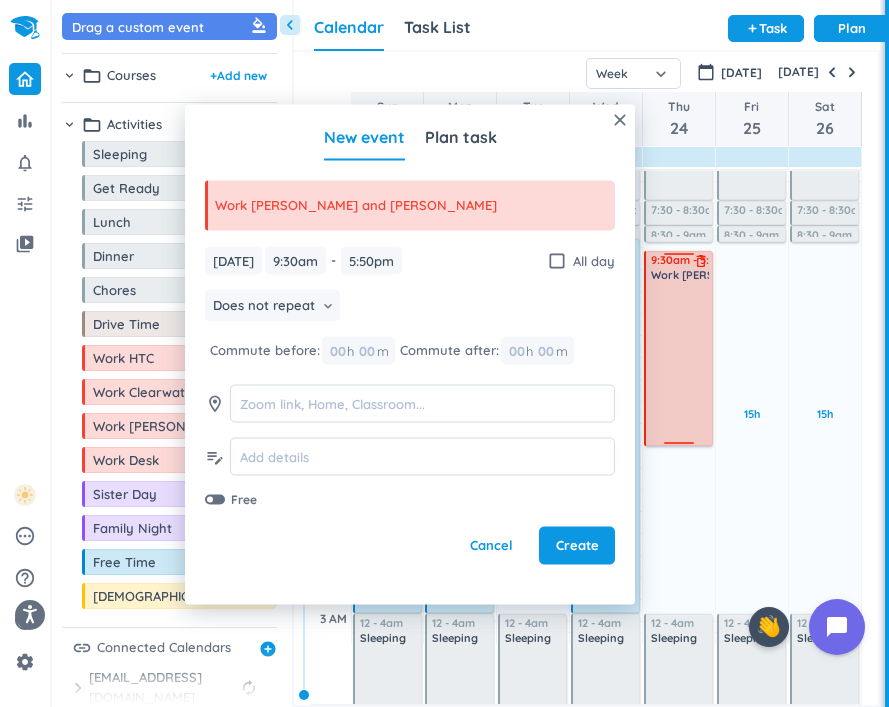 drag, startPoint x: 690, startPoint y: 457, endPoint x: 690, endPoint y: 444, distance: 13 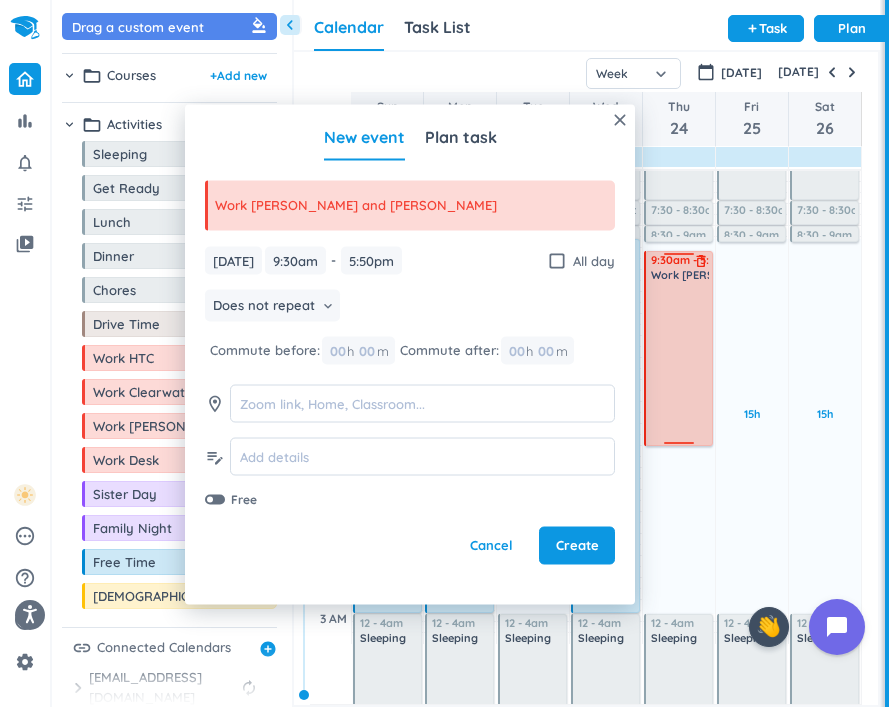 click on "15h  Past due Plan Adjust Awake Time 4:05 - 7:30am Sleeping delete_outline 7:30 - 8:30am Get Ready delete_outline 8:30 - 9am Chores delete_outline 9:30am - 5:50pm Work [PERSON_NAME] and [PERSON_NAME] delete_outline 12 - 4am Sleeping delete_outline 9:30am - 5:20pm Work [PERSON_NAME] and [PERSON_NAME] delete_outline" at bounding box center [679, 377] 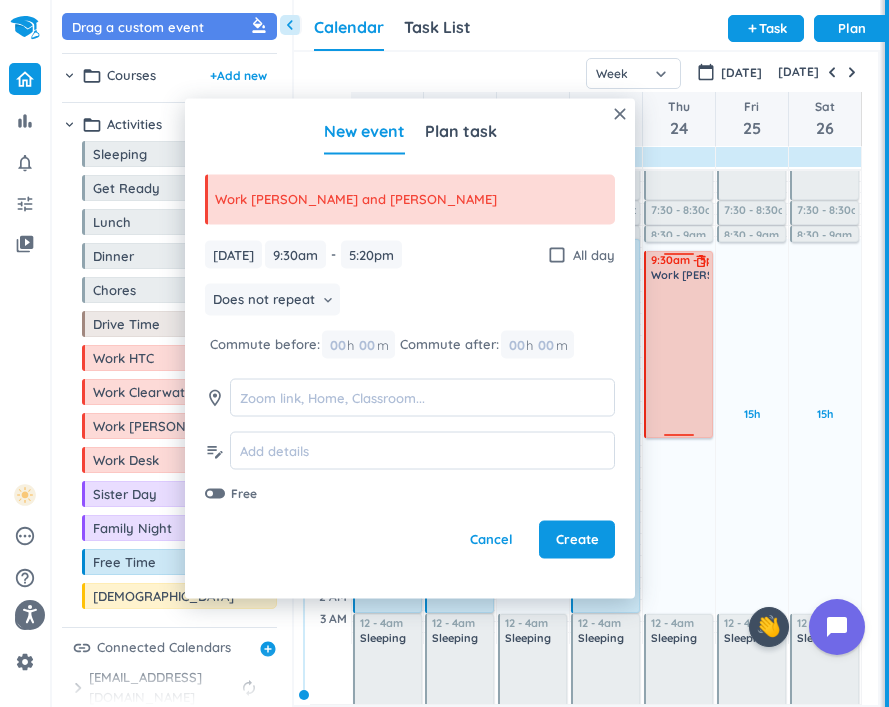 click on "15h  Past due Plan Adjust Awake Time 4:05 - 7:30am Sleeping delete_outline 7:30 - 8:30am Get Ready delete_outline 8:30 - 9am Chores delete_outline 9:30am - 5:20pm Work [PERSON_NAME] and [PERSON_NAME] delete_outline 12 - 4am Sleeping delete_outline 9:30am - 5pm Work [PERSON_NAME] and [PERSON_NAME] delete_outline" at bounding box center (679, 377) 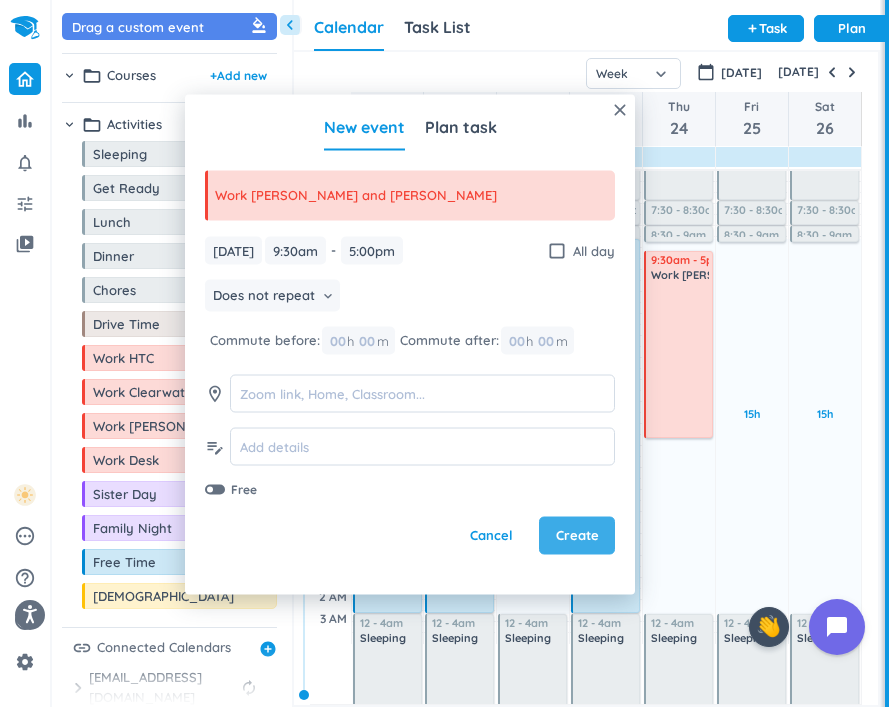 click on "Create" at bounding box center (577, 536) 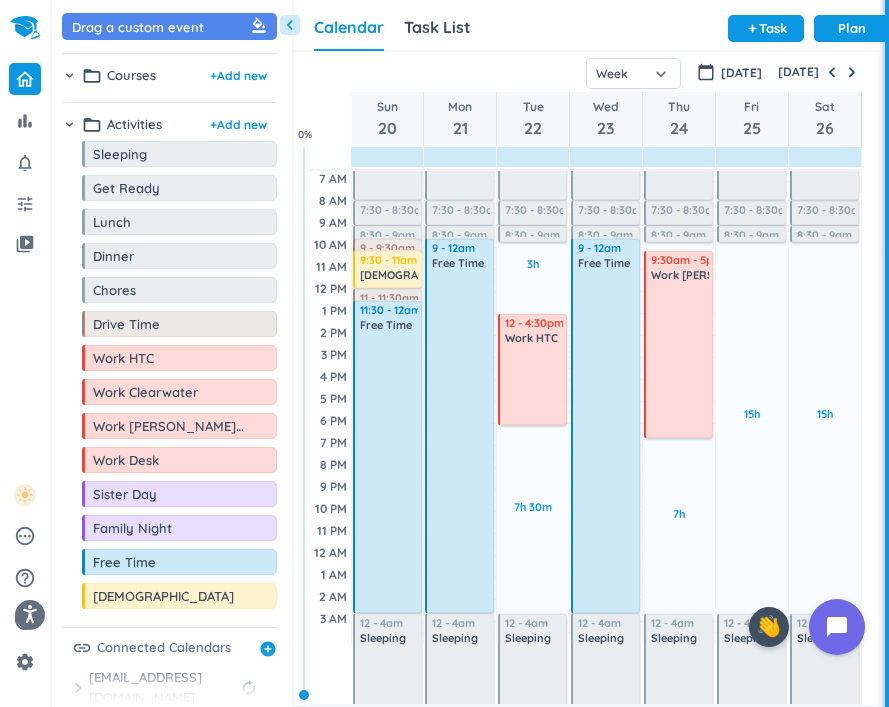 scroll, scrollTop: 0, scrollLeft: 0, axis: both 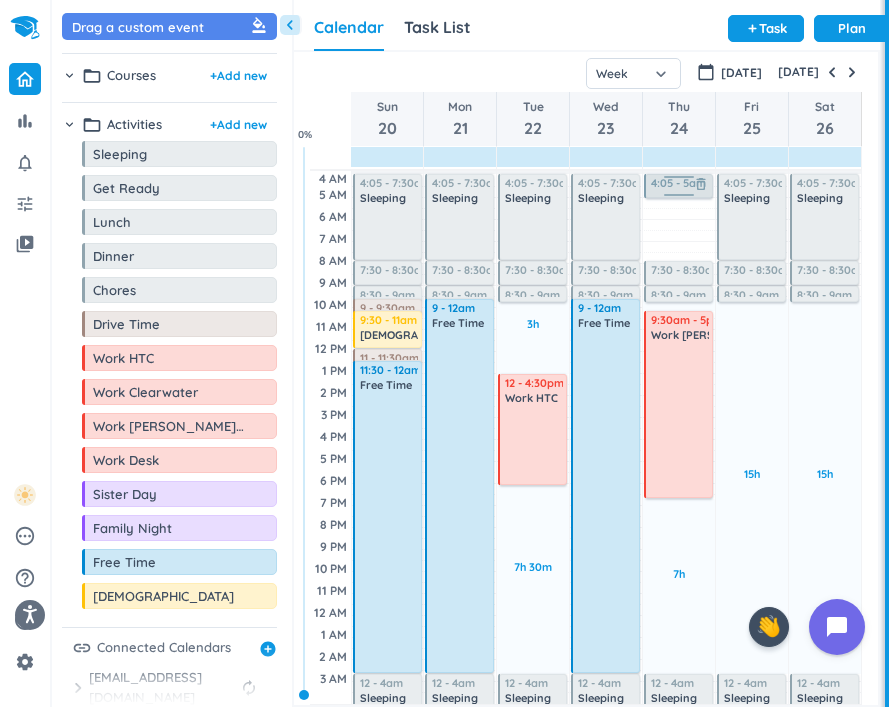drag, startPoint x: 676, startPoint y: 257, endPoint x: 700, endPoint y: 195, distance: 66.48308 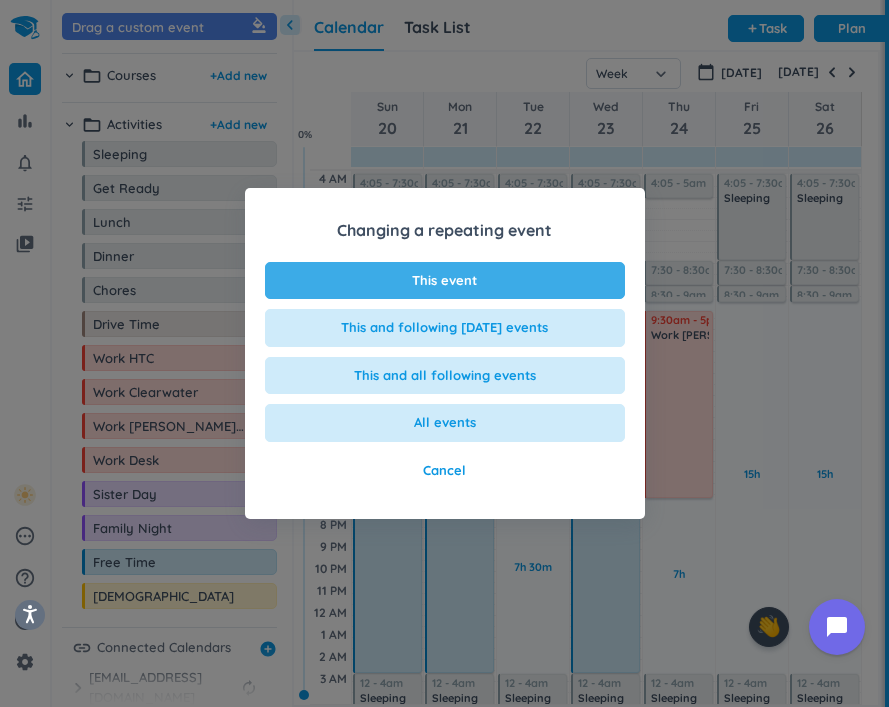 click on "This event" at bounding box center (445, 281) 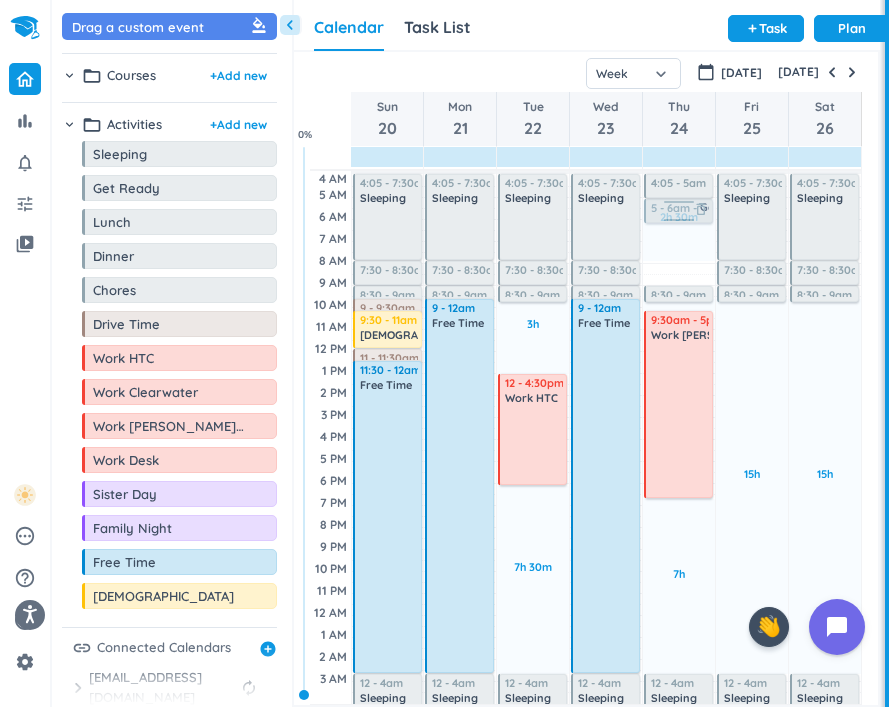 drag, startPoint x: 685, startPoint y: 271, endPoint x: 682, endPoint y: 212, distance: 59.07622 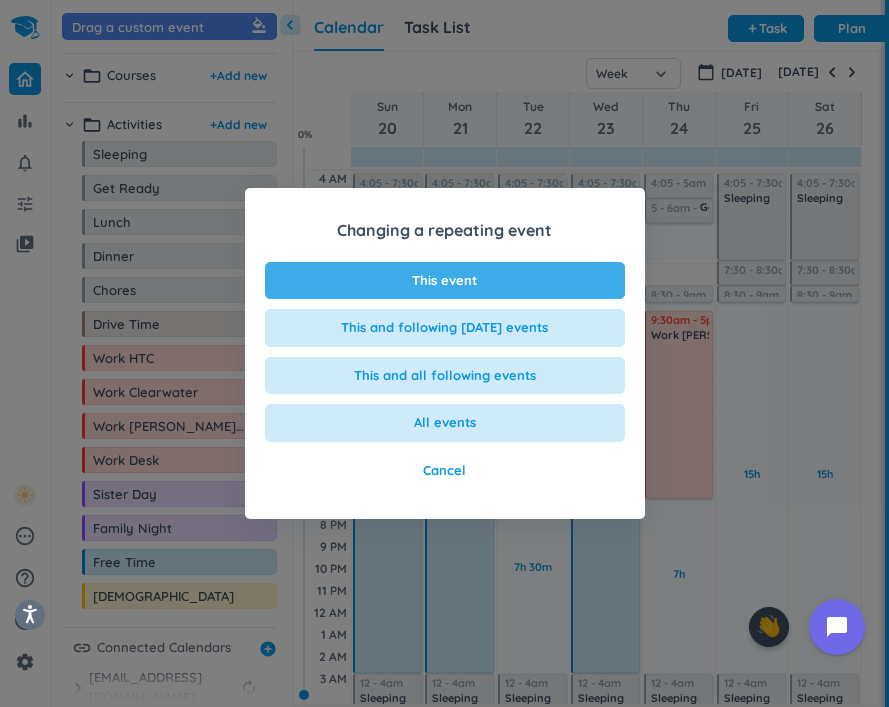 click on "This event" at bounding box center [445, 281] 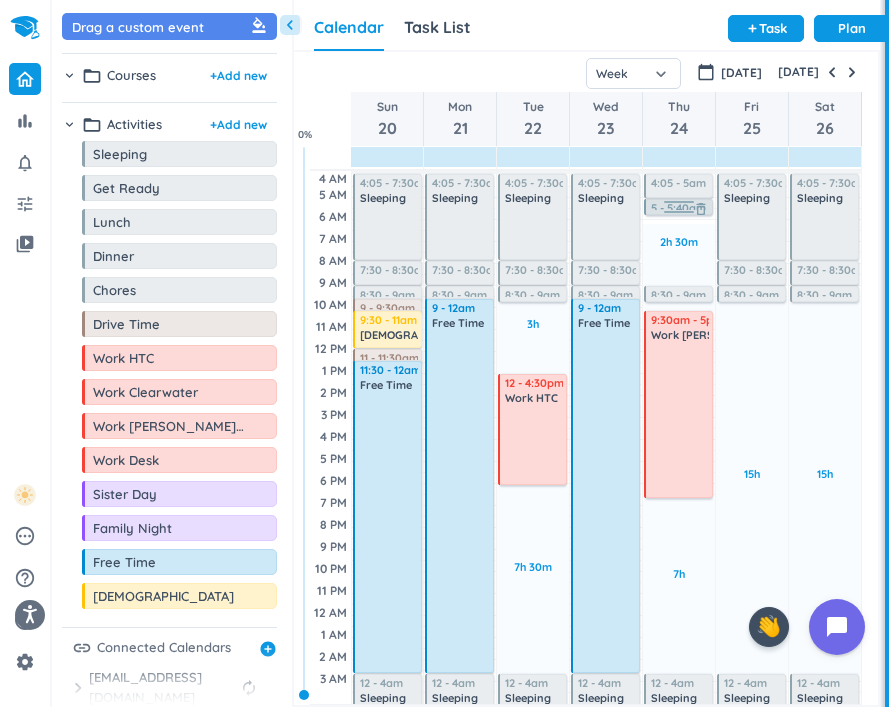 drag, startPoint x: 682, startPoint y: 221, endPoint x: 696, endPoint y: 211, distance: 17.20465 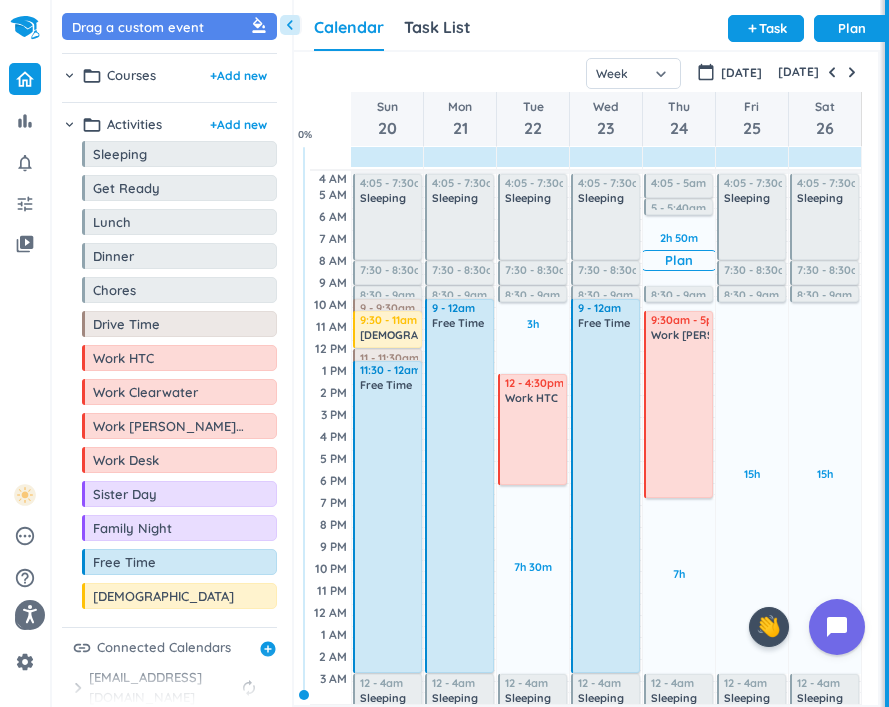 drag, startPoint x: 696, startPoint y: 211, endPoint x: 691, endPoint y: 220, distance: 10.29563 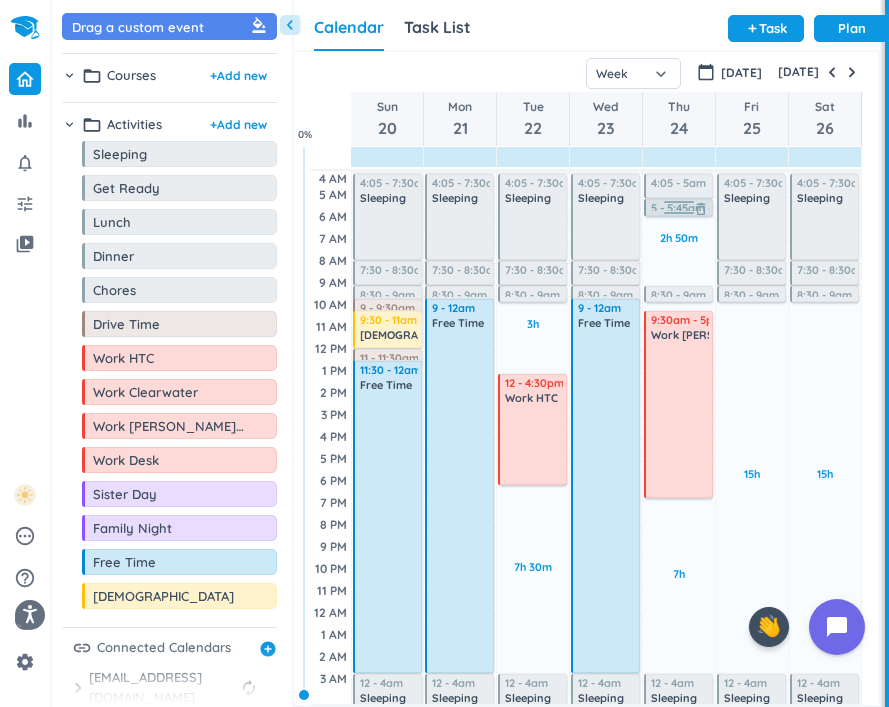 click on "2h 50m Past due Plan 30m Past due Plan 7h  Past due Plan Adjust Awake Time 4:05 - 5am Sleeping delete_outline 5 - 5:40am Get Ready delete_outline 8:30 - 9am Chores delete_outline 9:30am - 5pm Work [PERSON_NAME] and [PERSON_NAME] delete_outline 12 - 4am Sleeping delete_outline 5 - 5:45am Get Ready delete_outline" at bounding box center [679, 437] 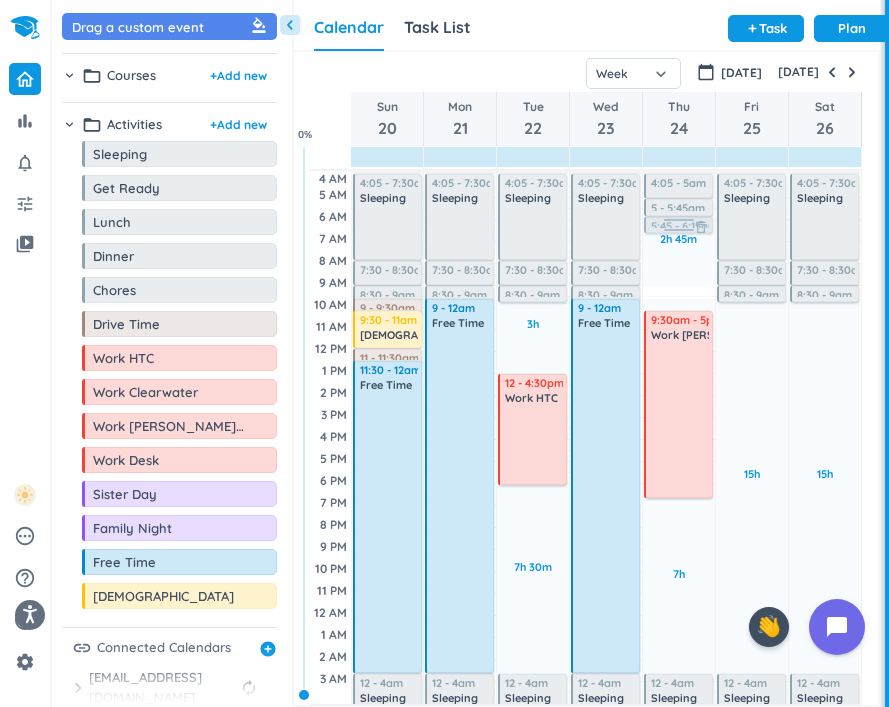 drag, startPoint x: 656, startPoint y: 296, endPoint x: 647, endPoint y: 230, distance: 66.61081 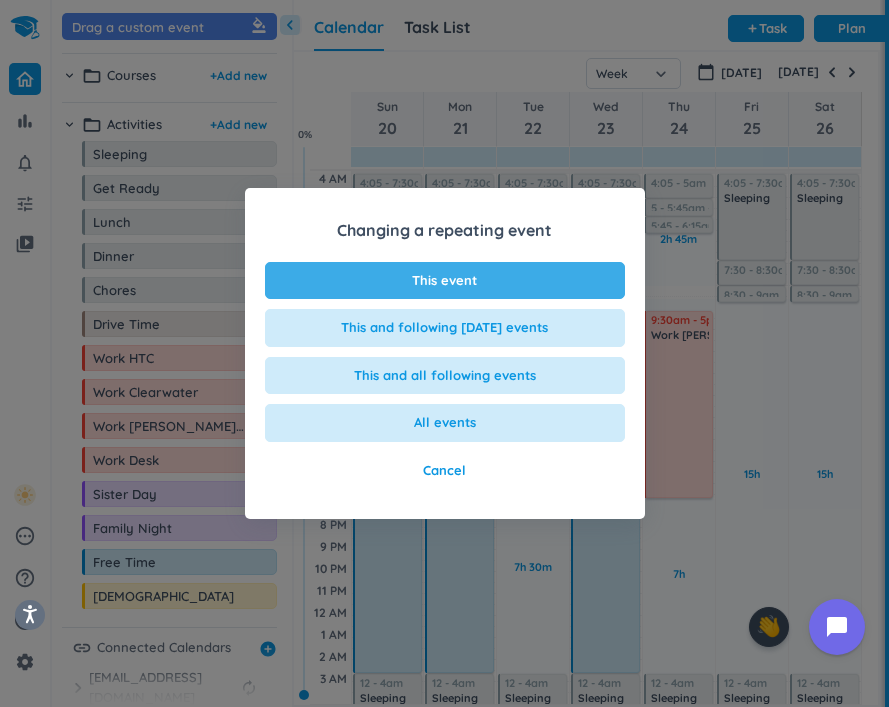 click on "This event" at bounding box center (445, 281) 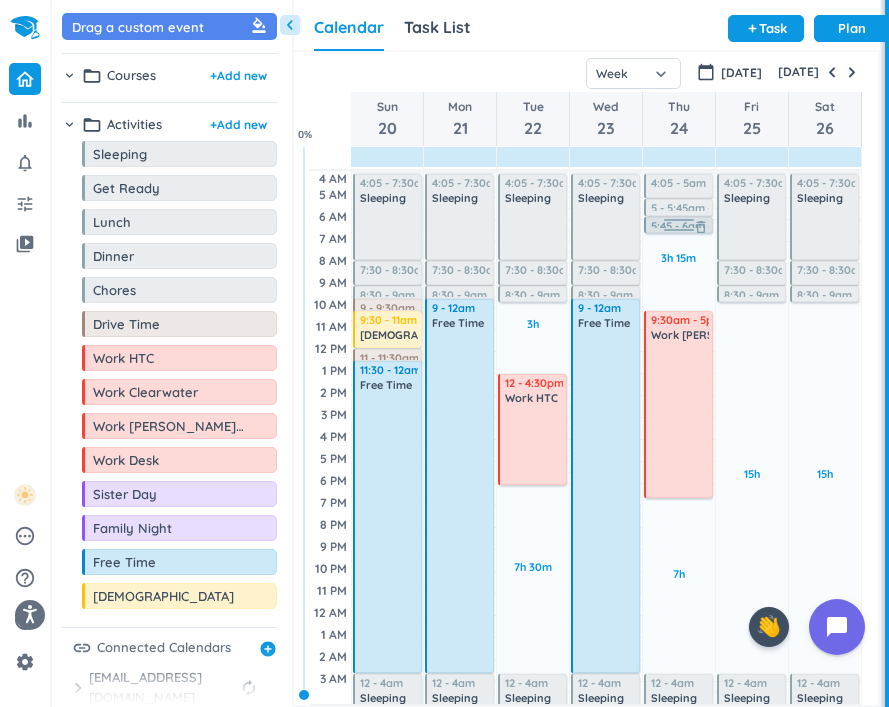 drag, startPoint x: 684, startPoint y: 229, endPoint x: 674, endPoint y: 223, distance: 11.661903 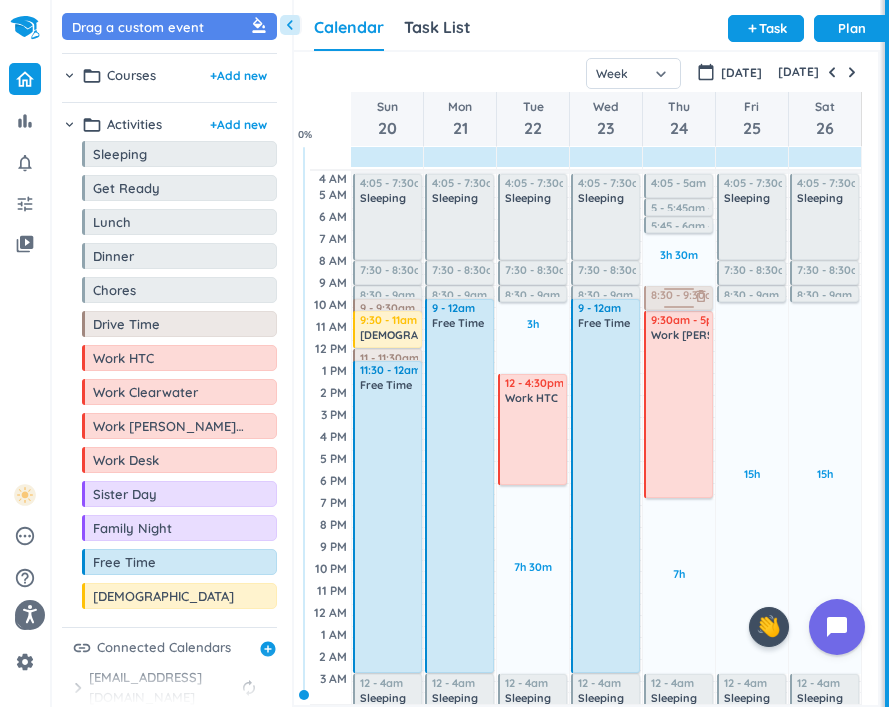 drag, startPoint x: 117, startPoint y: 332, endPoint x: 693, endPoint y: 287, distance: 577.7551 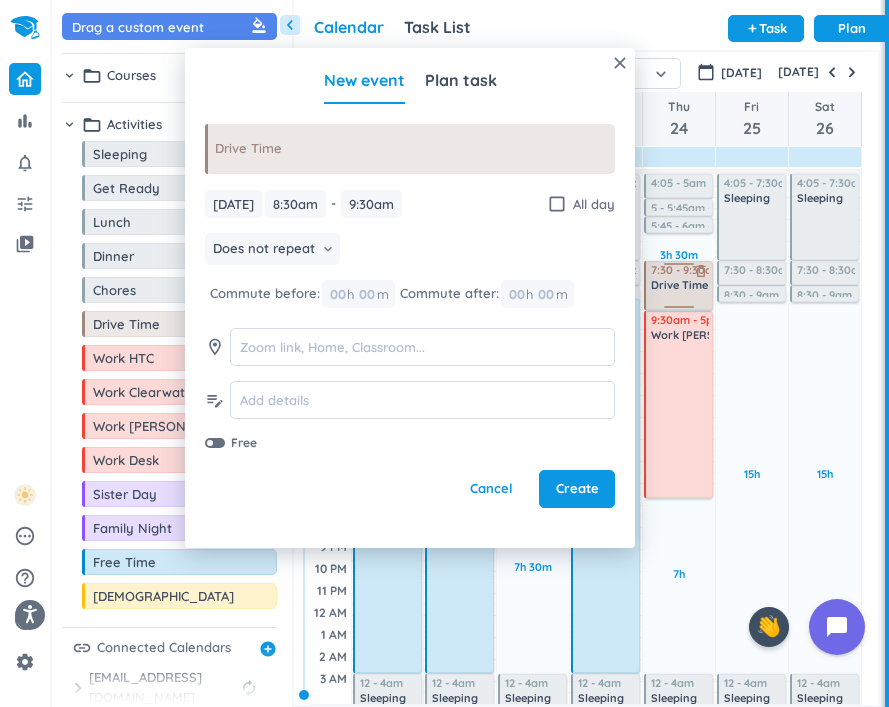 drag, startPoint x: 679, startPoint y: 290, endPoint x: 678, endPoint y: 265, distance: 25.019993 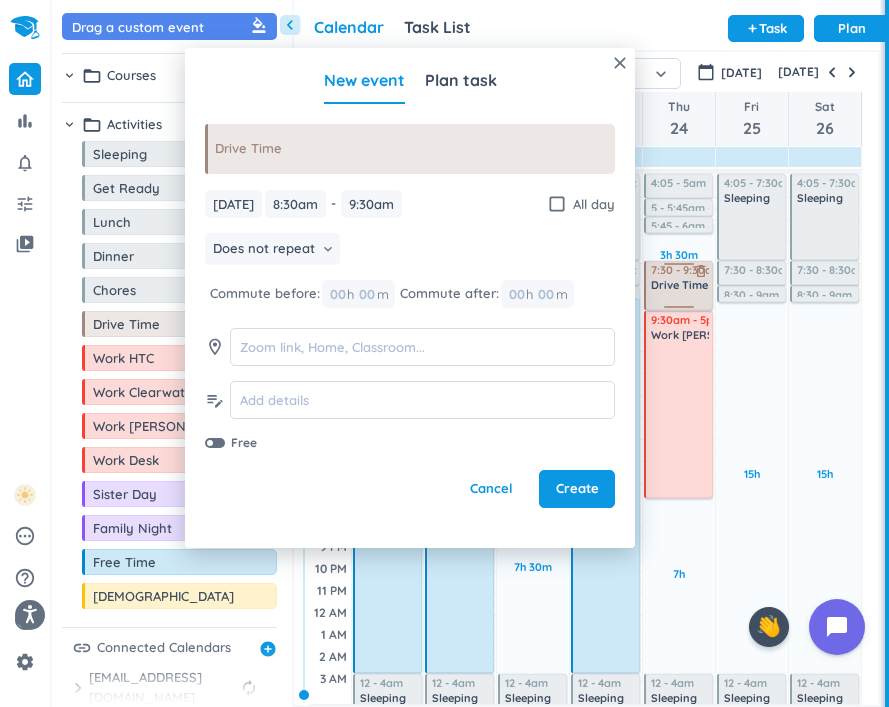 click on "3h 30m Past due Plan 7h  Past due Plan Adjust Awake Time 4:05 - 5am Sleeping delete_outline 5 - 5:45am Get Ready delete_outline 5:45 - 6am Chores delete_outline 8:30 - 9:30am Drive Time delete_outline 9:30am - 5pm Work [PERSON_NAME] and [PERSON_NAME] delete_outline 12 - 4am Sleeping delete_outline 7:30 - 9:30am Drive Time delete_outline" at bounding box center (679, 437) 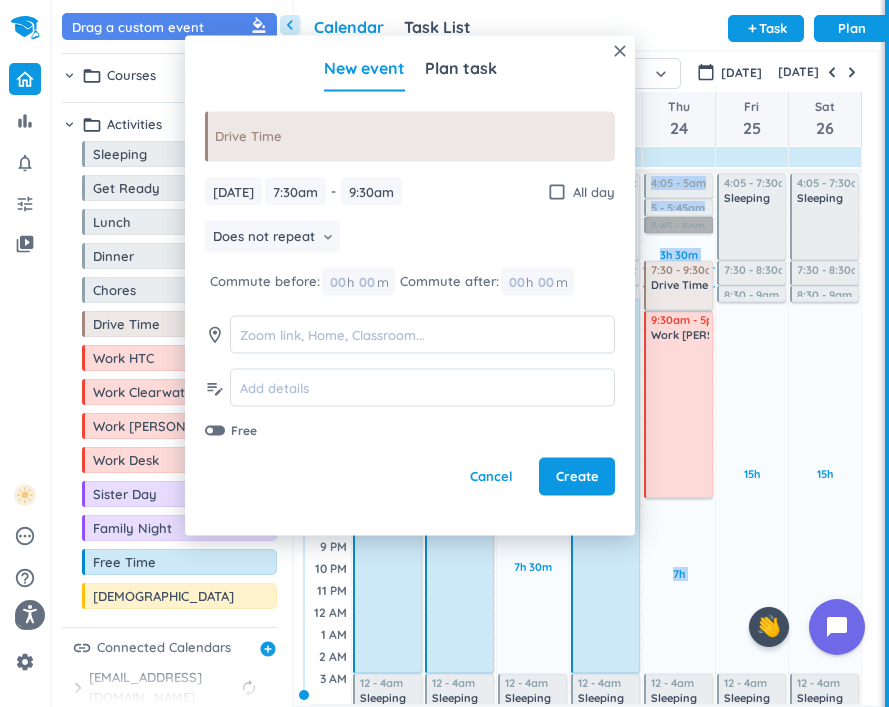 drag, startPoint x: 652, startPoint y: 228, endPoint x: 652, endPoint y: 240, distance: 12 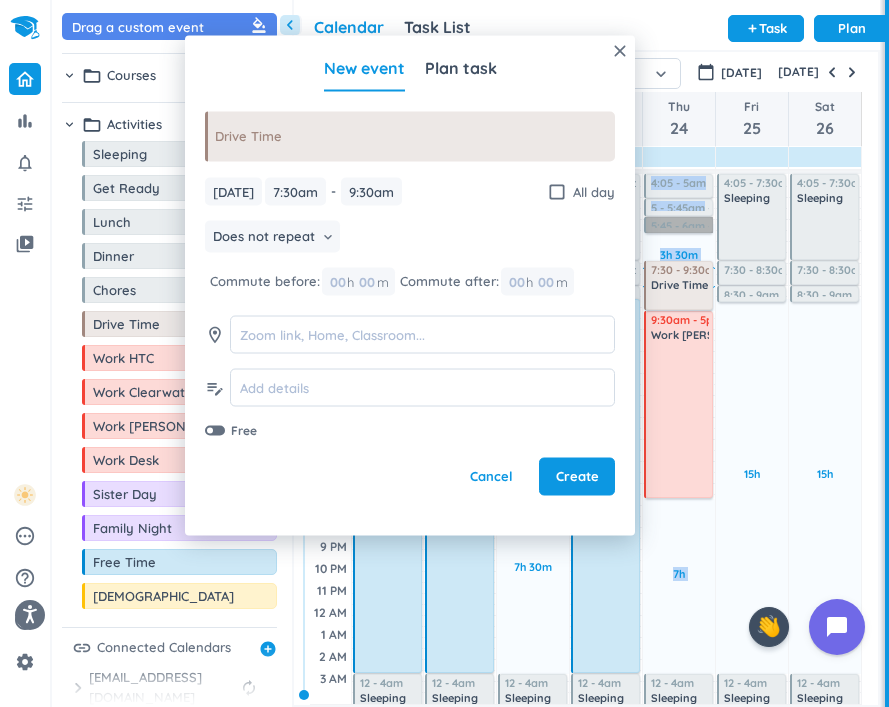 click on "3h 30m Past due Plan 7h  Past due Plan Adjust Awake Time 4:05 - 5am Sleeping delete_outline 5 - 5:45am Get Ready delete_outline 5:45 - 6am Chores delete_outline 7:30 - 9:30am Drive Time delete_outline 9:30am - 5pm Work [PERSON_NAME] and [PERSON_NAME] delete_outline 12 - 4am Sleeping delete_outline" at bounding box center [679, 437] 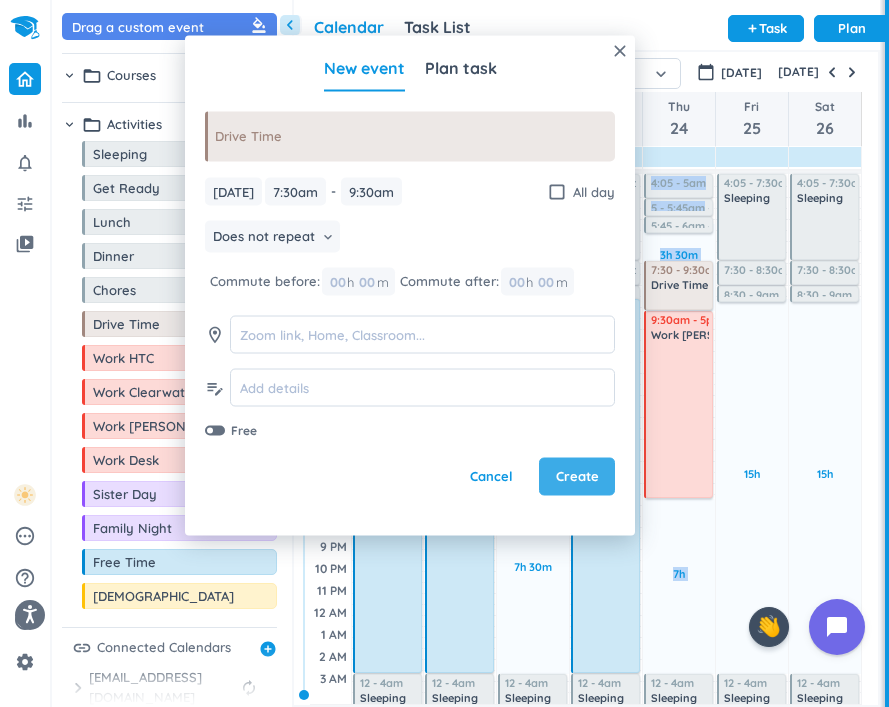 click on "Create" at bounding box center (577, 477) 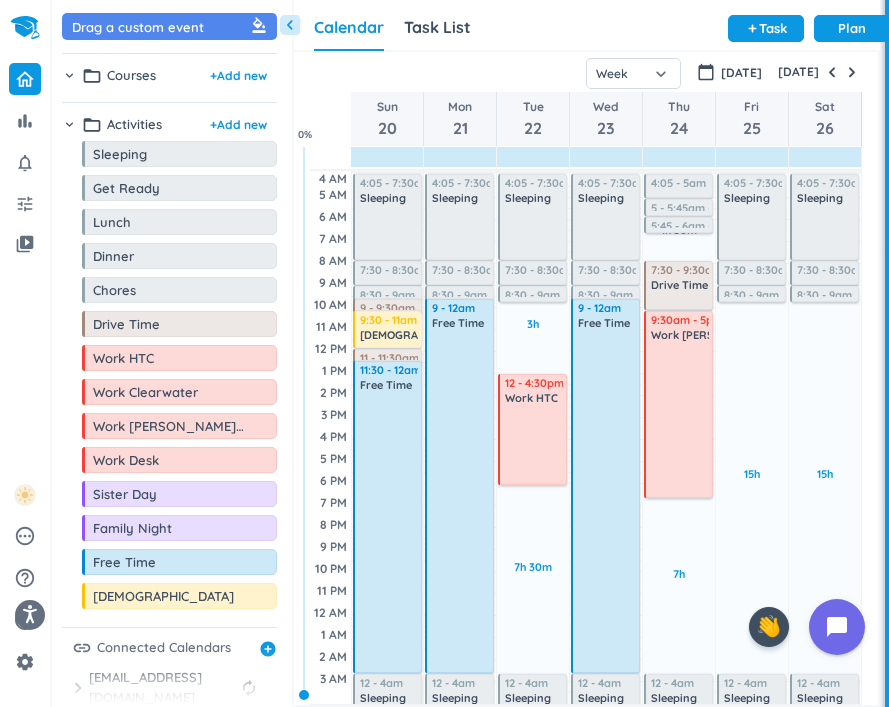 click on "[DATE]" at bounding box center [586, 72] 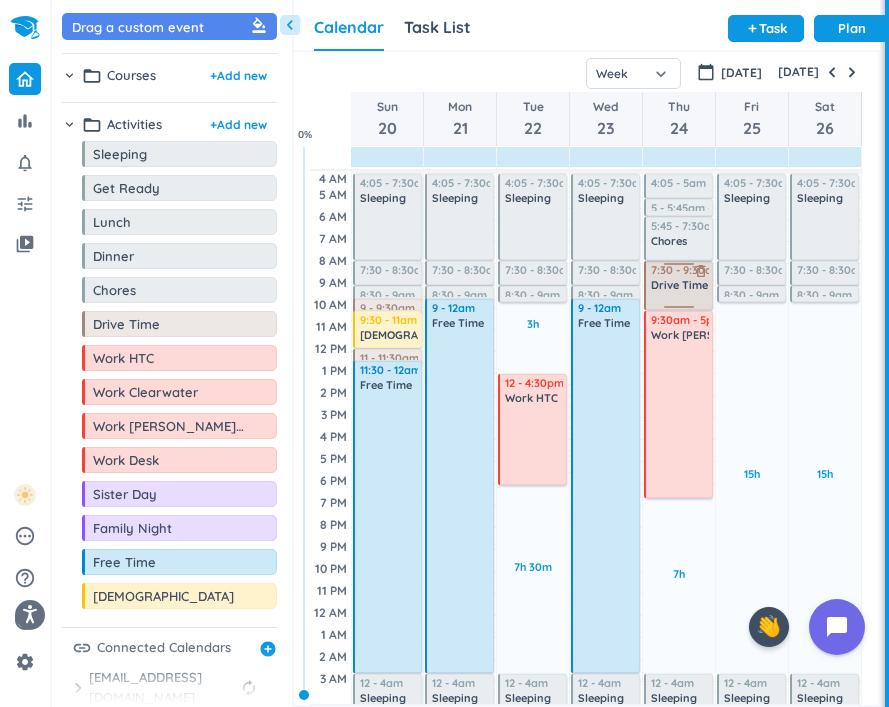 drag, startPoint x: 677, startPoint y: 232, endPoint x: 687, endPoint y: 270, distance: 39.293766 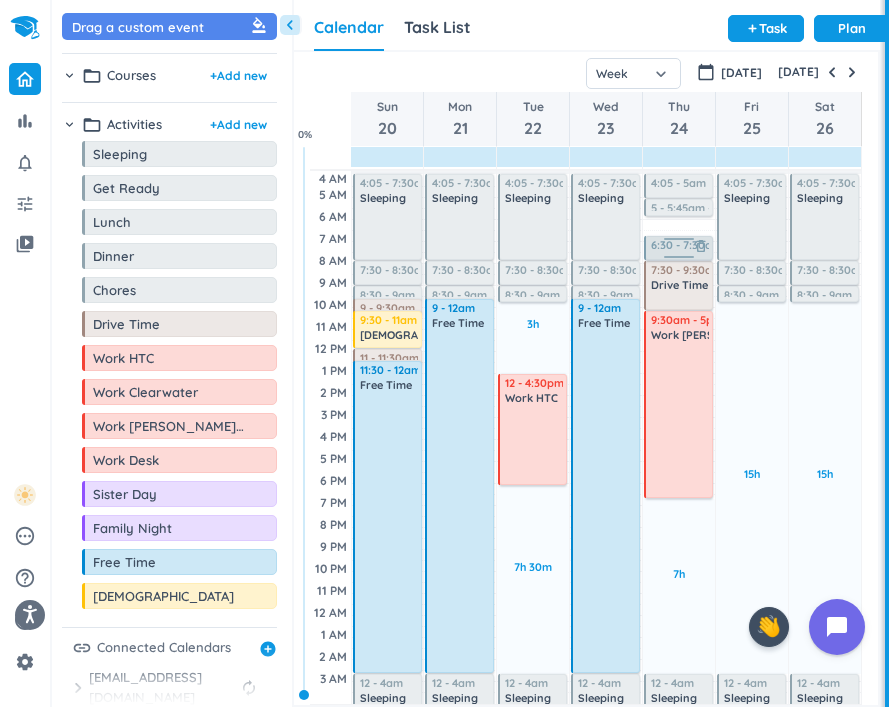 drag, startPoint x: 673, startPoint y: 220, endPoint x: 681, endPoint y: 240, distance: 21.540659 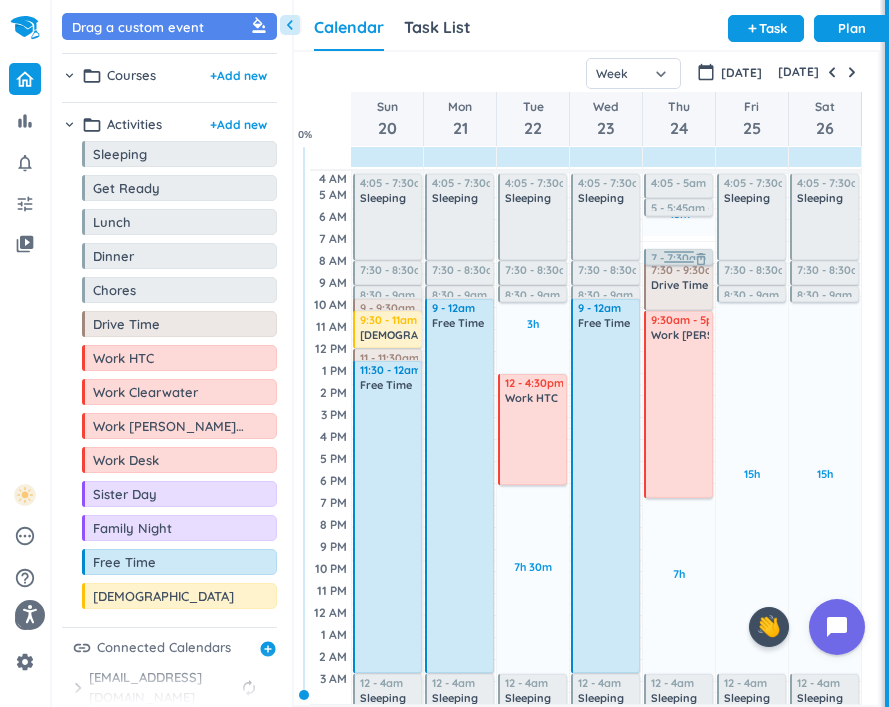 drag, startPoint x: 678, startPoint y: 238, endPoint x: 677, endPoint y: 250, distance: 12.0415945 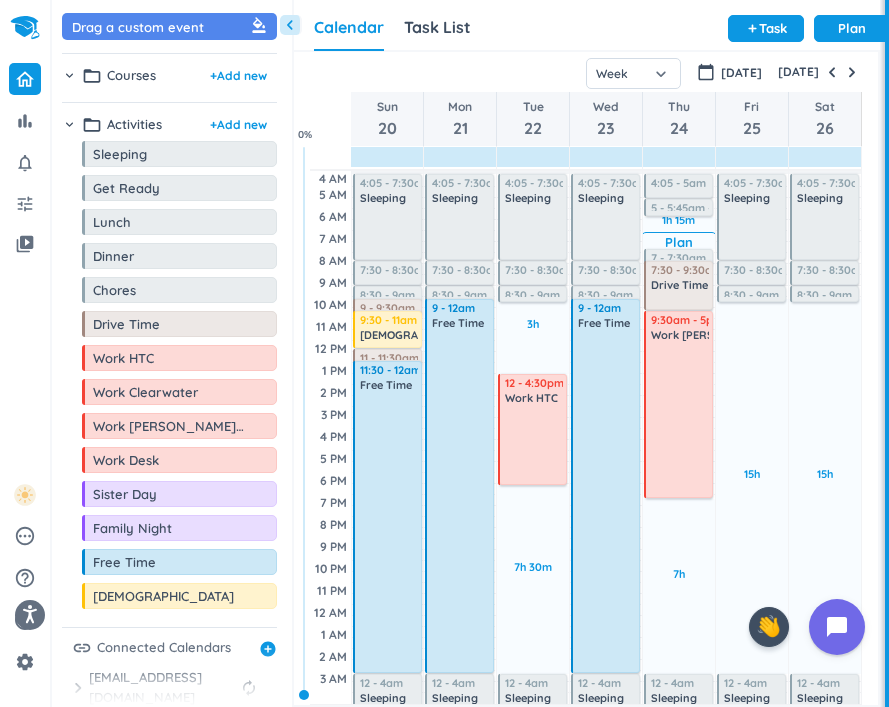 drag, startPoint x: 654, startPoint y: 208, endPoint x: 662, endPoint y: 242, distance: 34.928497 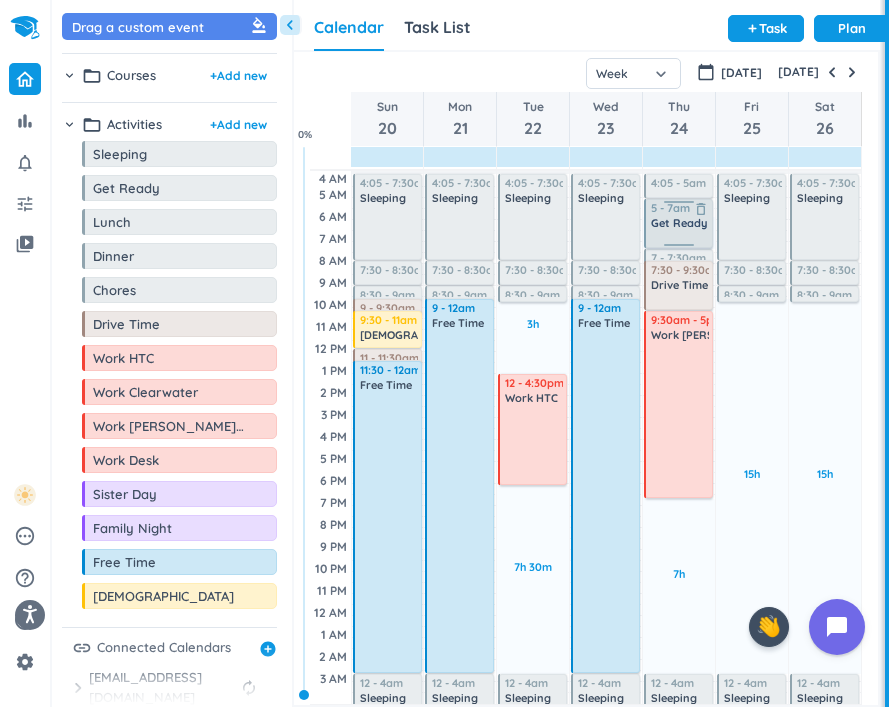 drag, startPoint x: 679, startPoint y: 212, endPoint x: 687, endPoint y: 243, distance: 32.01562 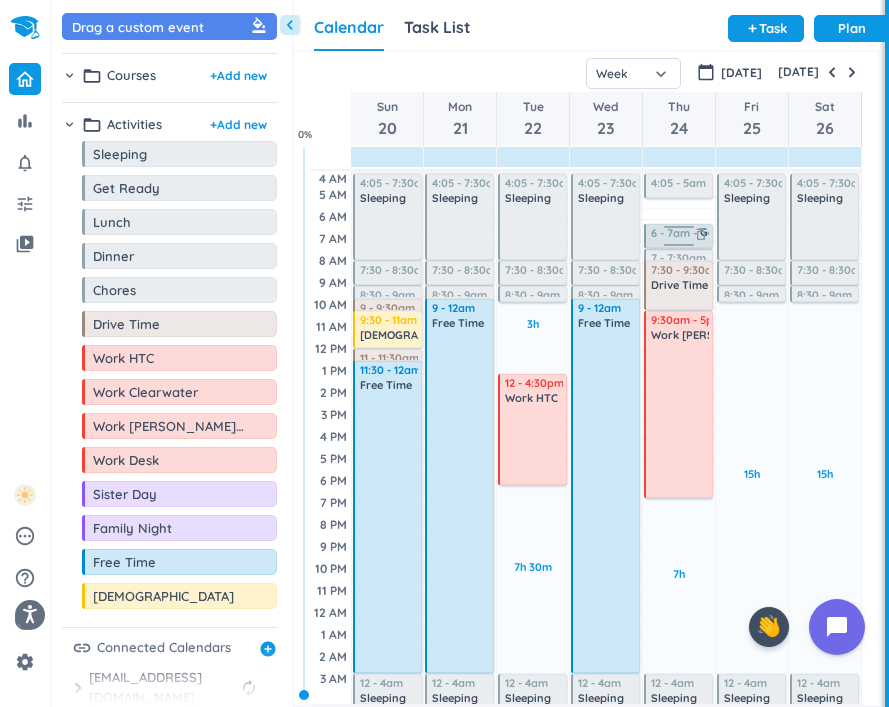 drag, startPoint x: 677, startPoint y: 203, endPoint x: 688, endPoint y: 228, distance: 27.313 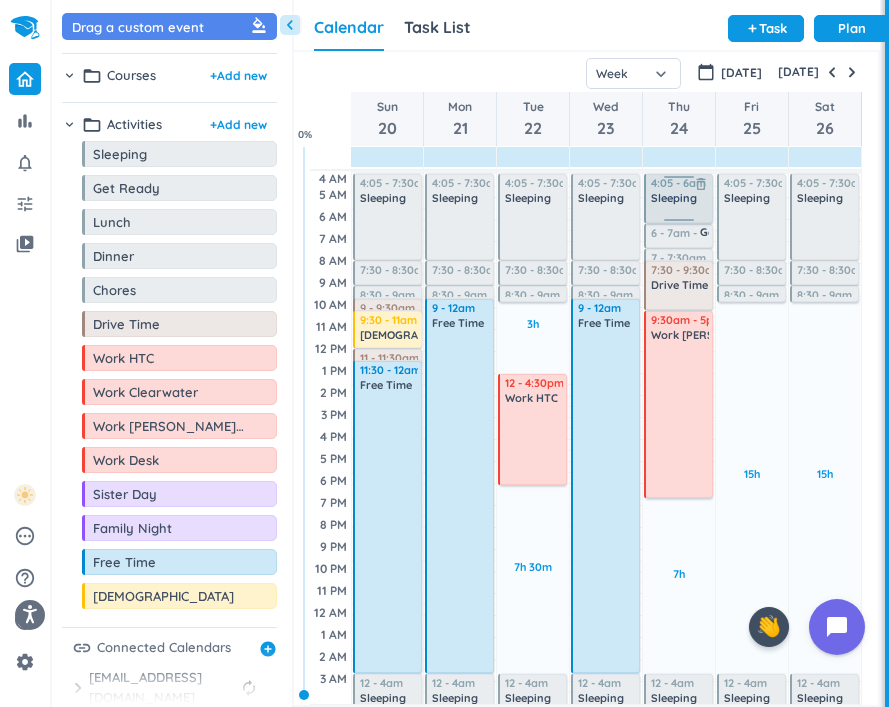 drag, startPoint x: 676, startPoint y: 195, endPoint x: 681, endPoint y: 220, distance: 25.495098 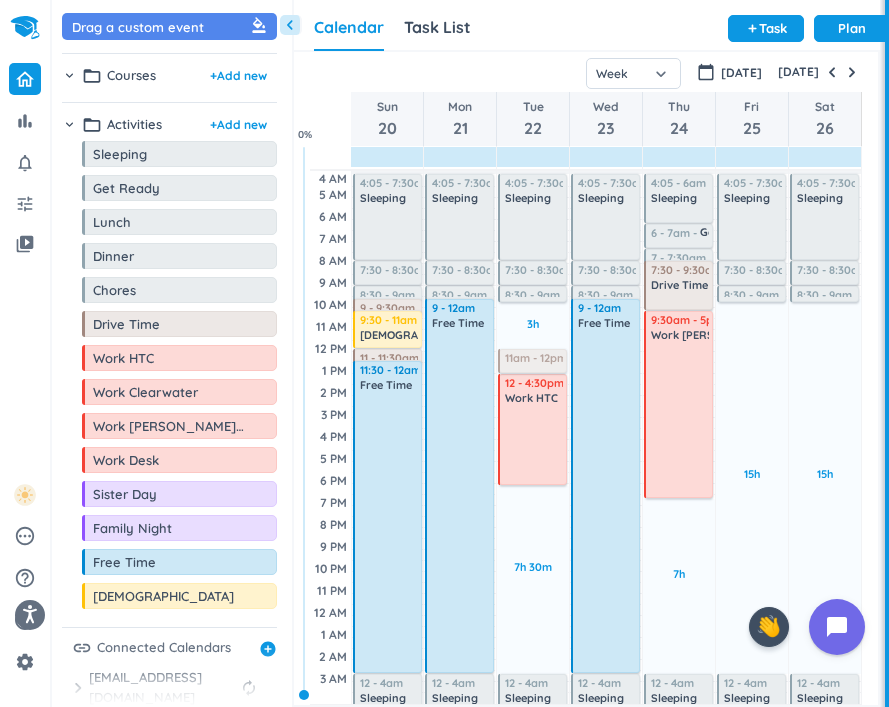 drag, startPoint x: 112, startPoint y: 330, endPoint x: 537, endPoint y: 349, distance: 425.4245 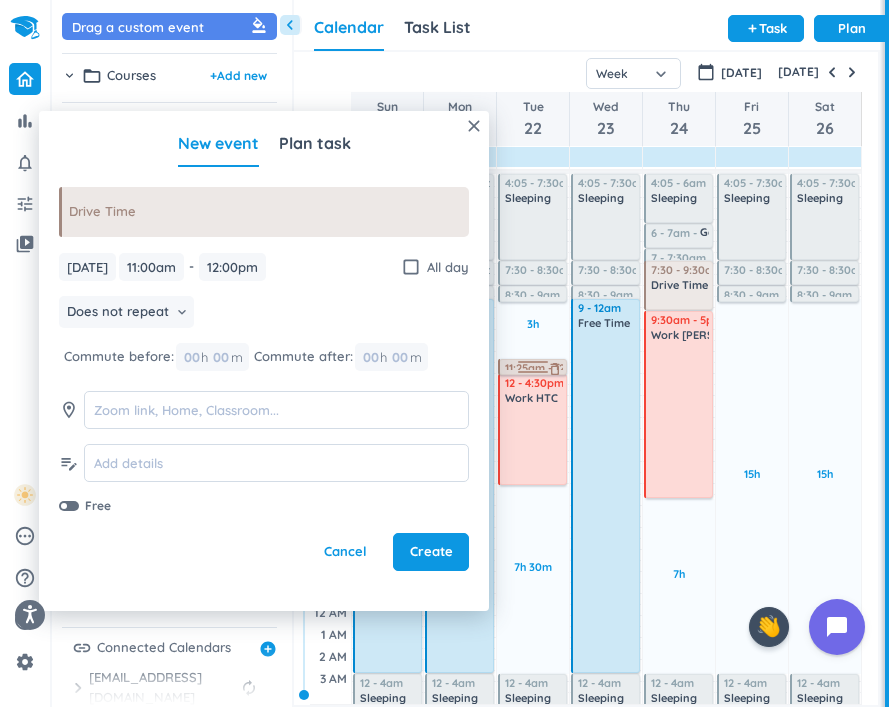 drag, startPoint x: 533, startPoint y: 351, endPoint x: 548, endPoint y: 362, distance: 18.601076 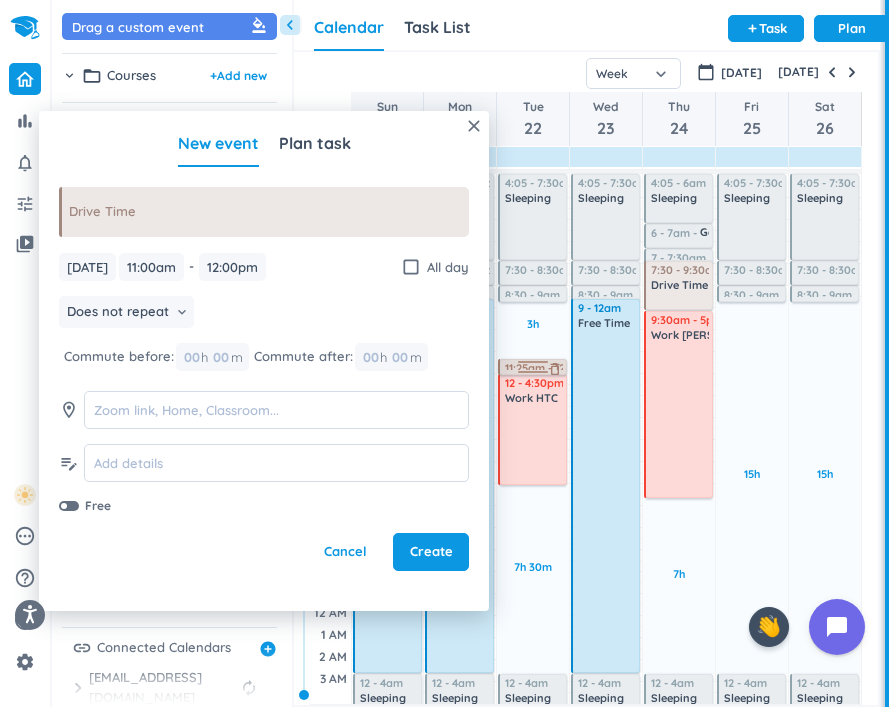 click on "3h  Past due Plan 7h 30m Past due Plan Adjust Awake Time 4:05 - 7:30am Sleeping delete_outline 7:30 - 8:30am Get Ready delete_outline 8:30 - 9am Chores delete_outline 11am - 12pm Drive Time delete_outline 12 - 4:30pm Work HTC delete_outline 12 - 4am Sleeping delete_outline 11:25am - 12pm Drive Time delete_outline" at bounding box center (533, 437) 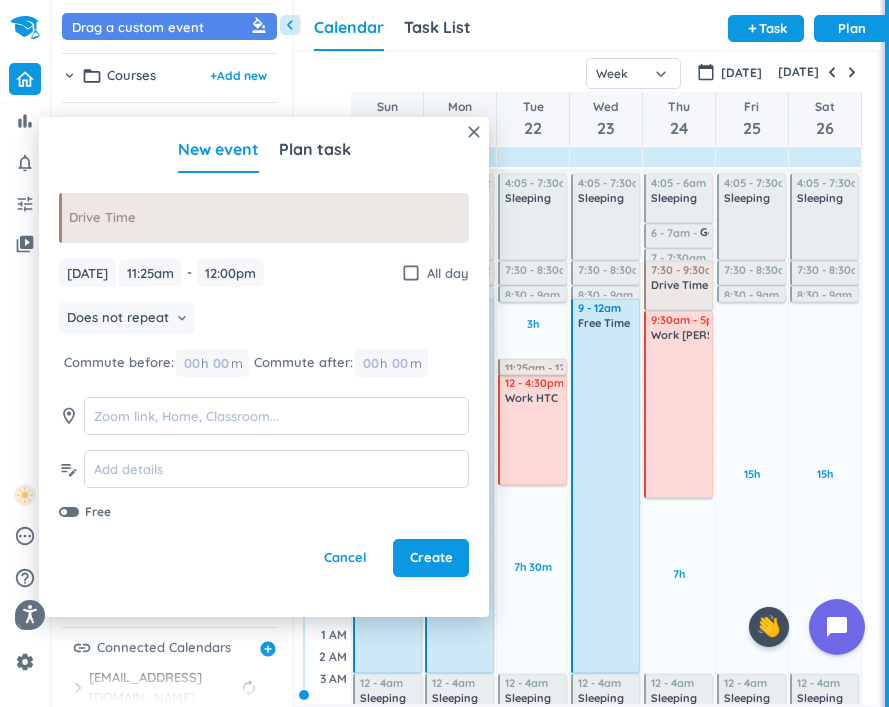 click at bounding box center [0, 0] 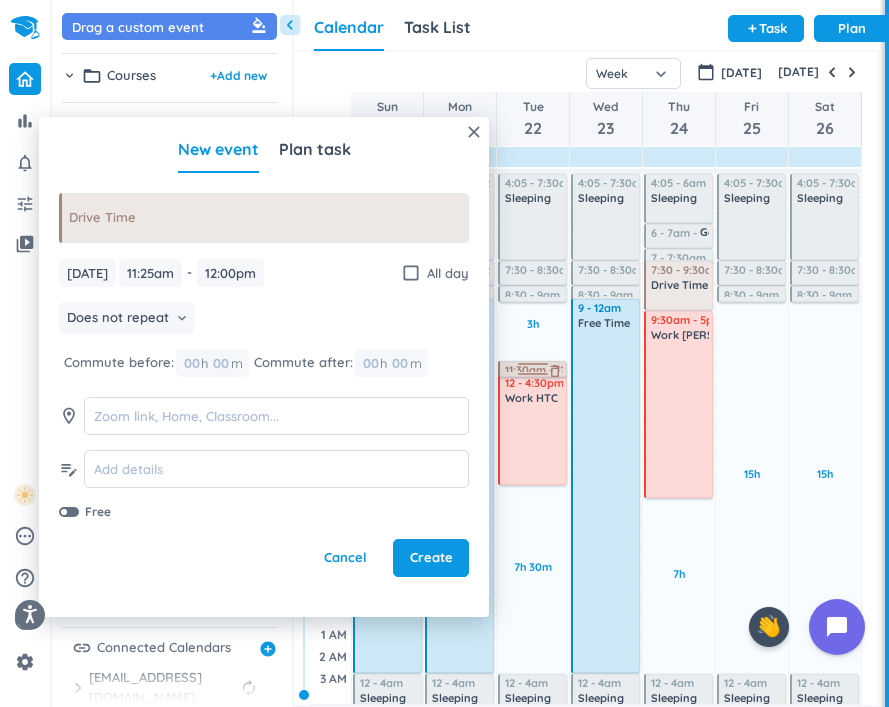 click on "3h  Past due Plan 7h 30m Past due Plan Adjust Awake Time 4:05 - 7:30am Sleeping delete_outline 7:30 - 8:30am Get Ready delete_outline 8:30 - 9am Chores delete_outline 11:25am - 12pm Drive Time delete_outline 12 - 4:30pm Work HTC delete_outline 12 - 4am Sleeping delete_outline 11:30am - 12pm Drive Time delete_outline" at bounding box center [533, 437] 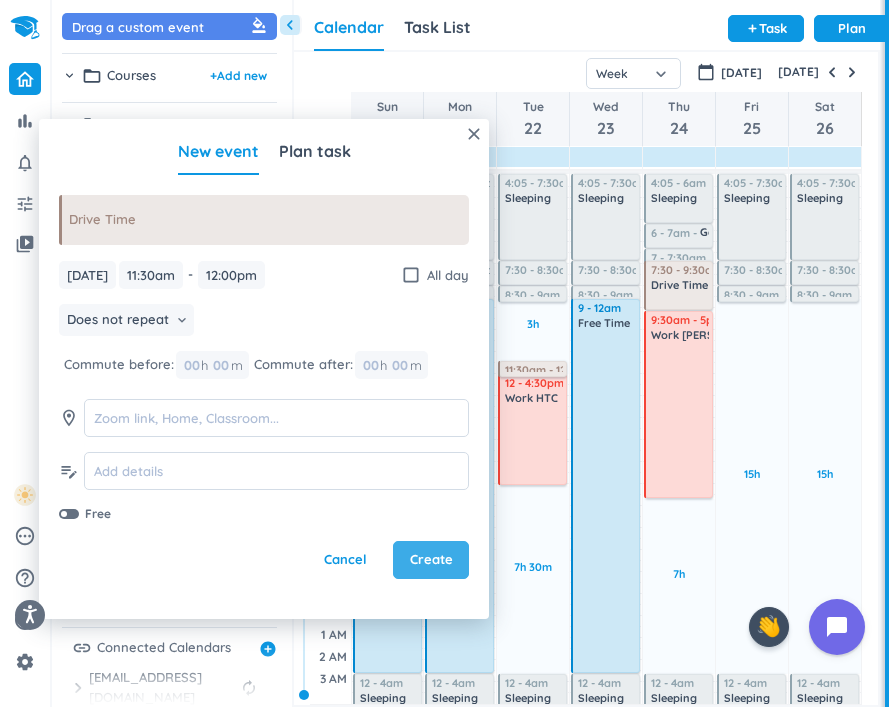 click on "Create" at bounding box center [431, 560] 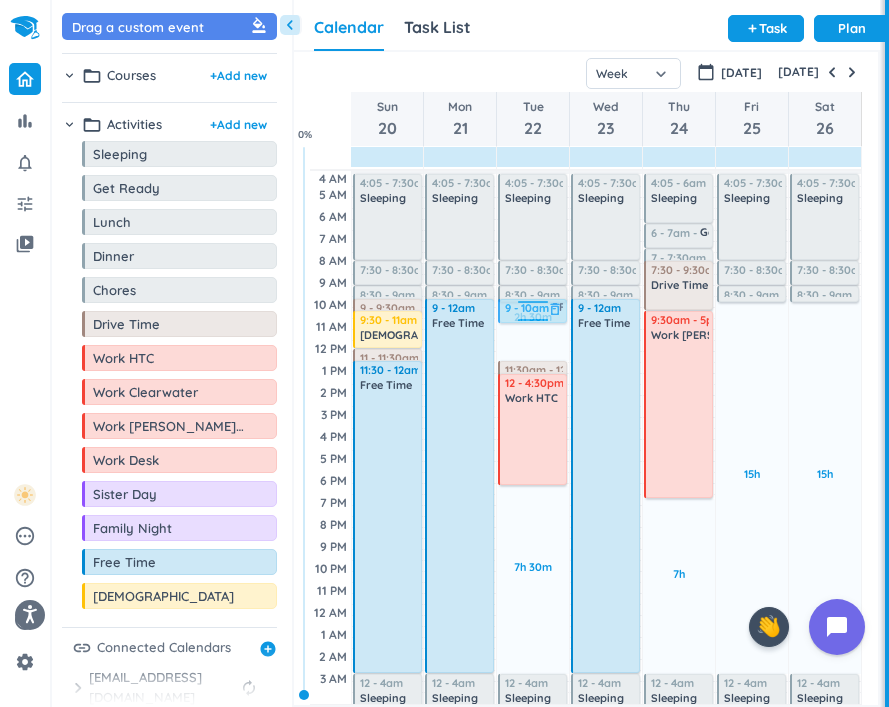 drag, startPoint x: 120, startPoint y: 576, endPoint x: 543, endPoint y: 300, distance: 505.0792 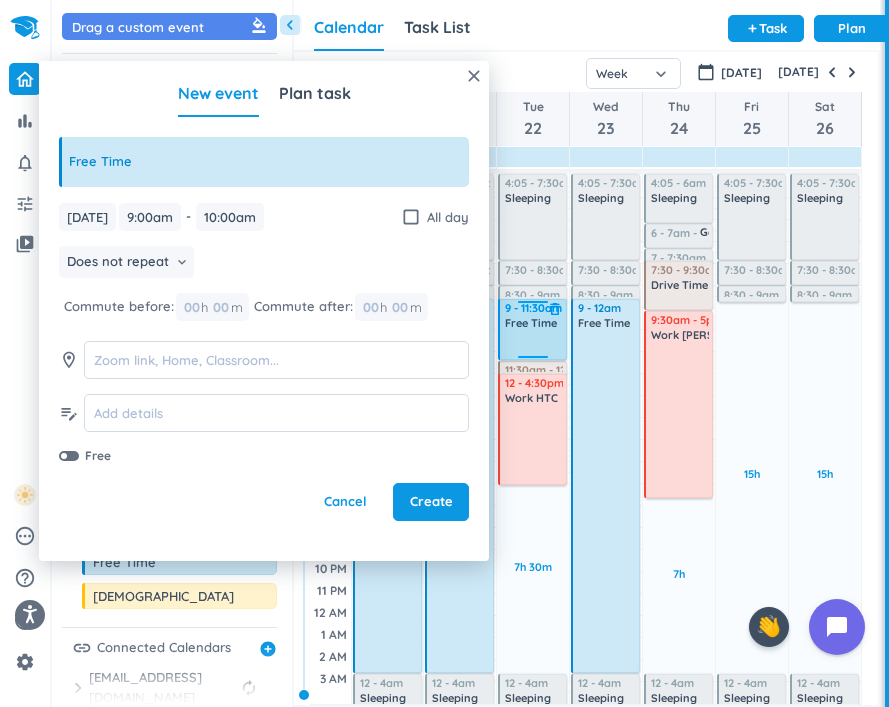 drag, startPoint x: 535, startPoint y: 319, endPoint x: 544, endPoint y: 356, distance: 38.078865 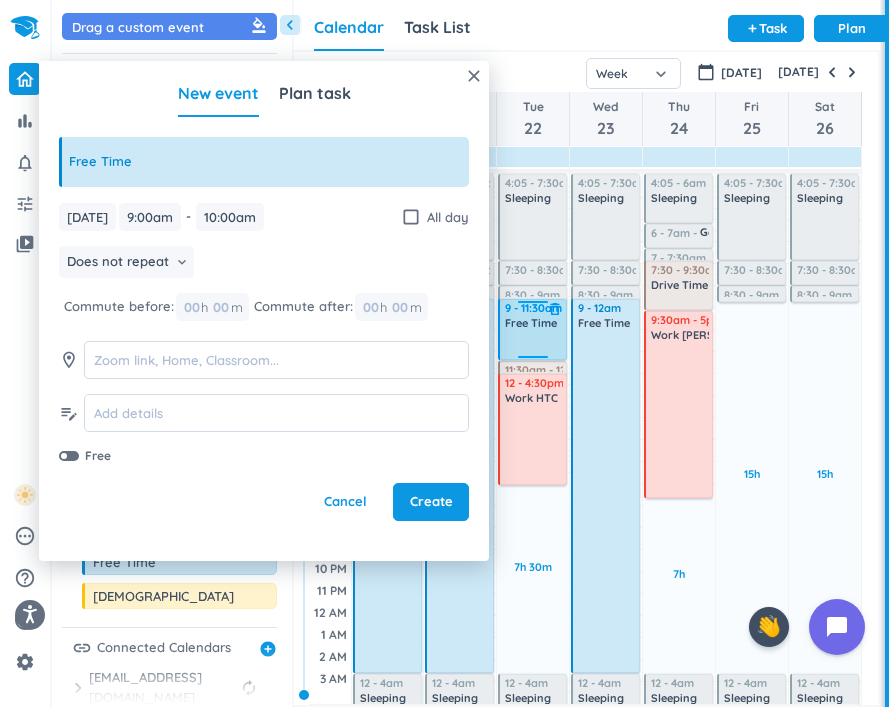 click on "2h 30m Past due Plan 7h 30m Past due Plan Adjust Awake Time 4:05 - 7:30am Sleeping delete_outline 7:30 - 8:30am Get Ready delete_outline 8:30 - 9am Chores delete_outline 9 - 10am Free Time delete_outline 11:30am - 12pm Drive Time delete_outline 12 - 4:30pm Work HTC delete_outline 12 - 4am Sleeping delete_outline 9 - 11:30am Free Time delete_outline" at bounding box center [533, 437] 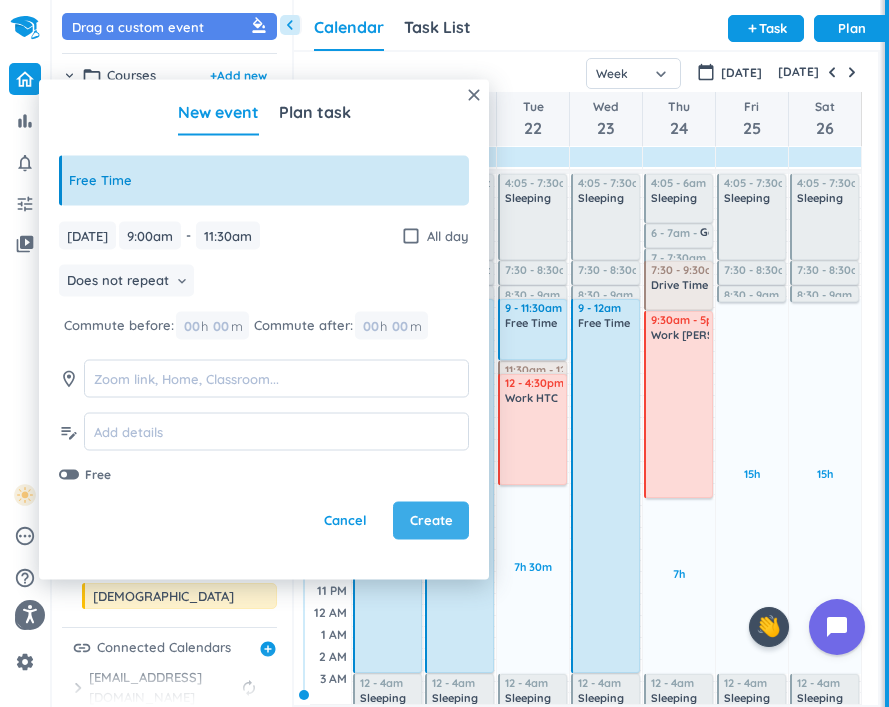 click on "Create" at bounding box center [431, 521] 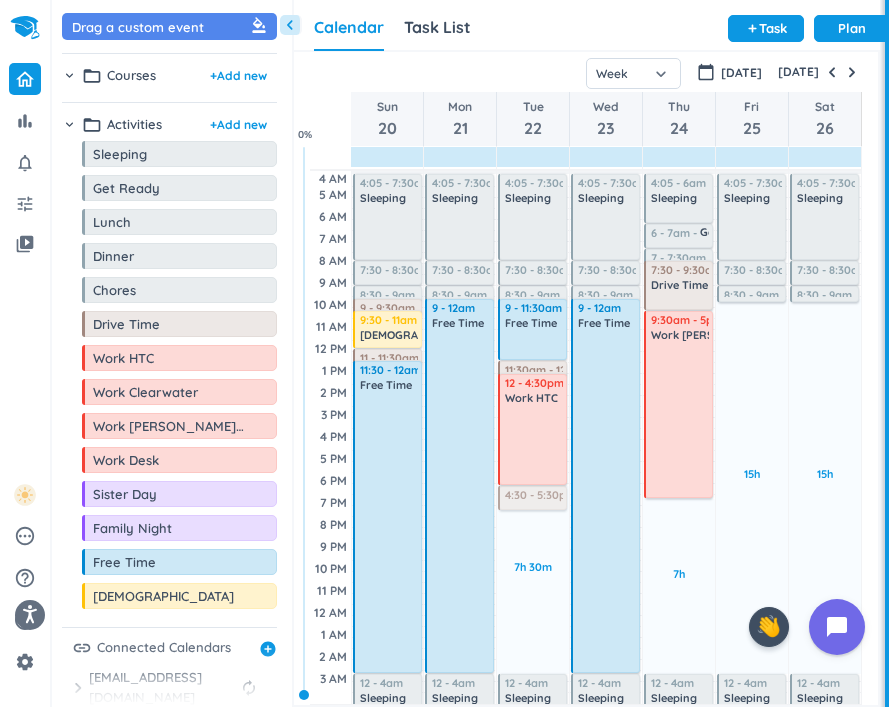 drag, startPoint x: 99, startPoint y: 327, endPoint x: 531, endPoint y: 486, distance: 460.3314 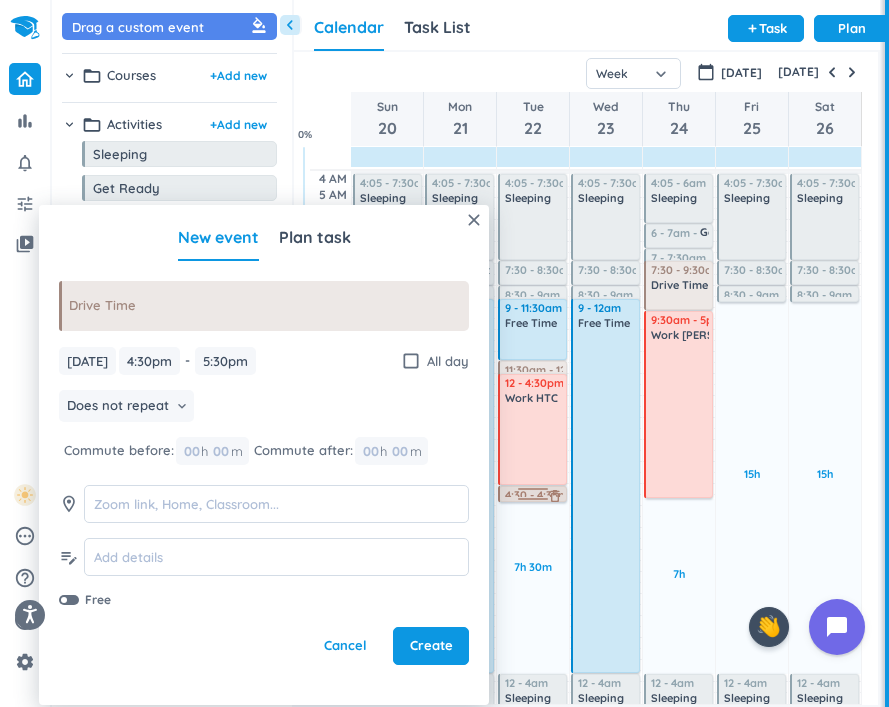 drag, startPoint x: 539, startPoint y: 509, endPoint x: 549, endPoint y: 486, distance: 25.079872 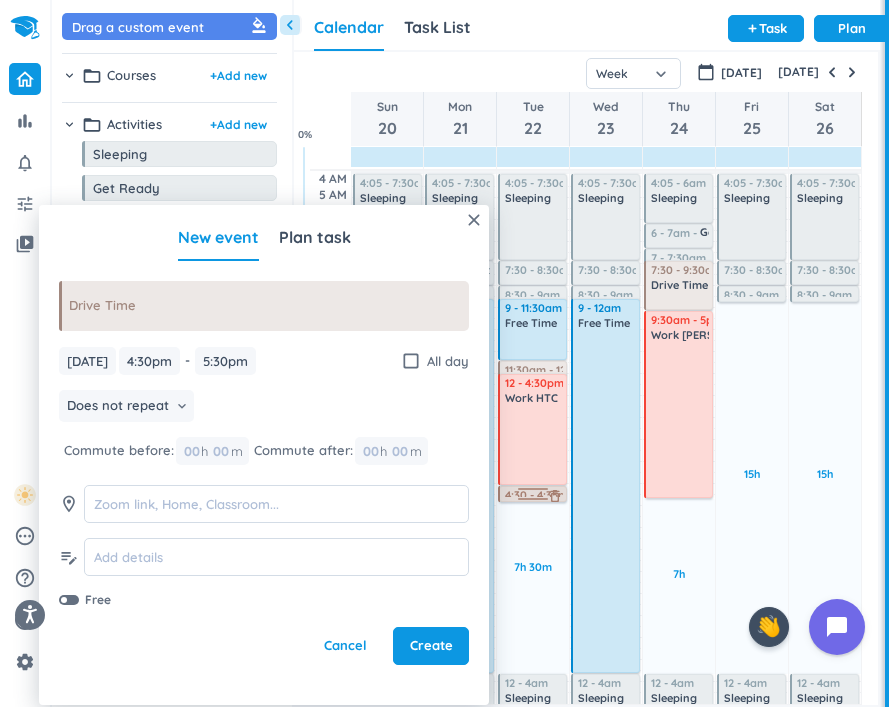 click on "7h 30m Past due Plan Adjust Awake Time 4:05 - 7:30am Sleeping delete_outline 7:30 - 8:30am Get Ready delete_outline 8:30 - 9am Chores delete_outline 9 - 11:30am Free Time delete_outline 11:30am - 12pm Drive Time delete_outline 12 - 4:30pm Work HTC delete_outline 4:30 - 5:30pm Drive Time delete_outline 12 - 4am Sleeping delete_outline 4:30 - 4:35pm Drive Time delete_outline" at bounding box center (533, 437) 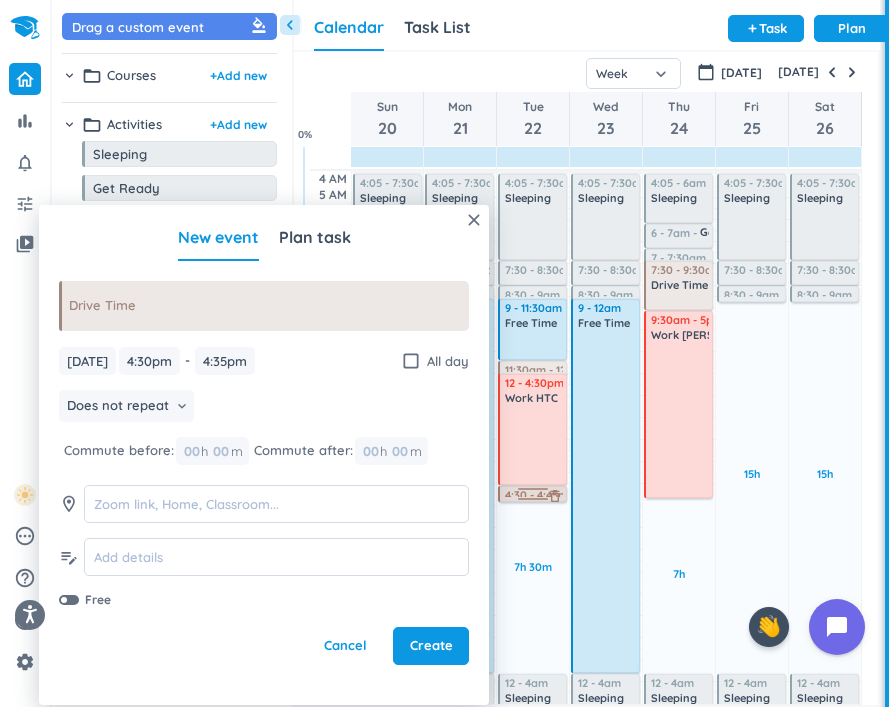 click on "7h 30m Past due Plan Adjust Awake Time 4:05 - 7:30am Sleeping delete_outline 7:30 - 8:30am Get Ready delete_outline 8:30 - 9am Chores delete_outline 9 - 11:30am Free Time delete_outline 11:30am - 12pm Drive Time delete_outline 12 - 4:30pm Work HTC delete_outline 4:30 - 4:35pm Drive Time delete_outline 12 - 4am Sleeping delete_outline 4:30 - 4:45pm Drive Time delete_outline" at bounding box center [533, 437] 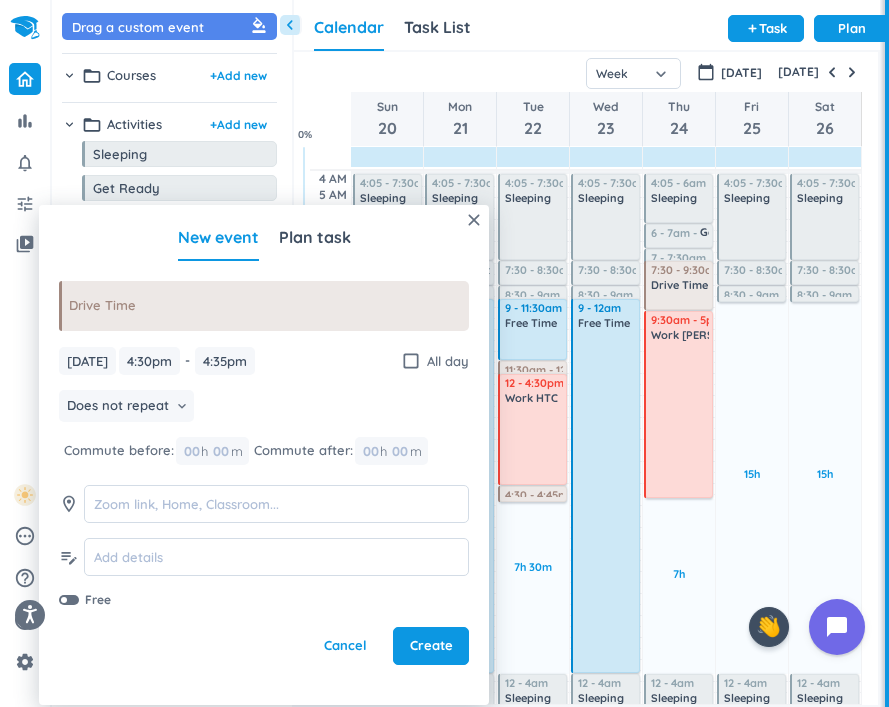type on "4:45pm" 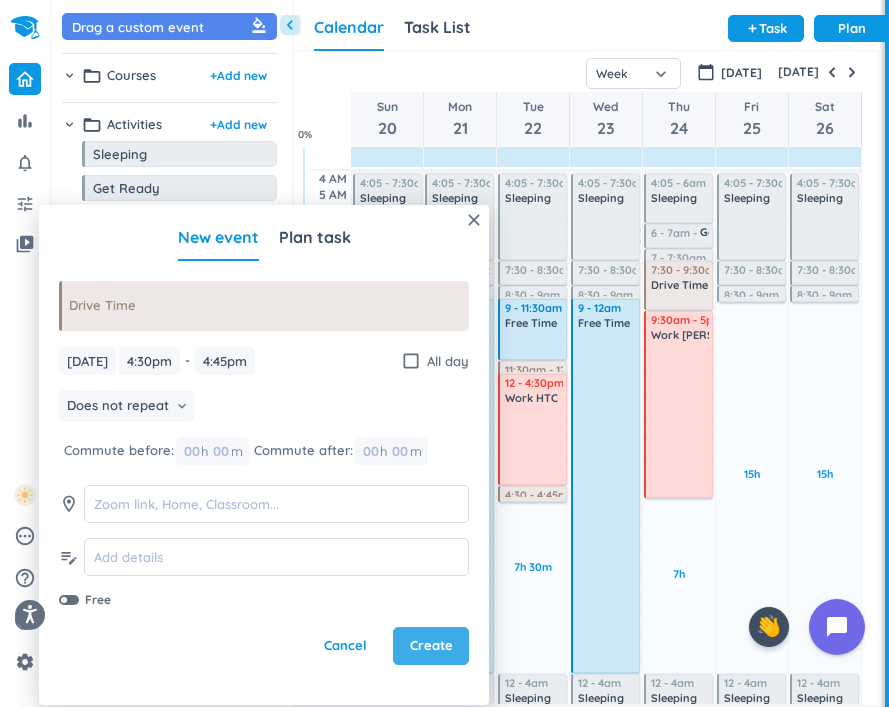 click on "Create" at bounding box center [431, 646] 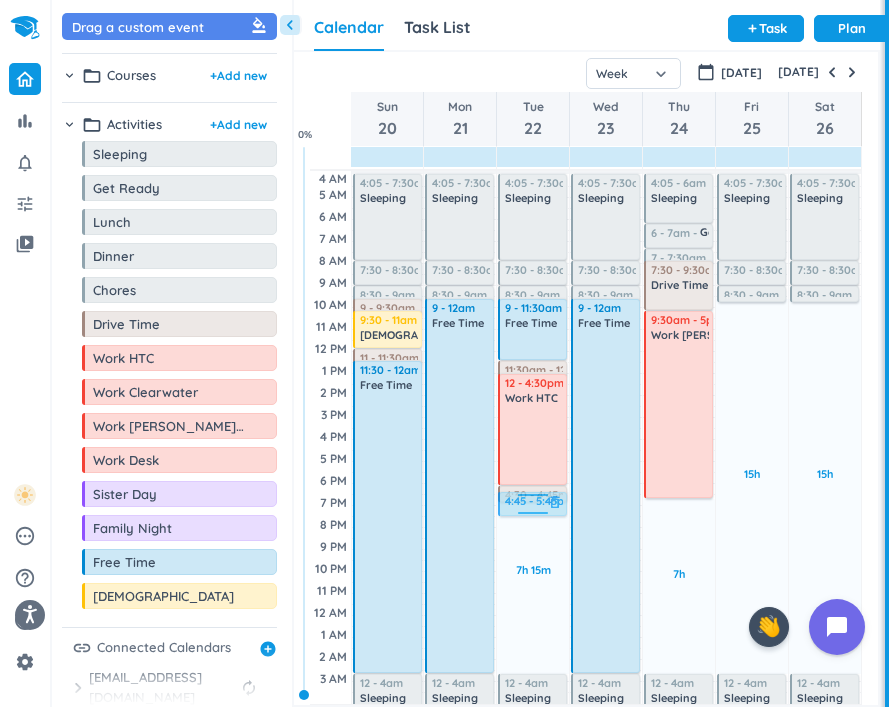 drag, startPoint x: 168, startPoint y: 571, endPoint x: 544, endPoint y: 493, distance: 384.00522 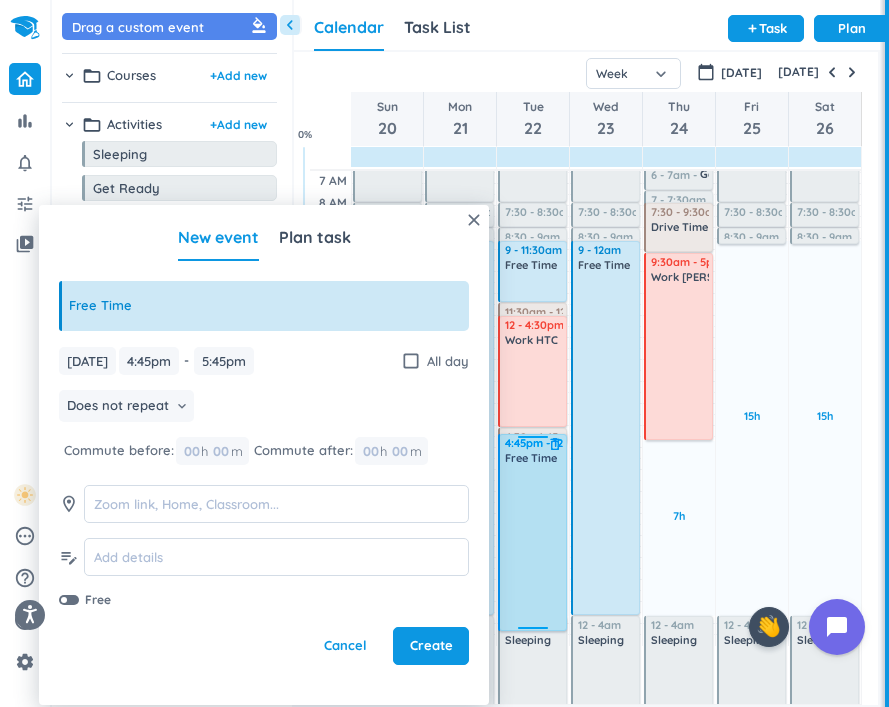 scroll, scrollTop: 69, scrollLeft: 0, axis: vertical 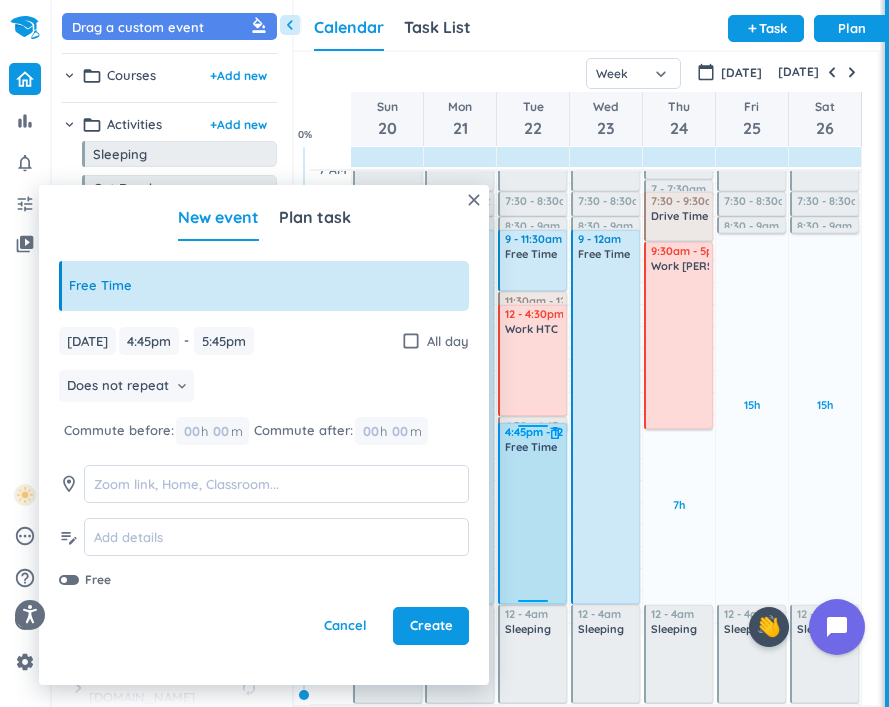 drag, startPoint x: 530, startPoint y: 514, endPoint x: 538, endPoint y: 602, distance: 88.362885 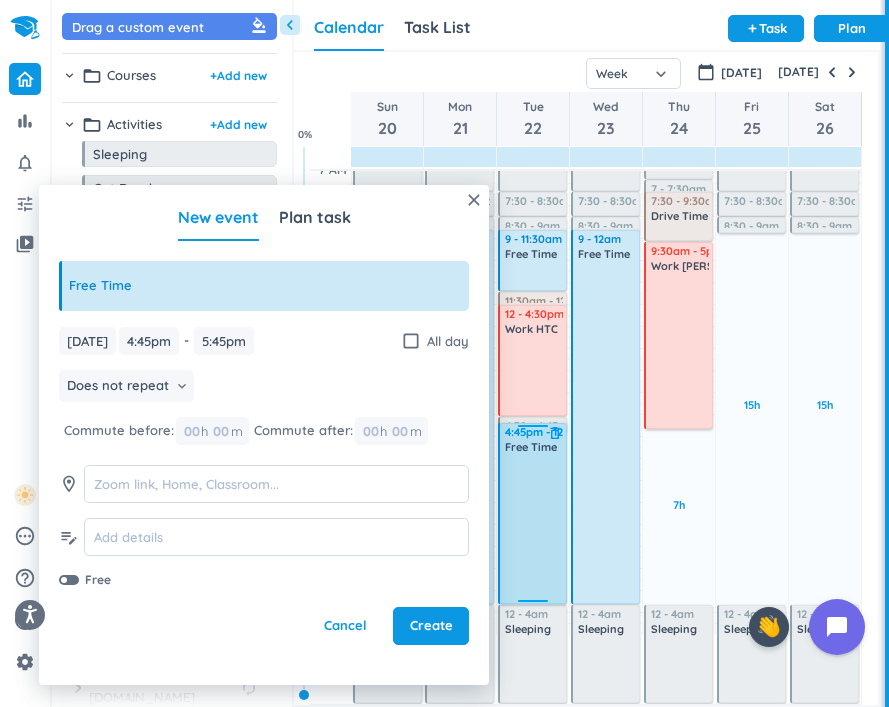 click on "7h 15m Past due Plan Adjust Awake Time 4:05 - 7:30am Sleeping delete_outline 7:30 - 8:30am Get Ready delete_outline 8:30 - 9am Chores delete_outline 9 - 11:30am Free Time delete_outline 11:30am - 12pm Drive Time delete_outline 12 - 4:30pm Work HTC delete_outline 4:30 - 4:45pm Drive Time delete_outline 4:45 - 5:45pm Free Time delete_outline 12 - 4am Sleeping delete_outline 4:45pm - 12am Free Time delete_outline" at bounding box center (533, 368) 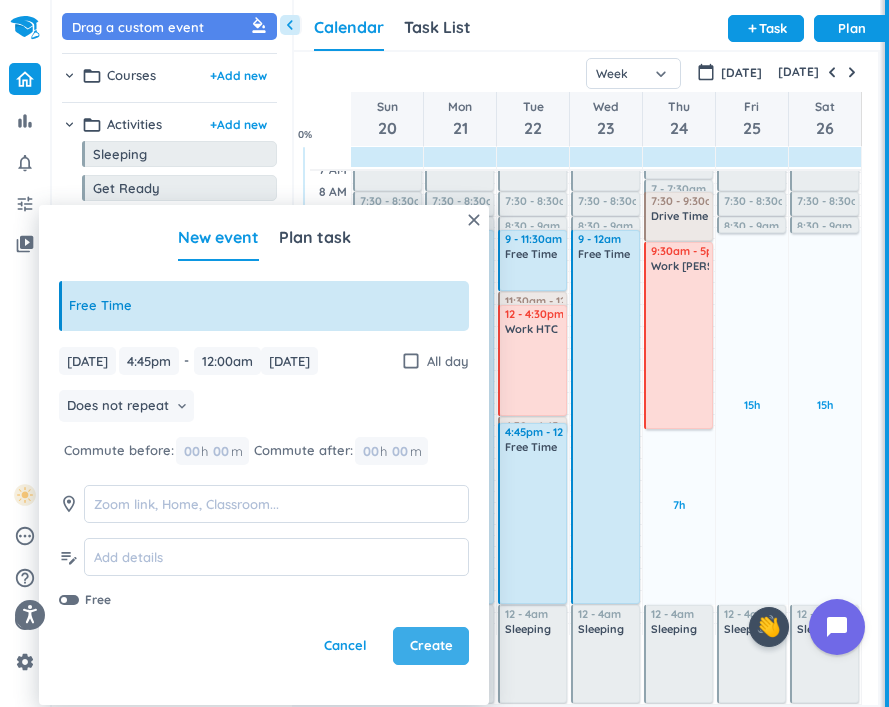 click on "Create" at bounding box center (431, 646) 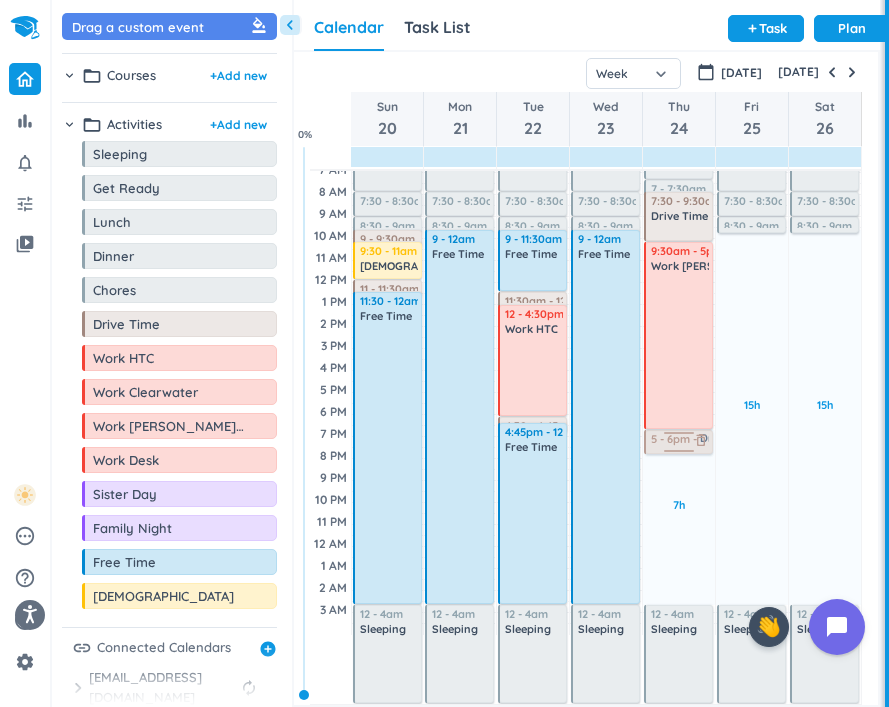 drag, startPoint x: 176, startPoint y: 329, endPoint x: 692, endPoint y: 431, distance: 525.9848 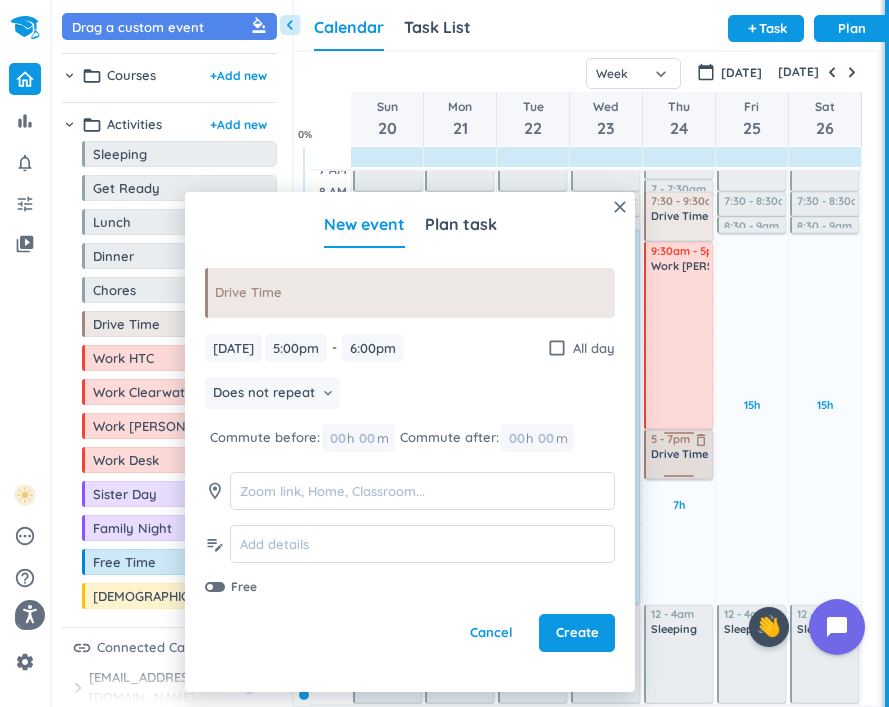 drag, startPoint x: 680, startPoint y: 450, endPoint x: 685, endPoint y: 474, distance: 24.5153 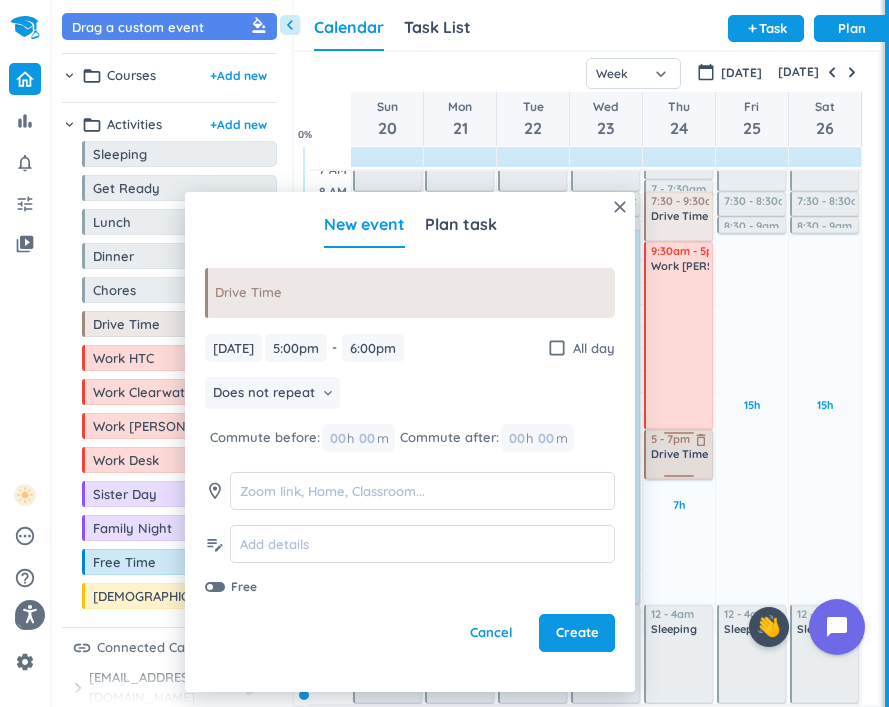 click on "7h  Past due Plan Adjust Awake Time 4:05 - 6am Sleeping delete_outline 6 - 7am Get Ready delete_outline 7 - 7:30am Chores delete_outline 7:30 - 9:30am Drive Time delete_outline 9:30am - 5pm Work [PERSON_NAME] and [PERSON_NAME] delete_outline 5 - 6pm Drive Time delete_outline 12 - 4am Sleeping delete_outline 5 - 7pm Drive Time delete_outline" at bounding box center (679, 368) 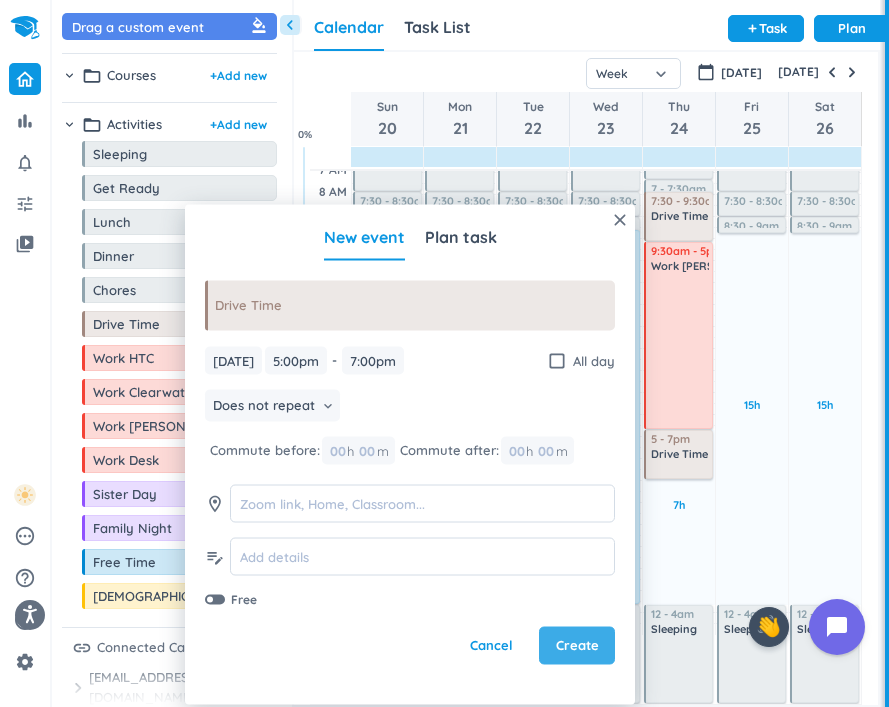 click on "Create" at bounding box center (577, 646) 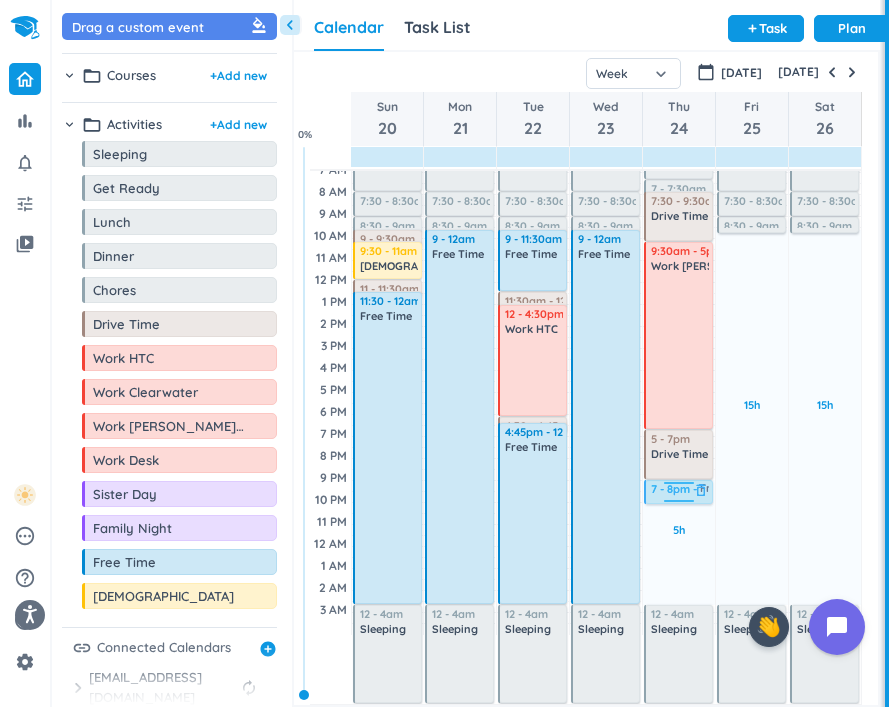 drag, startPoint x: 105, startPoint y: 571, endPoint x: 694, endPoint y: 481, distance: 595.83636 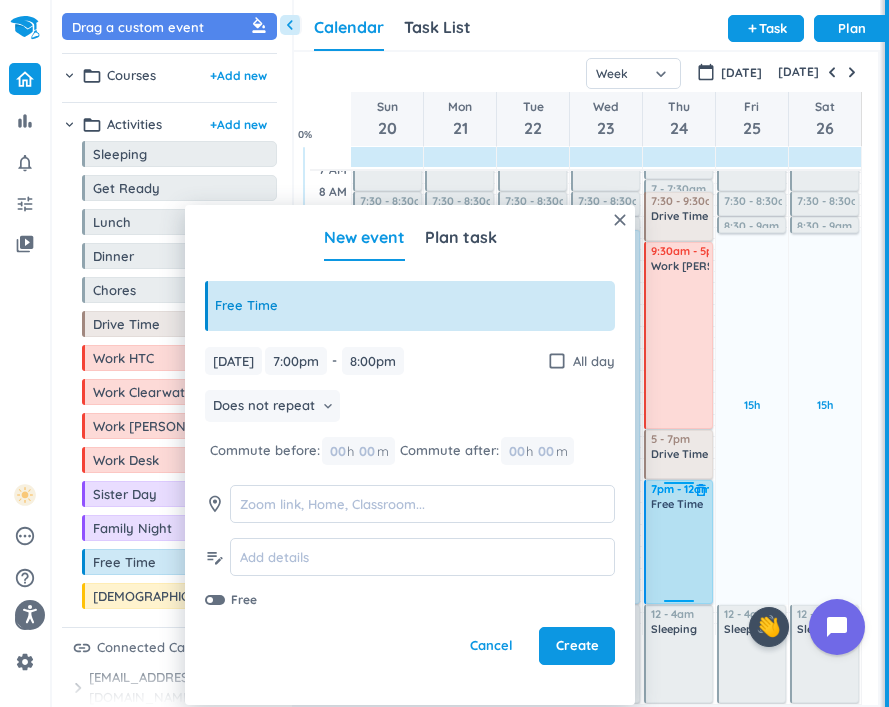 drag, startPoint x: 677, startPoint y: 503, endPoint x: 683, endPoint y: 603, distance: 100.17984 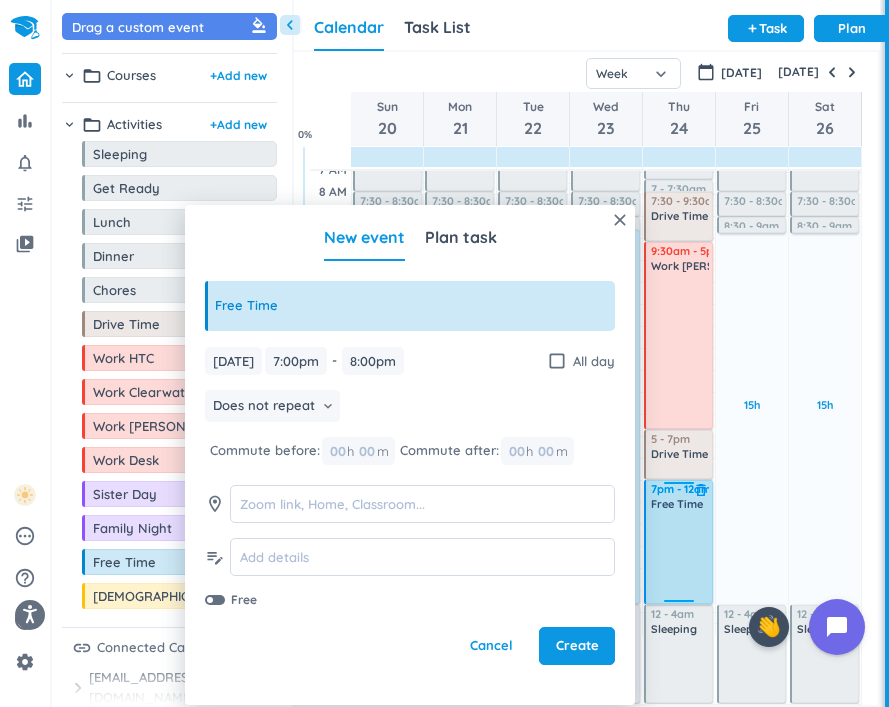 click on "5h  Past due Plan Adjust Awake Time 4:05 - 6am Sleeping delete_outline 6 - 7am Get Ready delete_outline 7 - 7:30am Chores delete_outline 7:30 - 9:30am Drive Time delete_outline 9:30am - 5pm Work [PERSON_NAME] and [PERSON_NAME] delete_outline 5 - 7pm Drive Time delete_outline 7 - 8pm Free Time delete_outline 12 - 4am Sleeping delete_outline 7pm - 12am Free Time delete_outline" at bounding box center [679, 368] 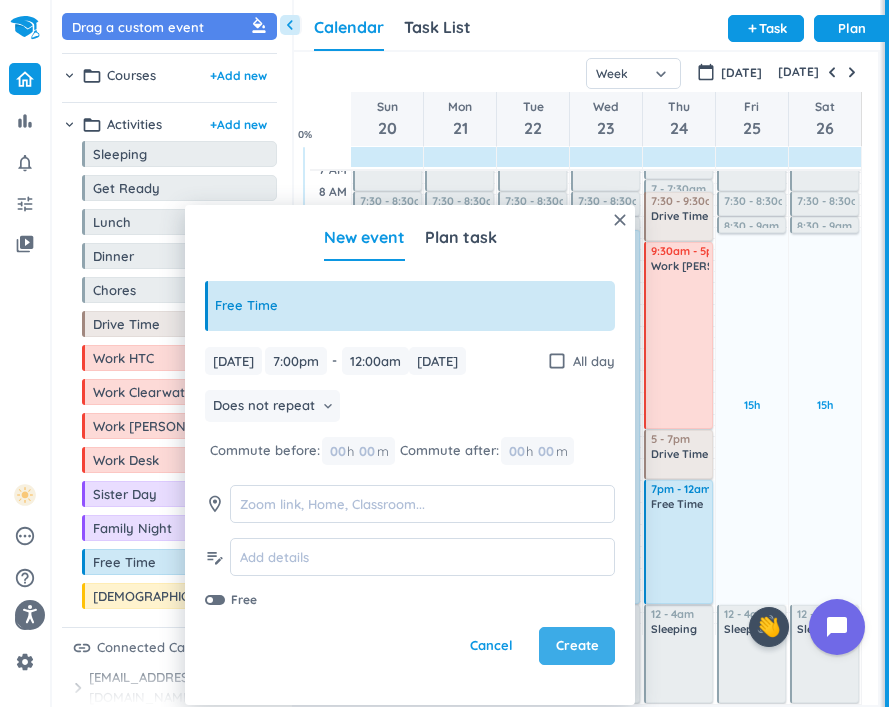 click on "Create" at bounding box center [577, 646] 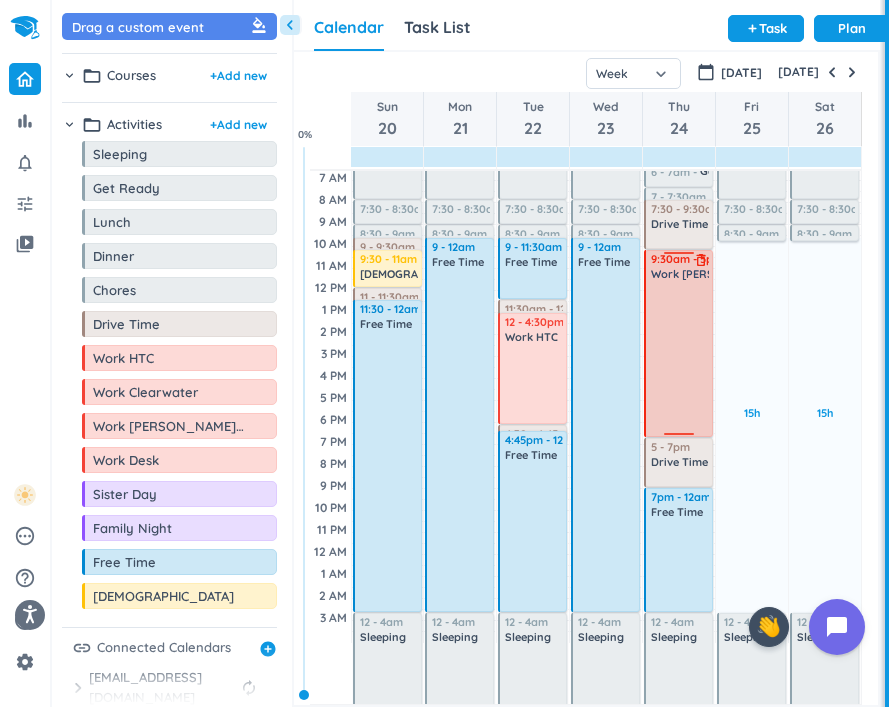 scroll, scrollTop: 69, scrollLeft: 0, axis: vertical 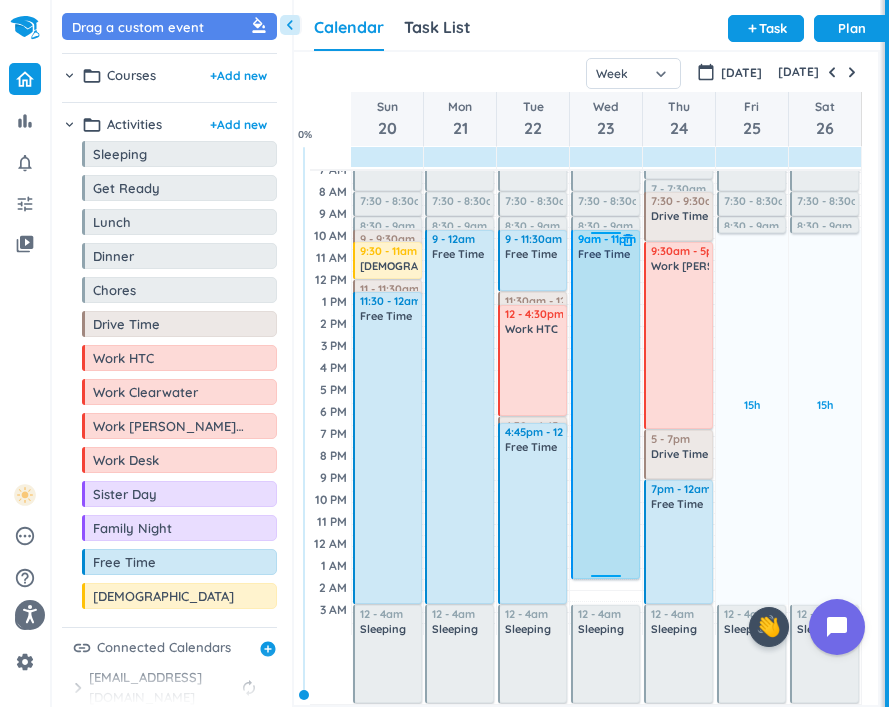 drag, startPoint x: 608, startPoint y: 601, endPoint x: 602, endPoint y: 576, distance: 25.70992 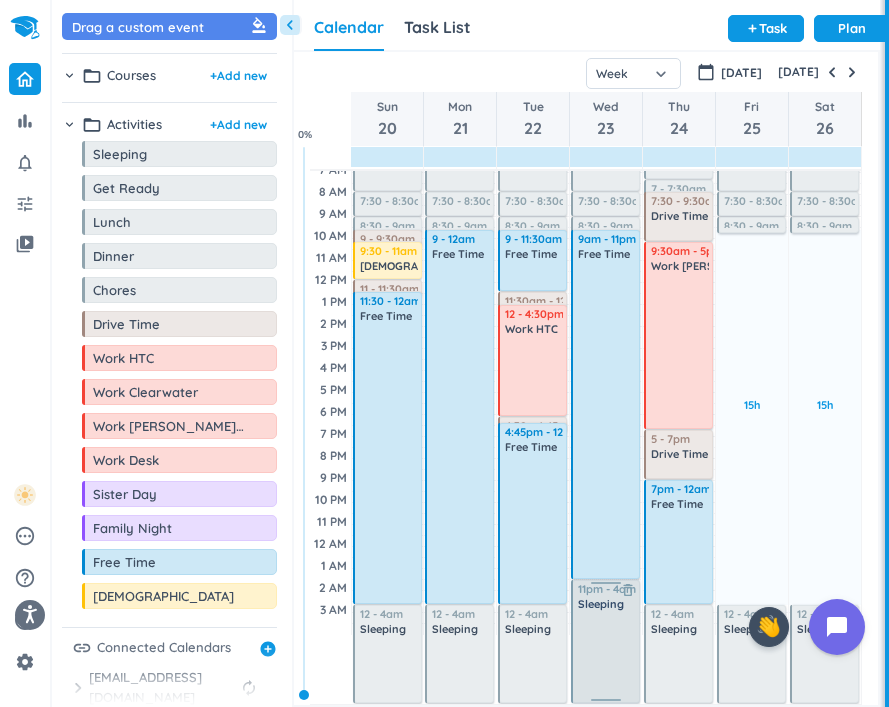 drag, startPoint x: 608, startPoint y: 610, endPoint x: 604, endPoint y: 584, distance: 26.305893 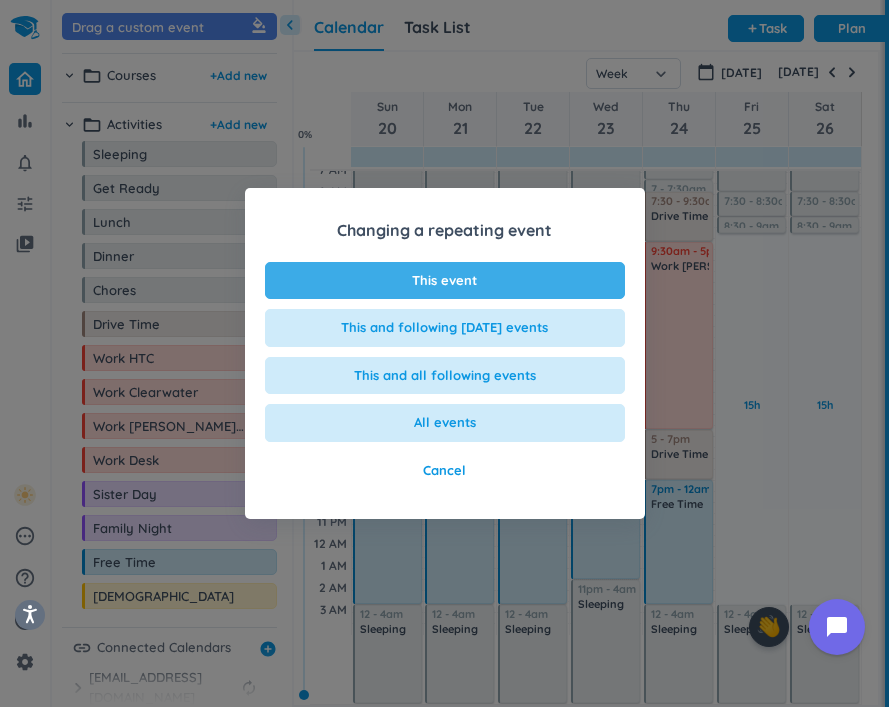 click on "This event" at bounding box center (445, 281) 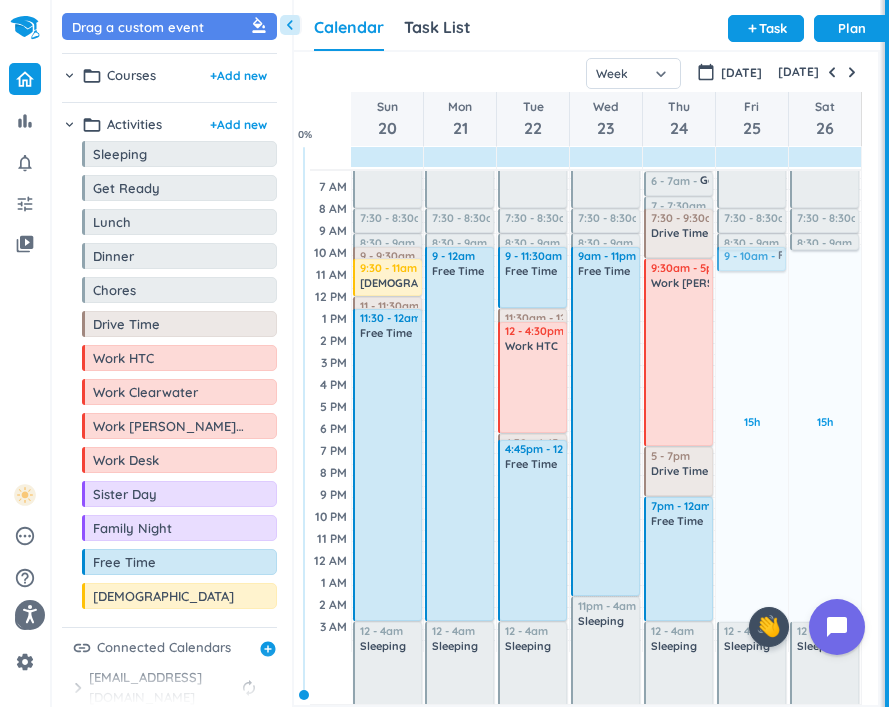 scroll, scrollTop: 51, scrollLeft: 0, axis: vertical 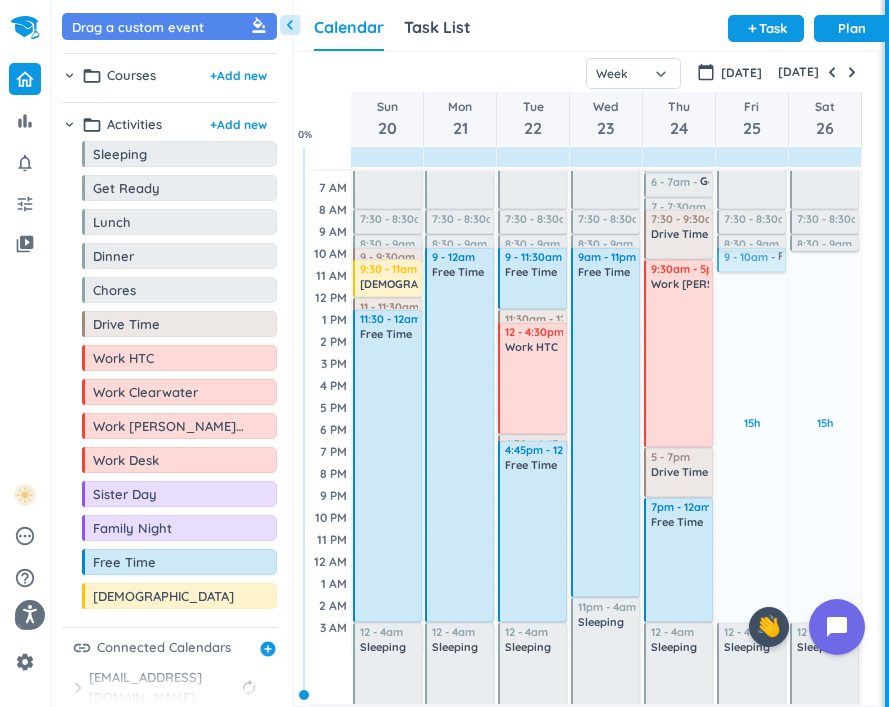 drag, startPoint x: 114, startPoint y: 573, endPoint x: 749, endPoint y: 248, distance: 713.3372 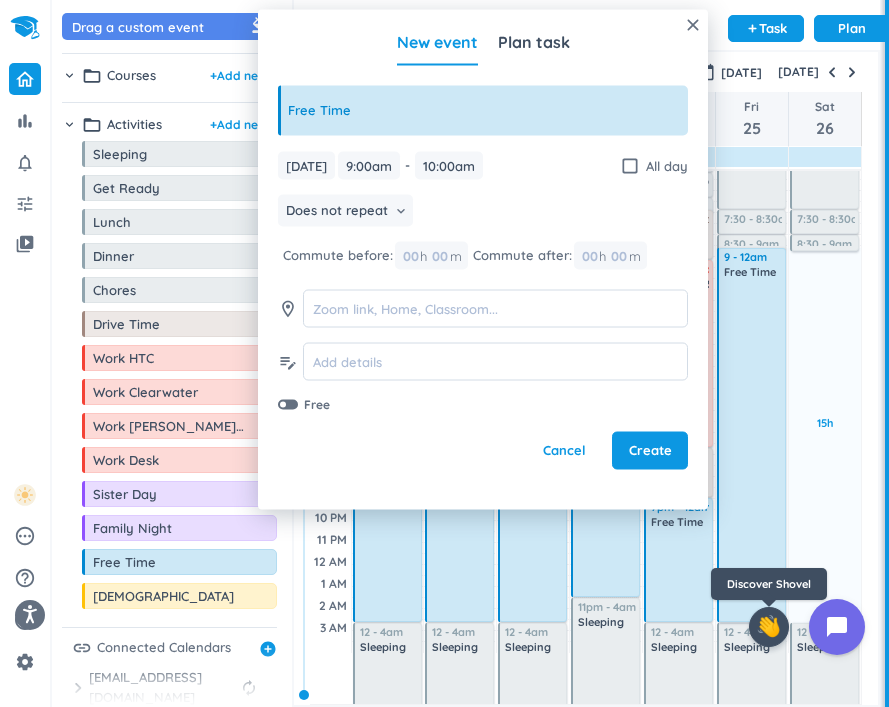 drag, startPoint x: 752, startPoint y: 269, endPoint x: 754, endPoint y: 619, distance: 350.0057 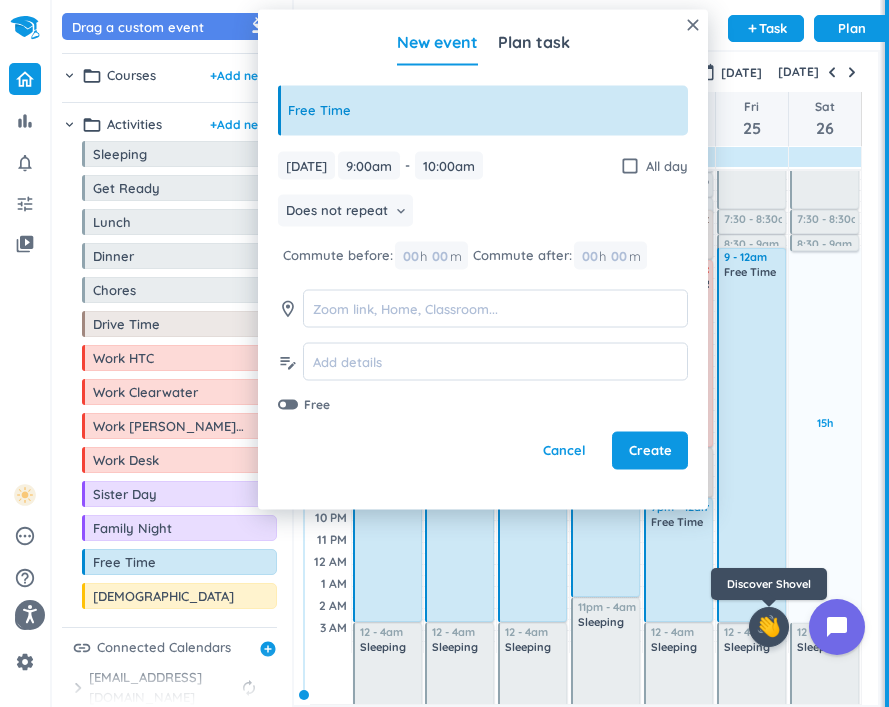 click on "bar_chart notifications_none tune video_library pending help_outline settings 7 / 9 check_circle_outline check_circle_outline check_circle_outline check_circle_outline check_circle_outline check_circle_outline check_circle_outline 🤘 ✨ ⚔️ 🎓 ⏳ close 👋 Discover Shovel chevron_left Drag a custom event format_color_fill chevron_right folder_open Courses   +  Add new chevron_right folder_open Activities   +  Add new drag_indicator Sleeping more_horiz drag_indicator Get Ready more_horiz drag_indicator Lunch more_horiz drag_indicator Dinner more_horiz drag_indicator Chores more_horiz drag_indicator Drive Time more_horiz drag_indicator Work HTC more_horiz drag_indicator Work Clearwater more_horiz drag_indicator Work [PERSON_NAME] and [PERSON_NAME] more_horiz drag_indicator Work Desk more_horiz drag_indicator Sister Day more_horiz drag_indicator Family Night more_horiz drag_indicator Free Time more_horiz drag_indicator Church more_horiz link Connected Calendars add_circle chevron_right [EMAIL_ADDRESS][DOMAIN_NAME] add Sun" at bounding box center [444, 353] 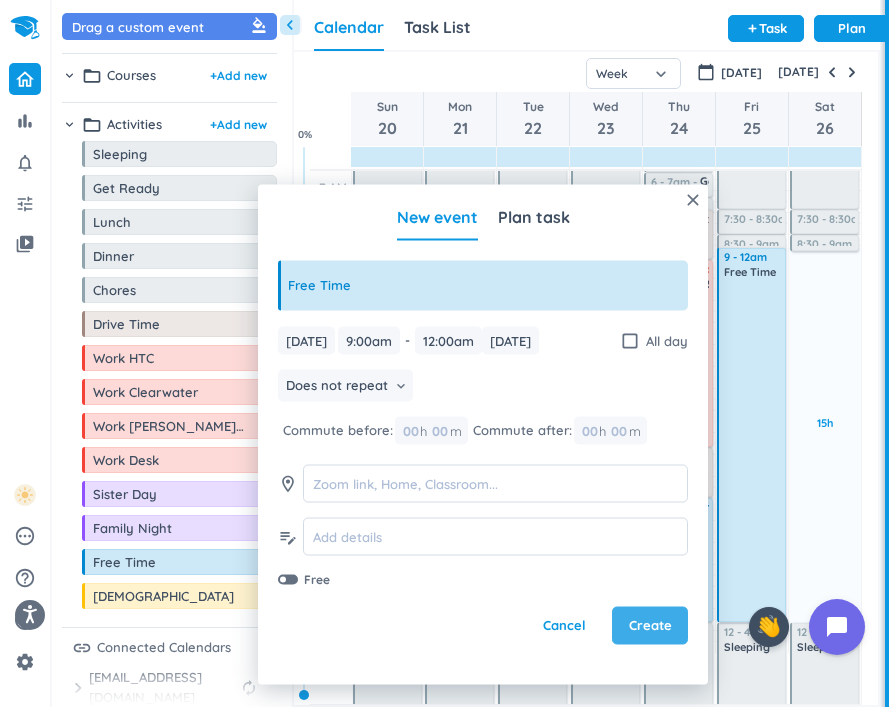 click on "Create" at bounding box center [650, 626] 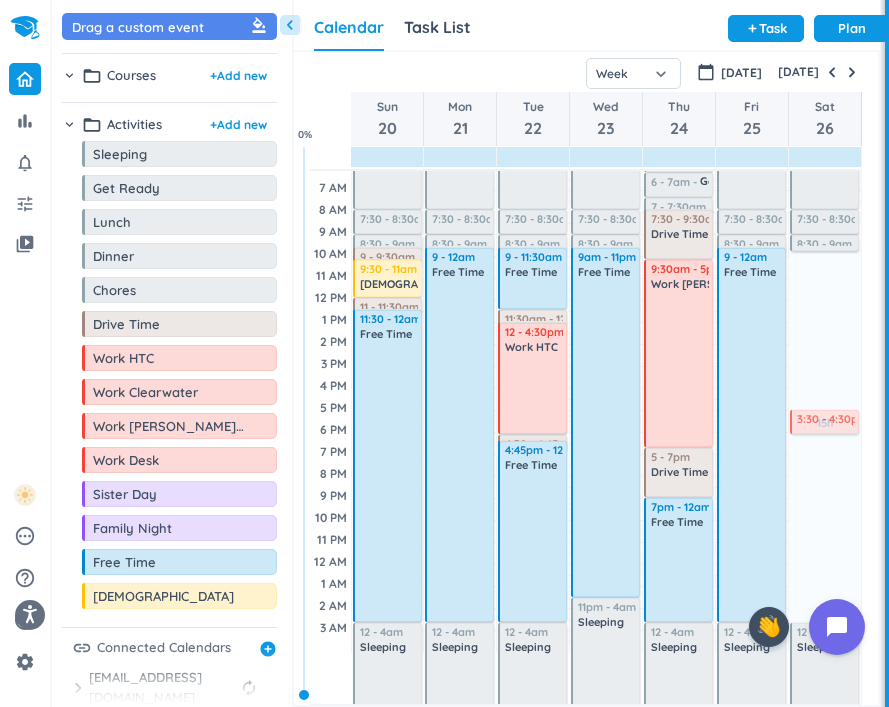 drag, startPoint x: 104, startPoint y: 361, endPoint x: 831, endPoint y: 410, distance: 728.6494 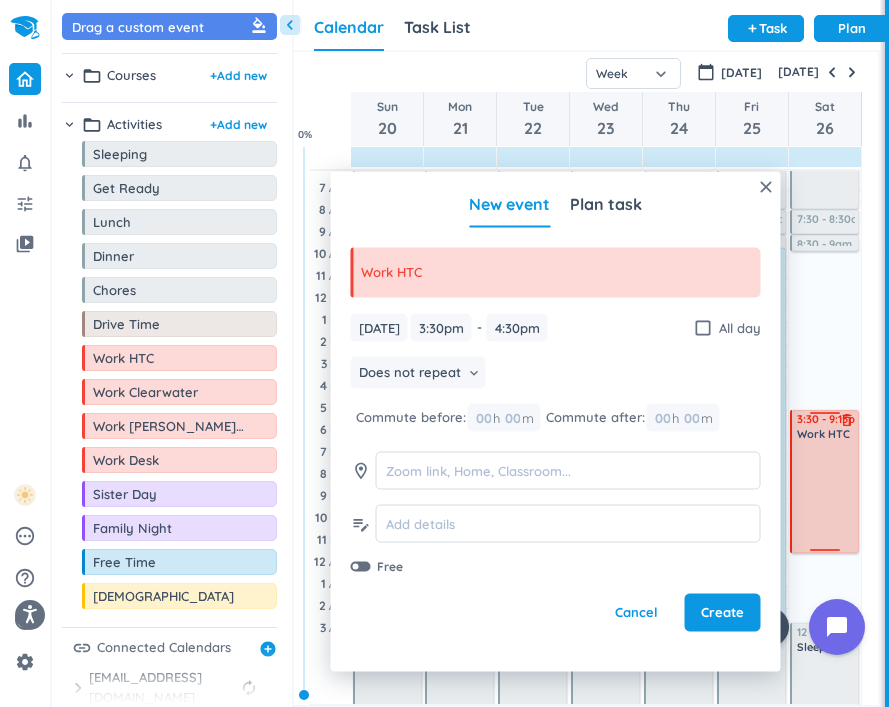drag, startPoint x: 826, startPoint y: 431, endPoint x: 837, endPoint y: 551, distance: 120.50311 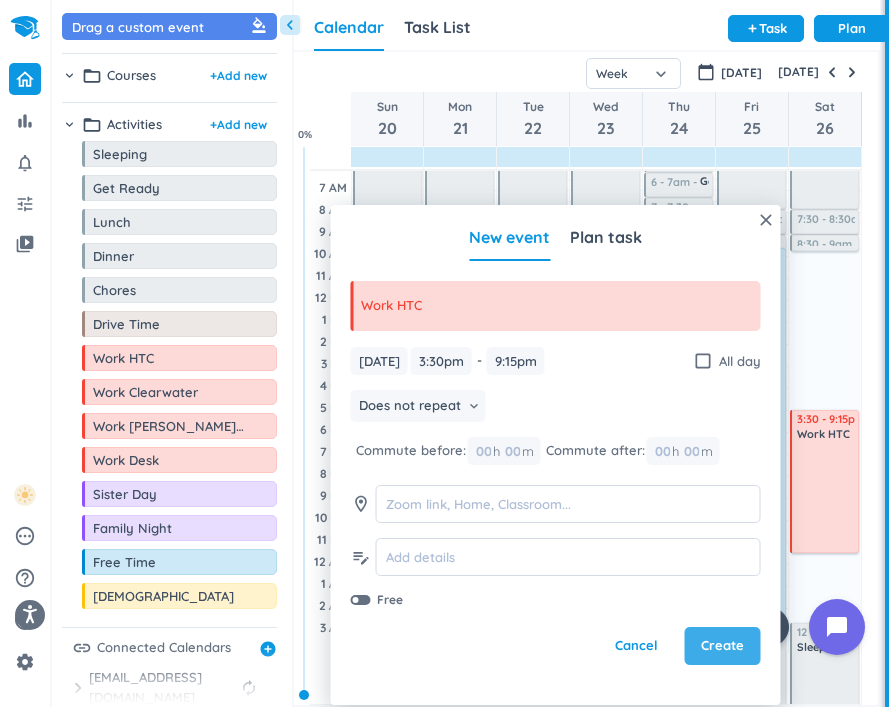 click on "Create" at bounding box center [723, 646] 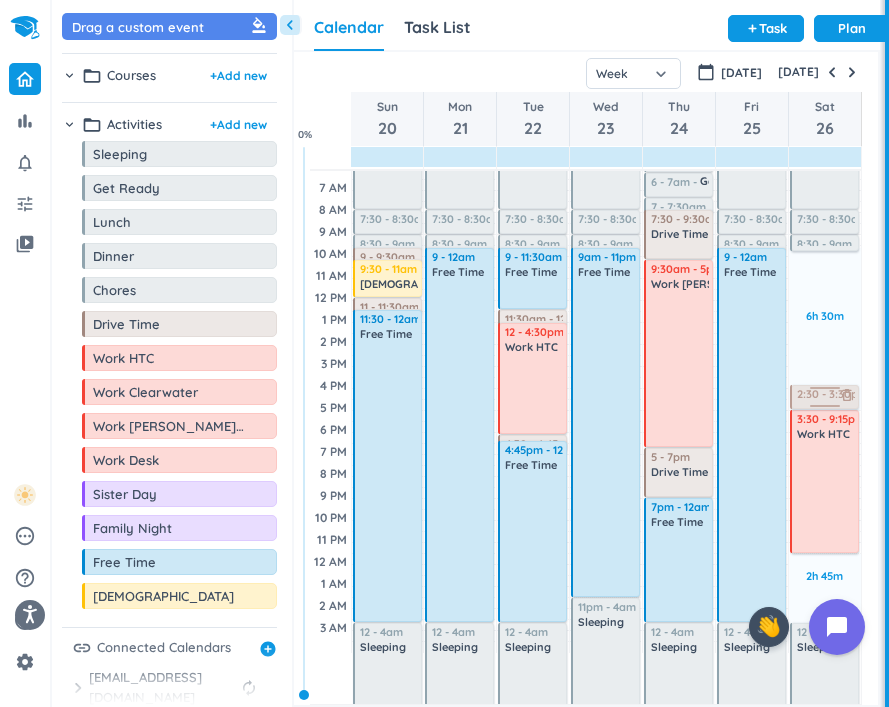 drag, startPoint x: 157, startPoint y: 330, endPoint x: 842, endPoint y: 386, distance: 687.2852 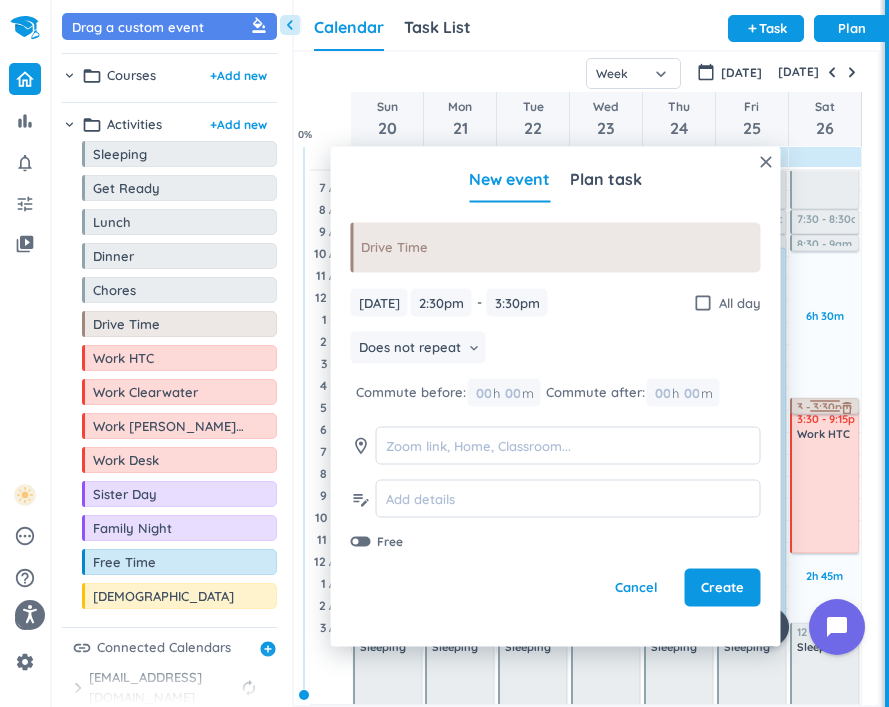 drag, startPoint x: 828, startPoint y: 387, endPoint x: 830, endPoint y: 400, distance: 13.152946 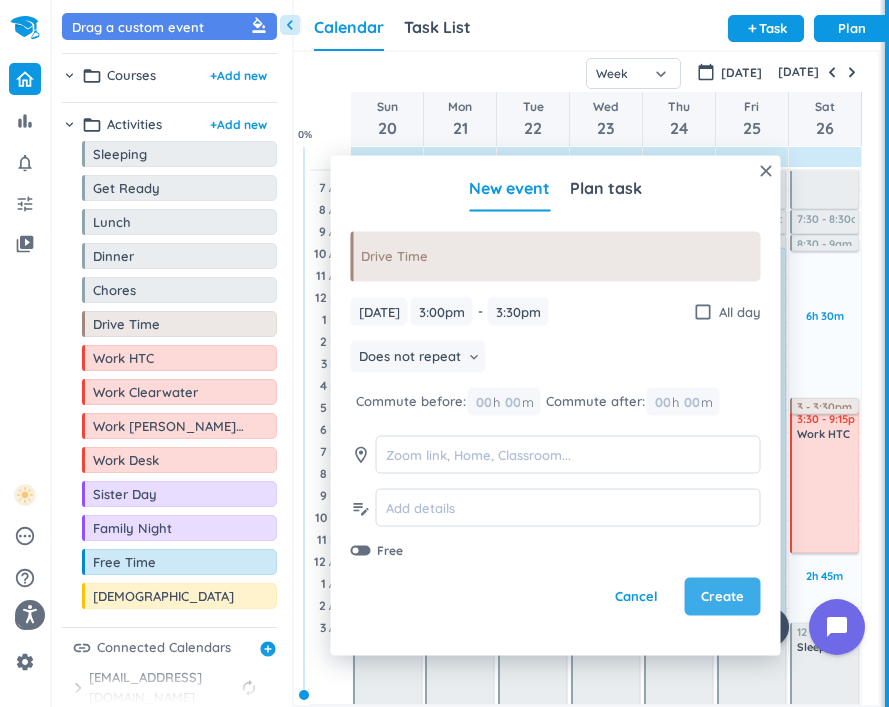 click on "Create" at bounding box center [722, 597] 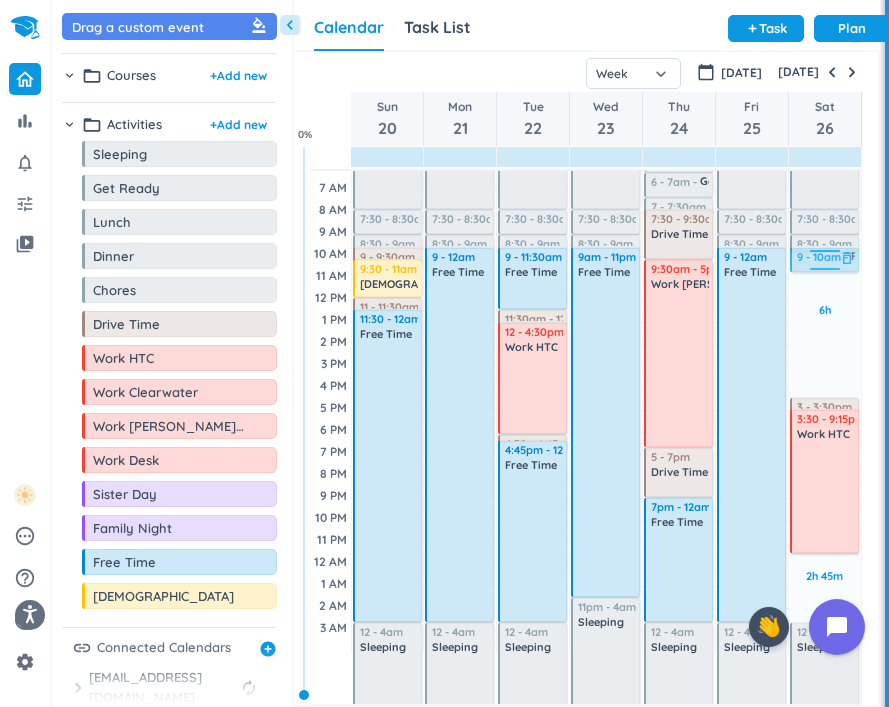 scroll, scrollTop: 51, scrollLeft: 0, axis: vertical 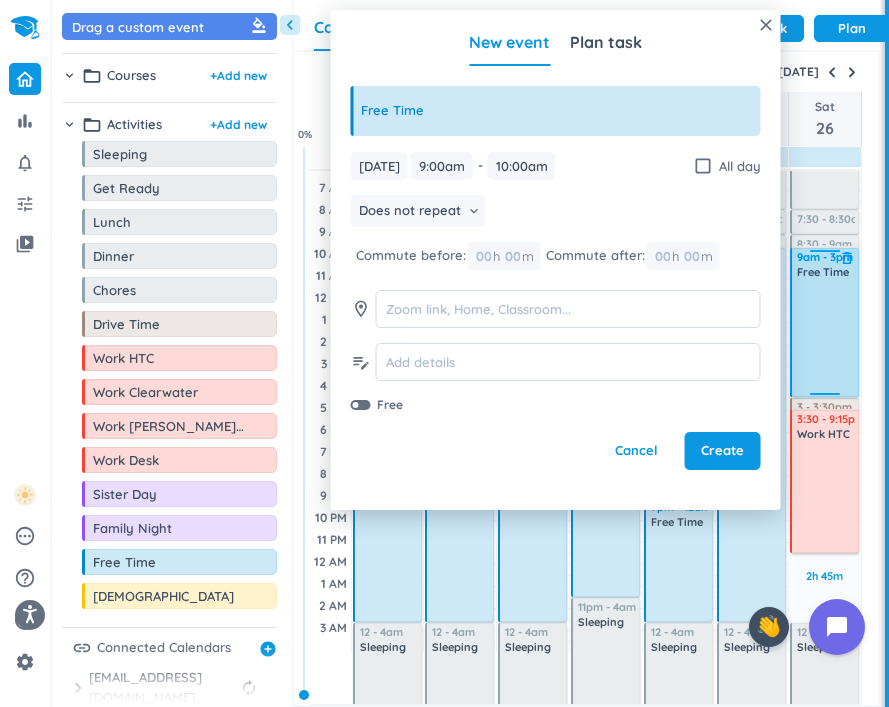 drag, startPoint x: 824, startPoint y: 271, endPoint x: 847, endPoint y: 396, distance: 127.09839 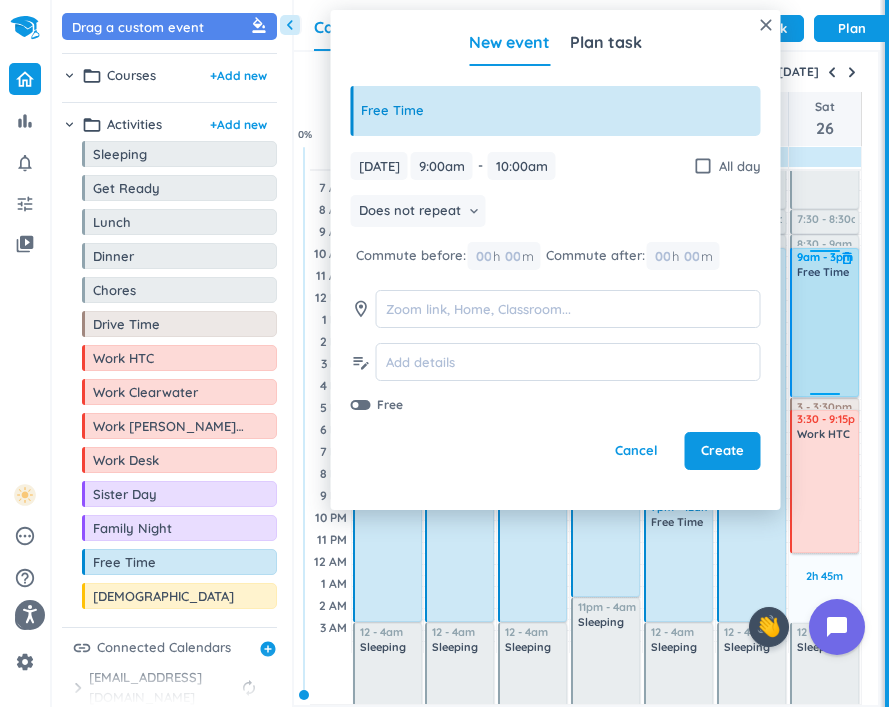 click on "6h  Past due Plan 2h 45m Past due Plan Adjust Awake Time 4:05 - 7:30am Sleeping delete_outline 7:30 - 8:30am Get Ready delete_outline 8:30 - 9am Chores delete_outline 9 - 10am Free Time delete_outline 3 - 3:30pm Drive Time delete_outline 3:30 - 9:15pm Work HTC delete_outline 12 - 4am Sleeping delete_outline 9am - 3pm Free Time delete_outline" at bounding box center (825, 386) 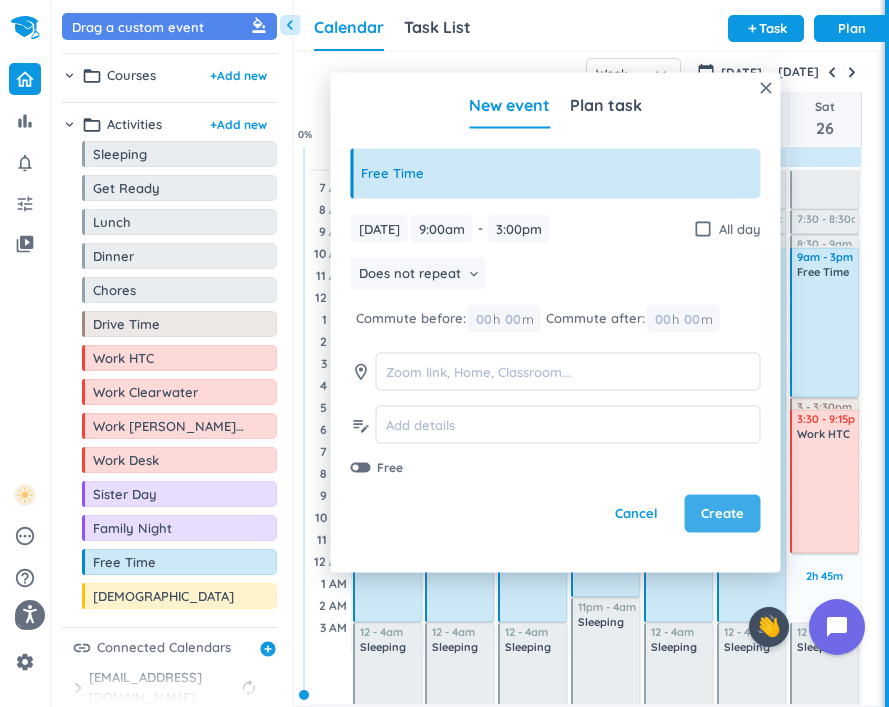 click on "Create" at bounding box center [722, 514] 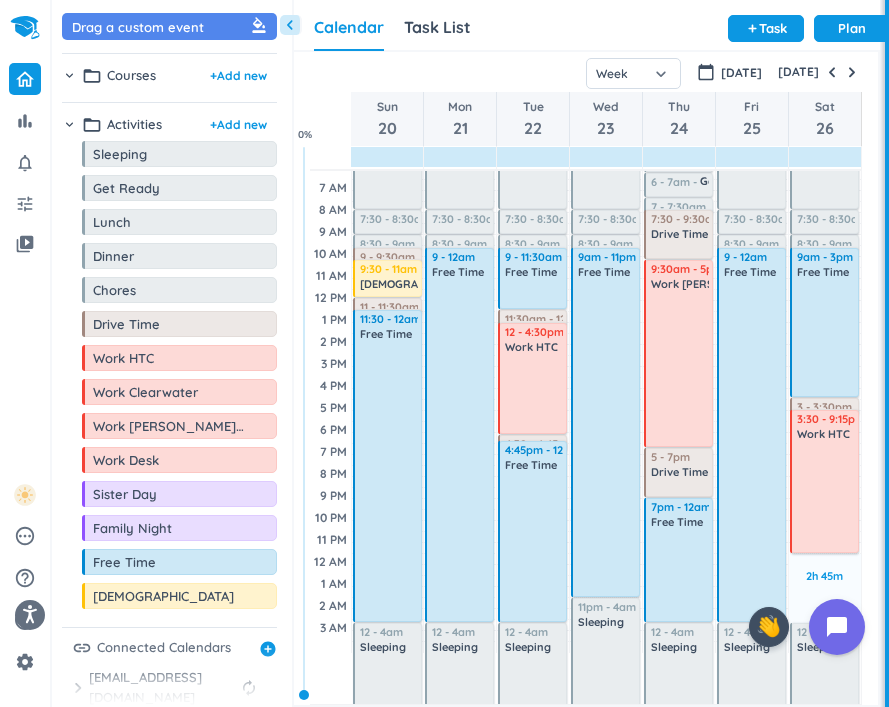 scroll, scrollTop: 69, scrollLeft: 0, axis: vertical 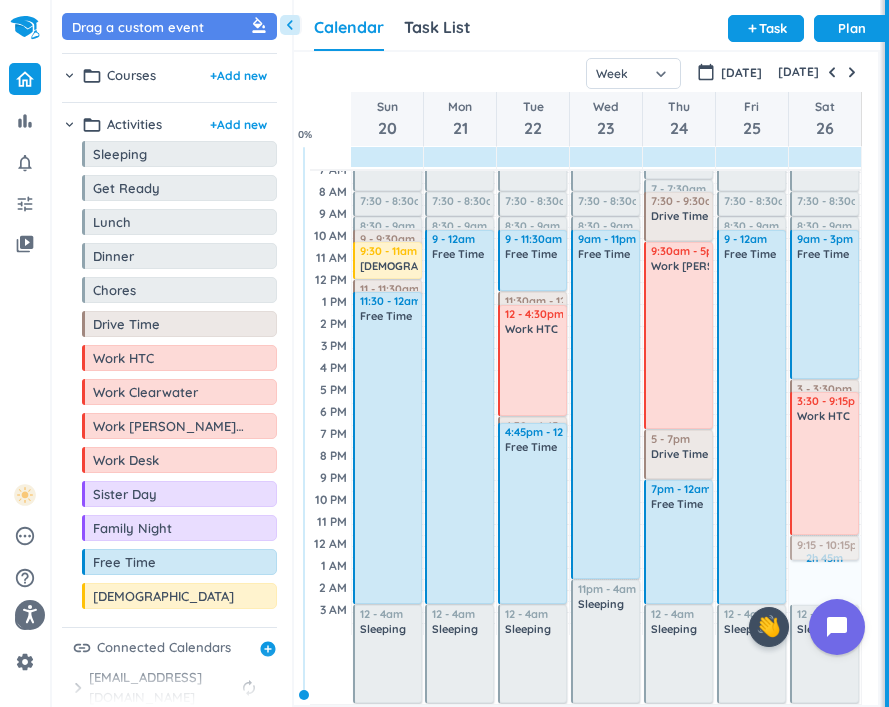 drag, startPoint x: 106, startPoint y: 326, endPoint x: 831, endPoint y: 537, distance: 755.08014 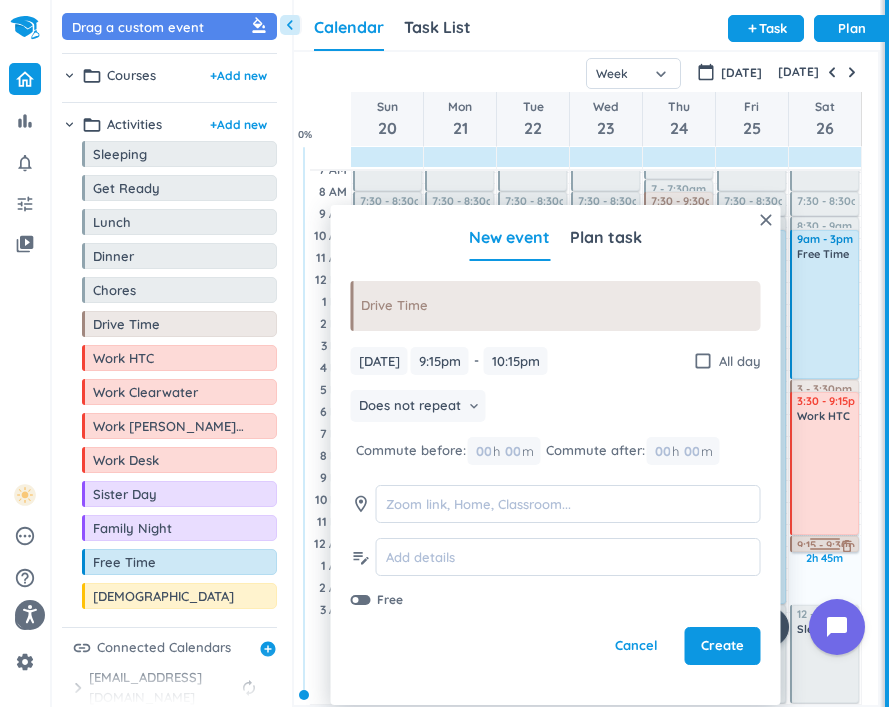 drag, startPoint x: 828, startPoint y: 556, endPoint x: 808, endPoint y: 537, distance: 27.58623 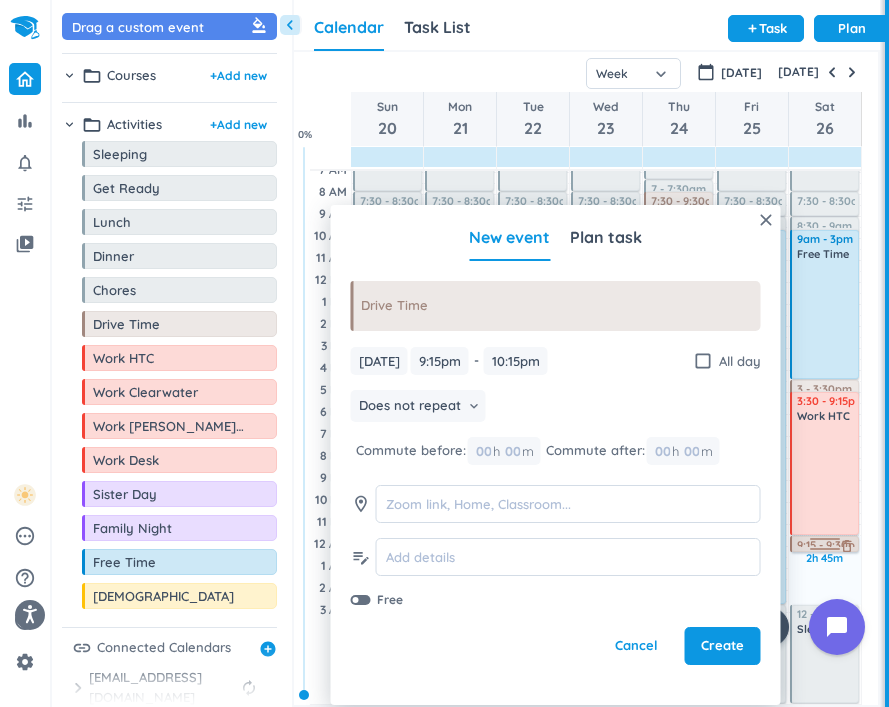 click on "2h 45m Past due Plan Adjust Awake Time 4:05 - 7:30am Sleeping delete_outline 7:30 - 8:30am Get Ready delete_outline 8:30 - 9am Chores delete_outline 9am - 3pm Free Time delete_outline 3 - 3:30pm Drive Time delete_outline 3:30 - 9:15pm Work HTC delete_outline 9:15 - 10:15pm Drive Time delete_outline 12 - 4am Sleeping delete_outline 9:15 - 9:30pm Drive Time delete_outline" at bounding box center (825, 368) 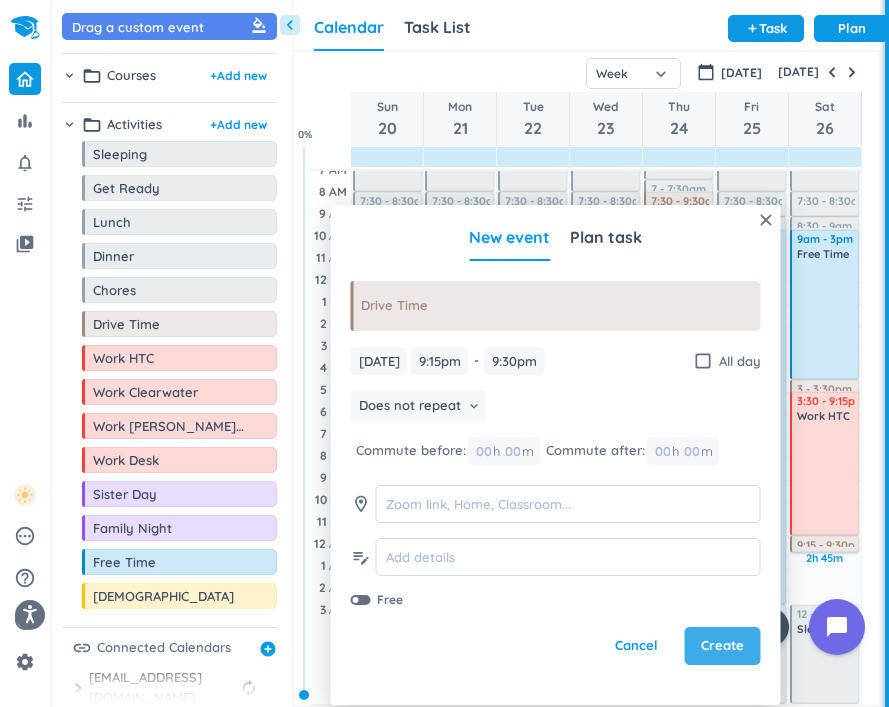 click on "Create" at bounding box center [723, 646] 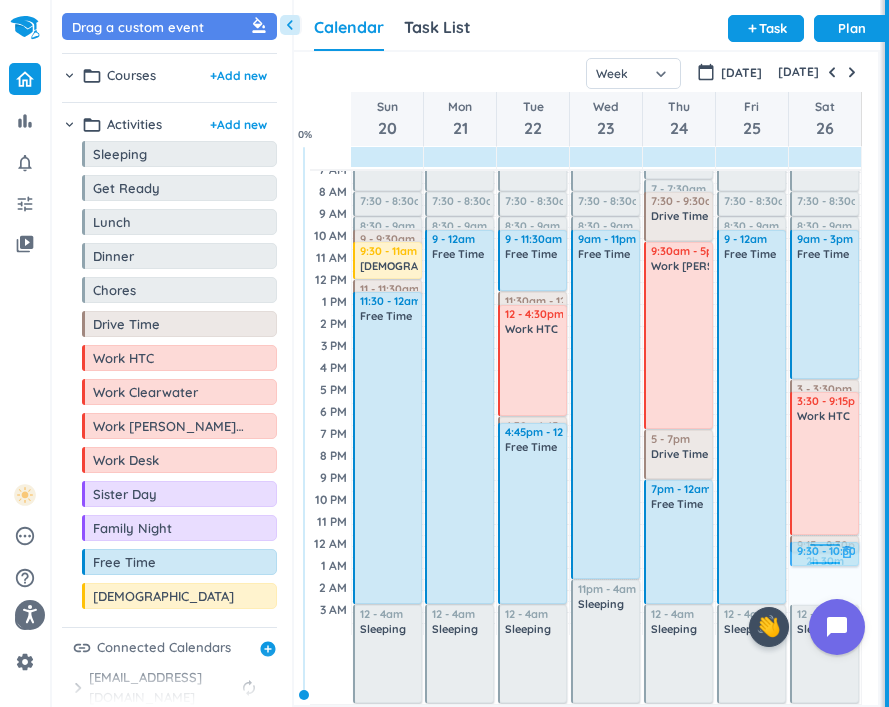 drag, startPoint x: 107, startPoint y: 566, endPoint x: 839, endPoint y: 543, distance: 732.36127 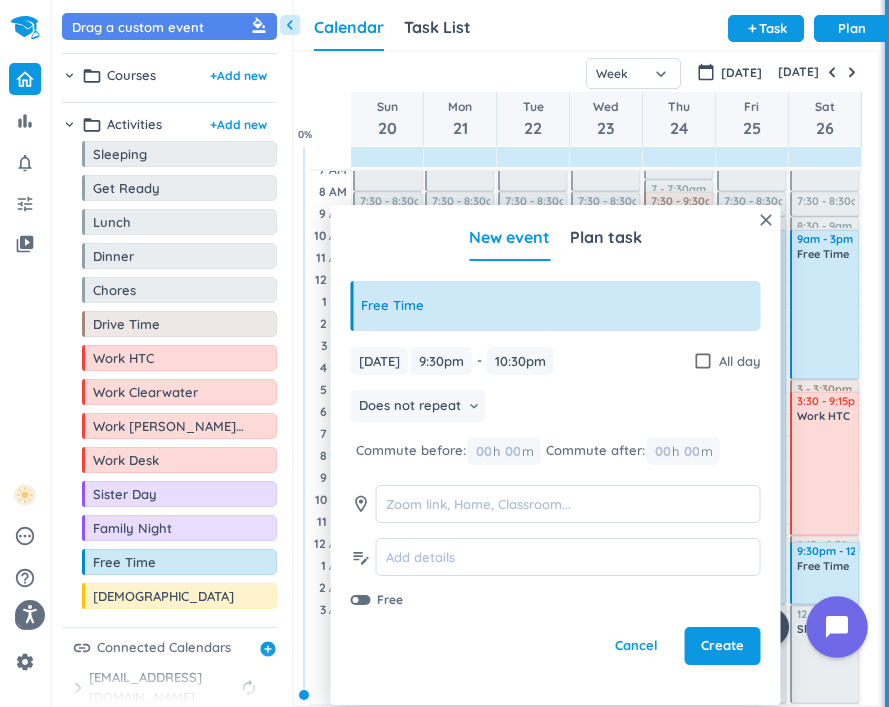 drag, startPoint x: 820, startPoint y: 563, endPoint x: 826, endPoint y: 602, distance: 39.45884 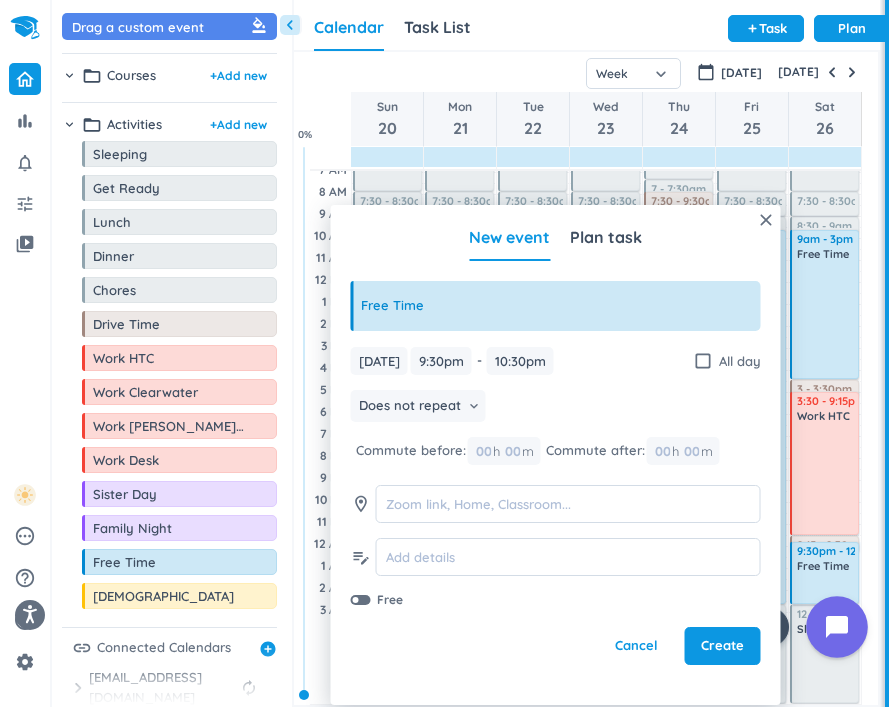 click on "Accessibility Screen-Reader Guide, Feedback, and Issue Reporting | New window bar_chart notifications_none tune video_library pending help_outline settings 7 / 9 check_circle_outline check_circle_outline check_circle_outline check_circle_outline check_circle_outline check_circle_outline check_circle_outline 🤘 ✨ ⚔️ 🎓 ⏳ close 👋 chevron_left Drag a custom event format_color_fill chevron_right folder_open Courses   +  Add new chevron_right folder_open Activities   +  Add new drag_indicator Sleeping more_horiz drag_indicator Get Ready more_horiz drag_indicator Lunch more_horiz drag_indicator Dinner more_horiz drag_indicator Chores more_horiz drag_indicator Drive Time more_horiz drag_indicator Work HTC more_horiz drag_indicator Work Clearwater more_horiz drag_indicator Work [PERSON_NAME] and [PERSON_NAME] more_horiz drag_indicator Work Desk more_horiz drag_indicator Sister Day more_horiz drag_indicator Family Night more_horiz drag_indicator Free Time more_horiz drag_indicator Church more_horiz link add_circle add" at bounding box center [444, 353] 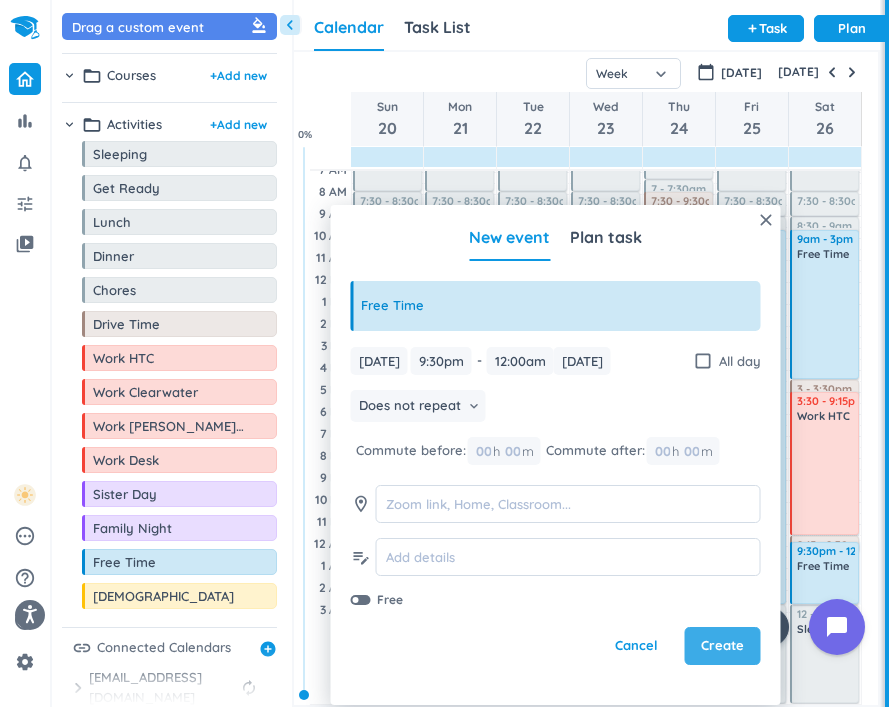 click on "Create" at bounding box center (722, 646) 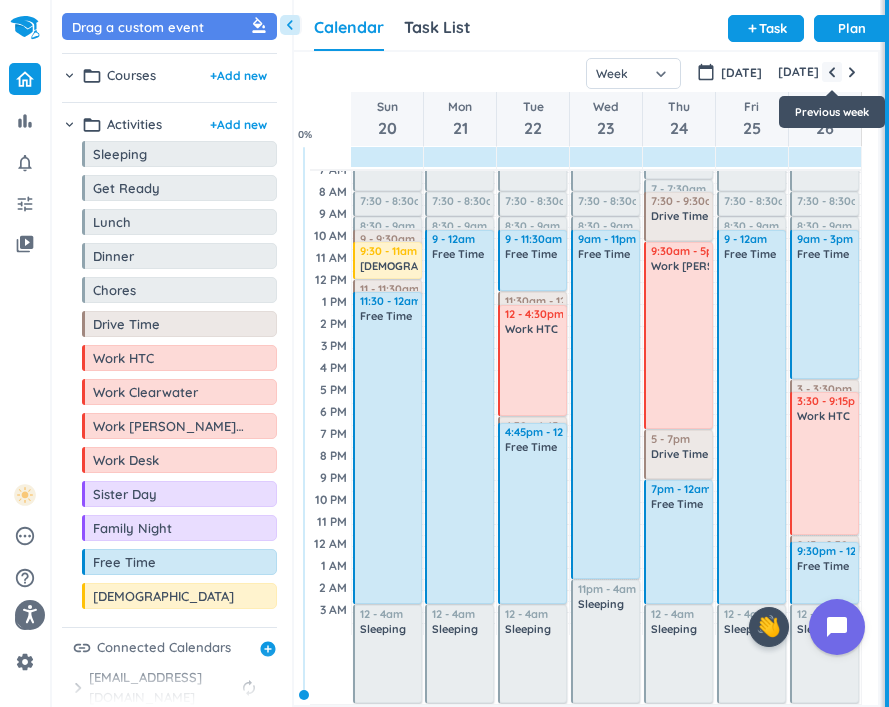 click at bounding box center [832, 72] 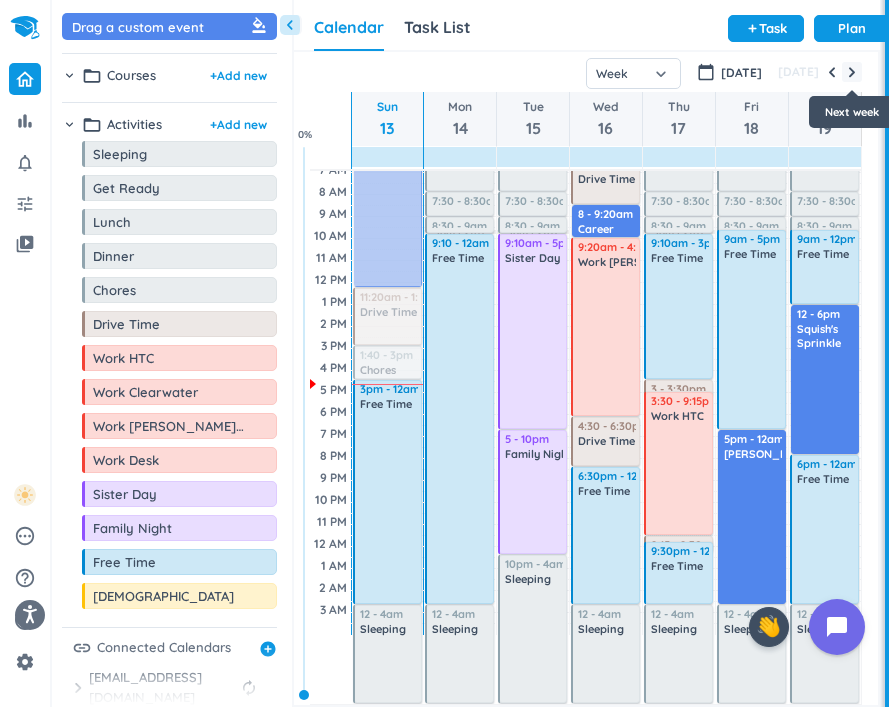 click at bounding box center (852, 72) 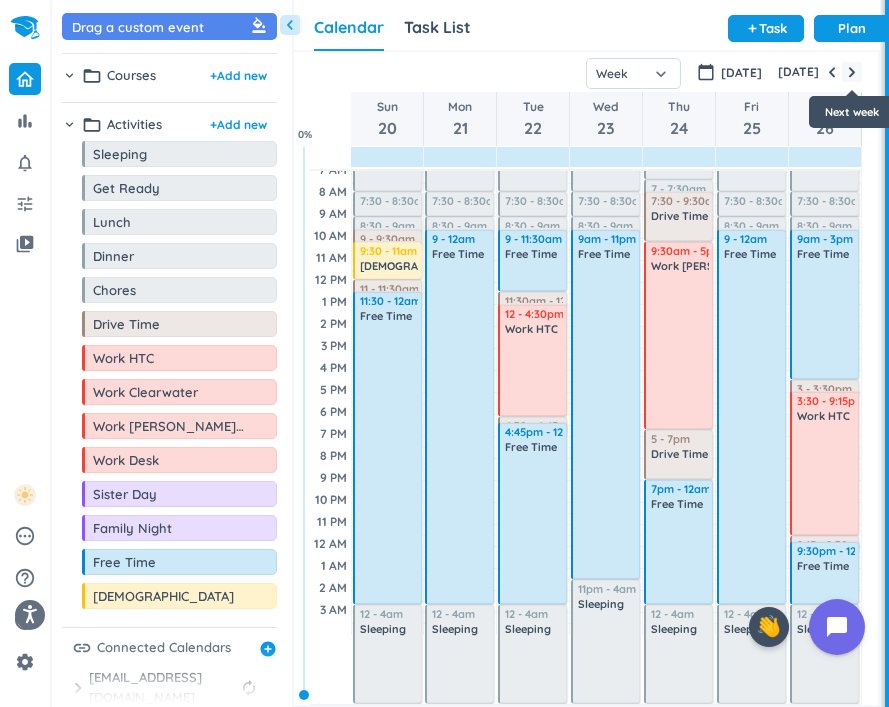 click at bounding box center (852, 72) 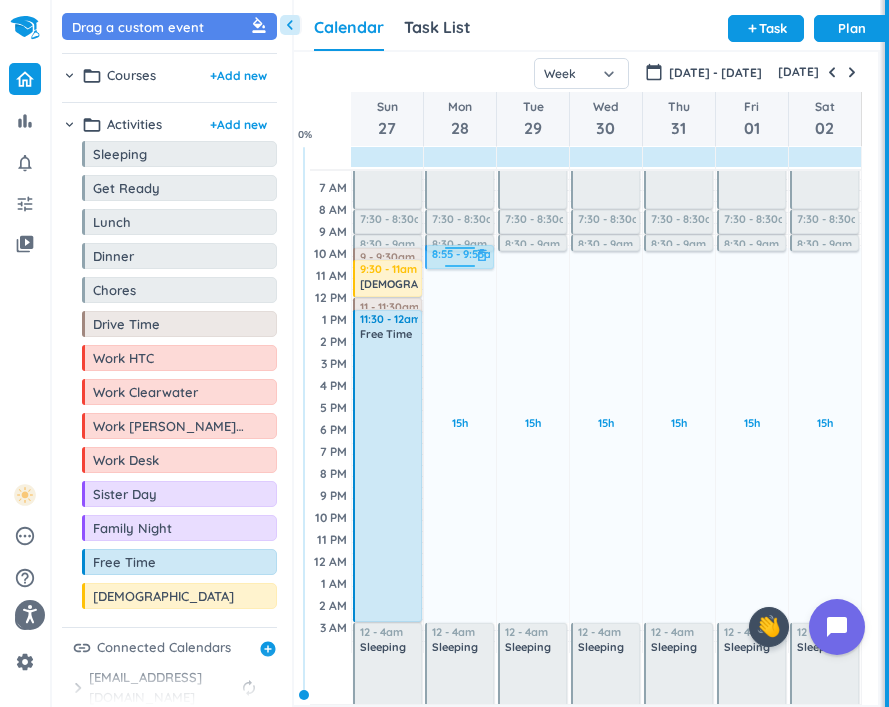 scroll, scrollTop: 50, scrollLeft: 0, axis: vertical 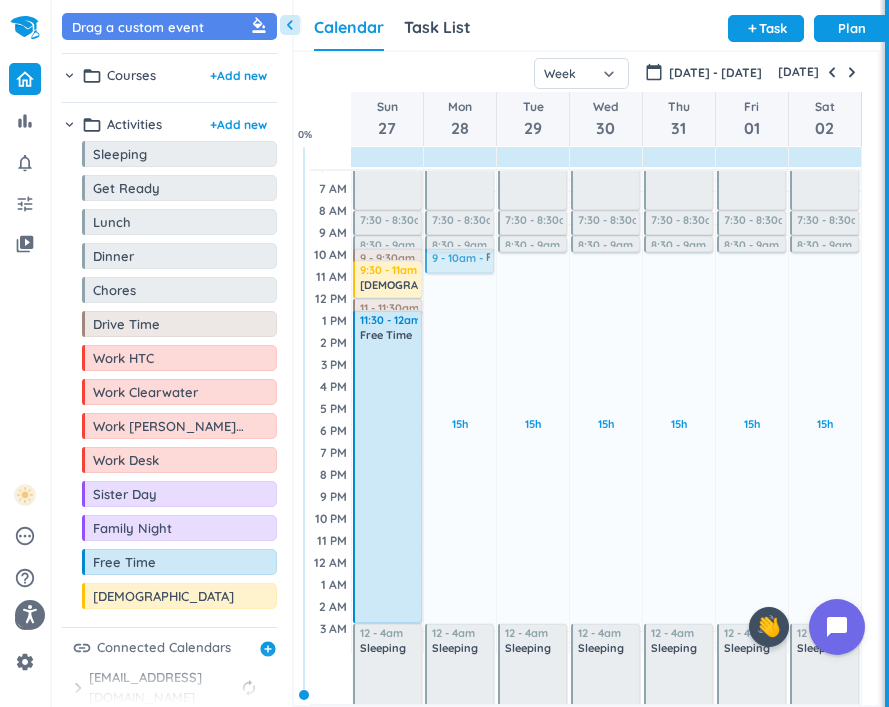 drag, startPoint x: 107, startPoint y: 573, endPoint x: 468, endPoint y: 250, distance: 484.40686 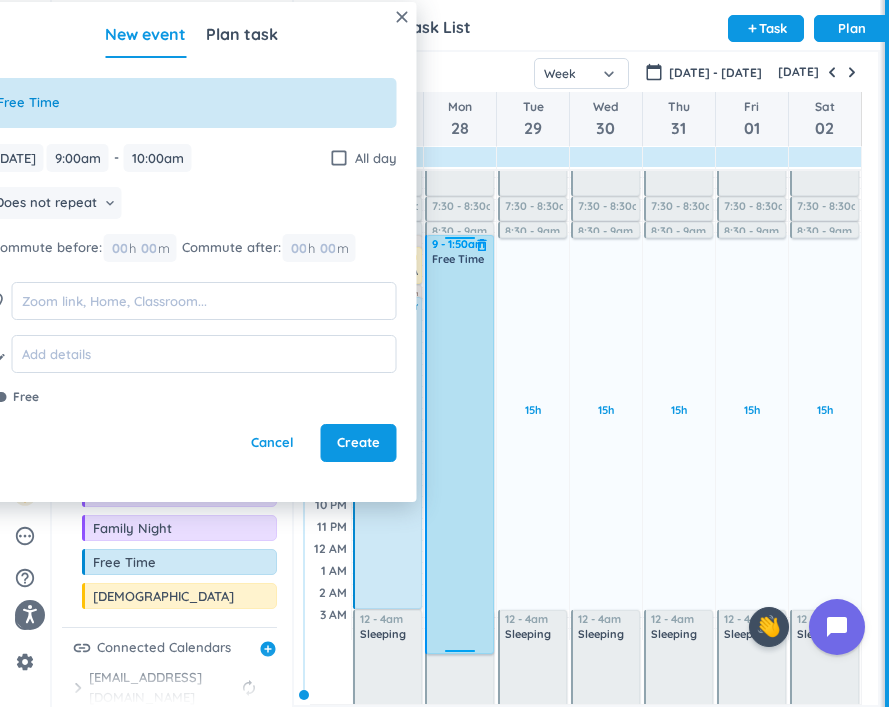 scroll, scrollTop: 69, scrollLeft: 0, axis: vertical 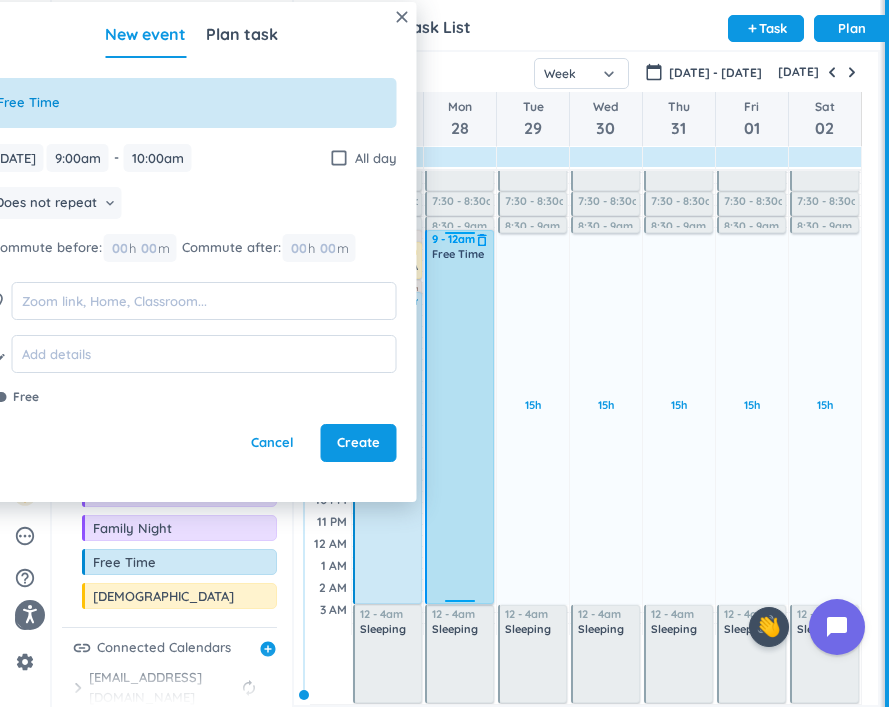 drag, startPoint x: 461, startPoint y: 271, endPoint x: 461, endPoint y: 603, distance: 332 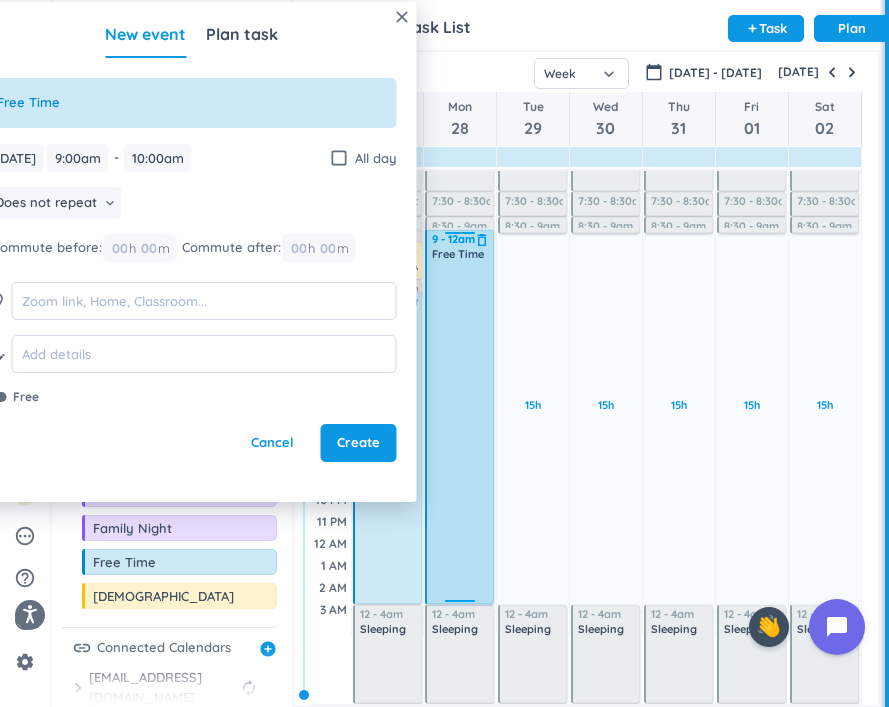 click on "15h  Past due Plan Adjust Awake Time 4:05 - 7:30am Sleeping delete_outline 7:30 - 8:30am Get Ready delete_outline 8:30 - 9am Chores delete_outline 9 - 10am Free Time delete_outline 12 - 4am Sleeping delete_outline 9 - 12am Free Time delete_outline" at bounding box center (460, 368) 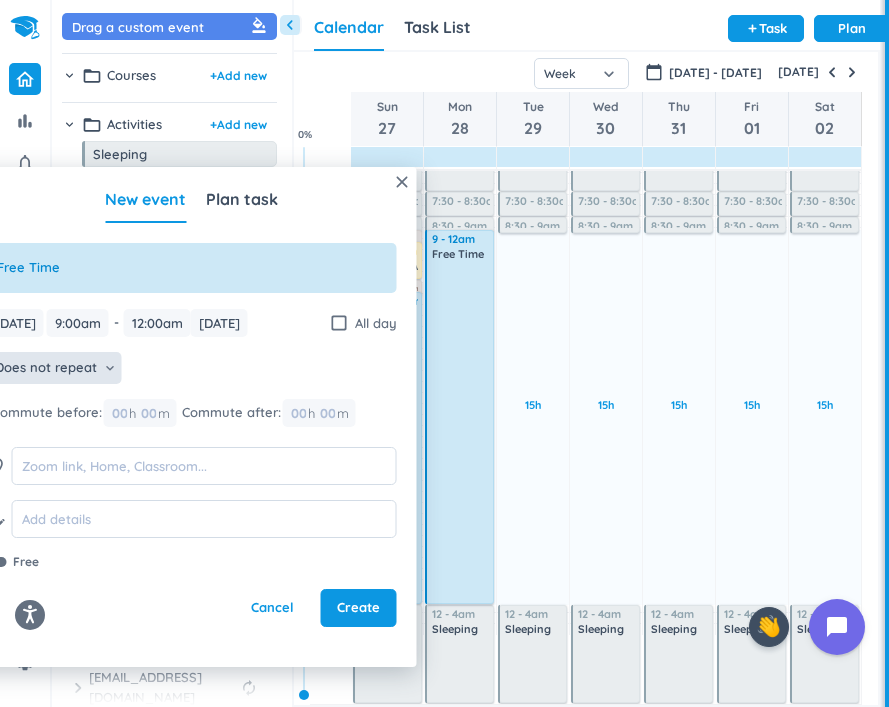 click on "Does not repeat" at bounding box center (46, 368) 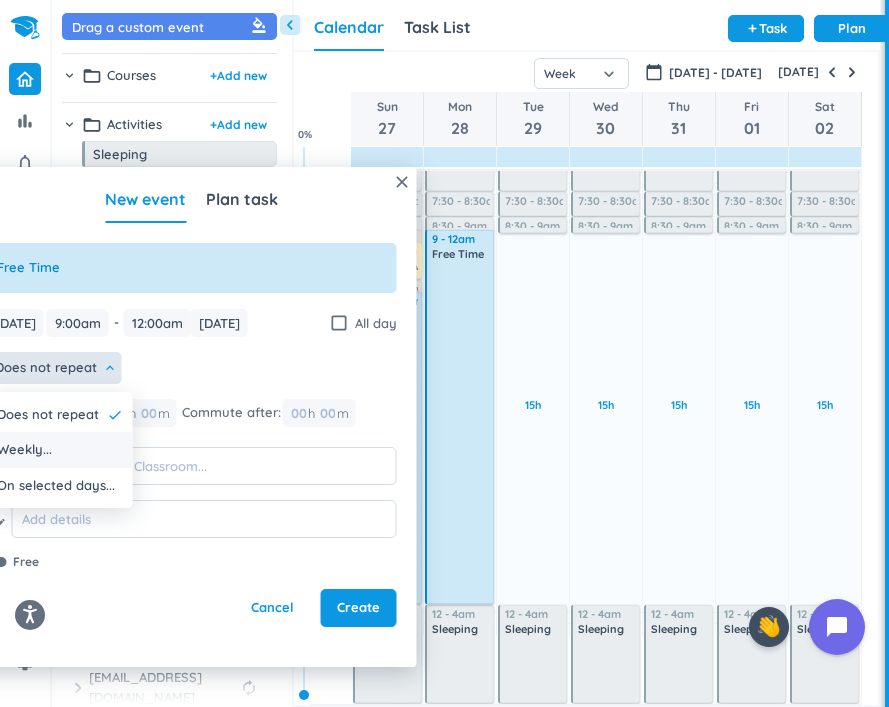 click on "Weekly..." at bounding box center (60, 450) 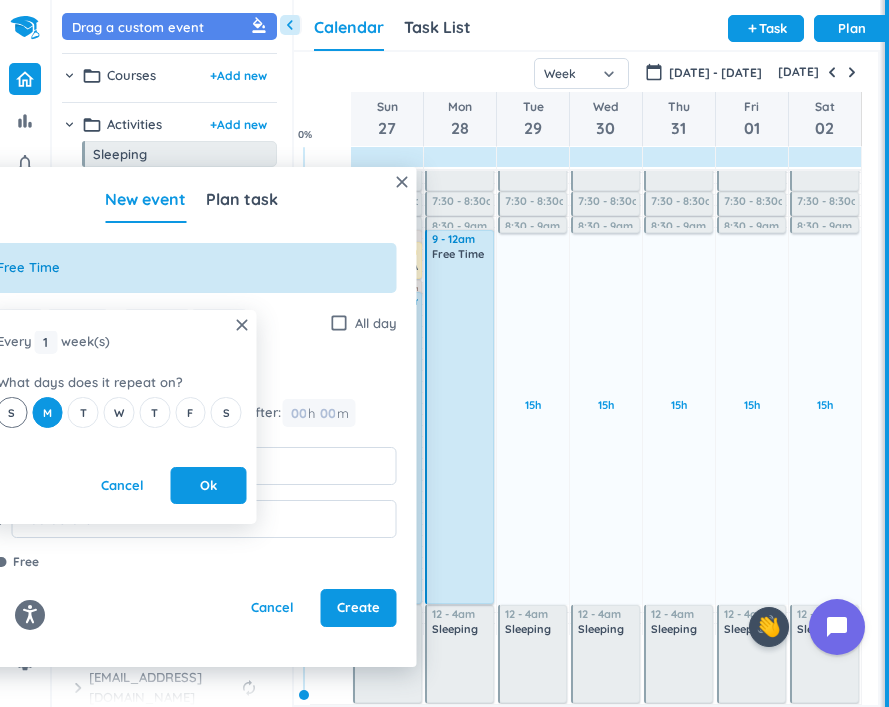 click on "S" at bounding box center (12, 412) 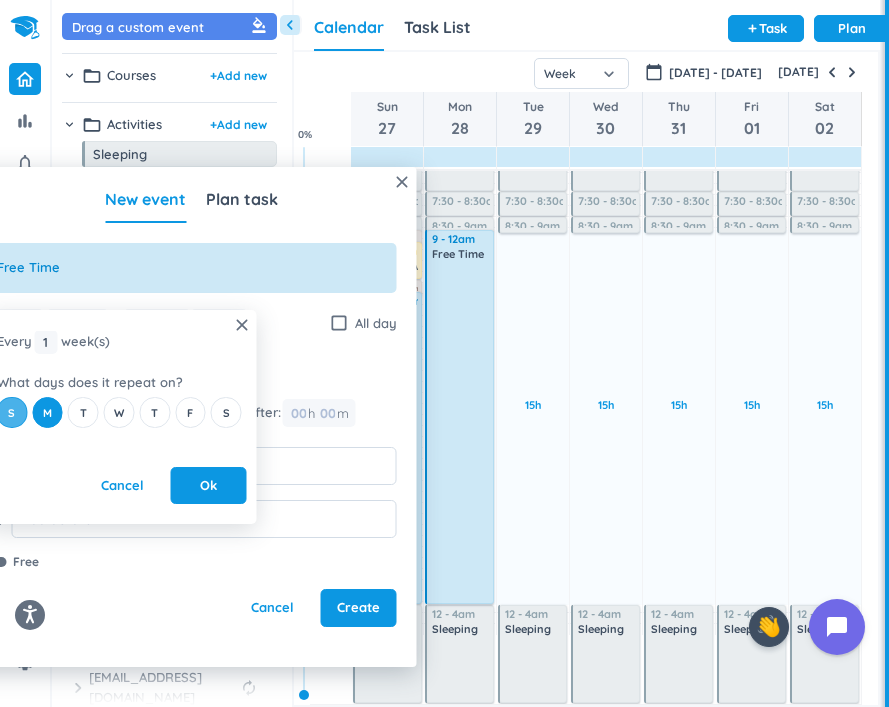 click on "S" at bounding box center [11, 413] 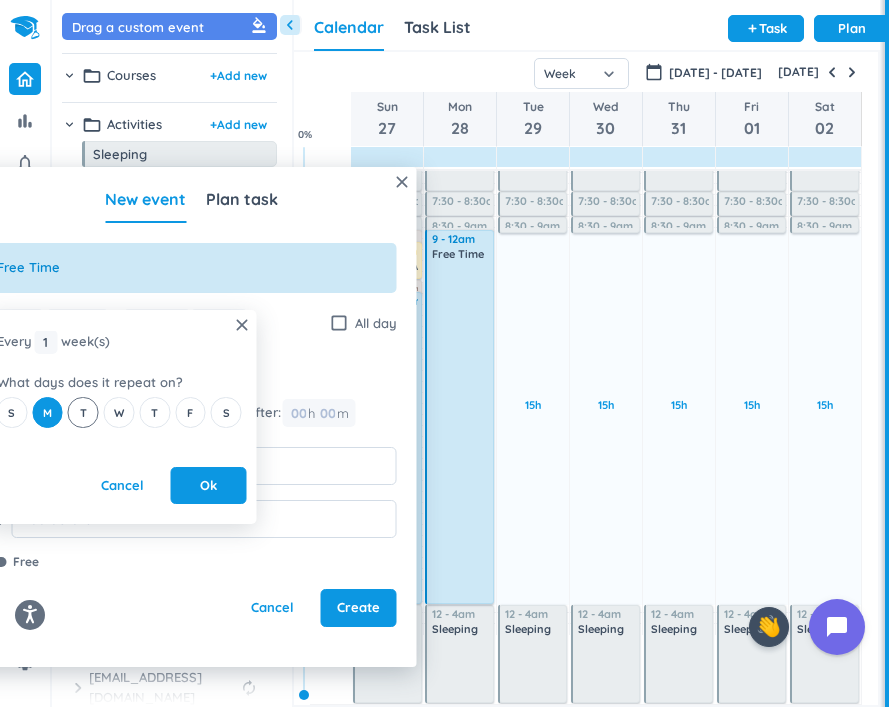 click on "T" at bounding box center (83, 412) 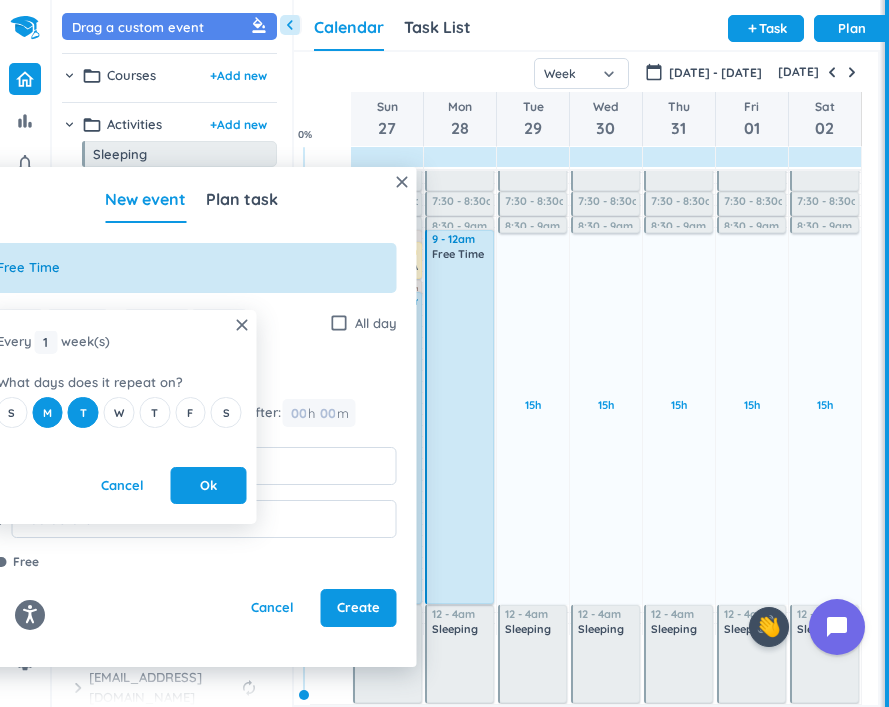 click on "S M T W T F S" at bounding box center [122, 412] 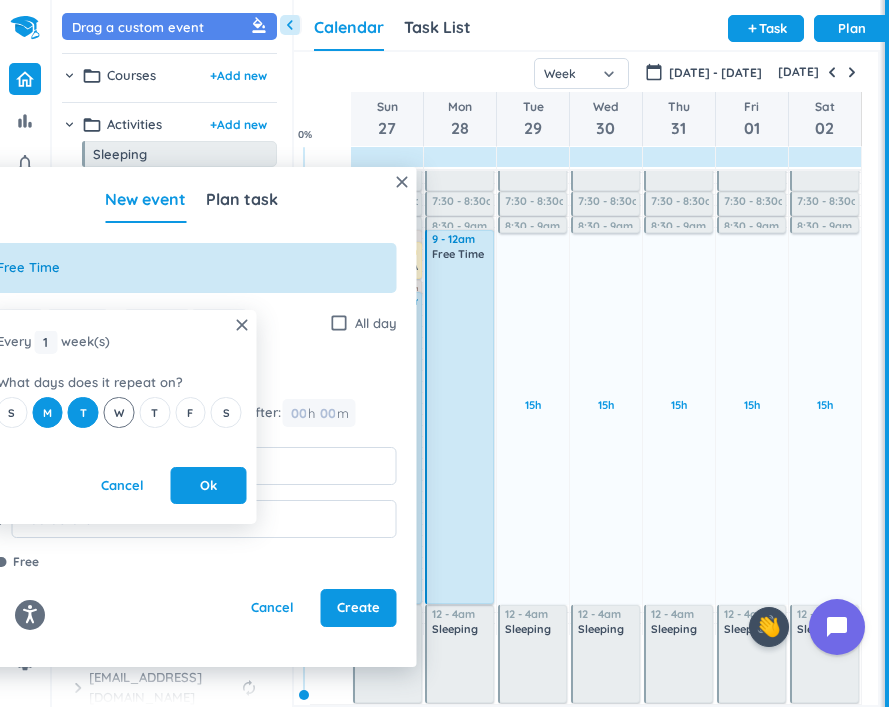 click on "W" at bounding box center [119, 413] 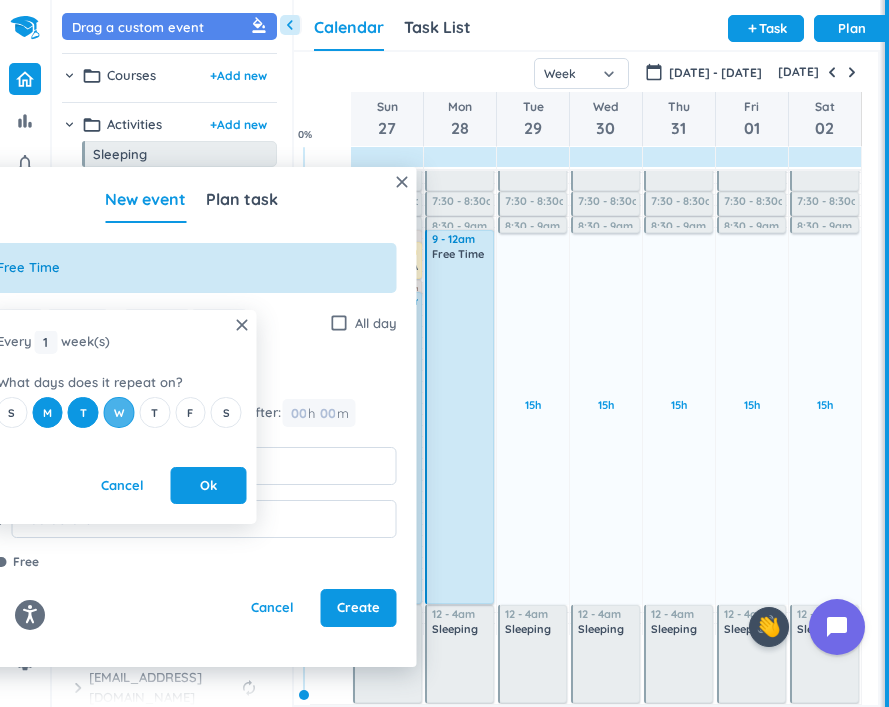 click on "W" at bounding box center [119, 412] 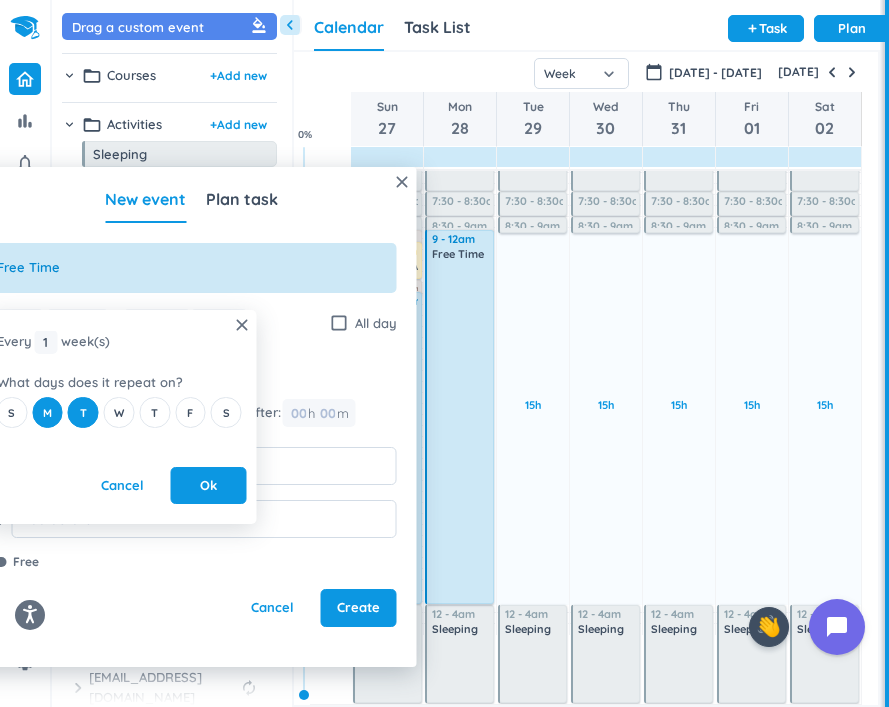 click on "S M T W T F S" at bounding box center (122, 412) 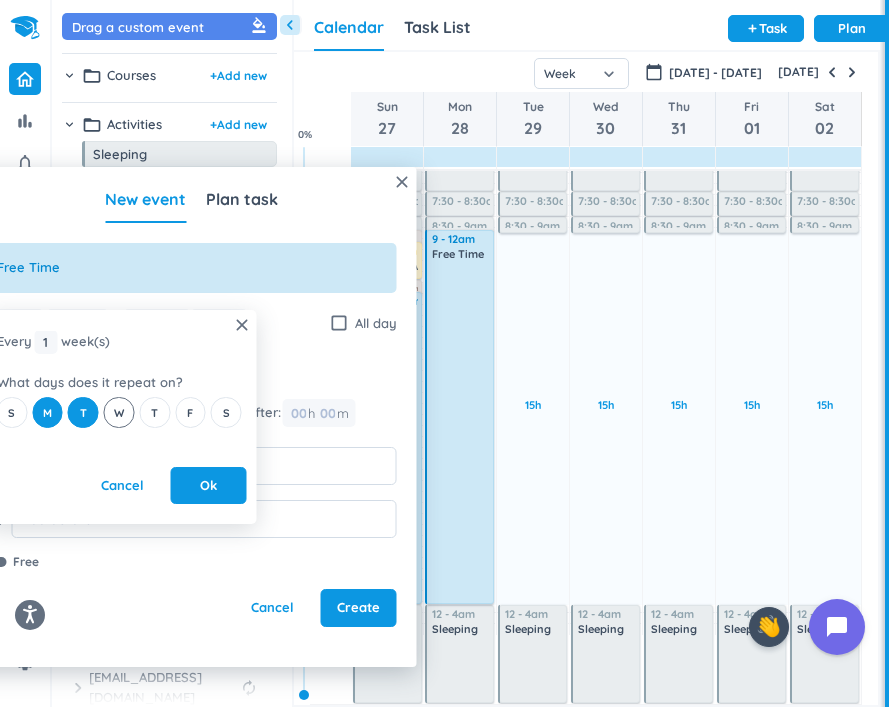 click on "W" at bounding box center (119, 412) 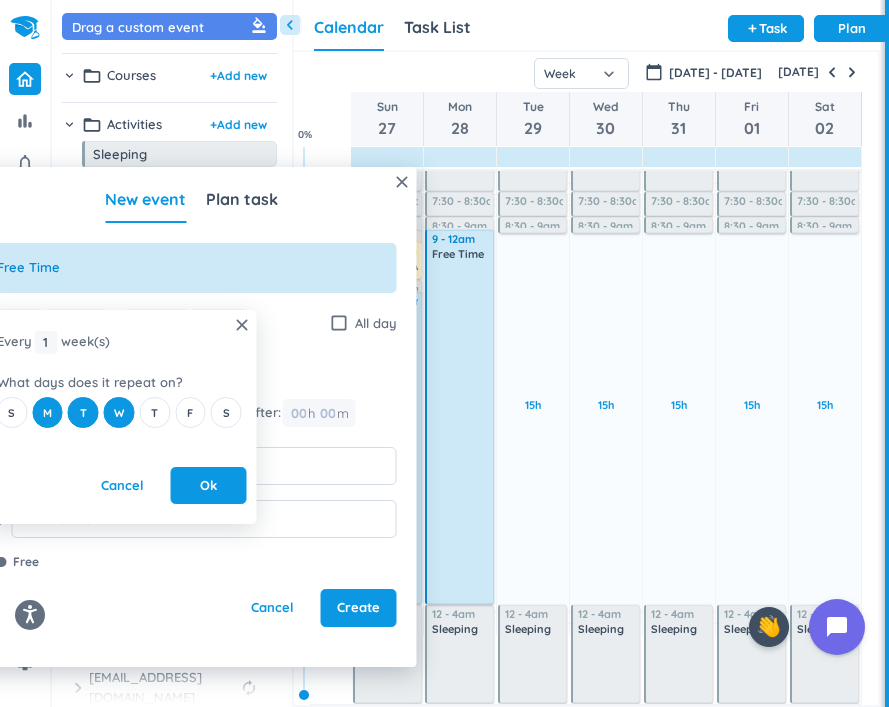 click on "S M T W T F S" at bounding box center [122, 412] 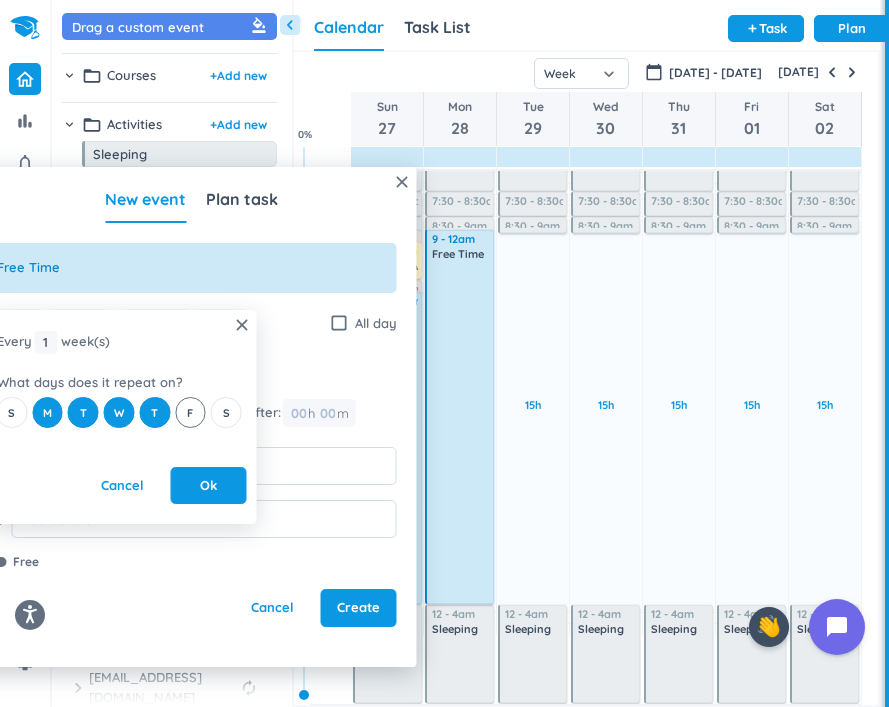 click on "F" at bounding box center (190, 412) 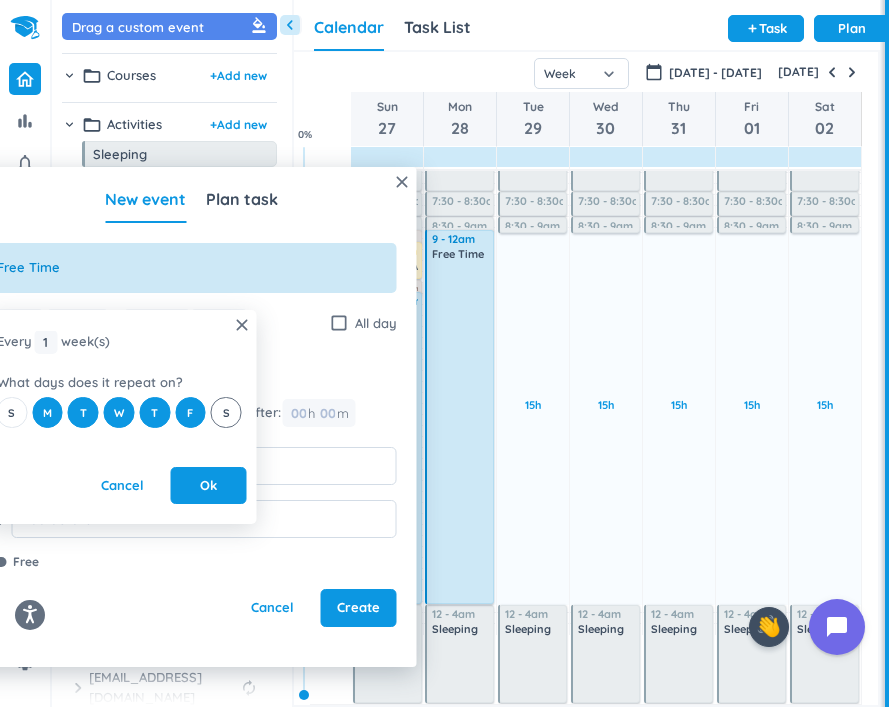 click on "S" at bounding box center [226, 412] 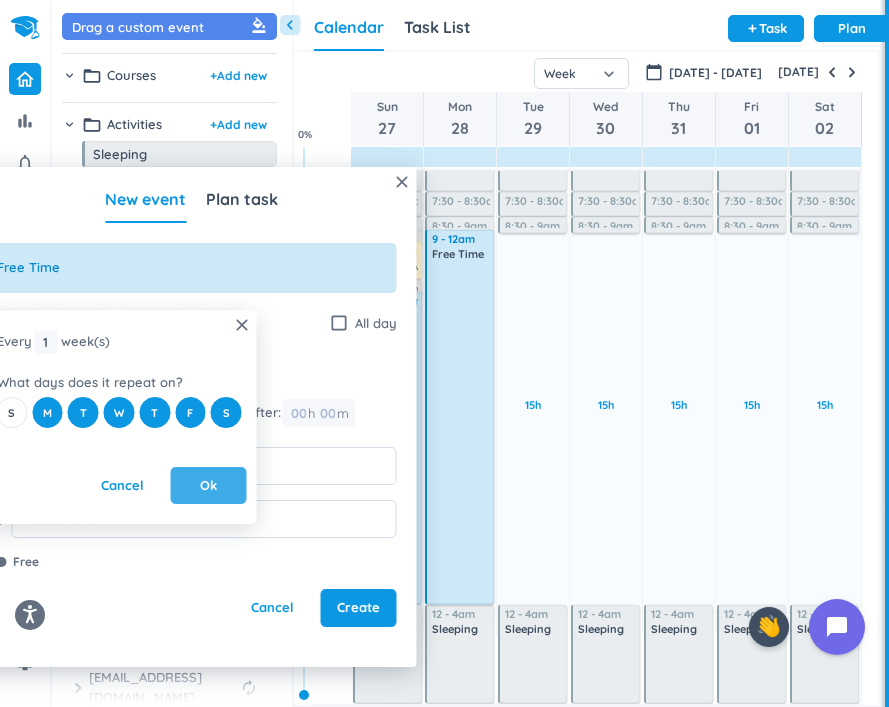 click on "Ok" at bounding box center [209, 486] 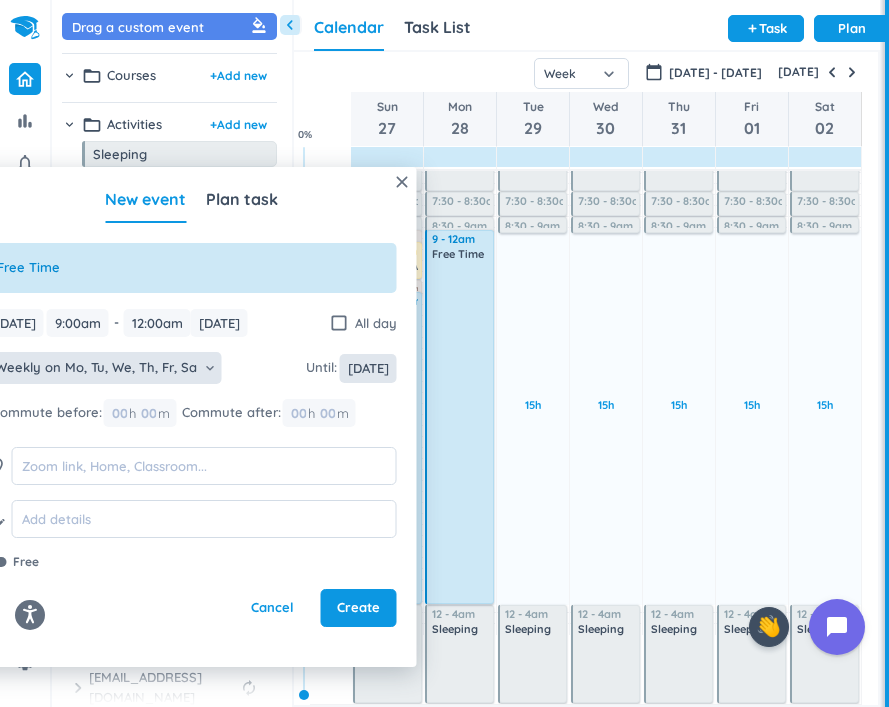 click on "[DATE]" at bounding box center (368, 368) 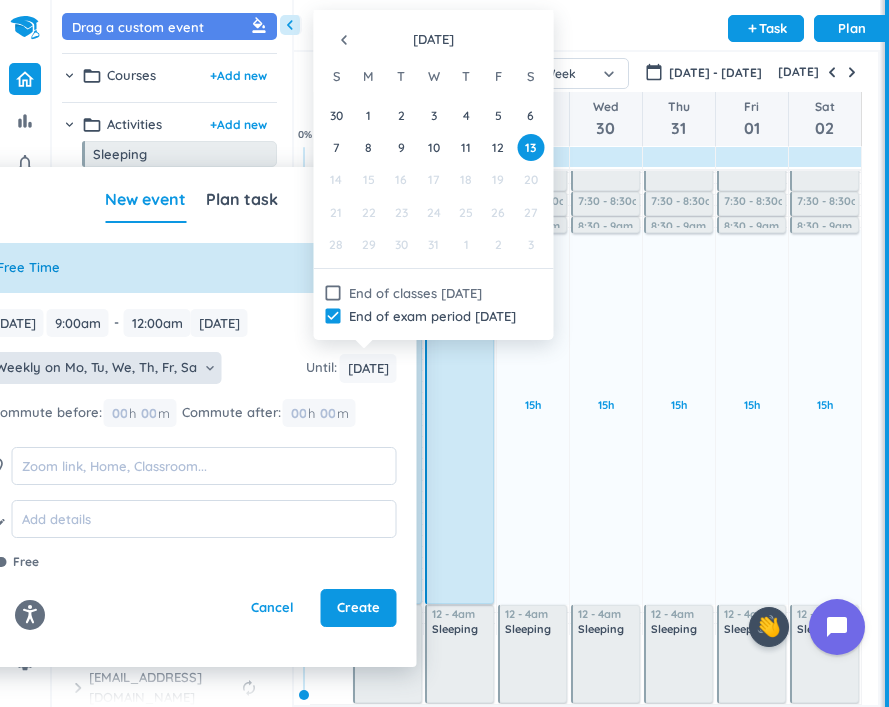 click on "navigate_before" at bounding box center (344, 40) 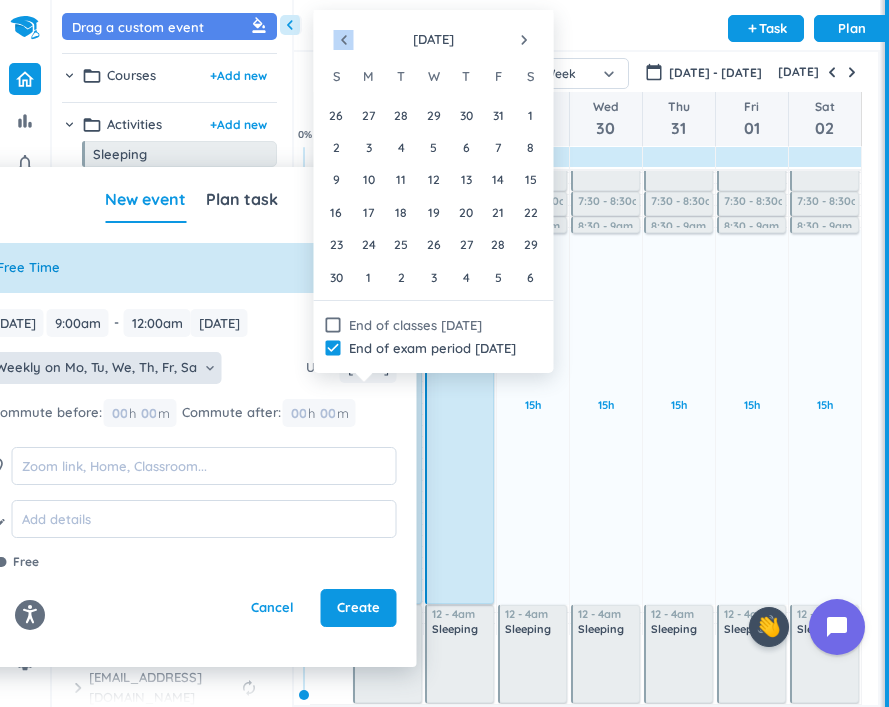 click on "navigate_before" at bounding box center (344, 40) 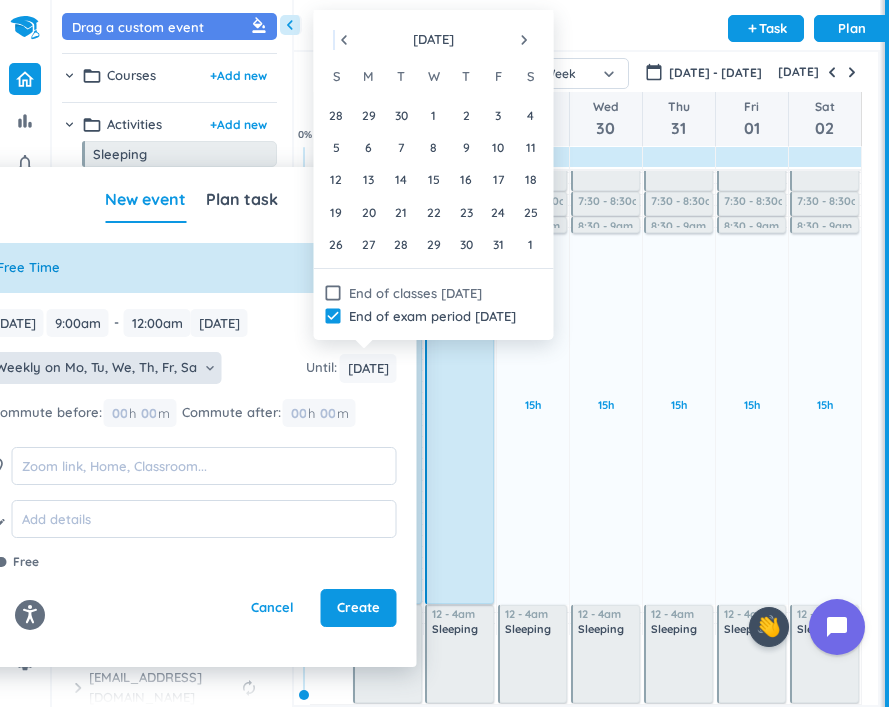 click on "navigate_before" at bounding box center [344, 40] 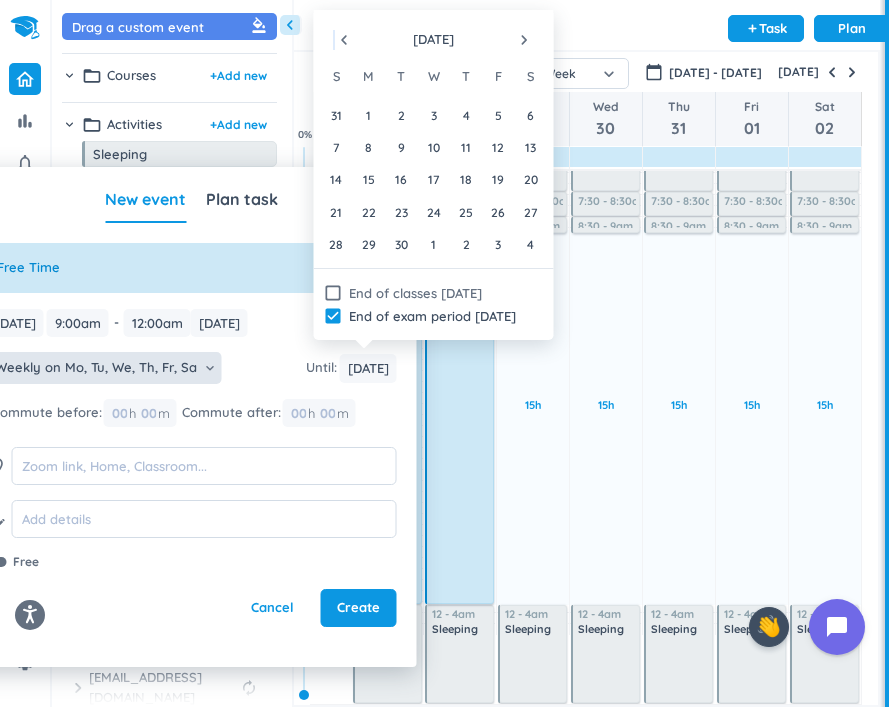 click on "navigate_before" at bounding box center [344, 40] 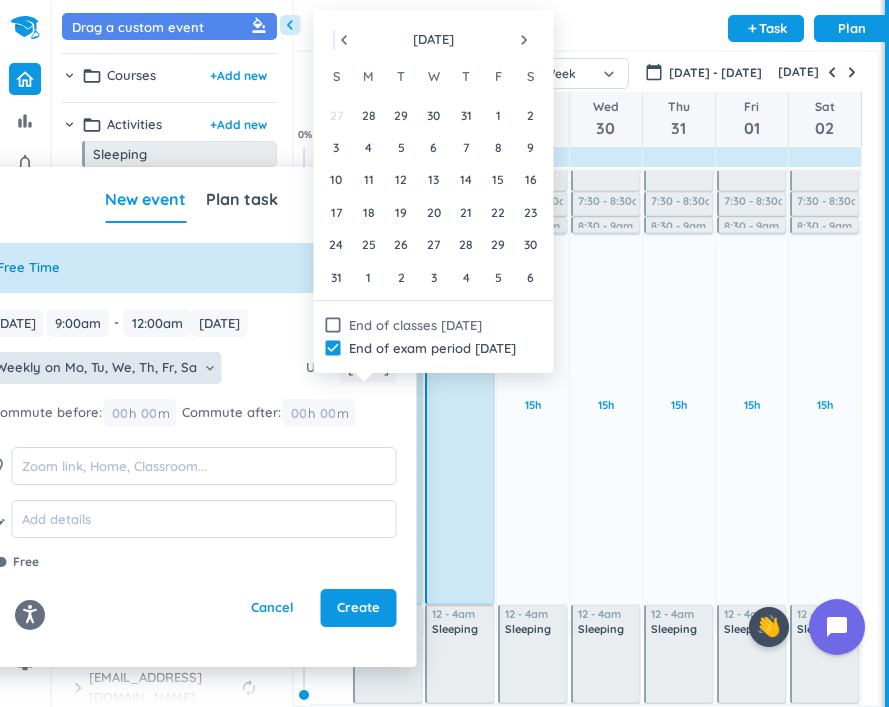 click on "navigate_before" at bounding box center (344, 40) 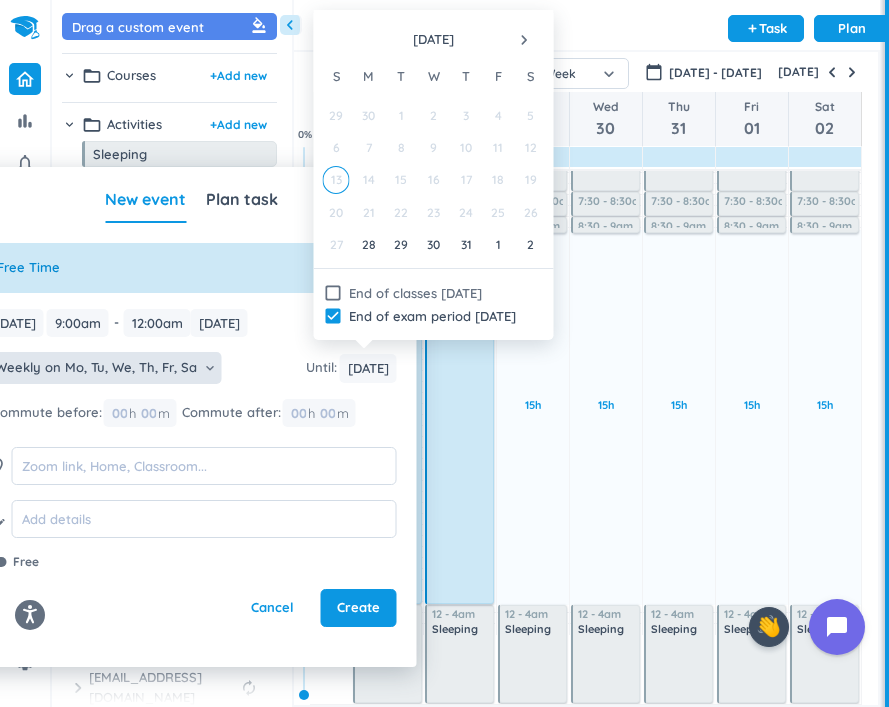 click at bounding box center (344, 40) 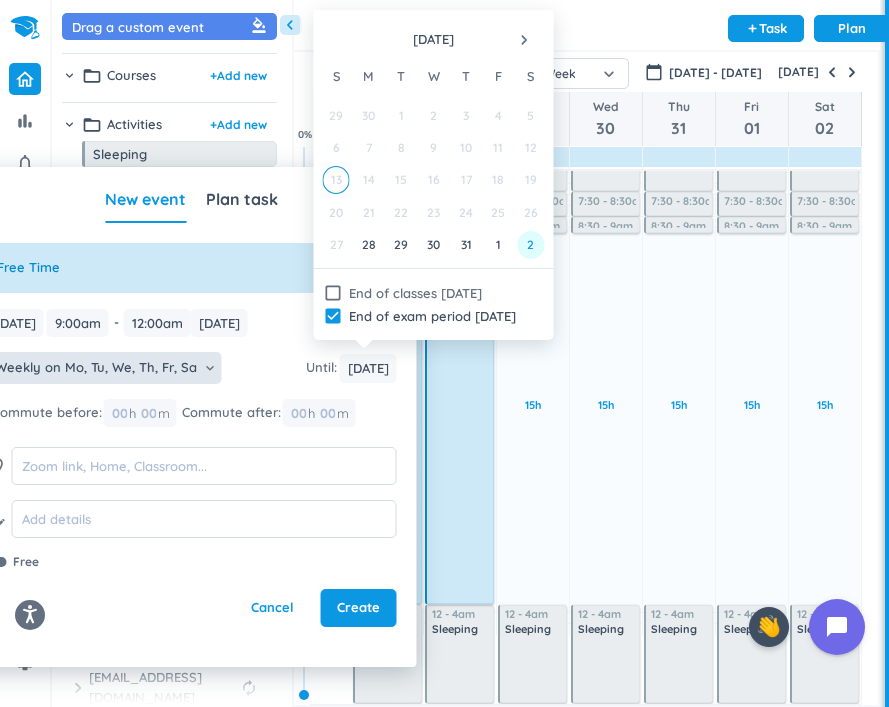 click on "2" at bounding box center [530, 244] 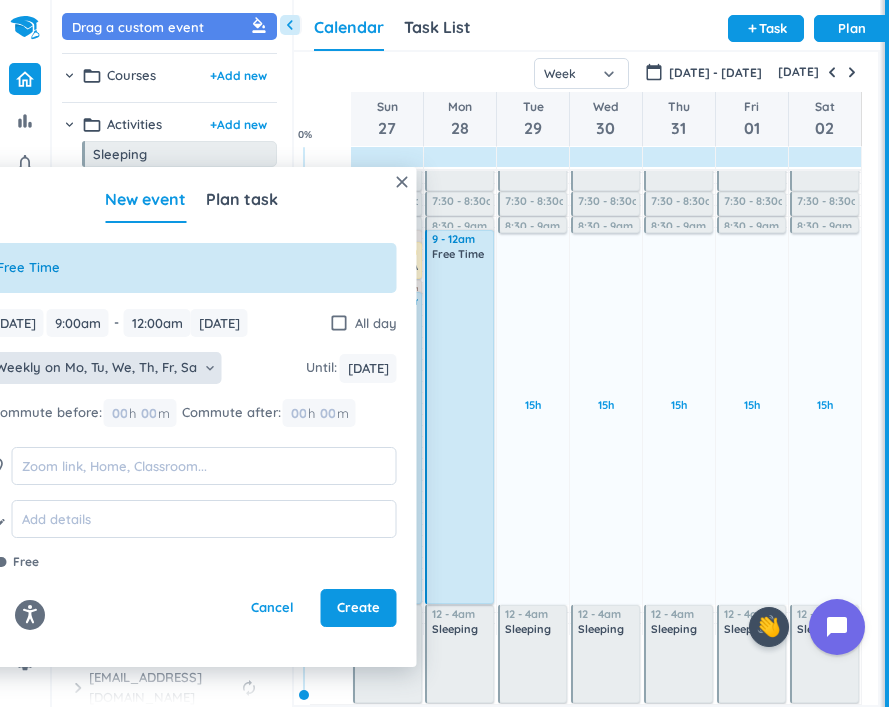 click on "close New event Plan task Free Time [DATE] [DATE]   9:00am 9:00am - 12:00am 12:00am [DATE] [DATE] check_box_outline_blank All day Weekly on Mo, Tu, We, Th, Fr, Sa keyboard_arrow_down Until :  [DATE] [DATE] Commute before: 00 h 00 m Commute after: 00 h 00 m room edit_note Free Cancel Create" at bounding box center (192, 417) 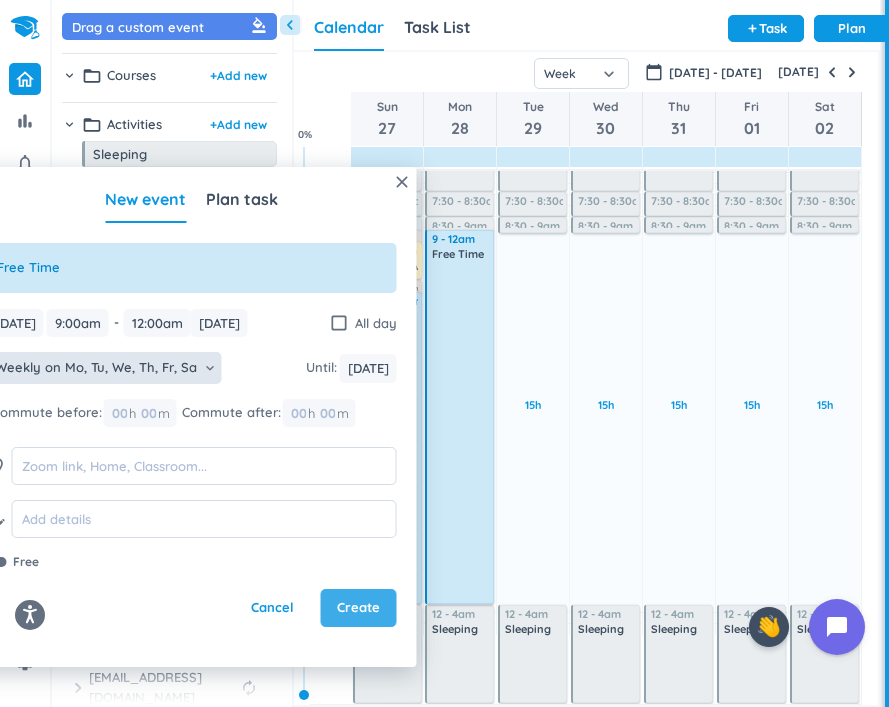 click on "Create" at bounding box center [358, 608] 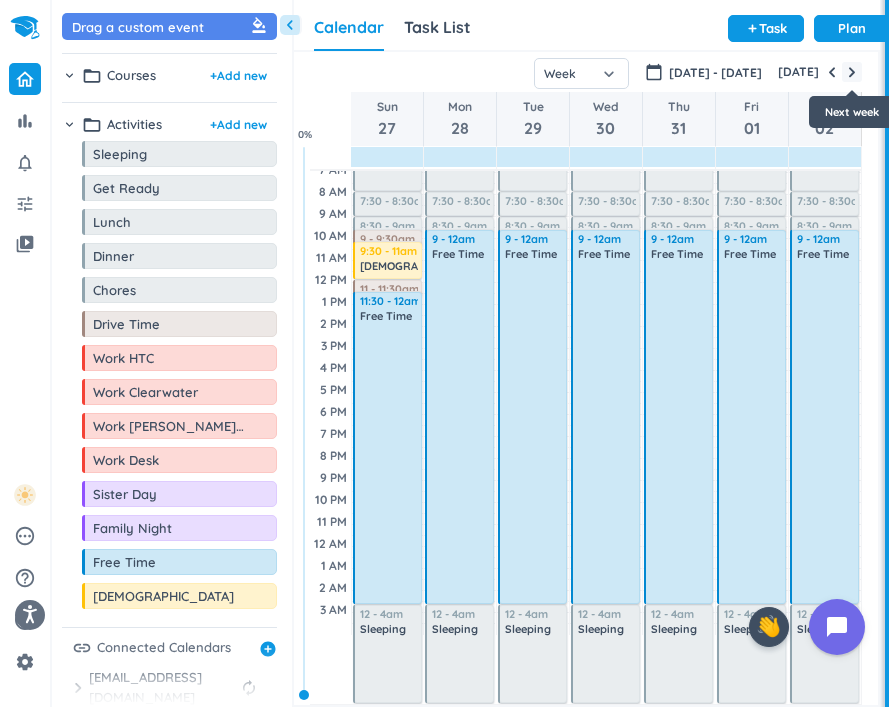 click at bounding box center (852, 72) 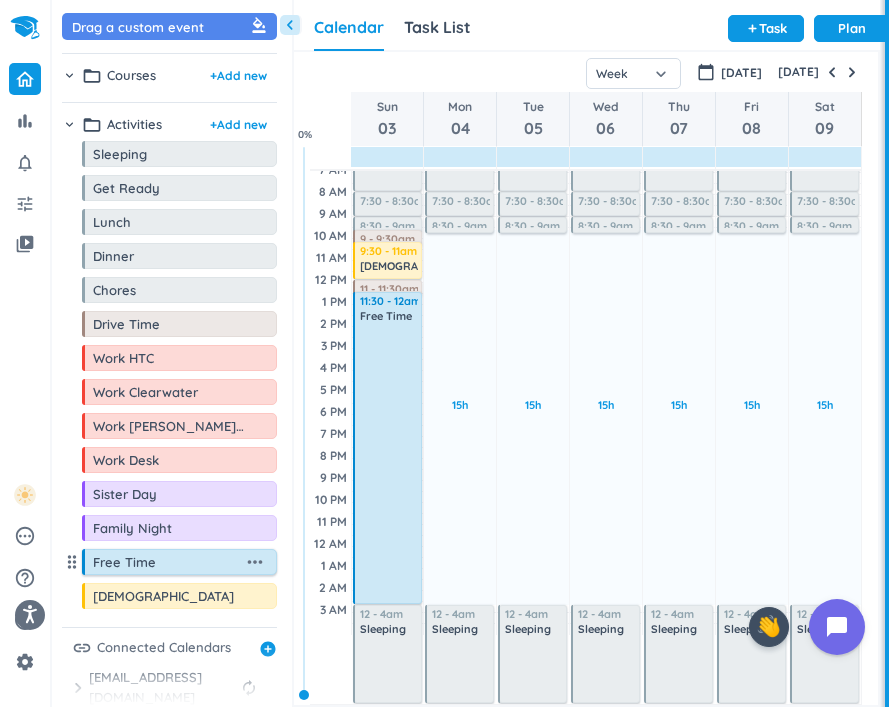 click on "Accessibility Screen-Reader Guide, Feedback, and Issue Reporting | New window bar_chart notifications_none tune video_library pending help_outline settings 7 / 9 check_circle_outline check_circle_outline check_circle_outline check_circle_outline check_circle_outline check_circle_outline check_circle_outline 🤘 ✨ ⚔️ 🎓 ⏳ close 👋 chevron_left Drag a custom event format_color_fill chevron_right folder_open Courses   +  Add new chevron_right folder_open Activities   +  Add new drag_indicator Sleeping more_horiz drag_indicator Get Ready more_horiz drag_indicator Lunch more_horiz drag_indicator Dinner more_horiz drag_indicator Chores more_horiz drag_indicator Drive Time more_horiz drag_indicator Work HTC more_horiz drag_indicator Work Clearwater more_horiz drag_indicator Work [PERSON_NAME] and [PERSON_NAME] more_horiz drag_indicator Work Desk more_horiz drag_indicator Sister Day more_horiz drag_indicator Family Night more_horiz drag_indicator Free Time more_horiz drag_indicator Church more_horiz link add_circle add" at bounding box center (444, 353) 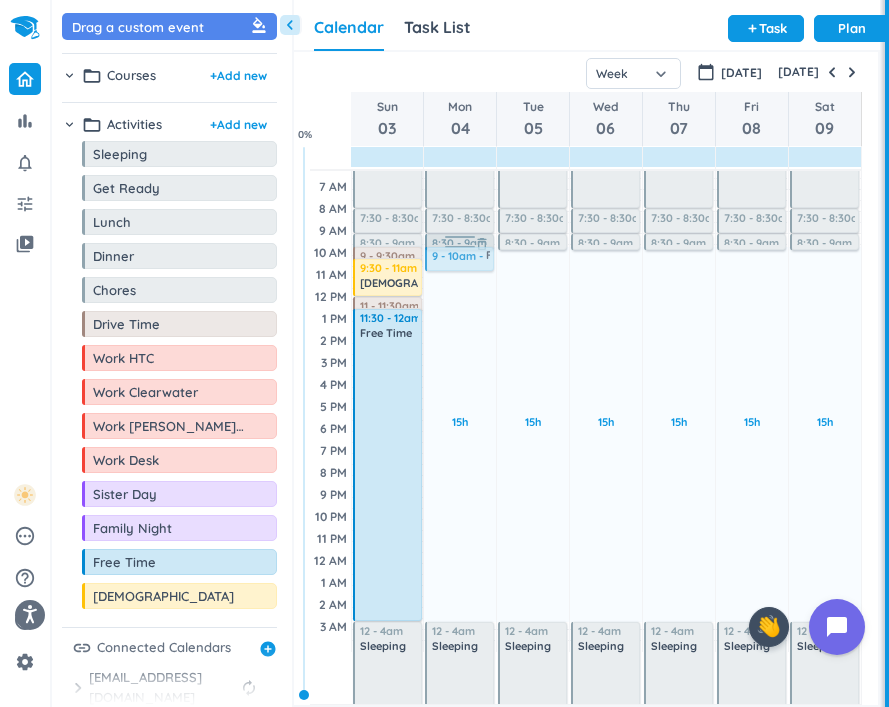 click on "chevron_left Drag a custom event format_color_fill chevron_right folder_open Courses   +  Add new chevron_right folder_open Activities   +  Add new drag_indicator Sleeping more_horiz drag_indicator Get Ready more_horiz drag_indicator Lunch more_horiz drag_indicator Dinner more_horiz drag_indicator Chores more_horiz drag_indicator Drive Time more_horiz drag_indicator Work HTC more_horiz drag_indicator Work Clearwater more_horiz drag_indicator Work [PERSON_NAME] and [PERSON_NAME] more_horiz drag_indicator Work Desk more_horiz drag_indicator Sister Day more_horiz drag_indicator Family Night more_horiz drag_indicator Free Time more_horiz drag_indicator Church more_horiz link Connected Calendars add_circle chevron_right [EMAIL_ADDRESS][DOMAIN_NAME] autorenew delete_outline check_box_outline_blank Holidays in [GEOGRAPHIC_DATA] check_box_outline_blank [EMAIL_ADDRESS][DOMAIN_NAME] check_box_outline_blank check_box Hall Council-Haunted Halls Calendar Task List Calendar keyboard_arrow_down add Task Plan SHOVEL [DATE] - [DATE] Week Month Week 03" at bounding box center [470, 353] 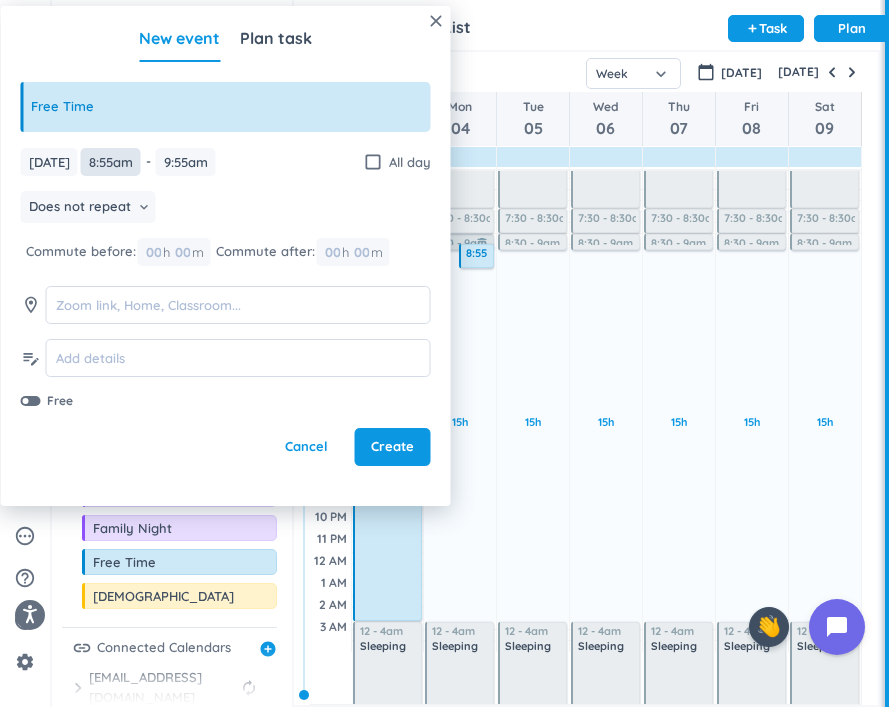 click on "8:55am" at bounding box center (111, 162) 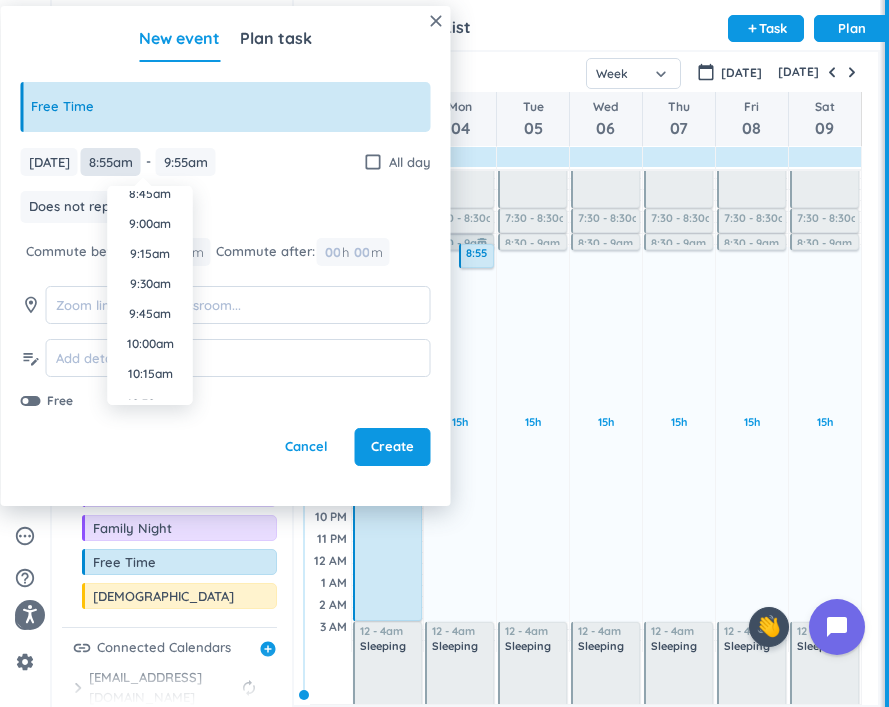 scroll, scrollTop: 1085, scrollLeft: 0, axis: vertical 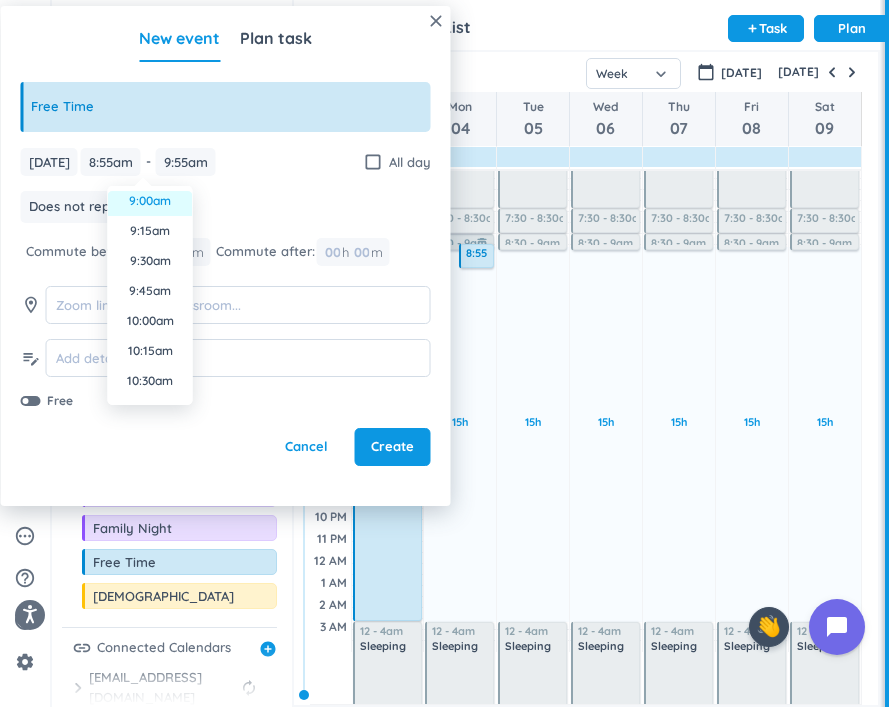 click on "9:00am" at bounding box center [150, 201] 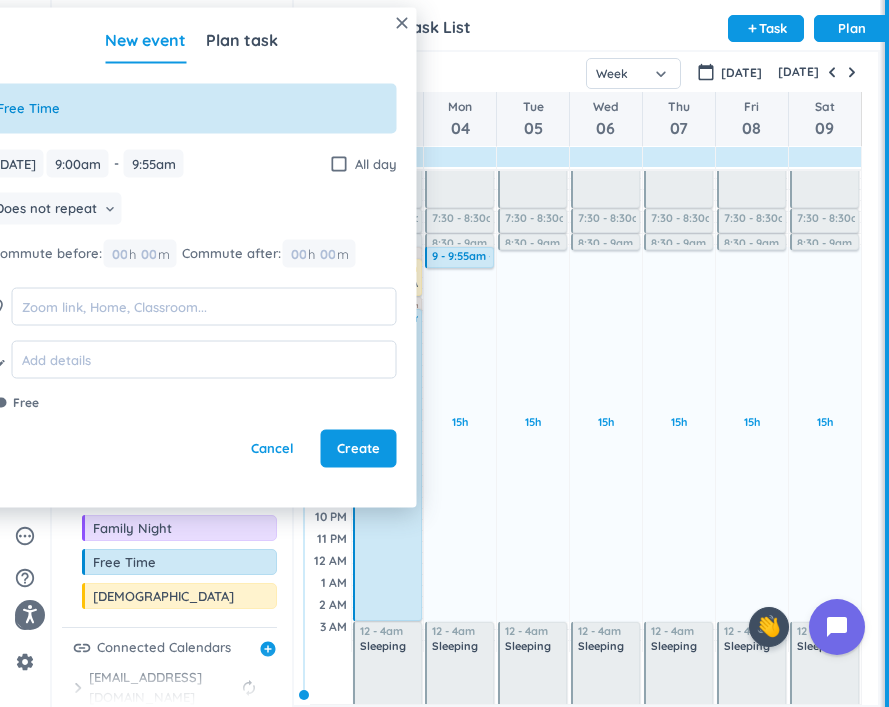 click on "[DATE] [DATE]   9:00am 9:00am - 9:55am 9:55am check_box_outline_blank All day Does not repeat keyboard_arrow_down Commute before: 00 h 00 m Commute after: 00 h 00 m room edit_note Free" at bounding box center (192, 280) 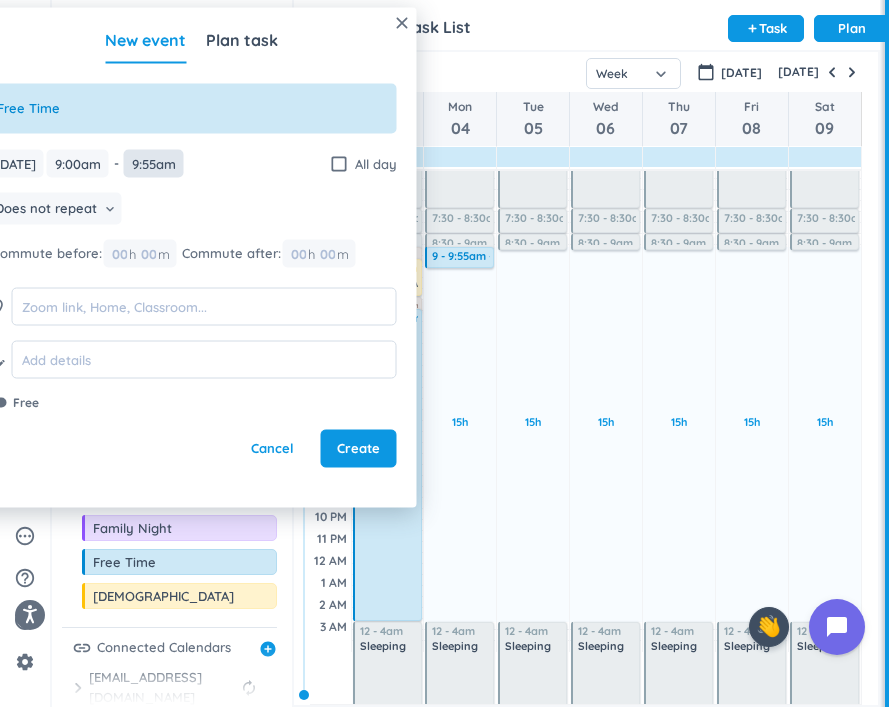click on "9:55am" at bounding box center (154, 163) 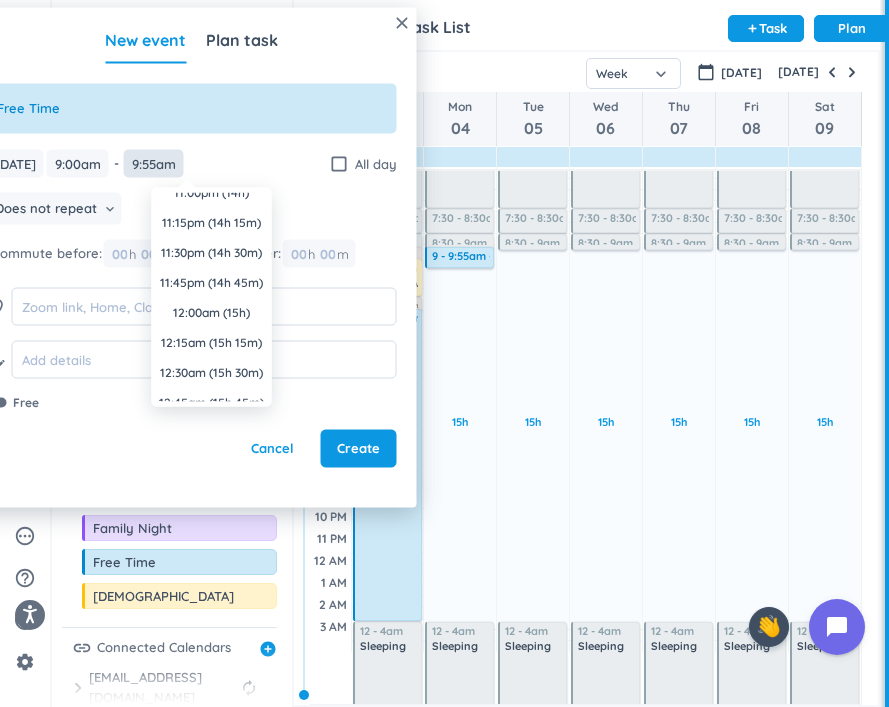 scroll, scrollTop: 1662, scrollLeft: 0, axis: vertical 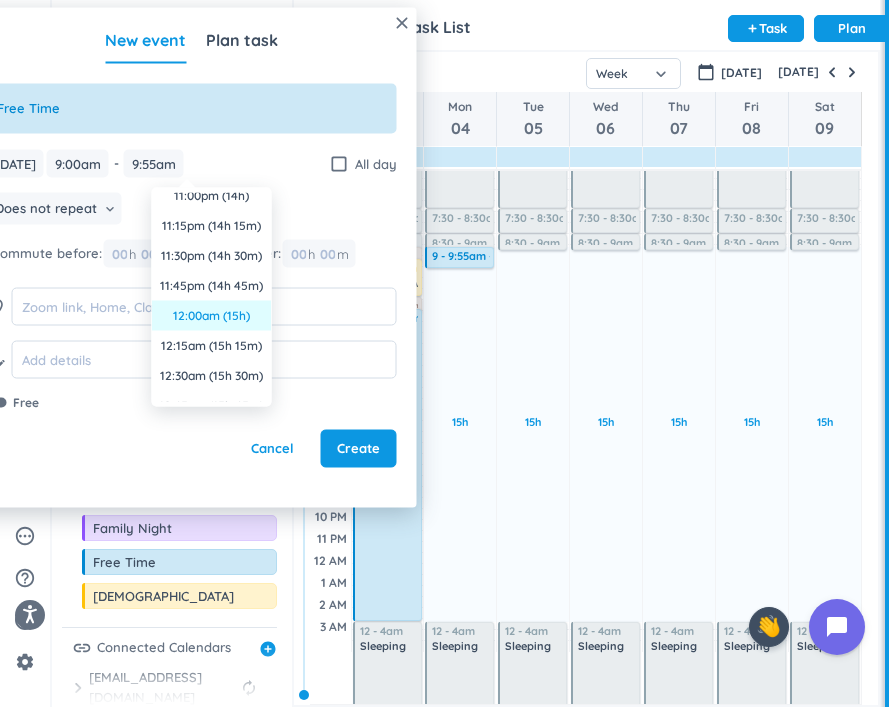 click on "12:00am (15h)" at bounding box center [212, 316] 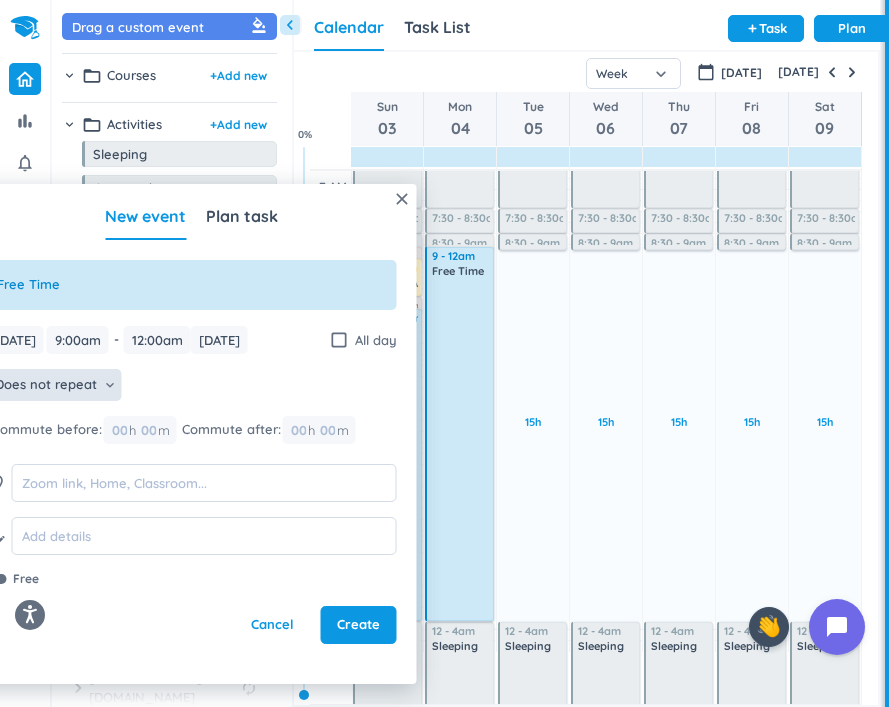 click on "Does not repeat" at bounding box center [46, 385] 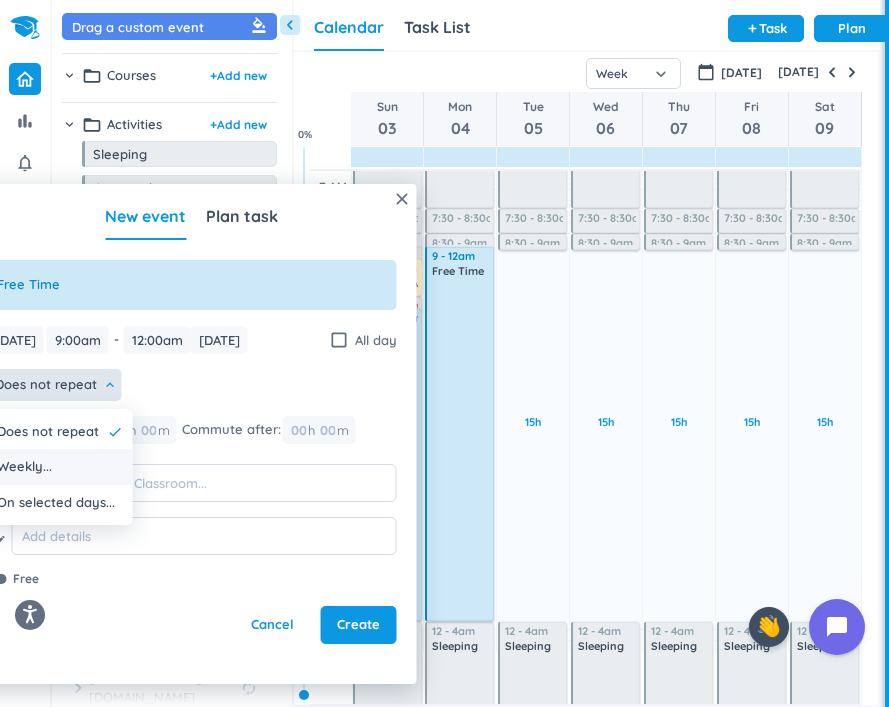 click on "Weekly..." at bounding box center (60, 467) 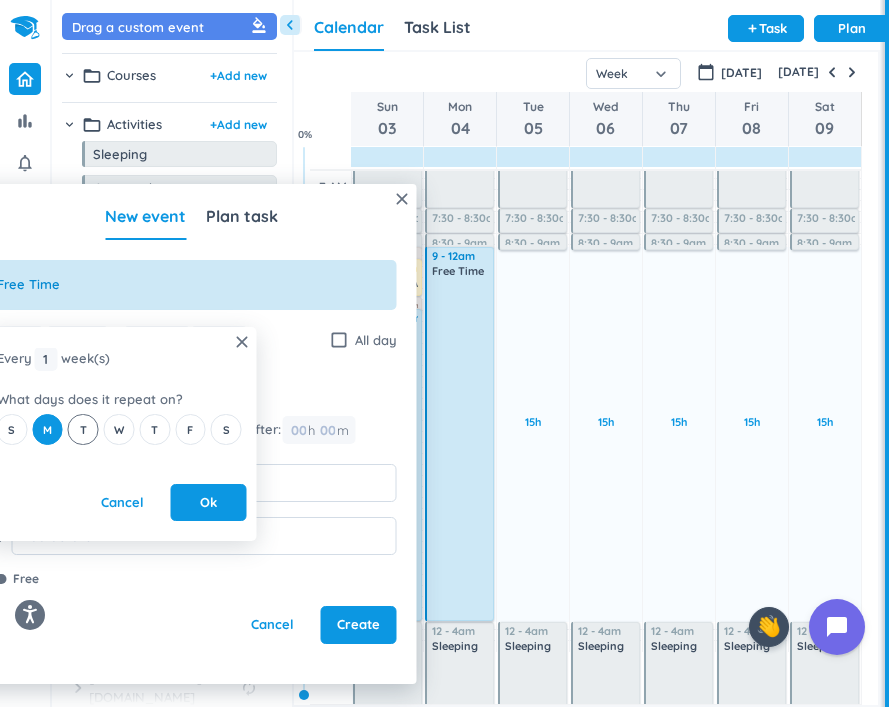 click on "T" at bounding box center (83, 429) 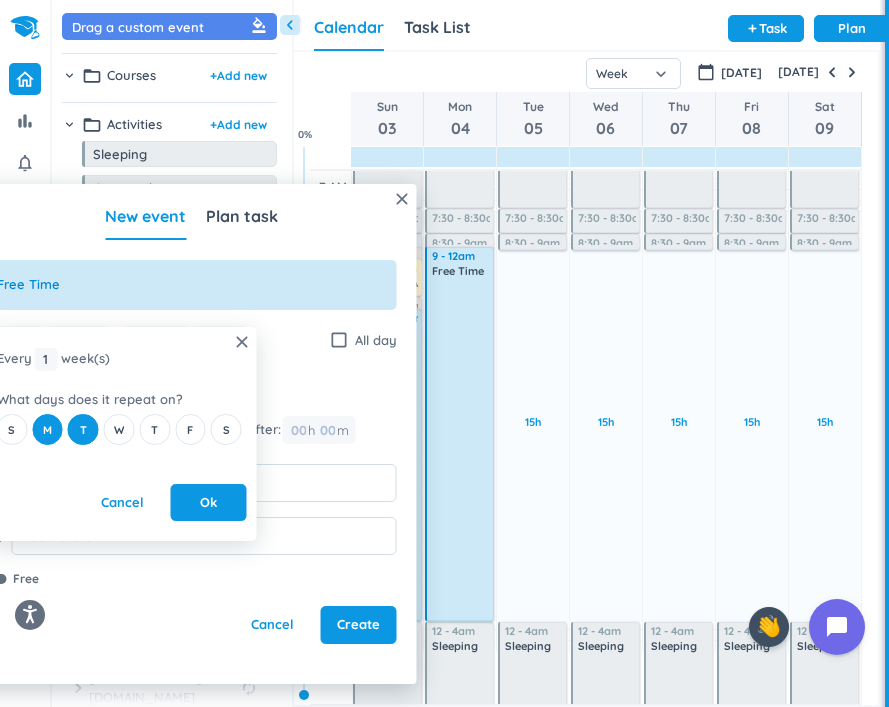 click on "S M T W T F S" at bounding box center [122, 429] 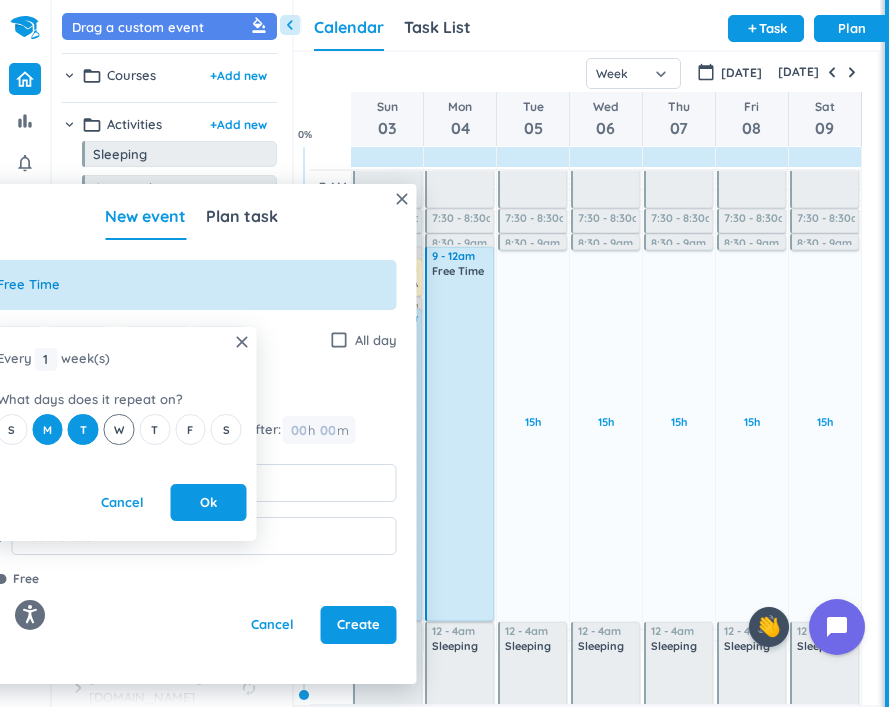 click on "W" at bounding box center (119, 429) 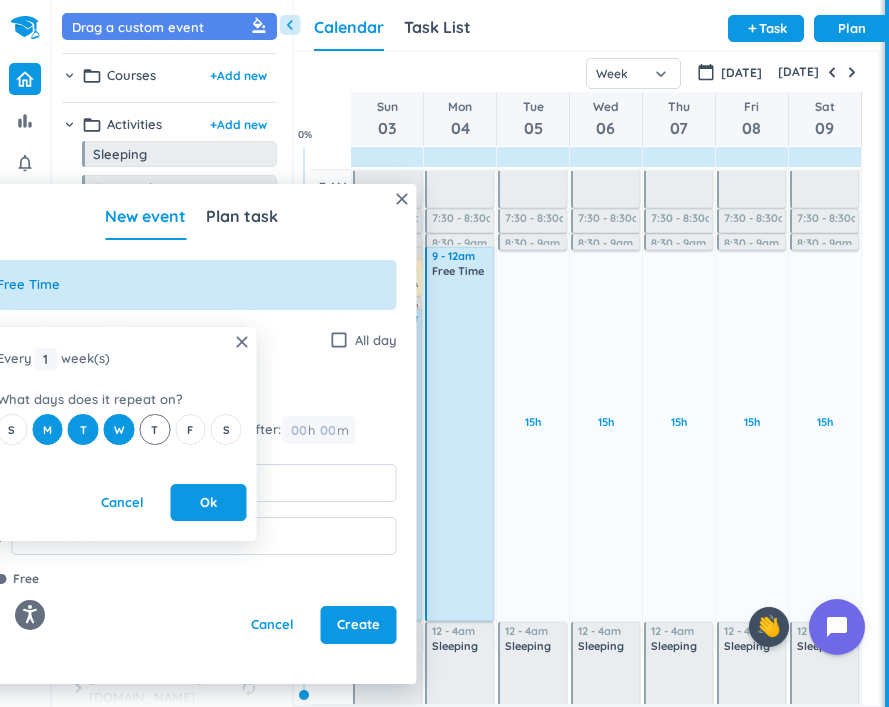 click on "T" at bounding box center (154, 429) 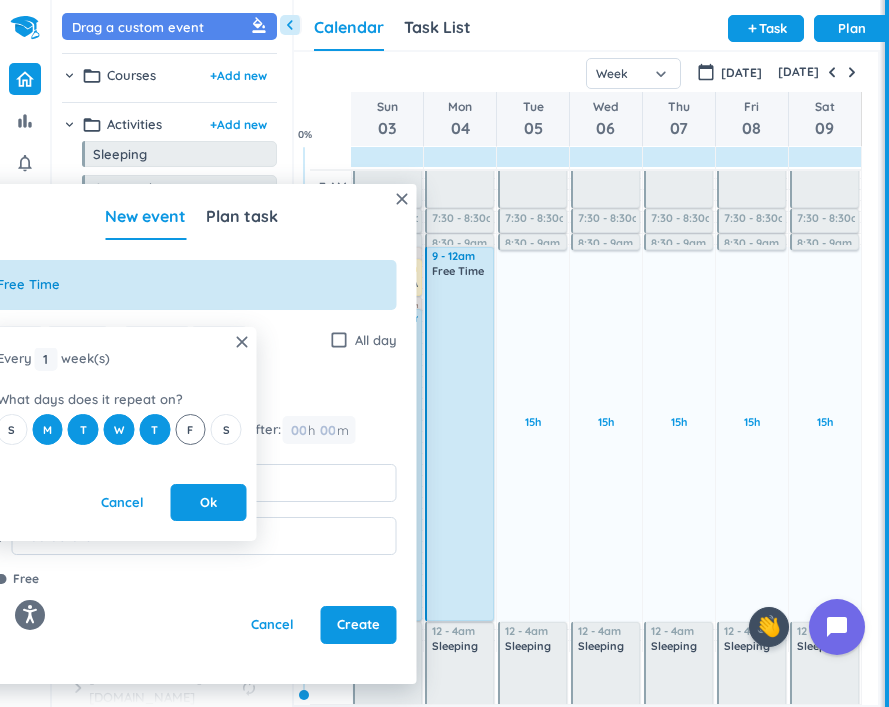 click on "F" at bounding box center (190, 429) 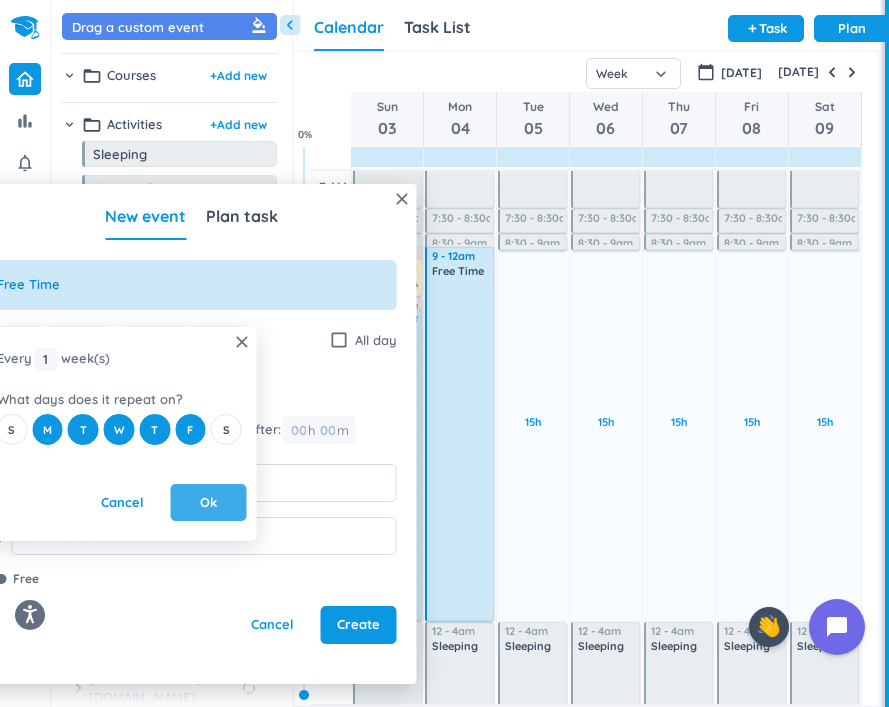 click on "Ok" at bounding box center [209, 503] 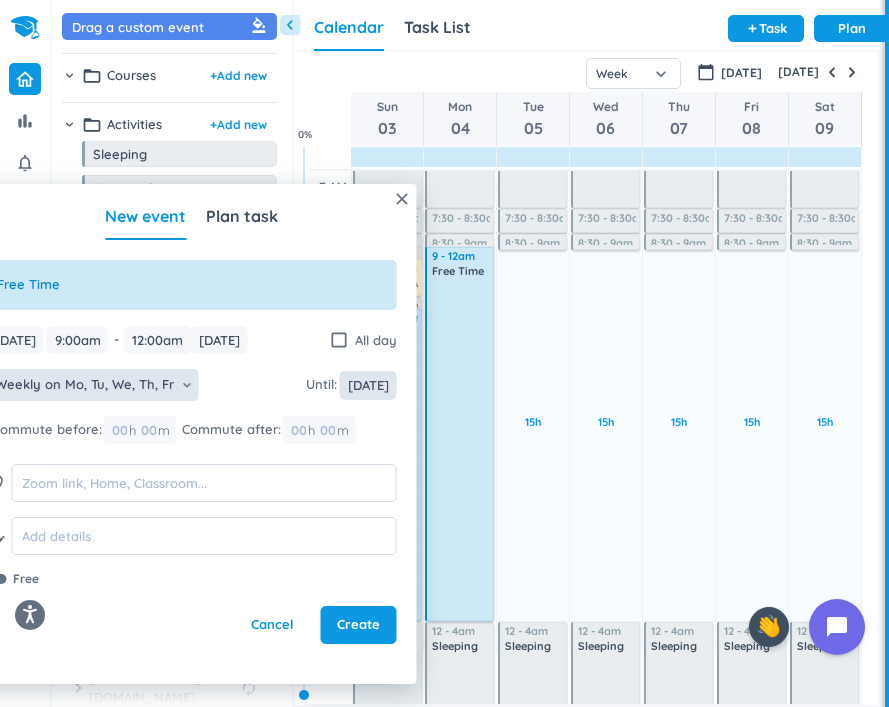 click on "[DATE]" at bounding box center [368, 385] 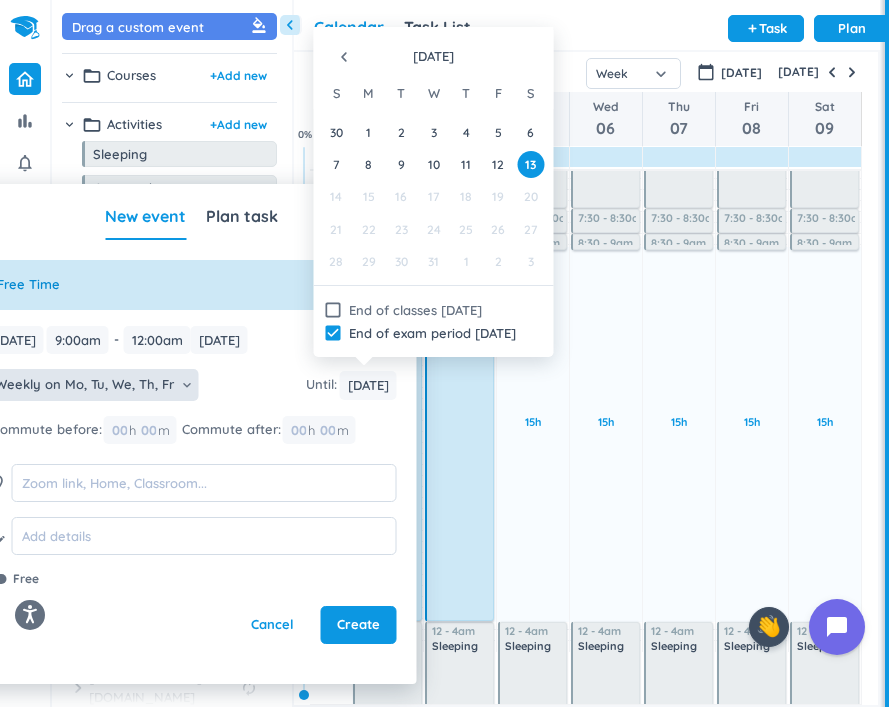 click on "navigate_before" at bounding box center (344, 57) 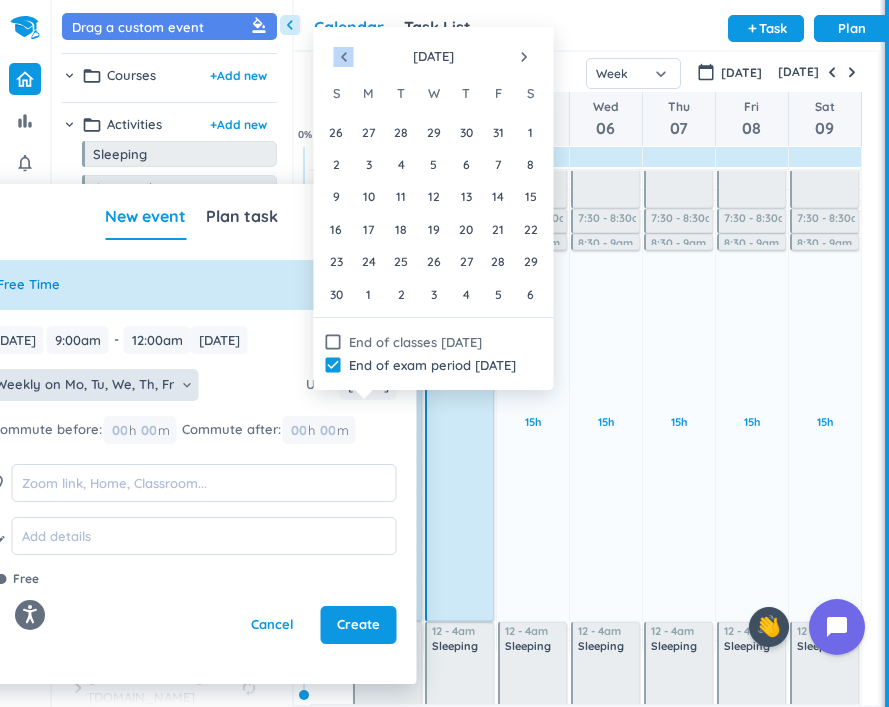 click on "navigate_before" at bounding box center [344, 57] 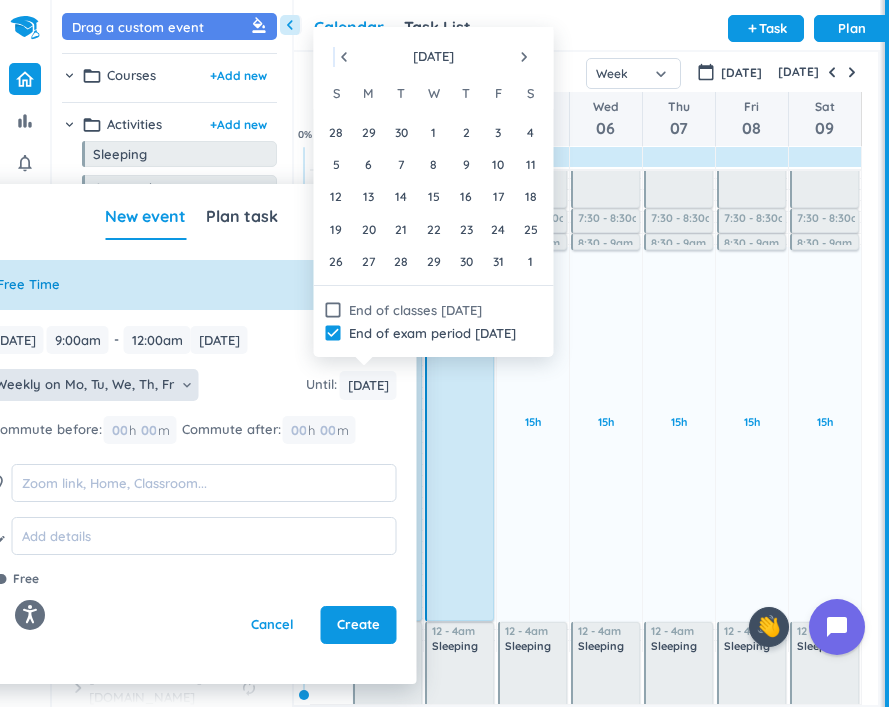 click on "navigate_before" at bounding box center (344, 57) 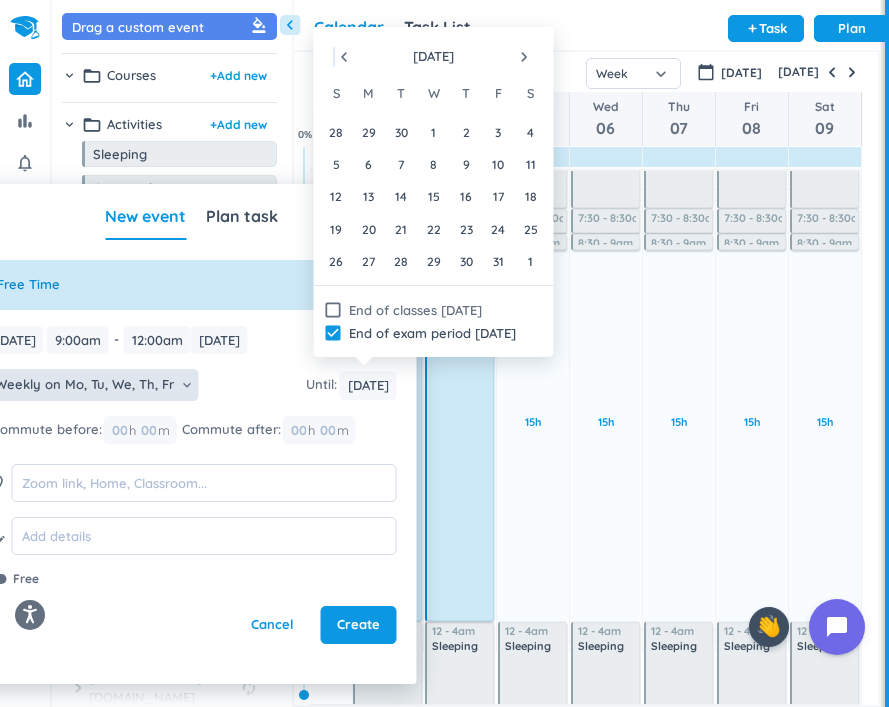 click on "navigate_before" at bounding box center (344, 57) 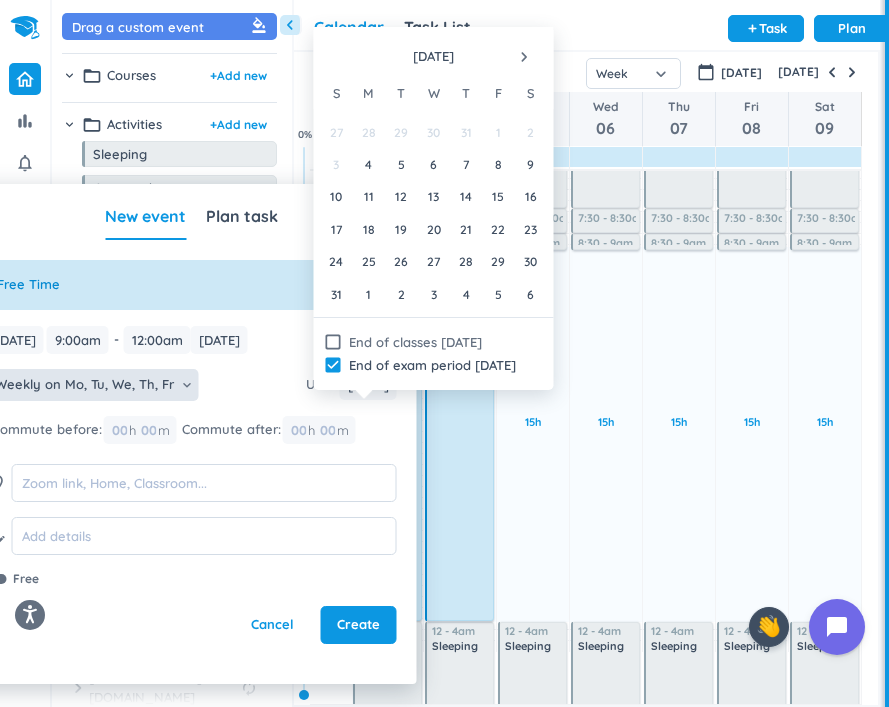 click at bounding box center (344, 57) 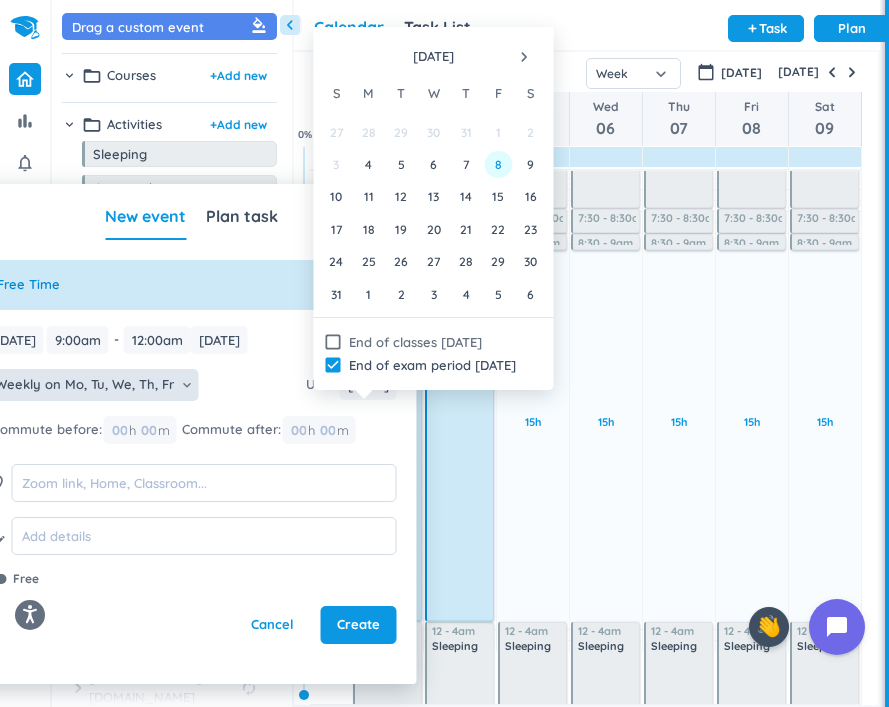 click on "8" at bounding box center (498, 164) 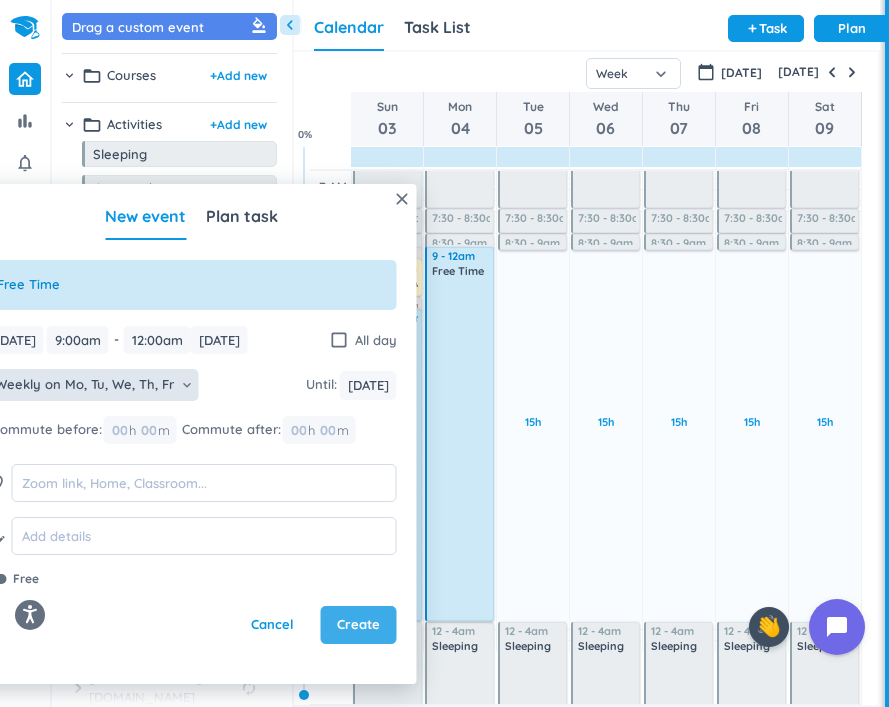 click on "Create" at bounding box center [358, 625] 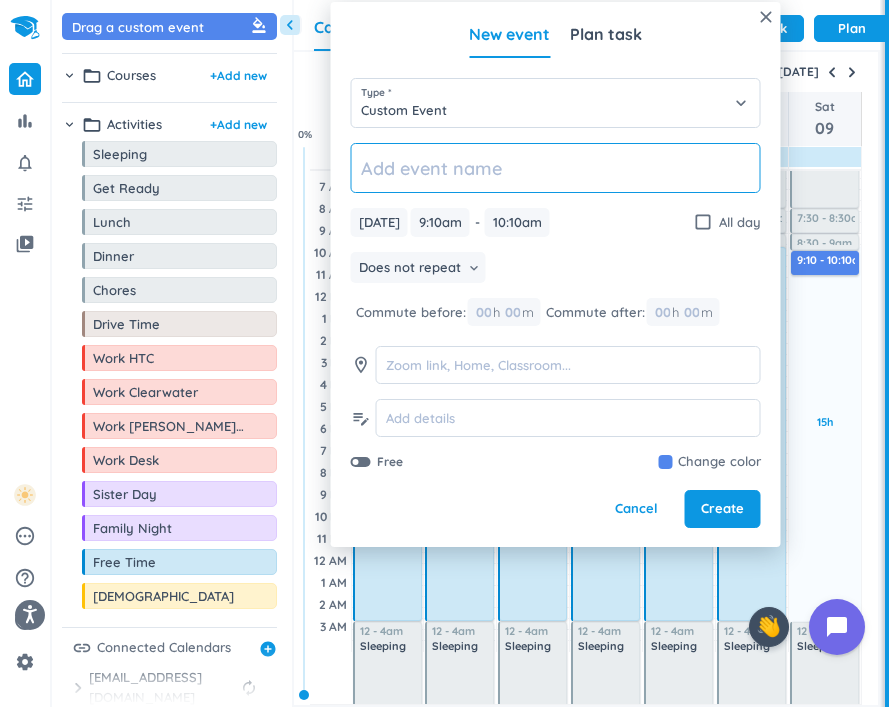 click 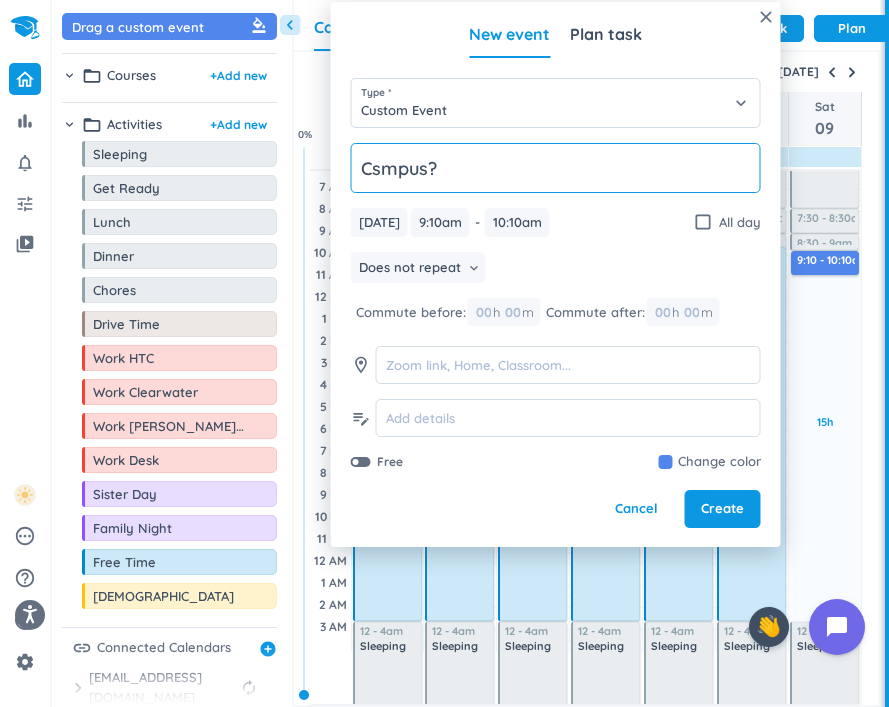 click on "Csmpus?" 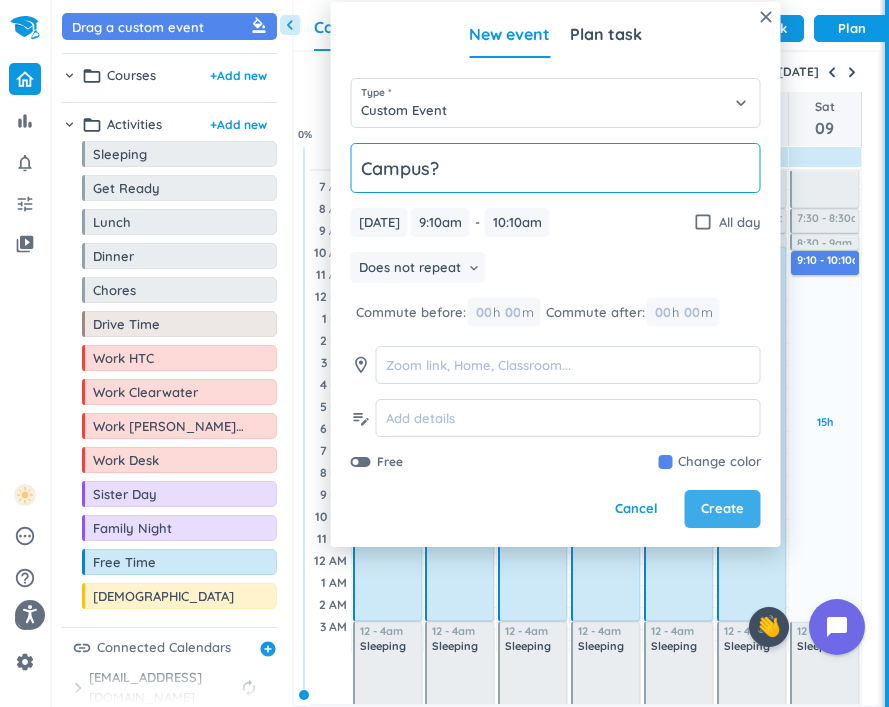 type on "Campus?" 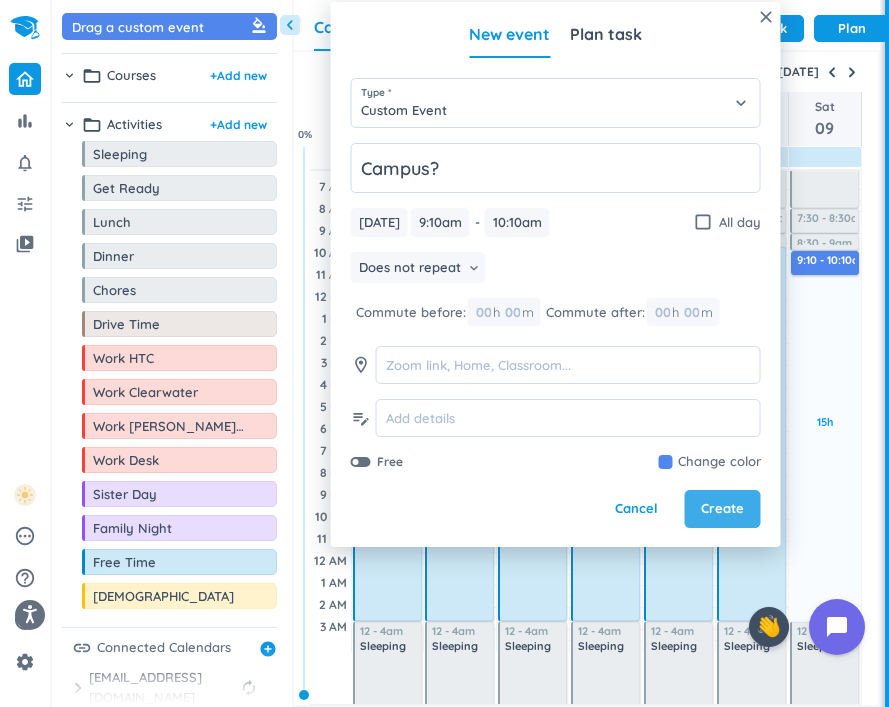 click on "Create" at bounding box center (722, 509) 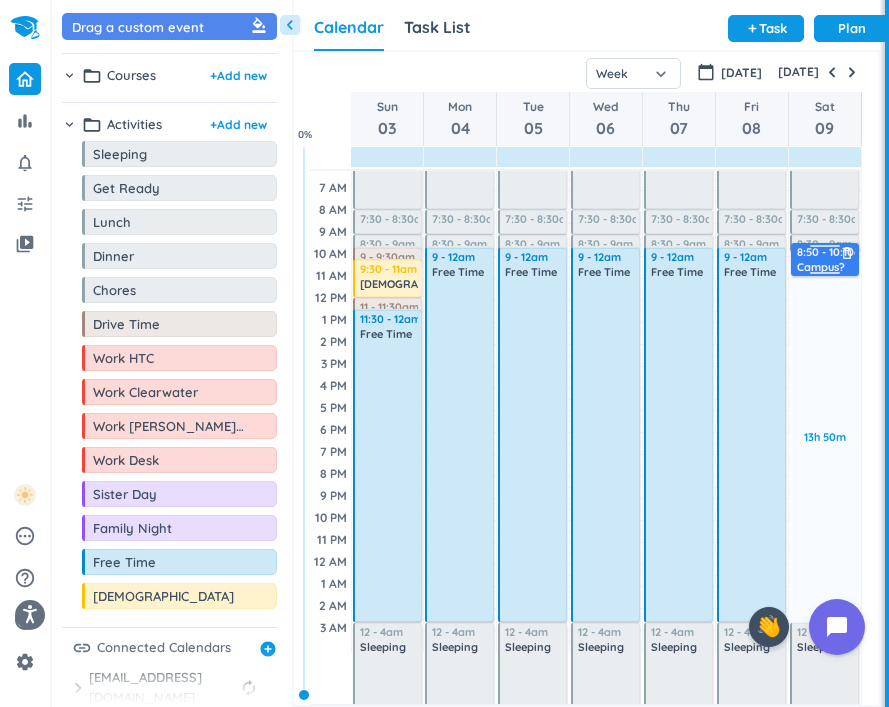 scroll, scrollTop: 50, scrollLeft: 0, axis: vertical 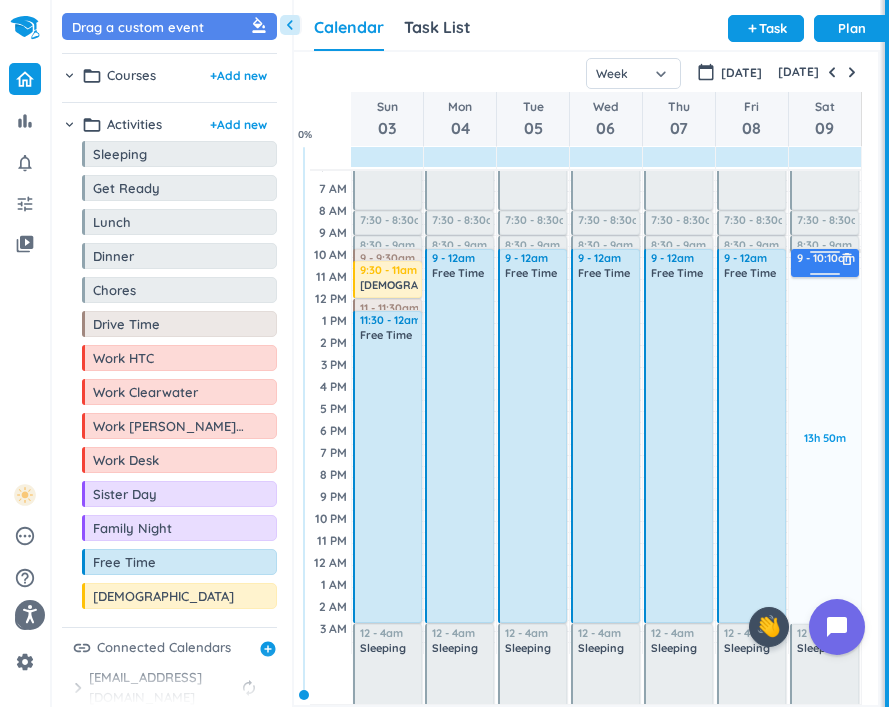 click on "13h 50m Past due Plan 10m Extra Adjust Awake Time 4:05 - 7:30am Sleeping delete_outline 7:30 - 8:30am Get Ready delete_outline 8:30 - 9am Chores delete_outline 9:10 - 10:10am Campus? delete_outline 12 - 4am Sleeping delete_outline 9 - 10:10am Campus? delete_outline" at bounding box center (825, 387) 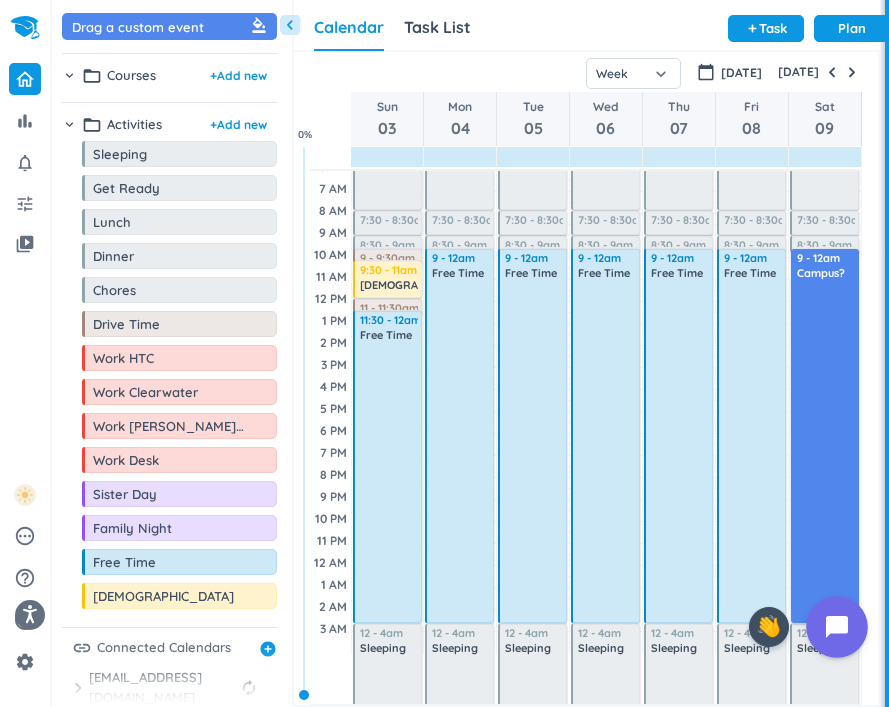drag, startPoint x: 827, startPoint y: 273, endPoint x: 834, endPoint y: 620, distance: 347.0706 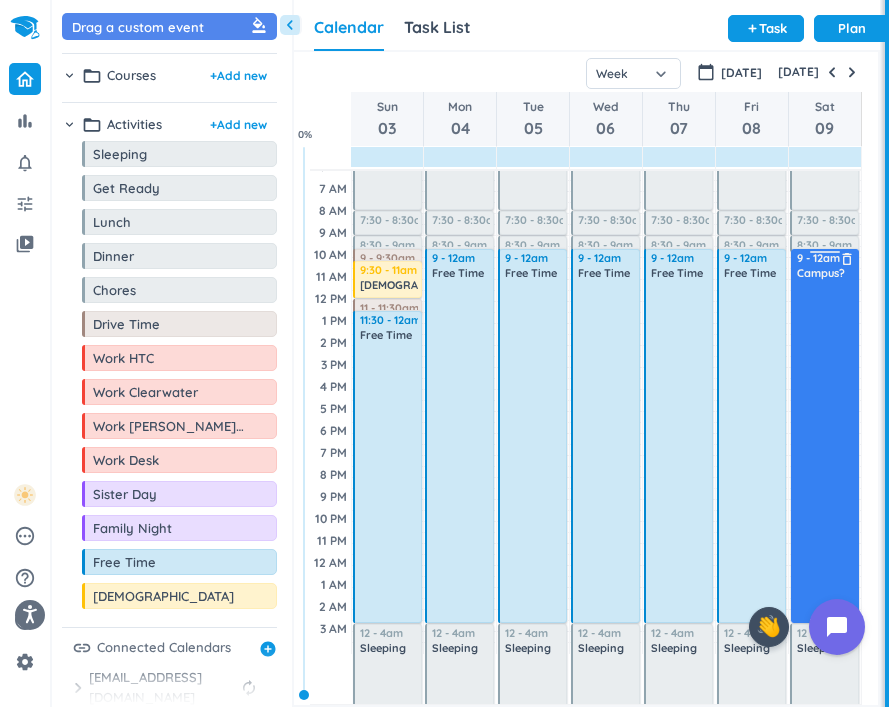 click at bounding box center [826, 450] 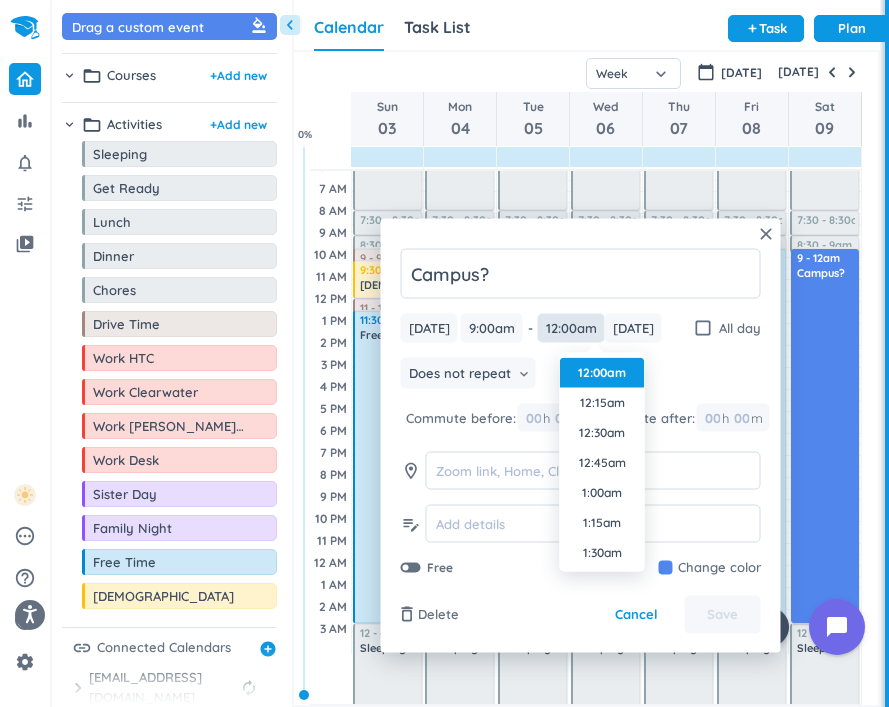 click on "12:00am" at bounding box center (571, 328) 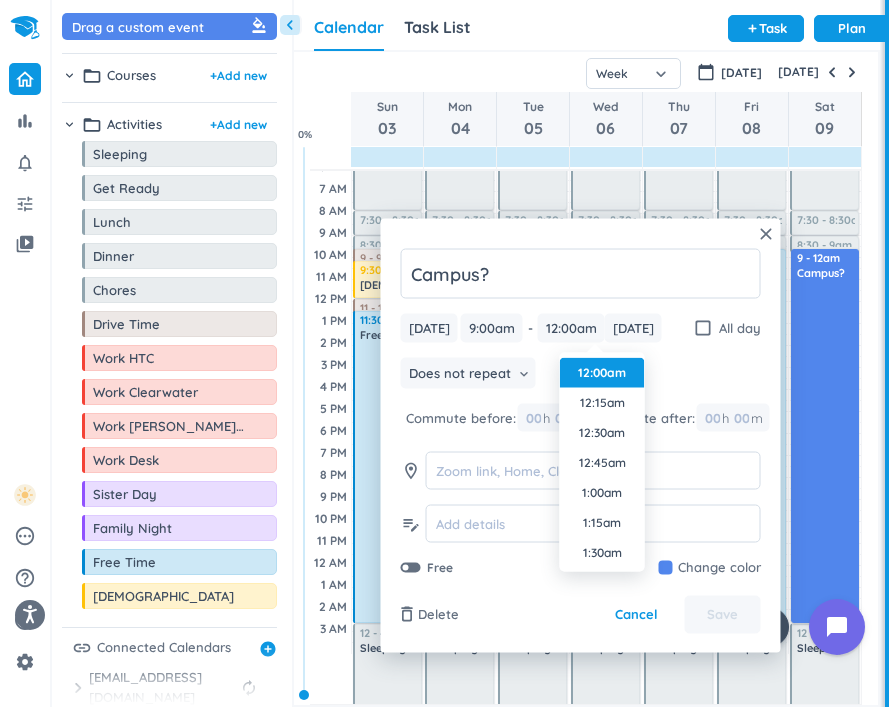 click on "Does not repeat keyboard_arrow_down" at bounding box center (581, 375) 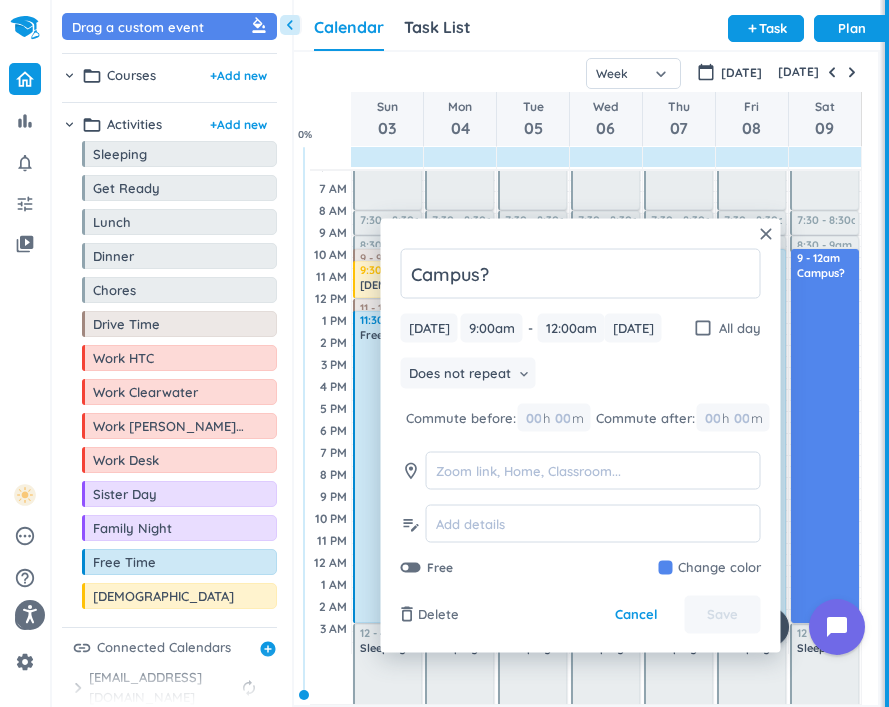 click on "Campus? [DATE] [DATE]   9:00am 9:00am - 12:00am 12:00am [DATE] [DATE] check_box_outline_blank All day Does not repeat keyboard_arrow_down Commute before: 00 h 00 m Commute after: 00 h 00 m room edit_note Free Change color" at bounding box center [581, 413] 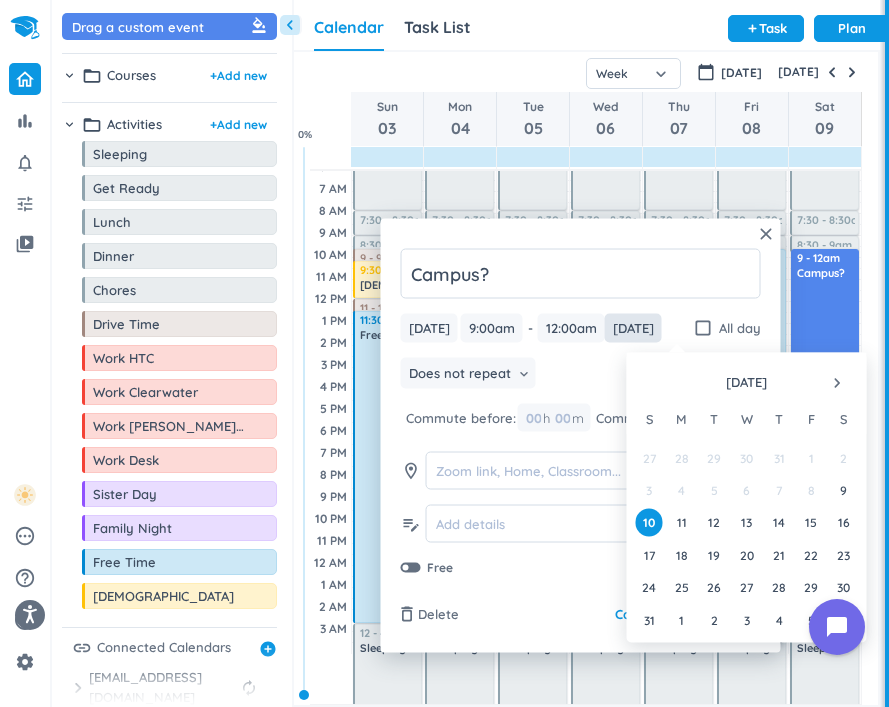 click on "[DATE]" at bounding box center (633, 328) 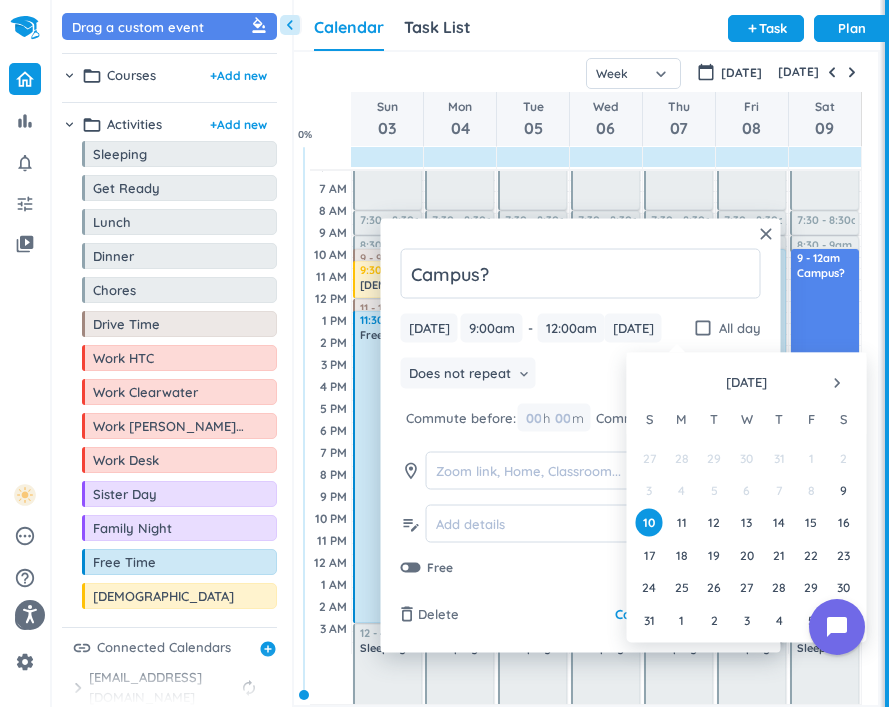 click on "Does not repeat keyboard_arrow_down" at bounding box center [581, 375] 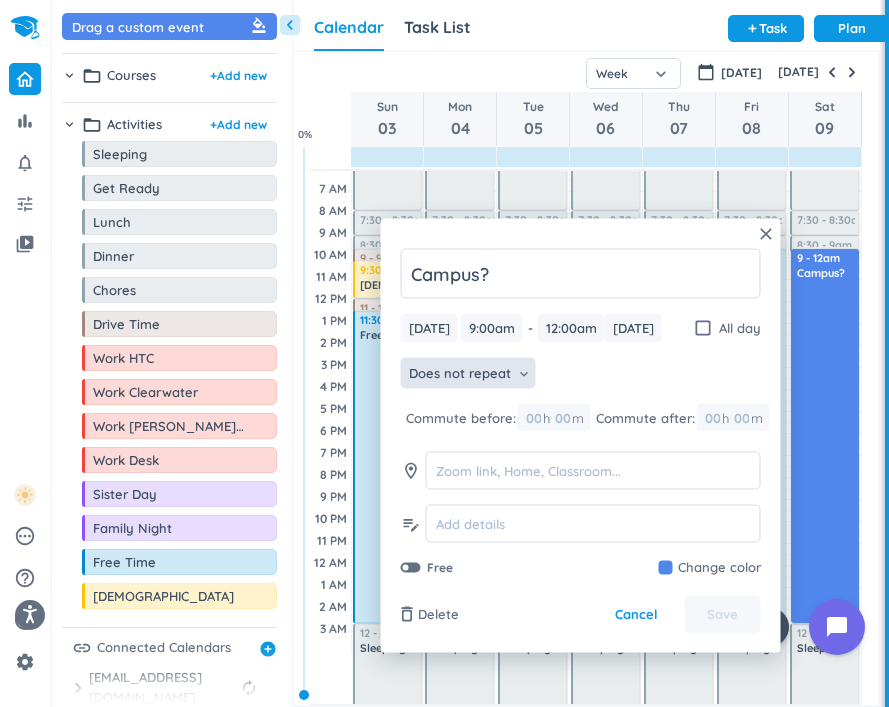 click on "Does not repeat" at bounding box center [460, 373] 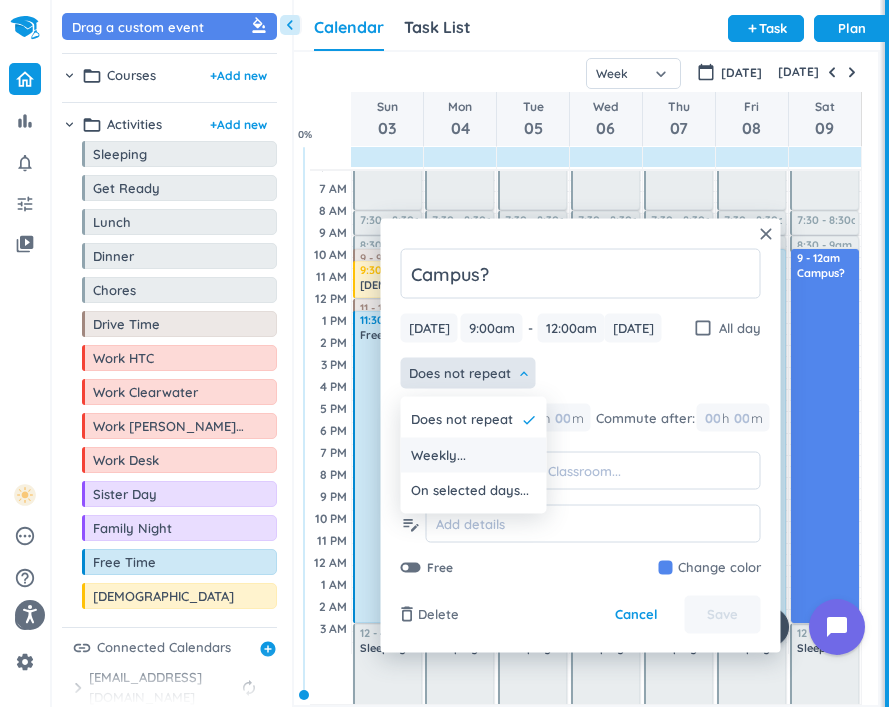 click on "Weekly..." at bounding box center (474, 455) 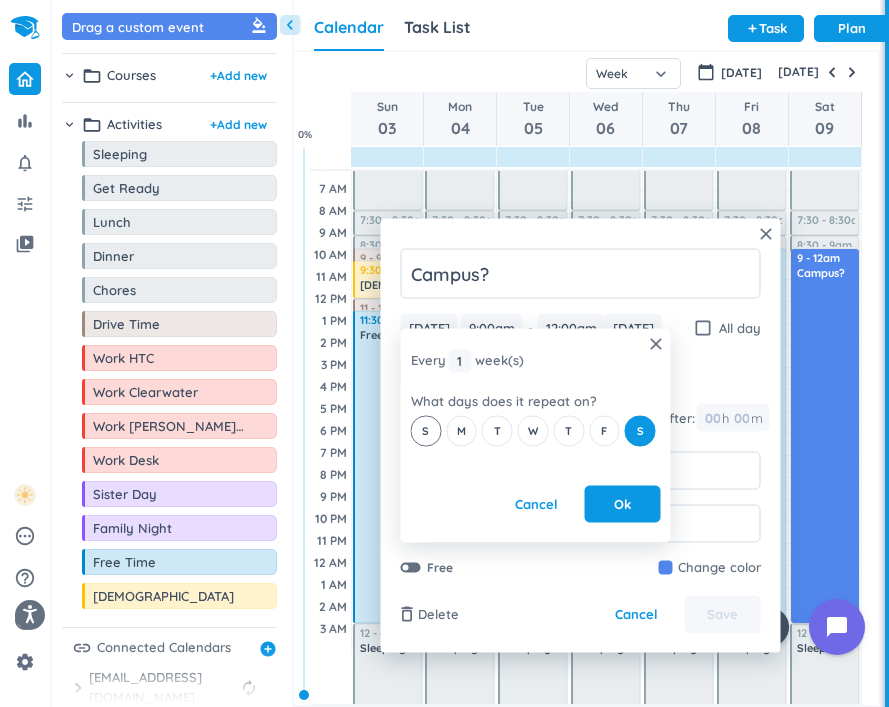click on "S" at bounding box center [425, 431] 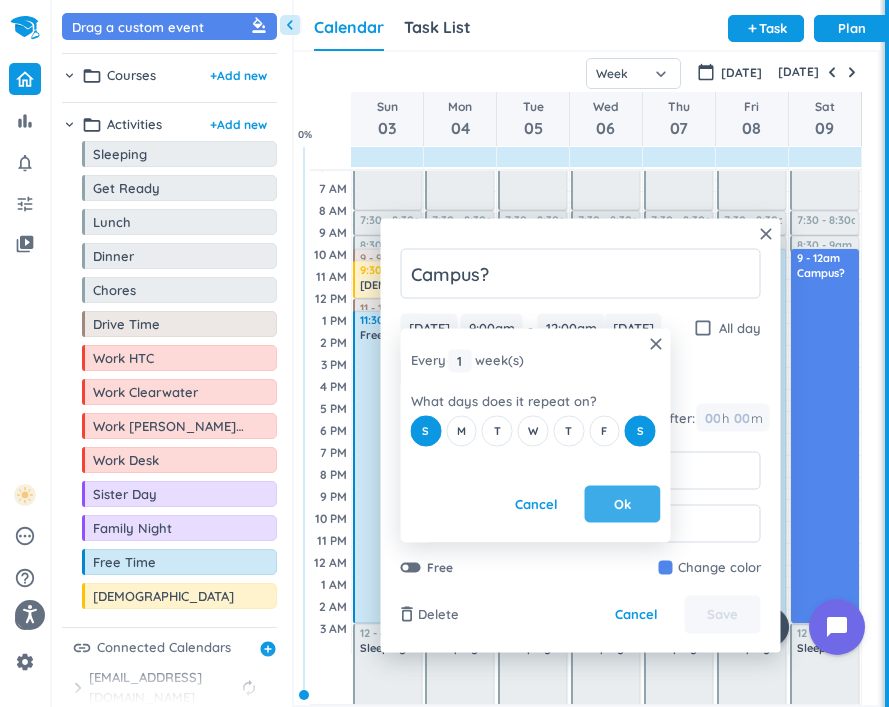click on "Ok" at bounding box center [623, 504] 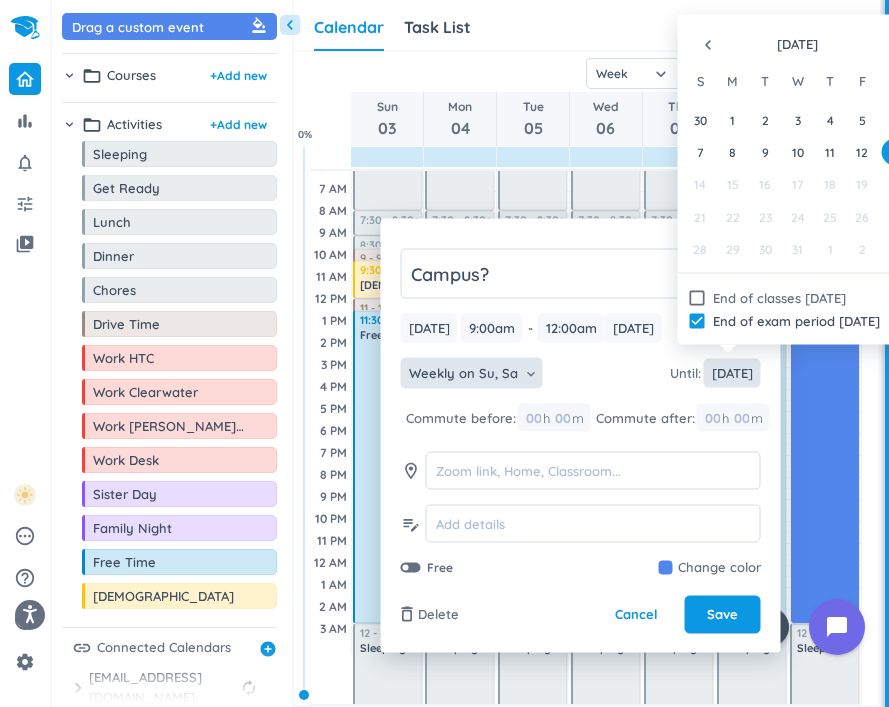 click on "[DATE]" at bounding box center [732, 373] 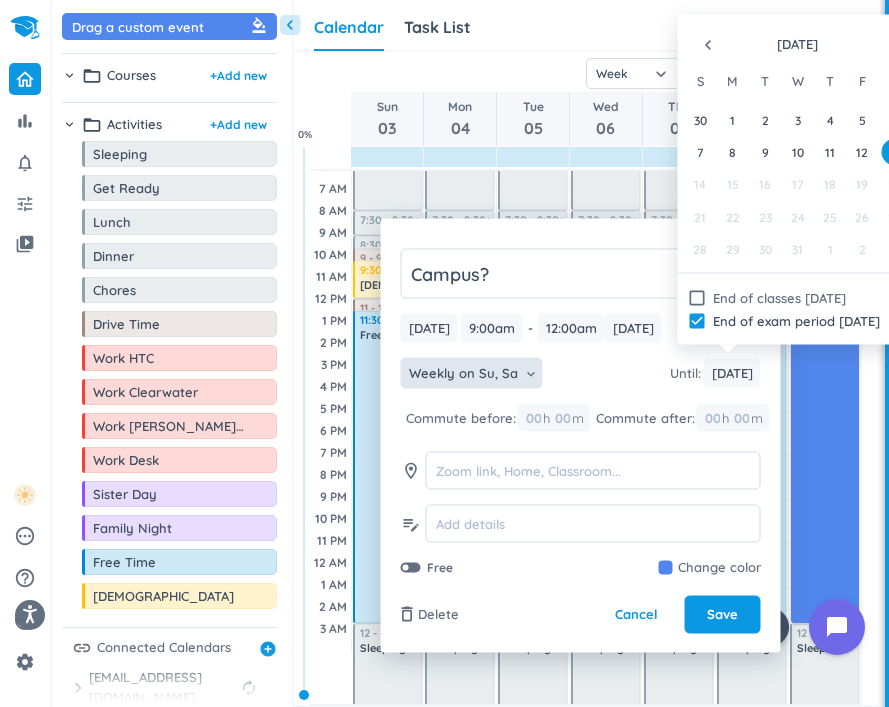 click on "navigate_before" at bounding box center [708, 45] 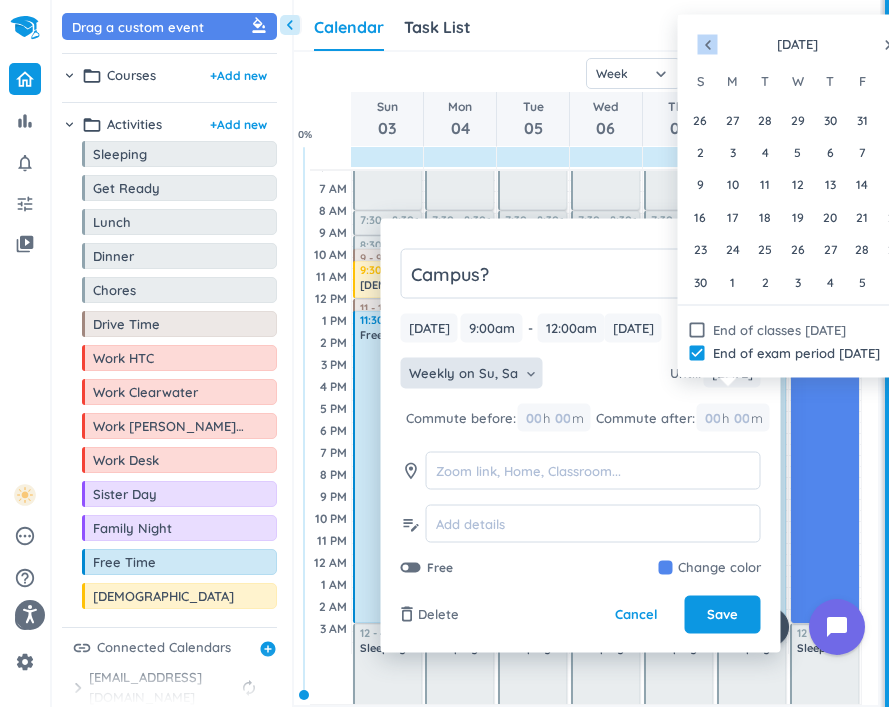 click on "navigate_before" at bounding box center (708, 45) 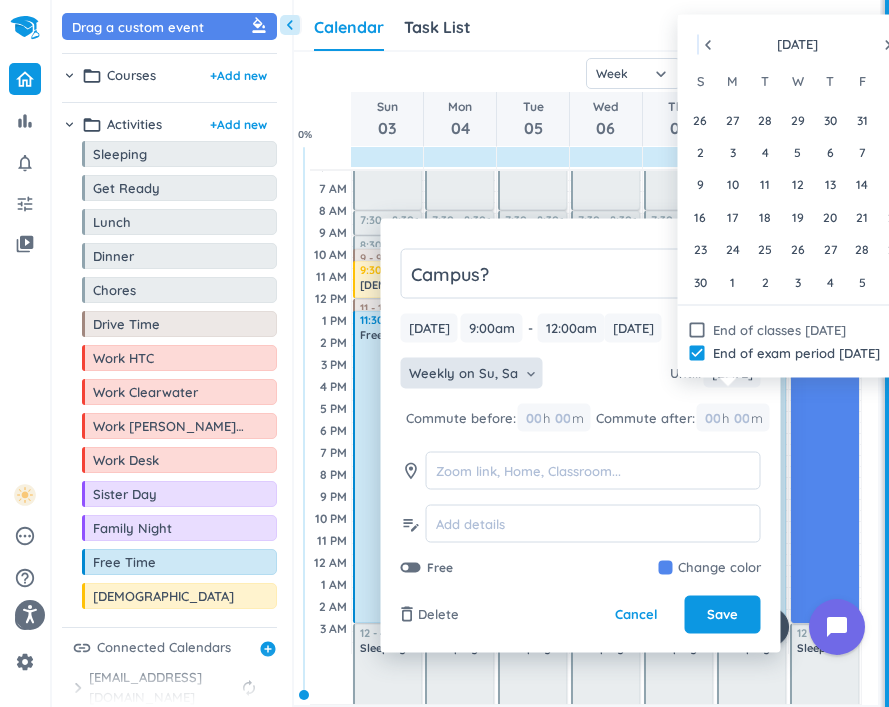 click on "navigate_before" at bounding box center [708, 45] 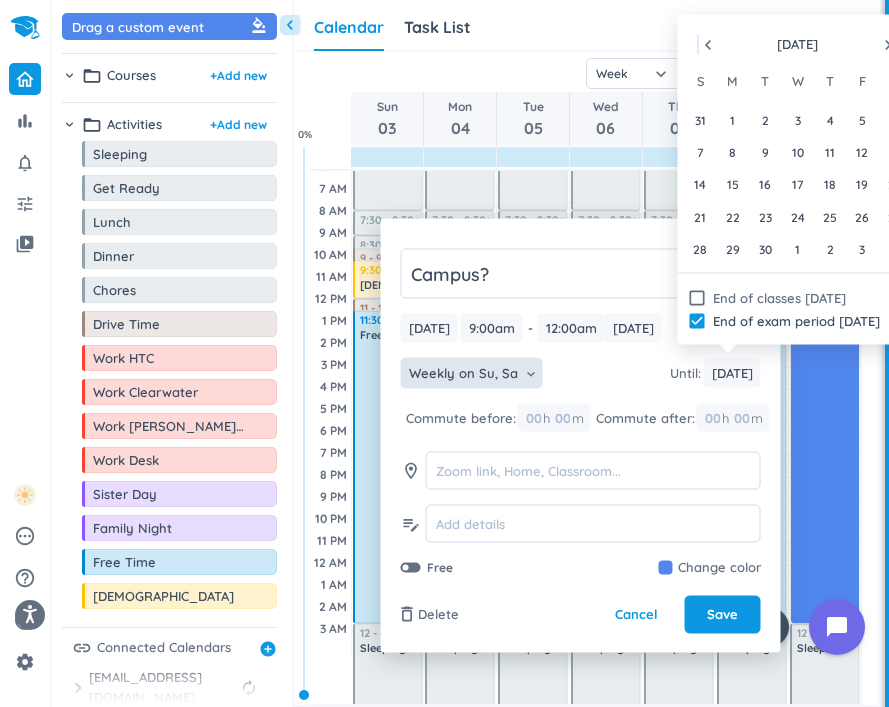 click on "navigate_before" at bounding box center [708, 45] 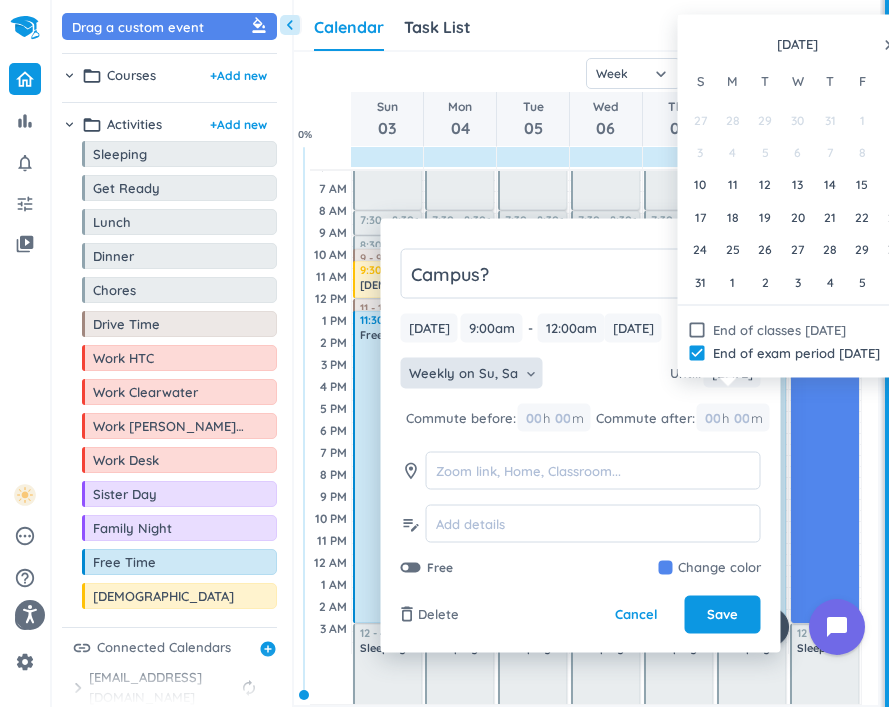 click at bounding box center [708, 45] 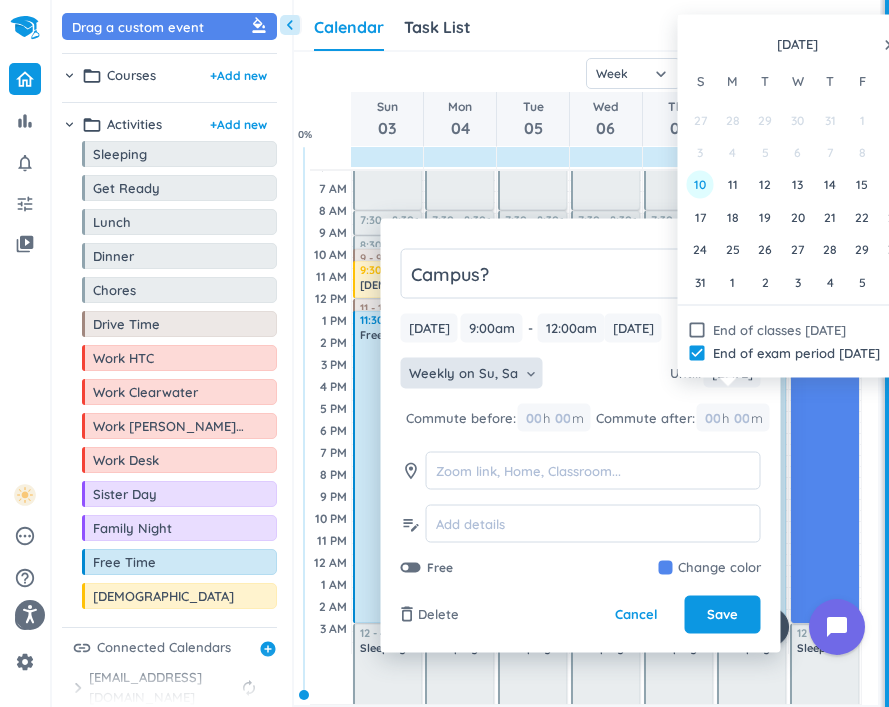 click on "10" at bounding box center [700, 184] 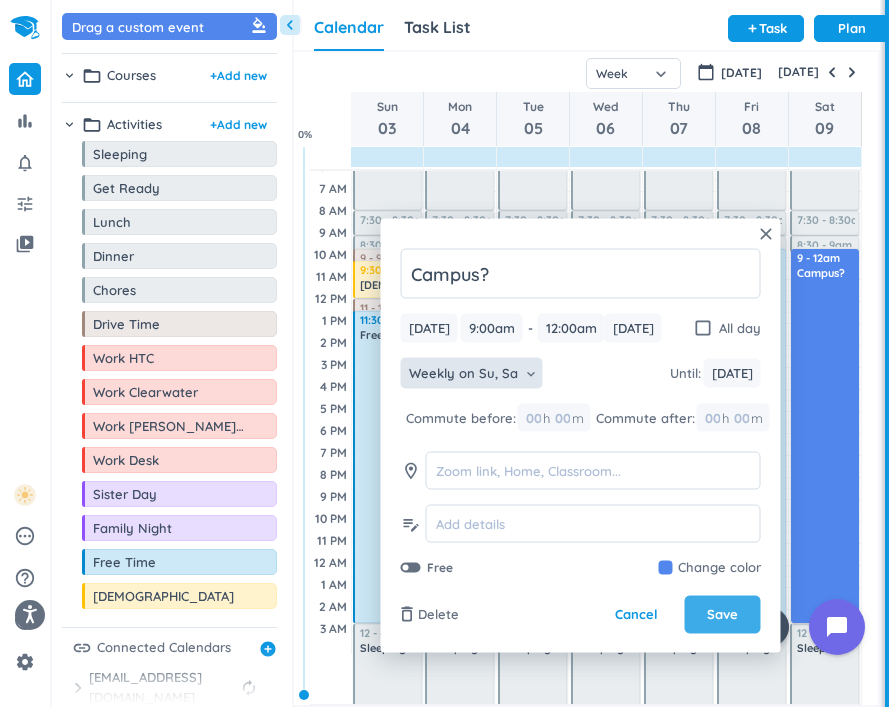 click on "Save" at bounding box center (722, 615) 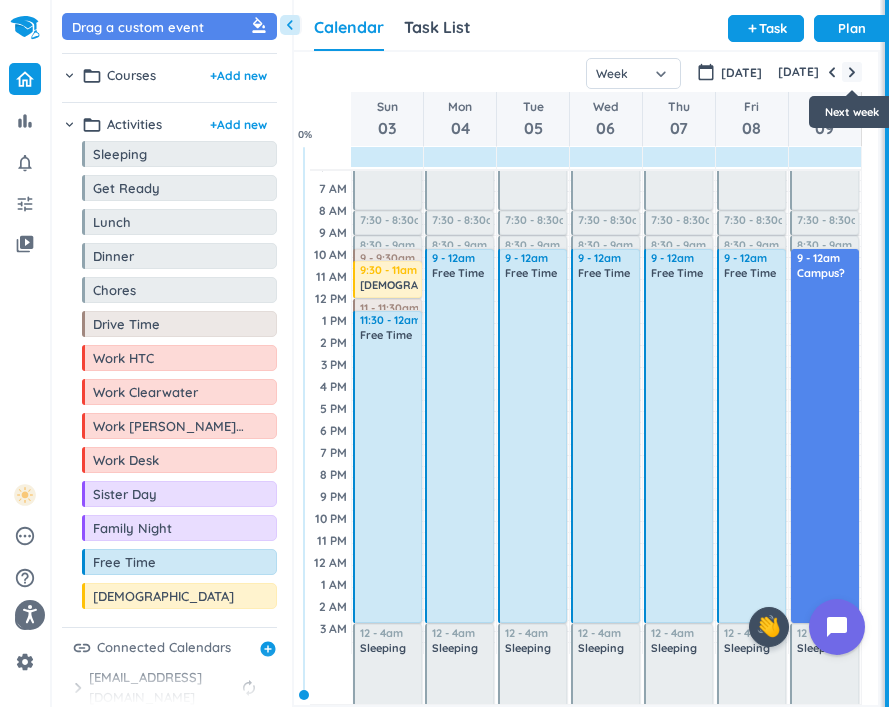 click at bounding box center (852, 72) 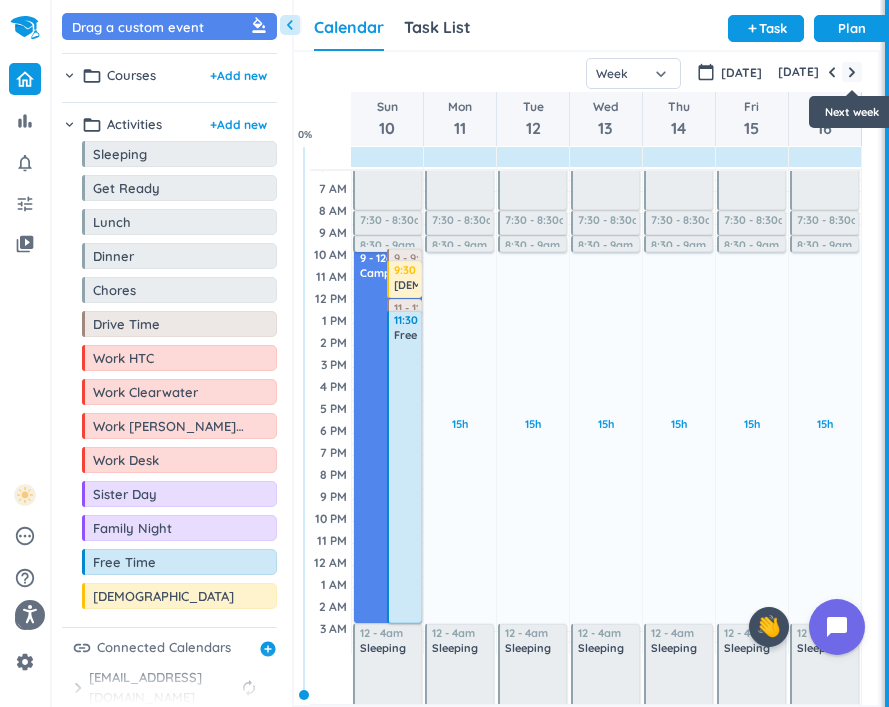 scroll, scrollTop: 69, scrollLeft: 0, axis: vertical 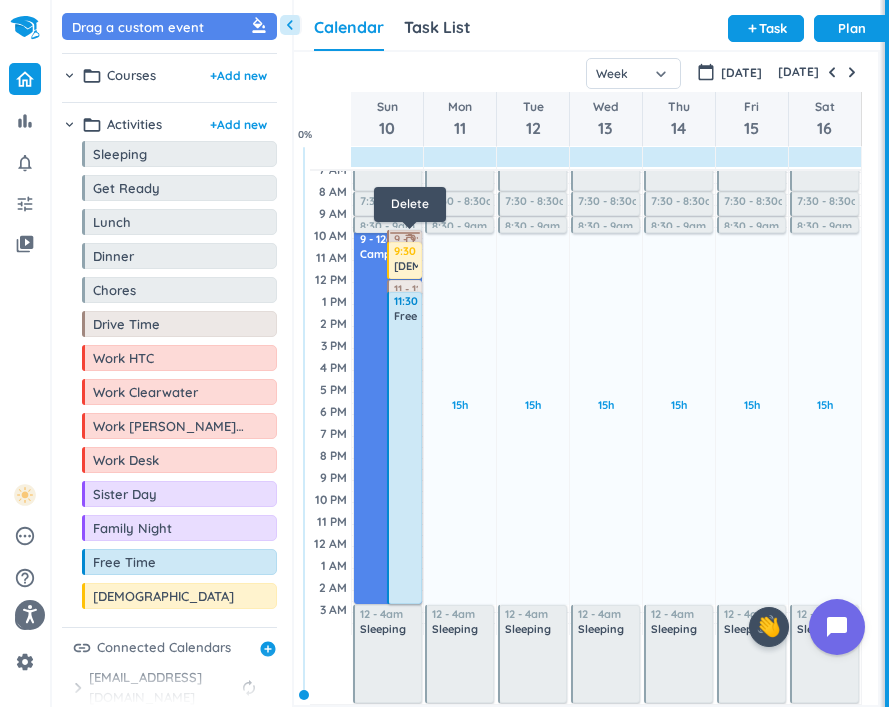click on "delete_outline" at bounding box center (410, 240) 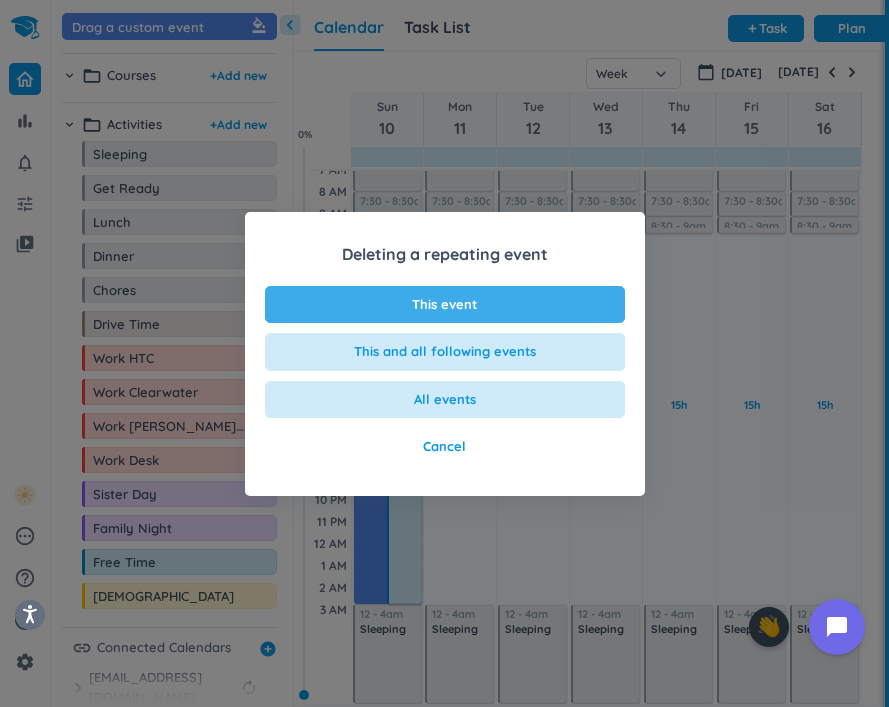 click on "This event" at bounding box center [444, 305] 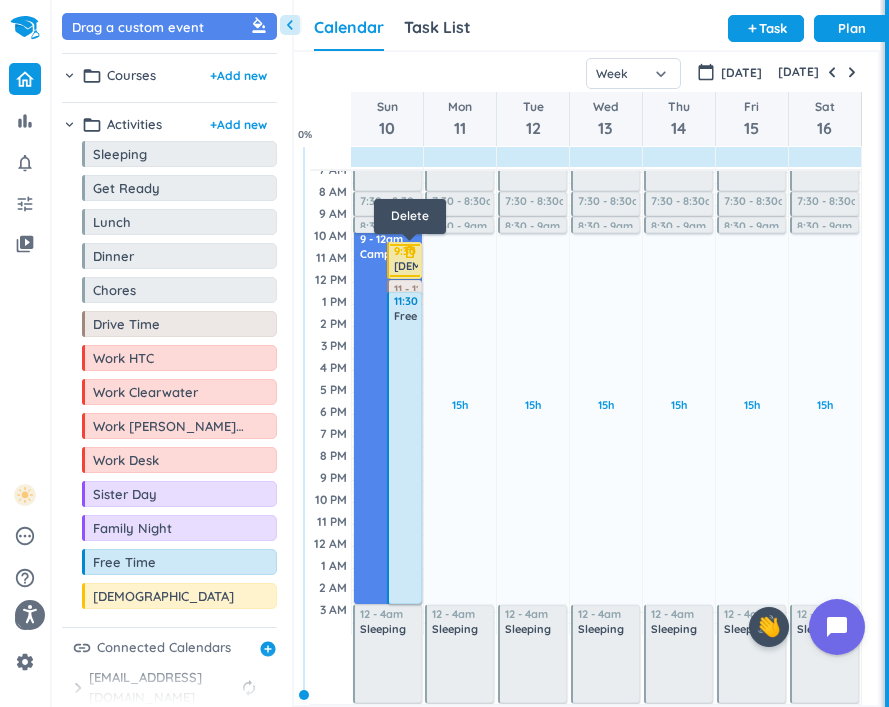 click on "delete_outline" at bounding box center [410, 252] 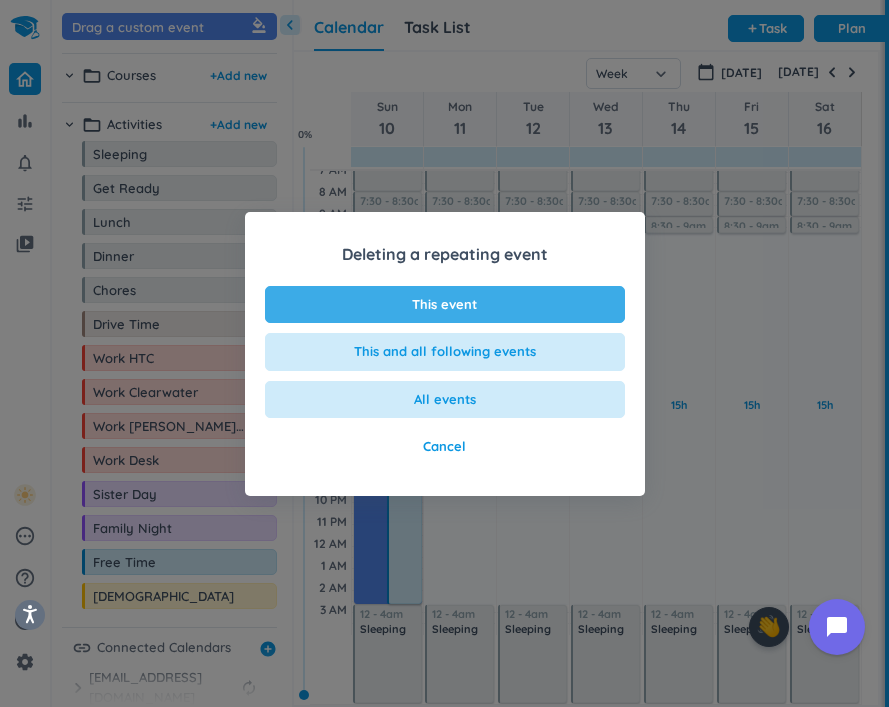 click on "This event" at bounding box center (444, 305) 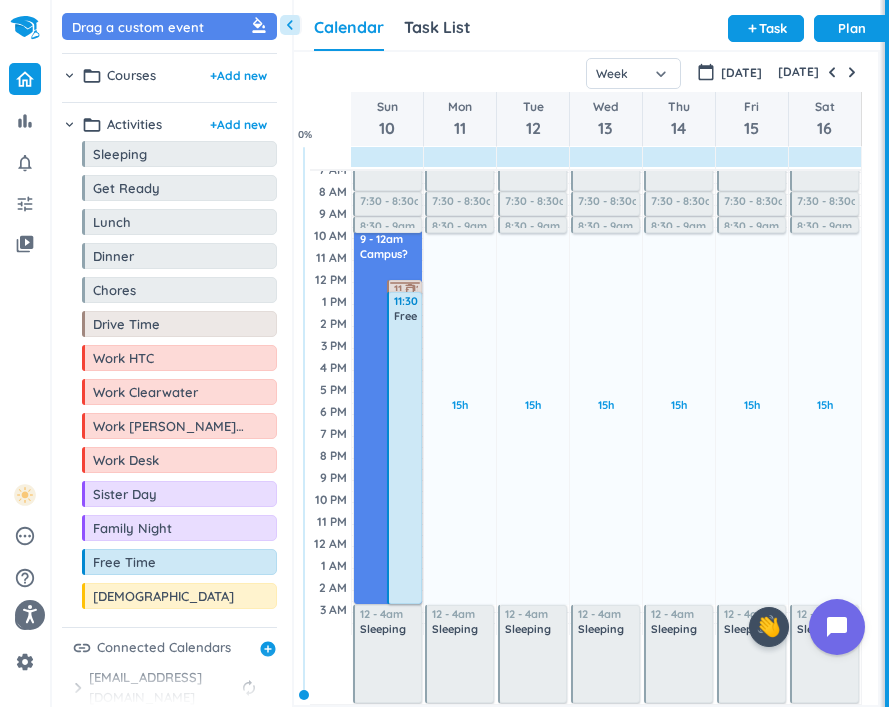 click on "delete_outline" at bounding box center [410, 290] 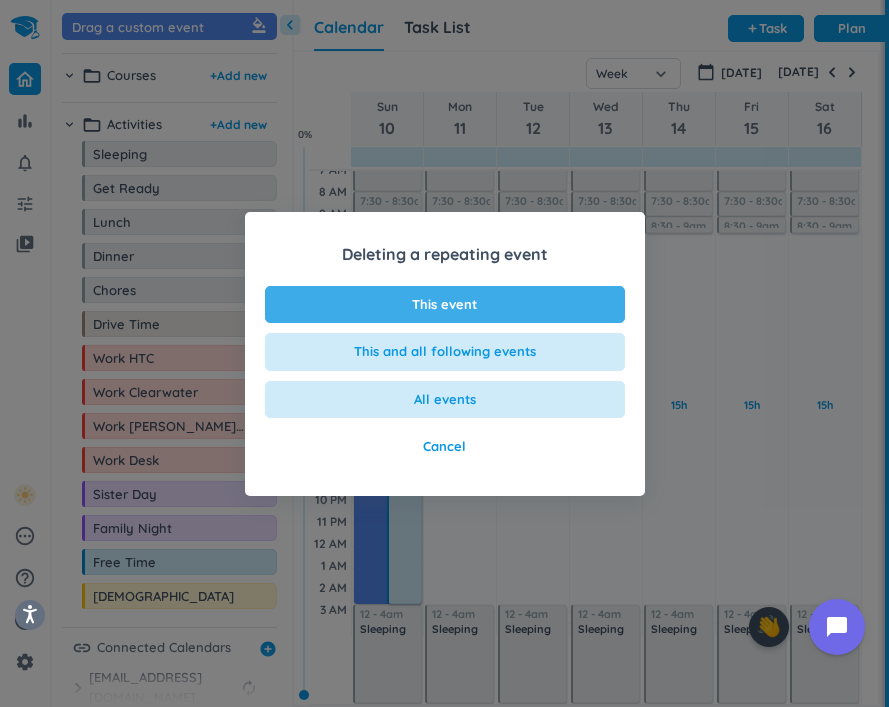 click on "This event" at bounding box center (445, 305) 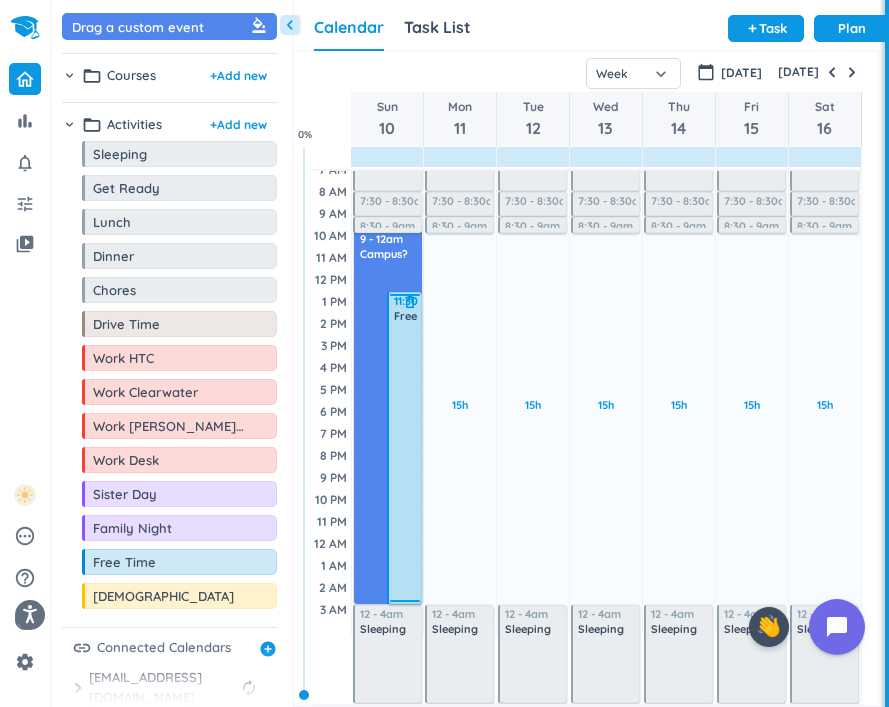 click on "delete_outline" at bounding box center [410, 302] 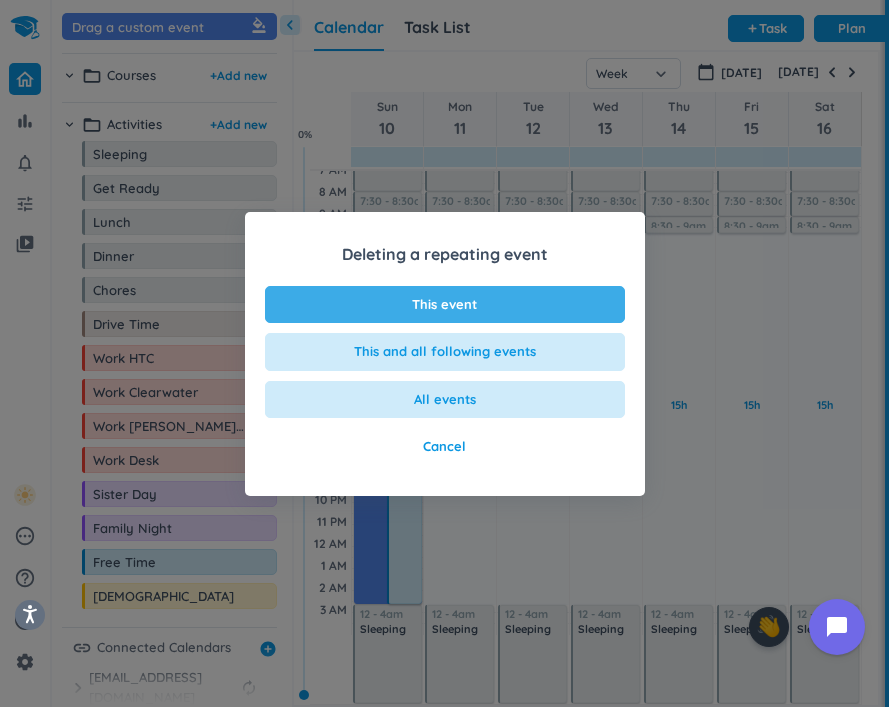 click on "This event" at bounding box center (445, 305) 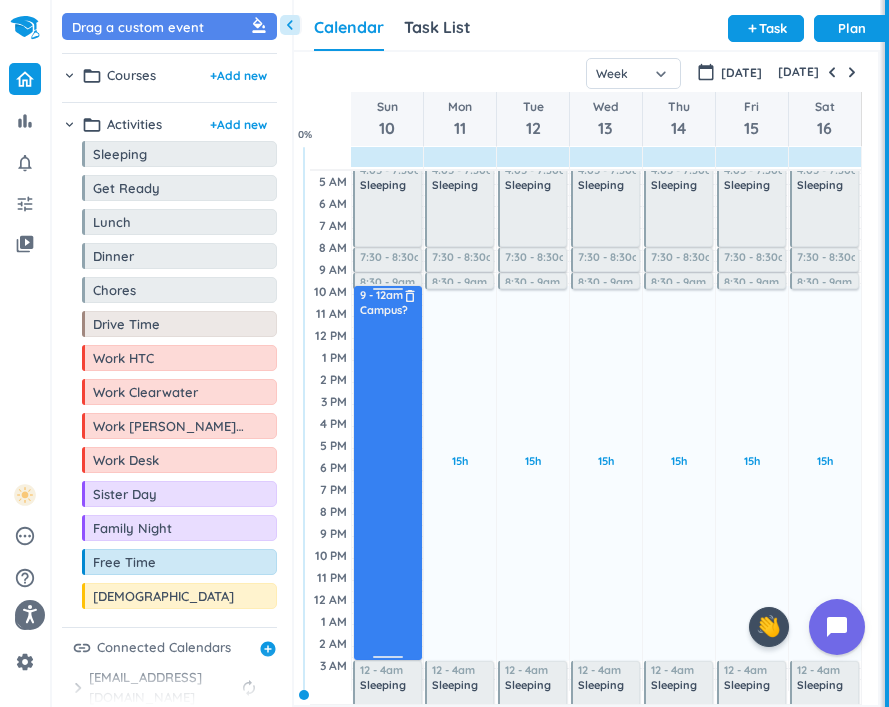 scroll, scrollTop: 69, scrollLeft: 0, axis: vertical 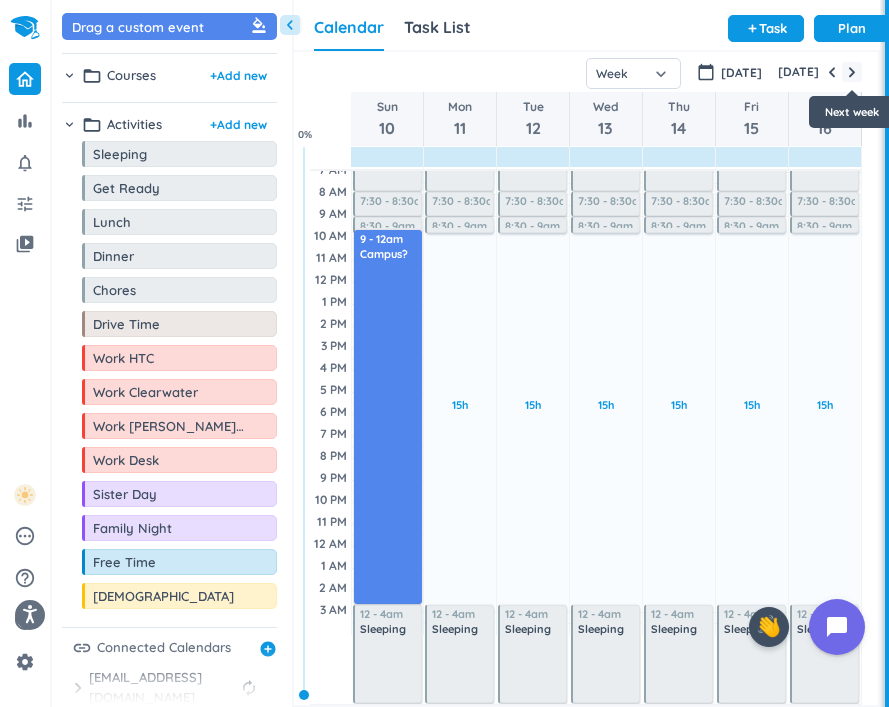 click at bounding box center (852, 72) 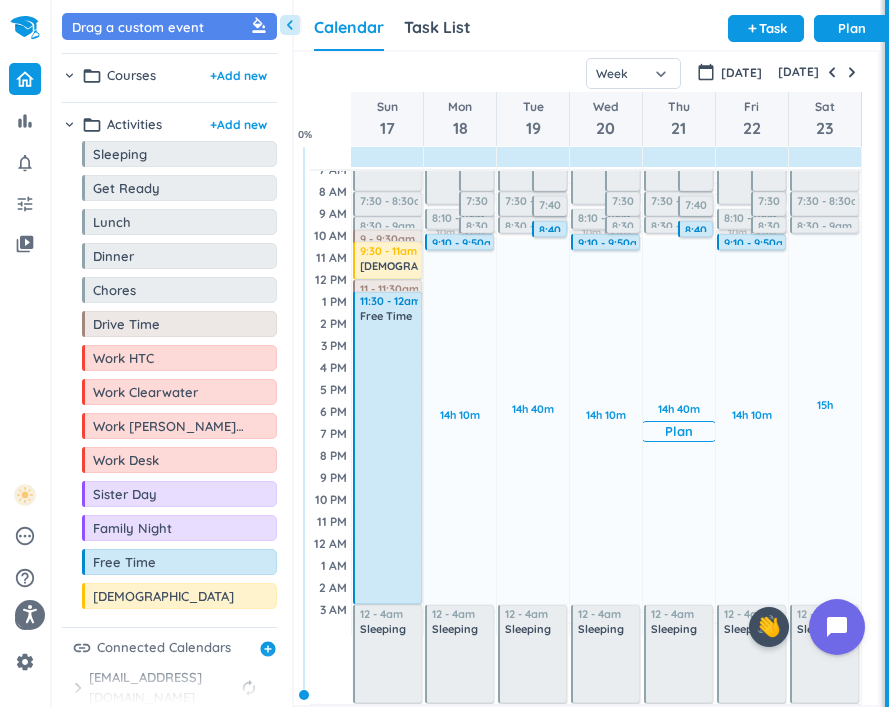 scroll, scrollTop: 0, scrollLeft: 0, axis: both 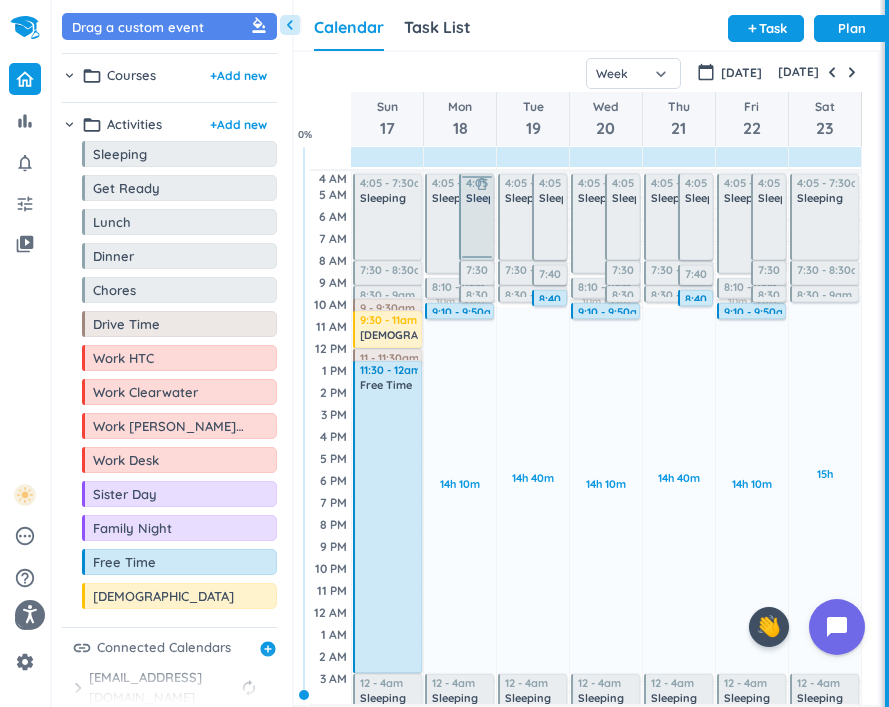 click on "delete_outline" at bounding box center [482, 184] 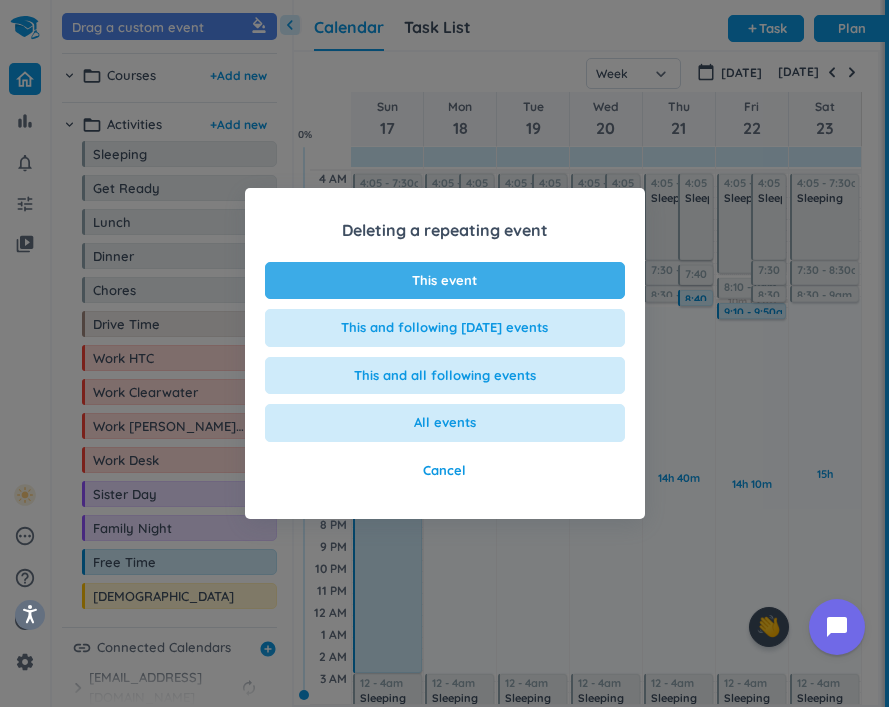 click on "This event" at bounding box center (445, 281) 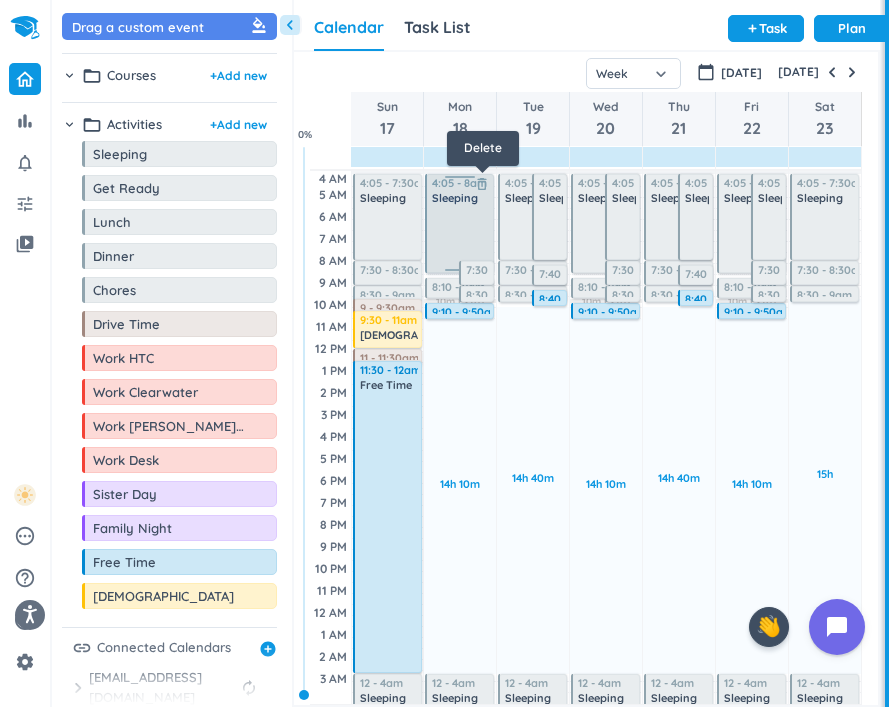click on "delete_outline" at bounding box center [482, 184] 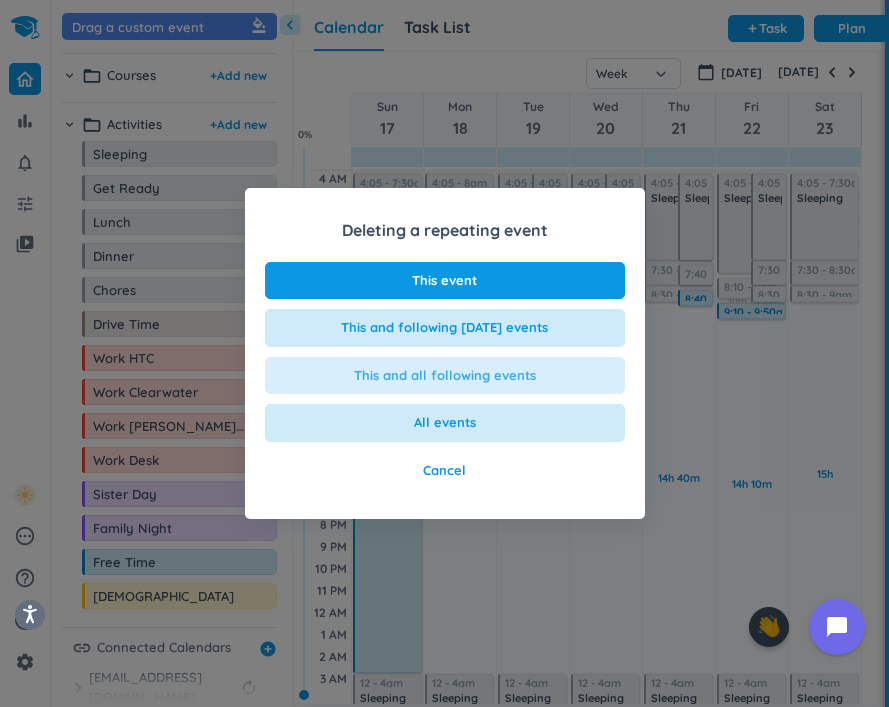 click on "This and all following events" at bounding box center [445, 376] 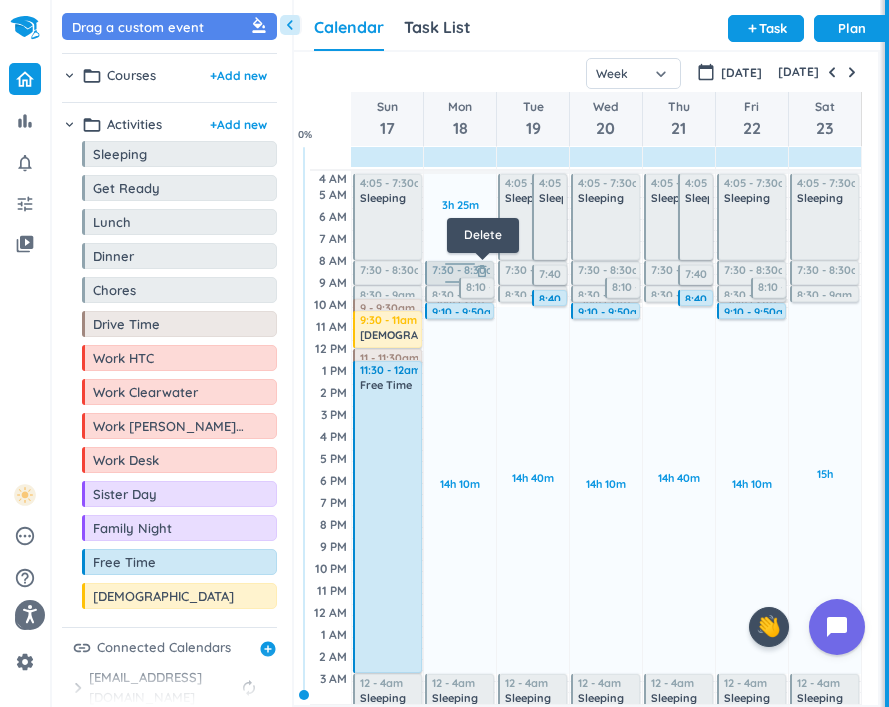 click on "delete_outline" at bounding box center (482, 271) 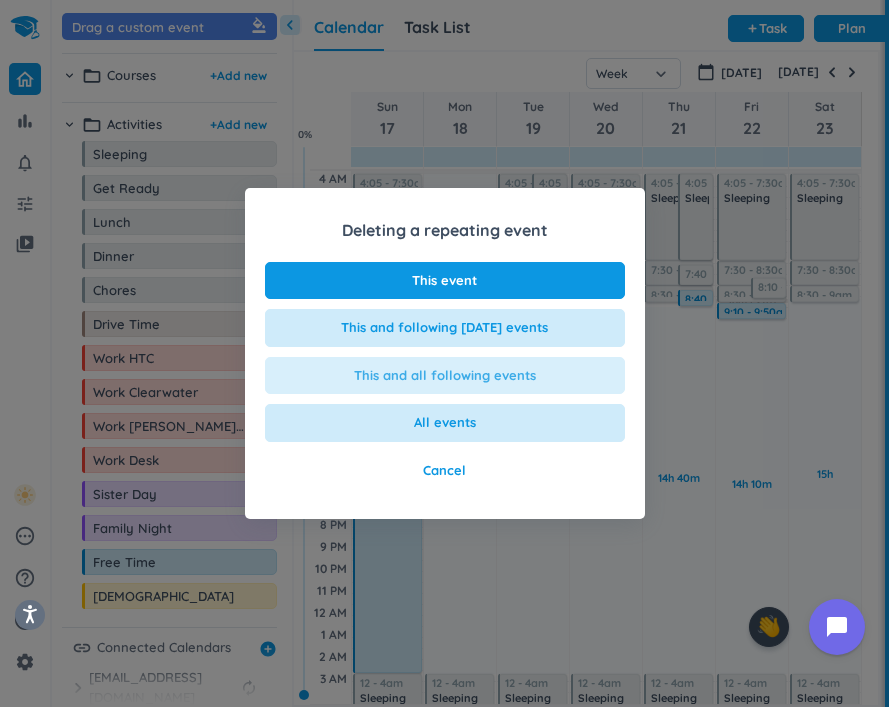 click on "This and all following events" at bounding box center [445, 376] 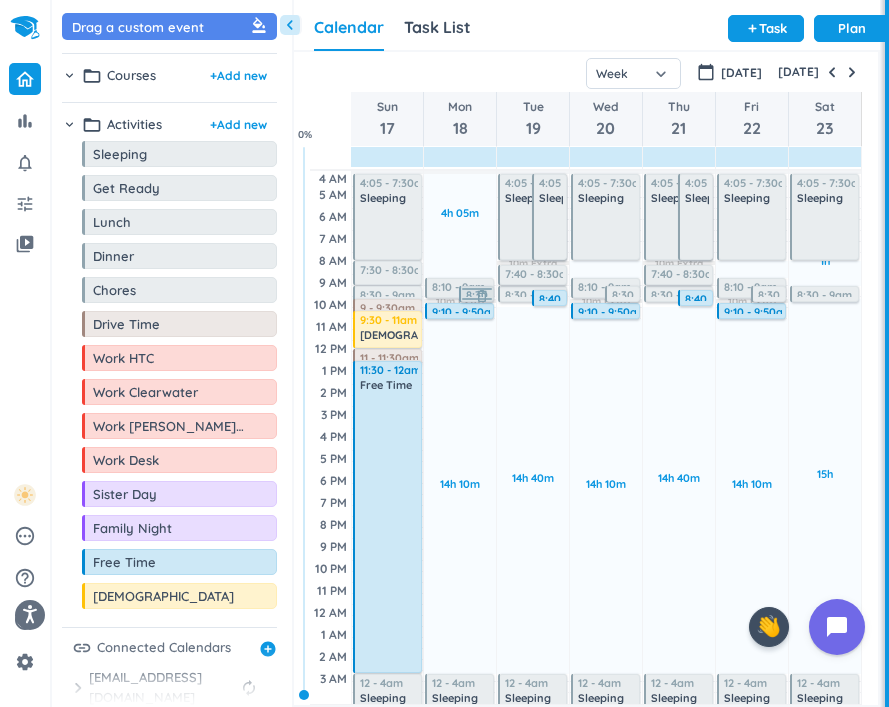 click on "delete_outline" at bounding box center (482, 296) 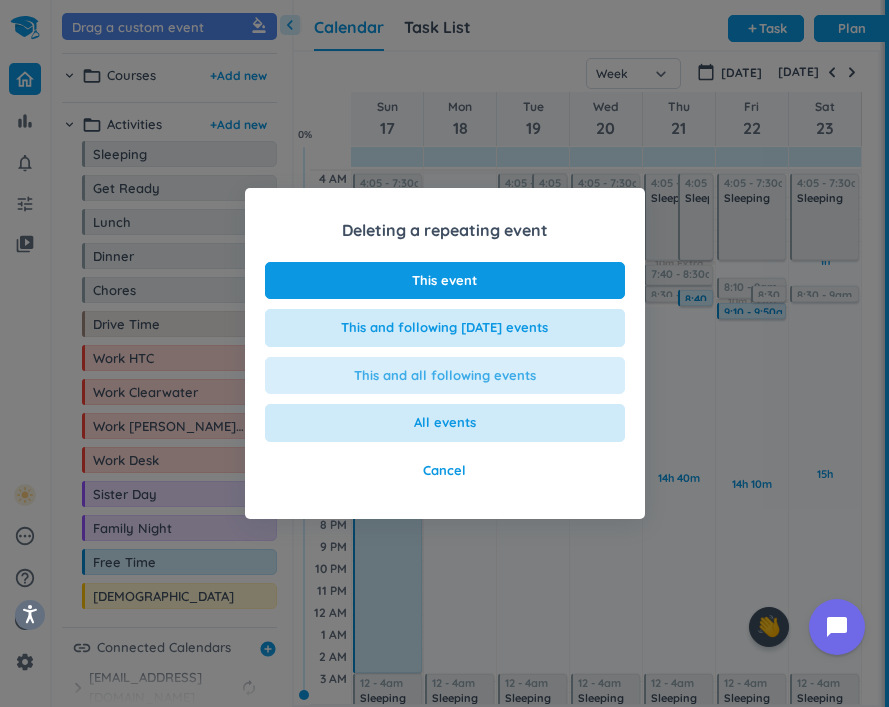click on "This and all following events" at bounding box center [445, 376] 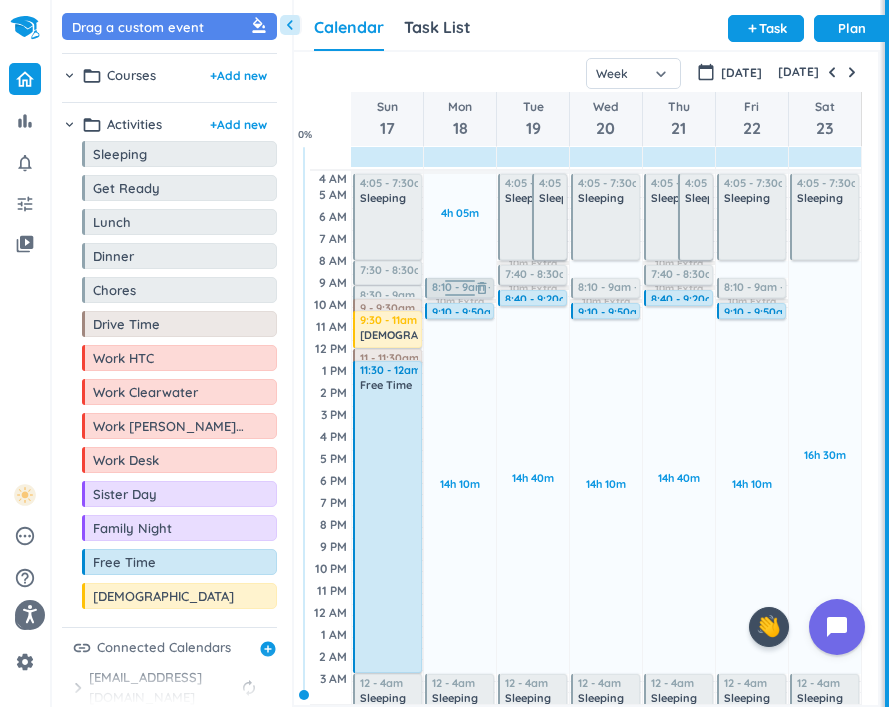 click on "delete_outline" at bounding box center [482, 288] 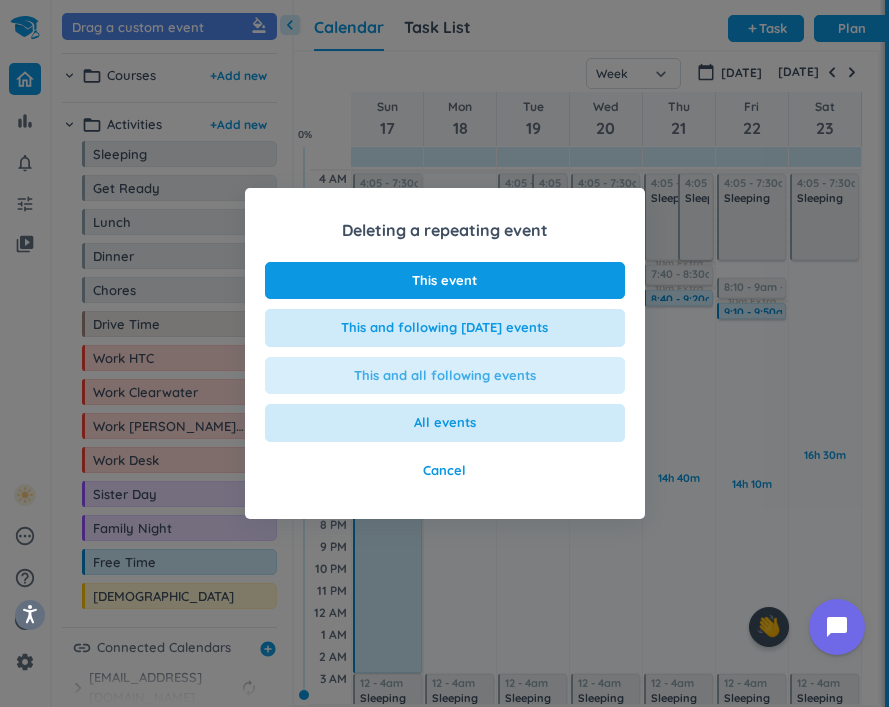 click on "This and all following events" at bounding box center [445, 376] 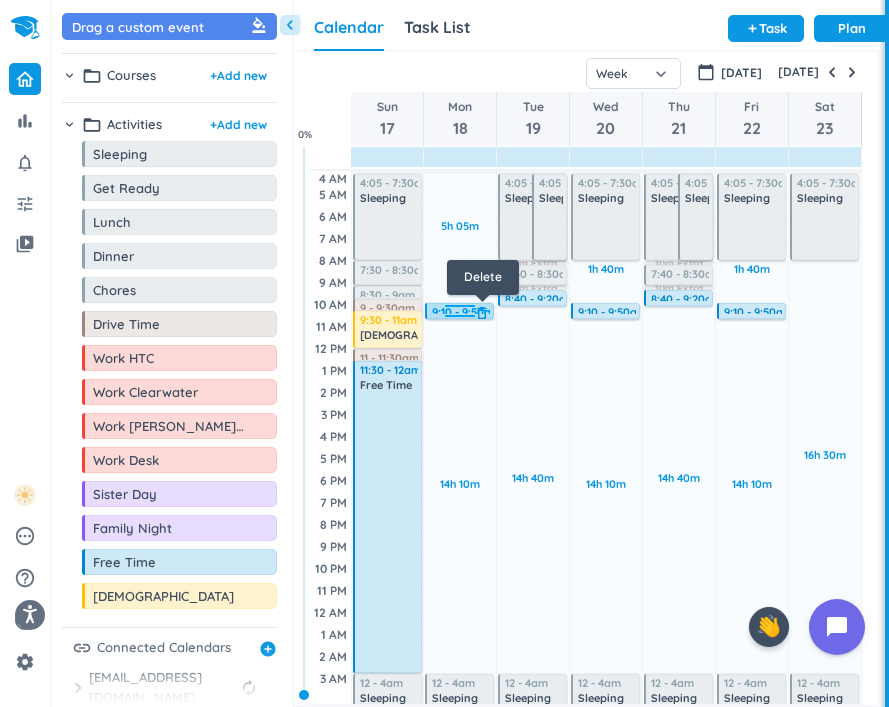 click on "delete_outline" at bounding box center (482, 313) 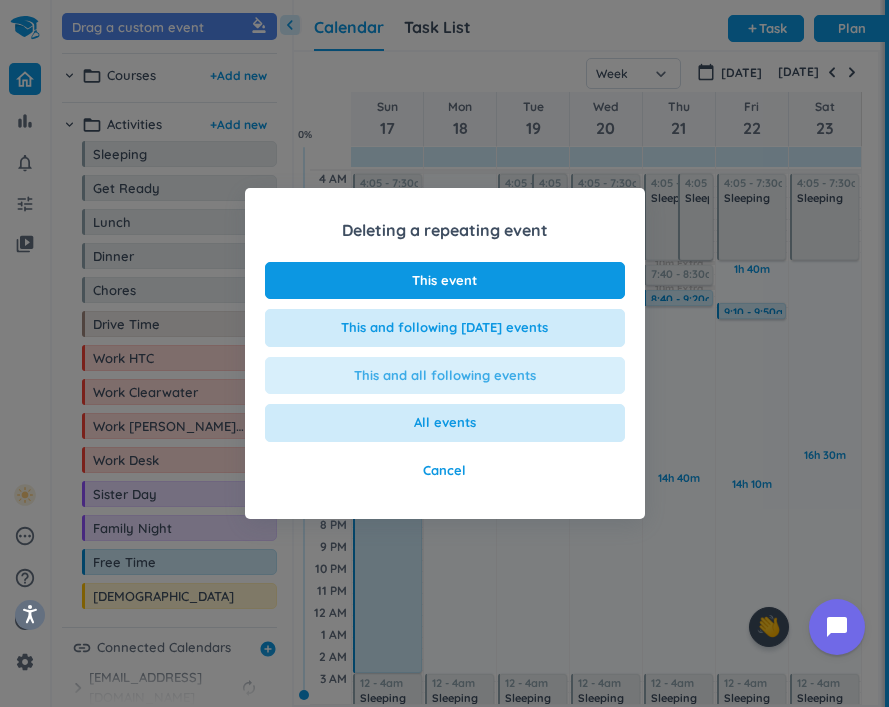 click on "This and all following events" at bounding box center [445, 376] 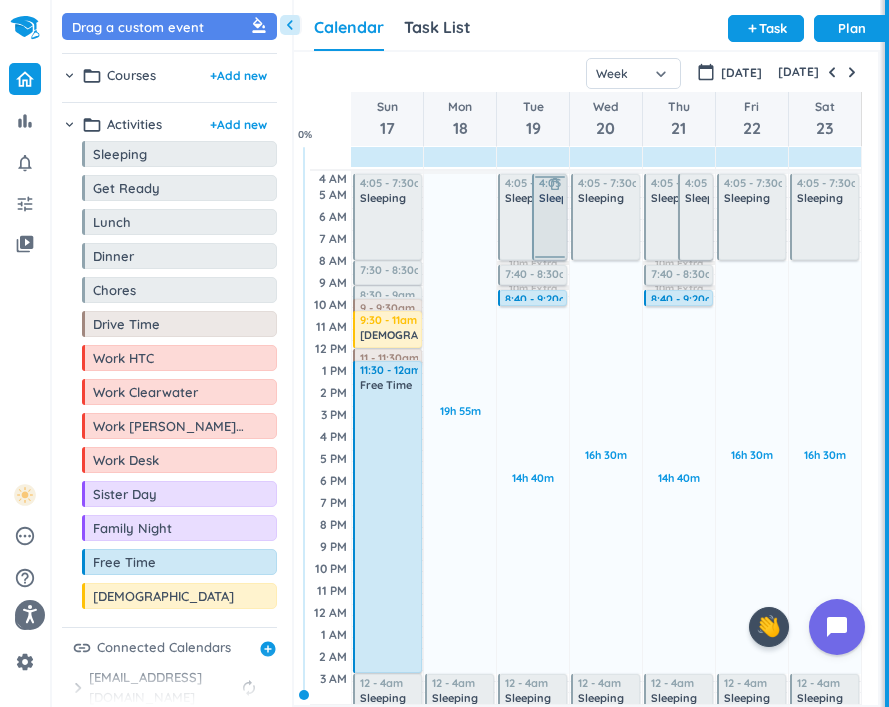 click on "delete_outline" at bounding box center [555, 184] 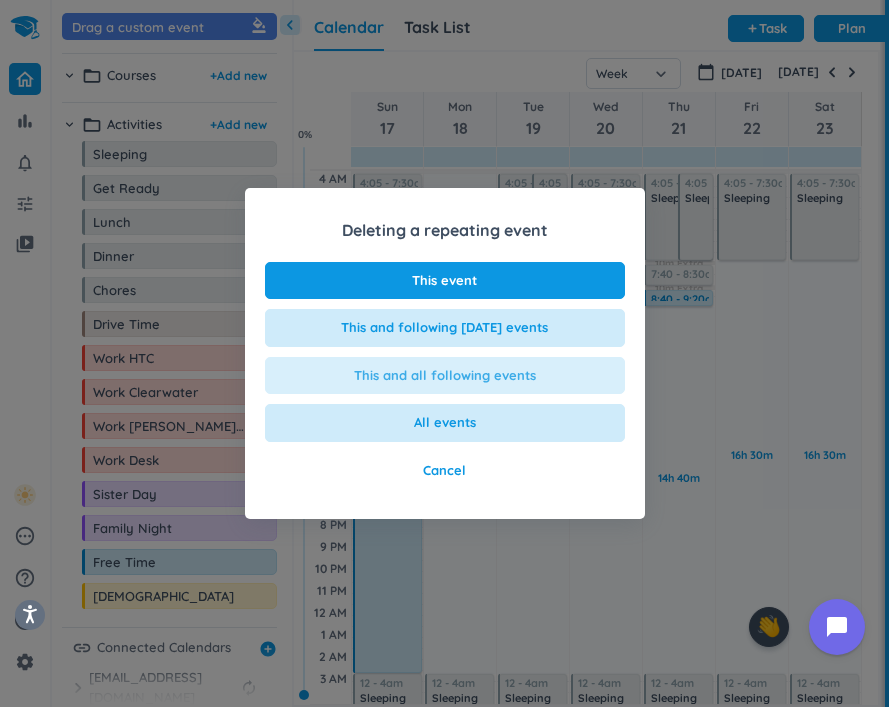 click on "This and all following events" at bounding box center (445, 376) 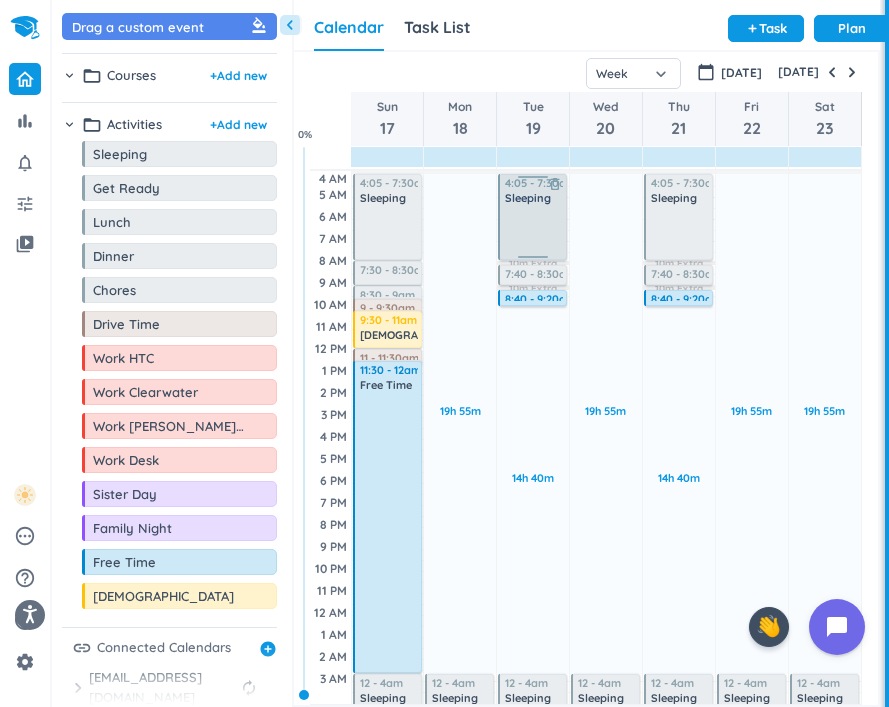click on "delete_outline" at bounding box center (555, 184) 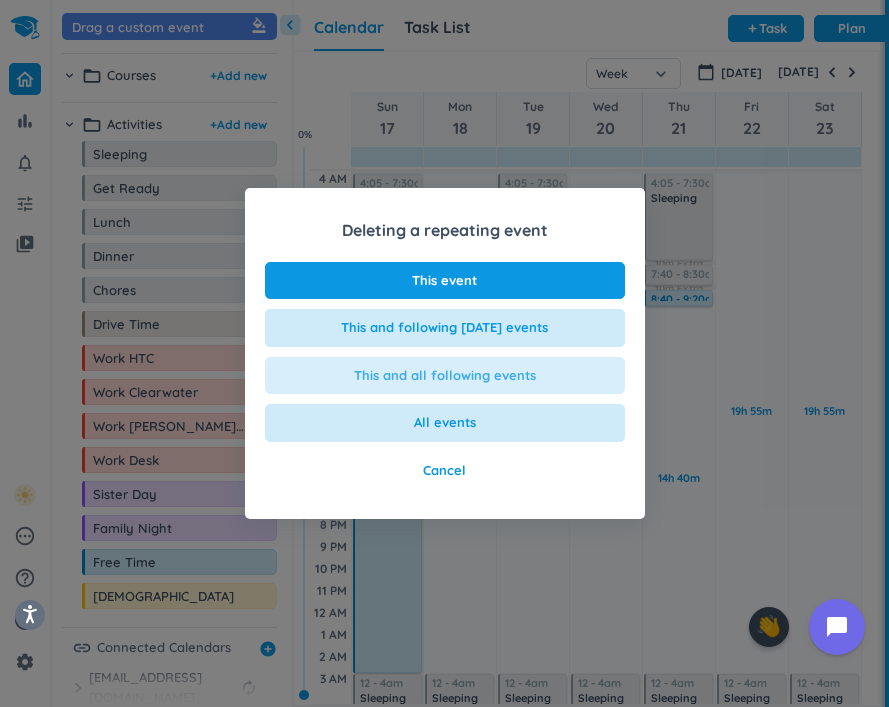 click on "This and all following events" at bounding box center (445, 376) 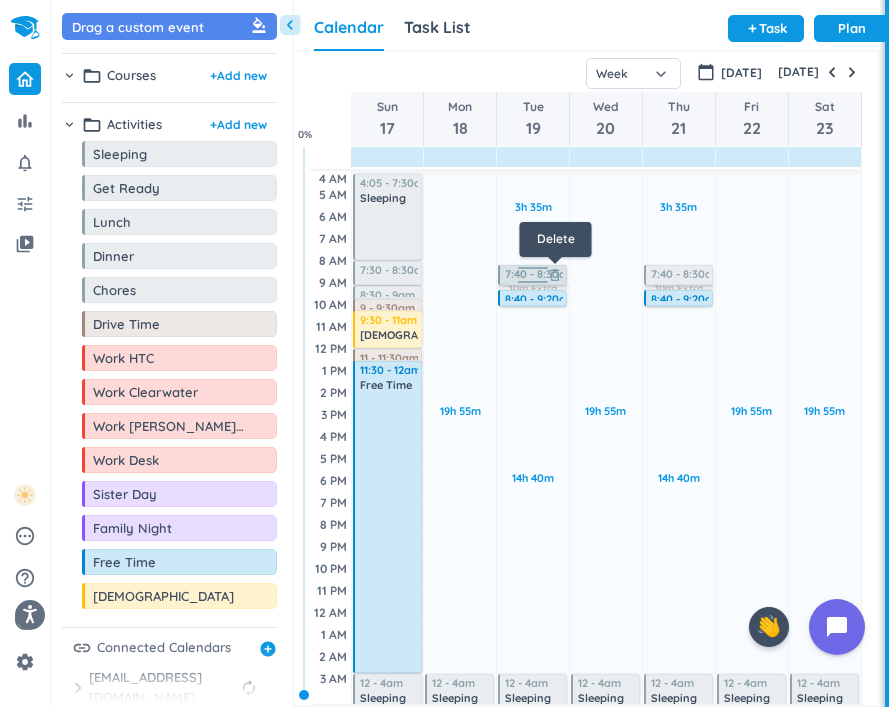 click on "delete_outline" at bounding box center (555, 275) 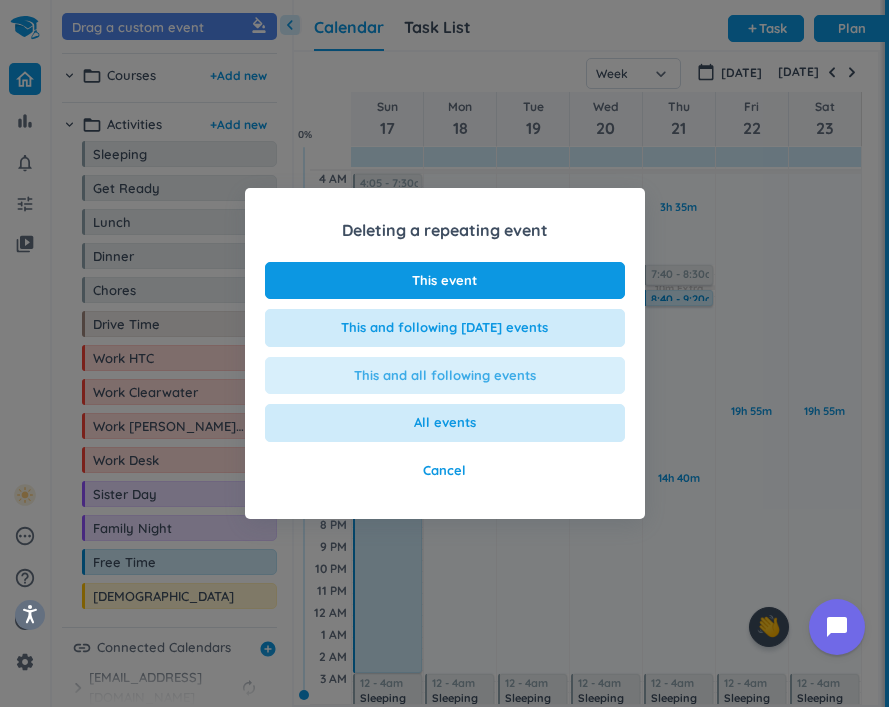 click on "This and all following events" at bounding box center (445, 376) 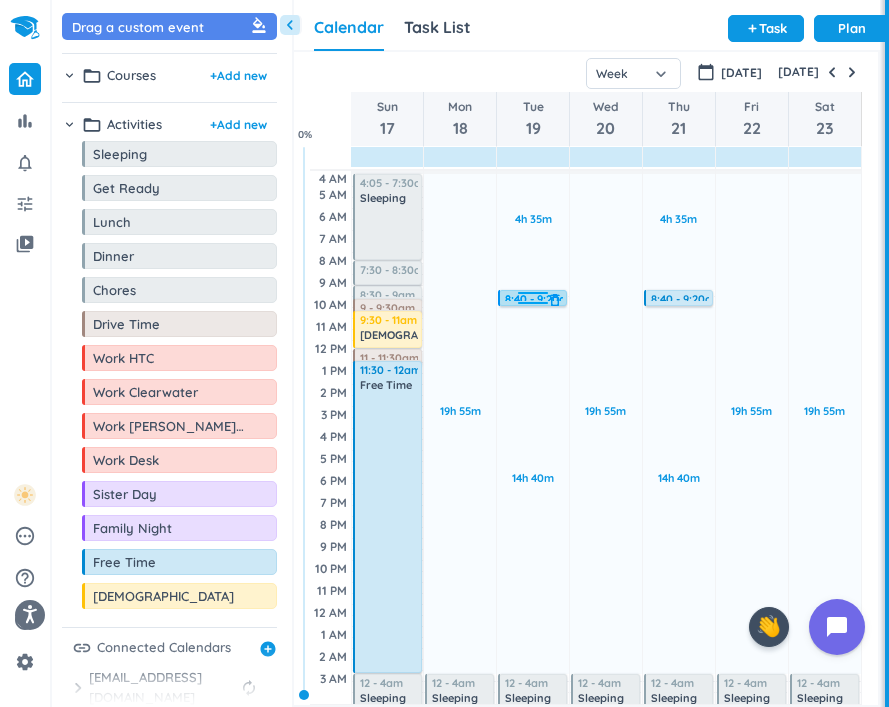 click at bounding box center [533, 296] 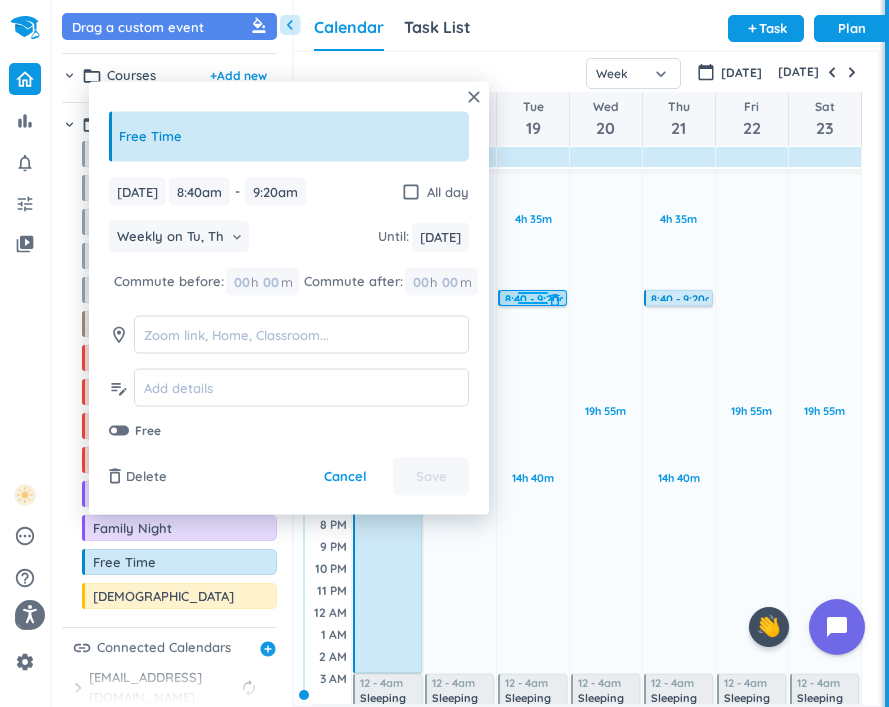 click at bounding box center [533, 306] 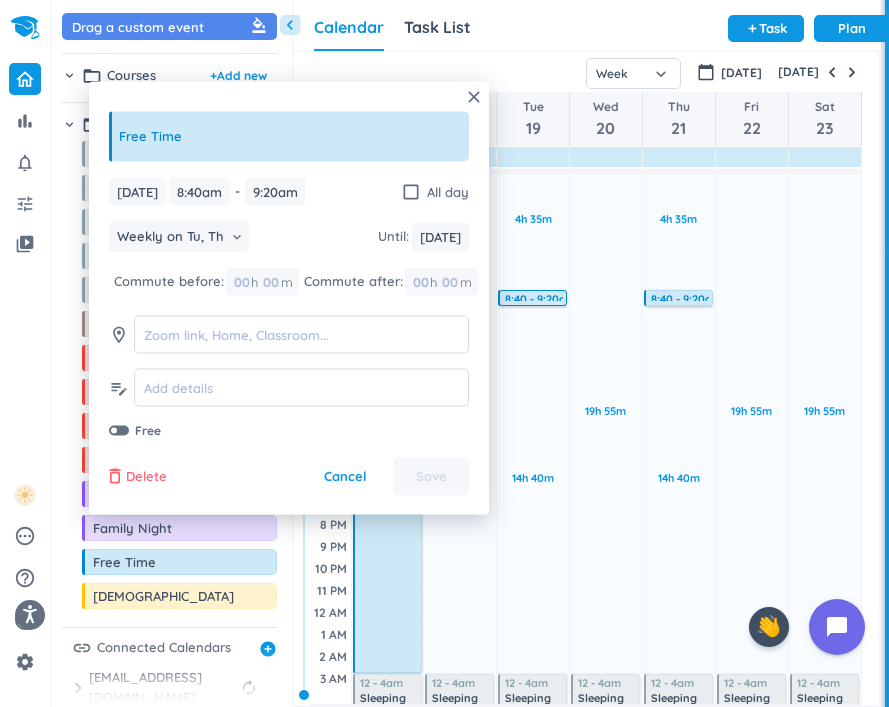 click on "delete_outline" at bounding box center (115, 477) 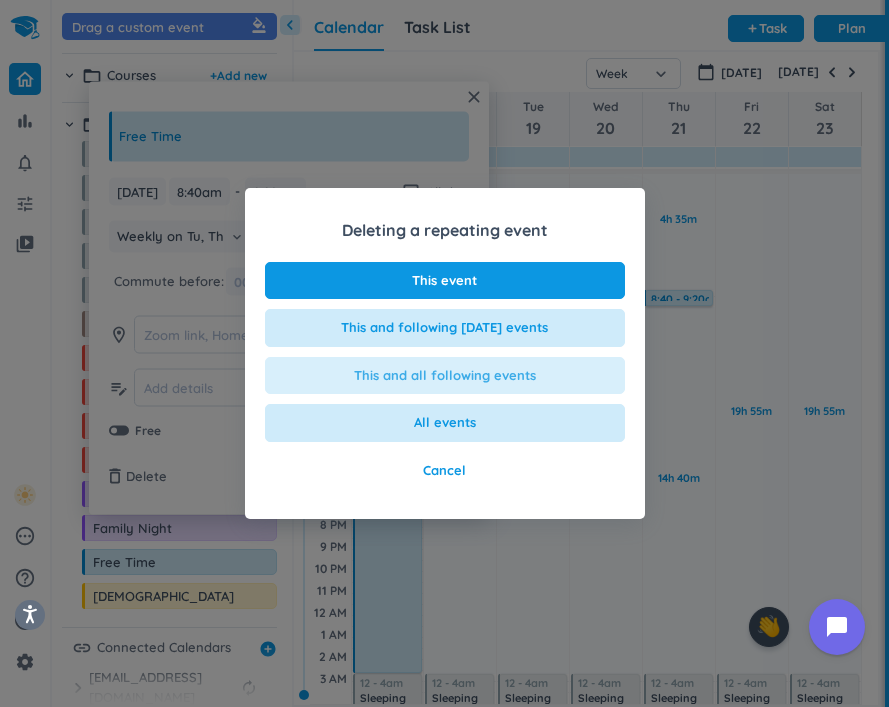 click on "This and all following events" at bounding box center [445, 376] 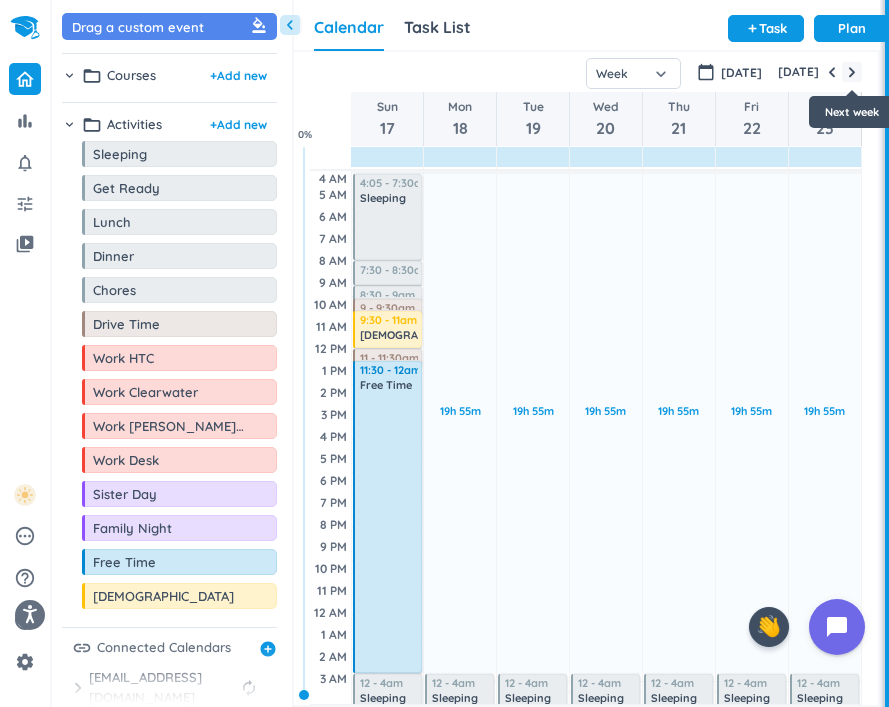 click at bounding box center (852, 72) 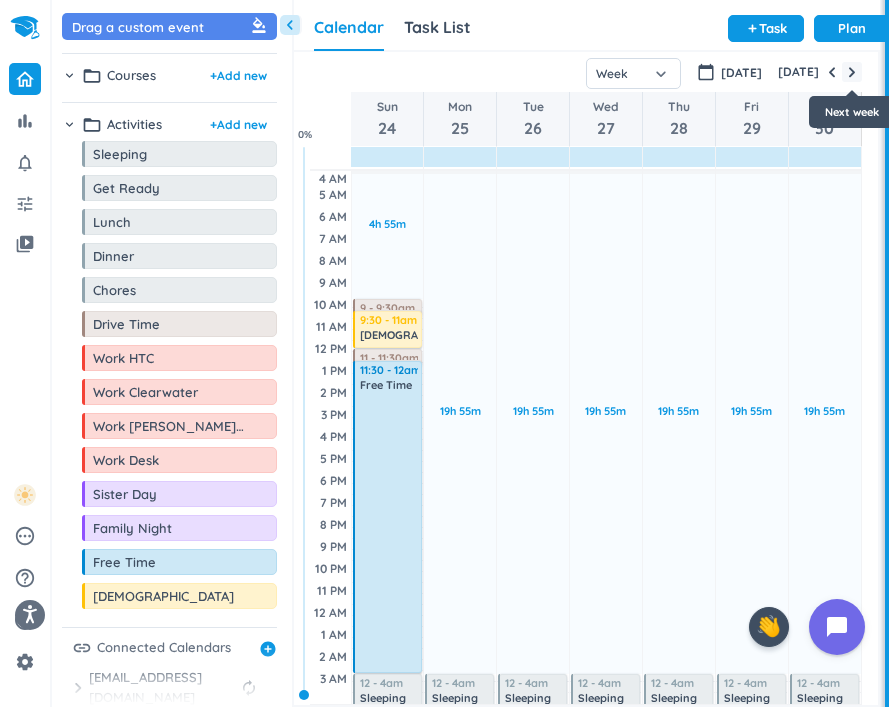 scroll, scrollTop: 69, scrollLeft: 0, axis: vertical 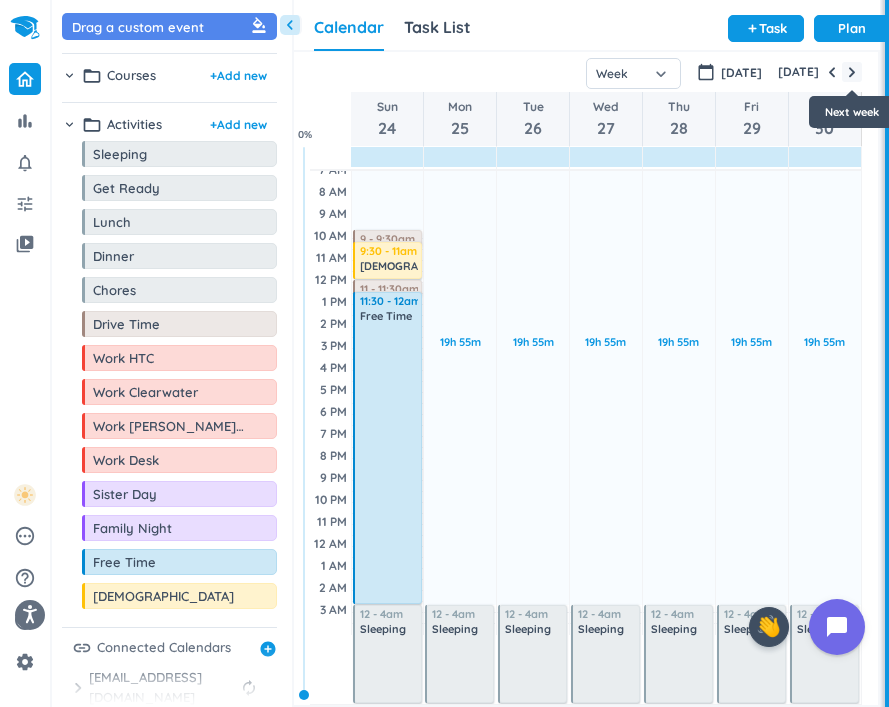 click at bounding box center [852, 72] 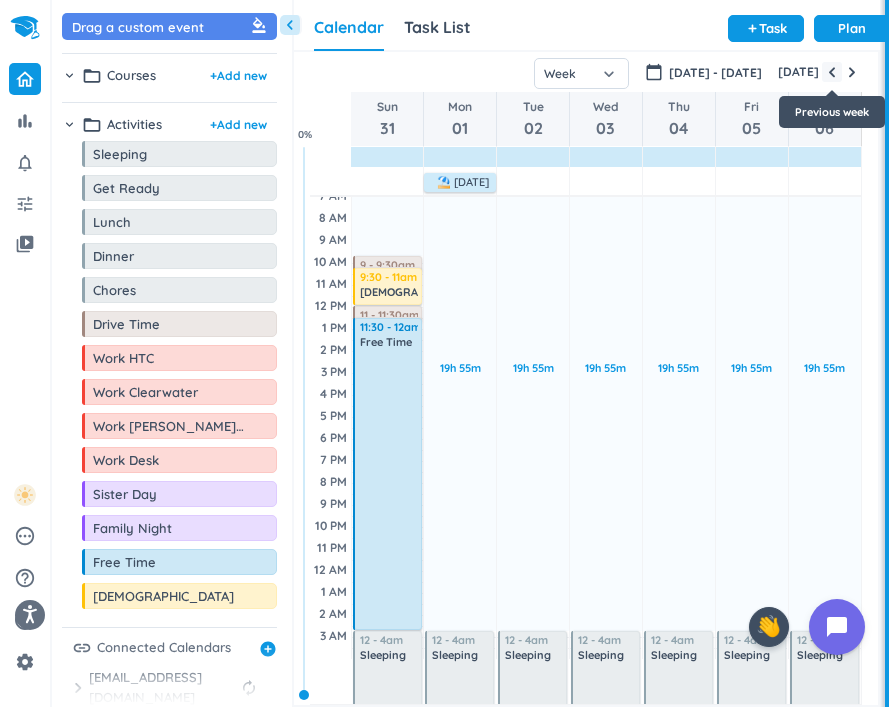 click at bounding box center [832, 72] 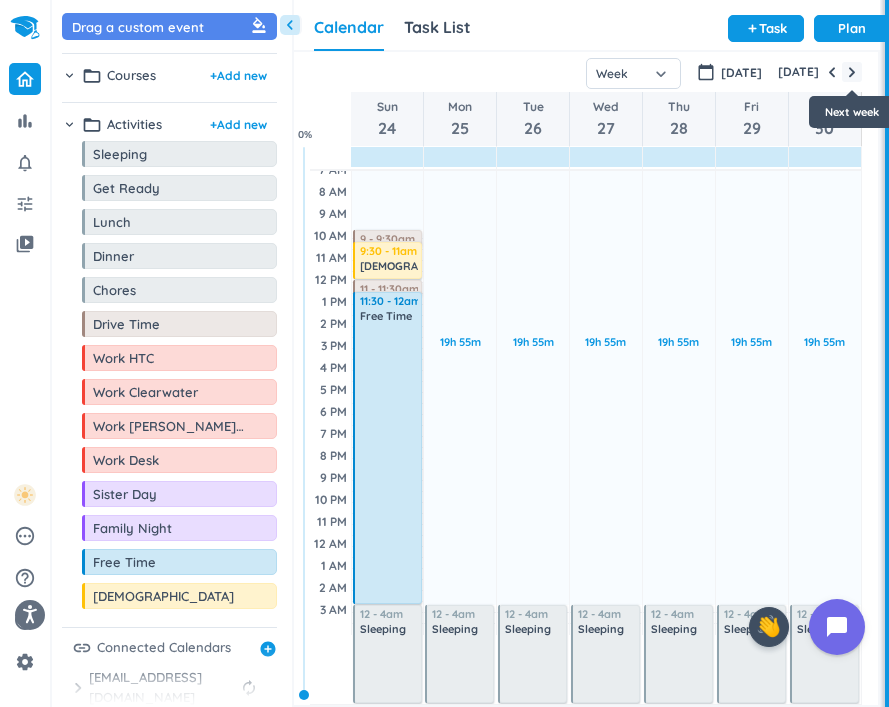 click at bounding box center [852, 72] 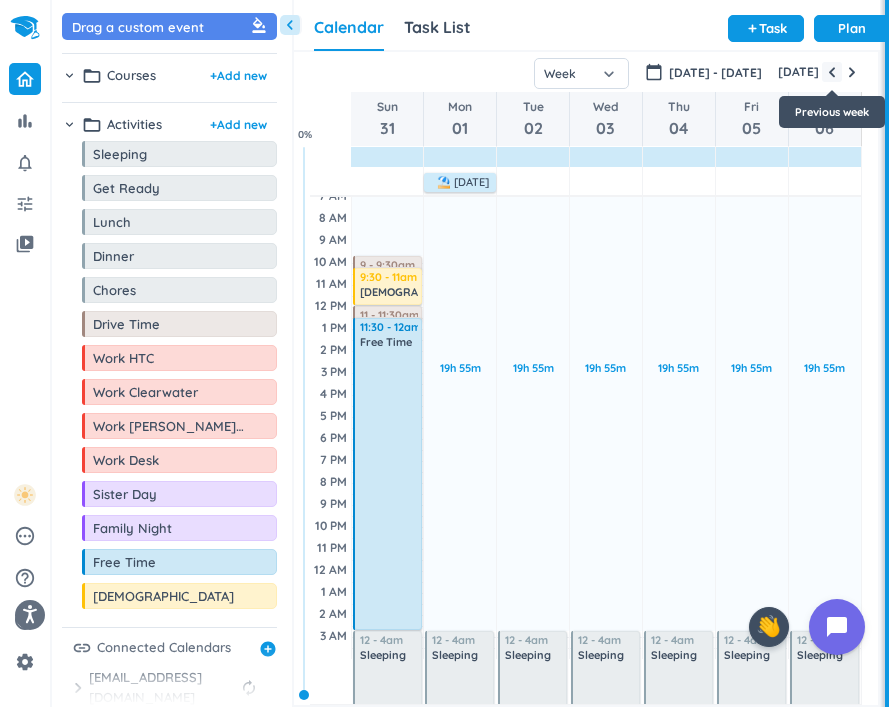 click at bounding box center (832, 72) 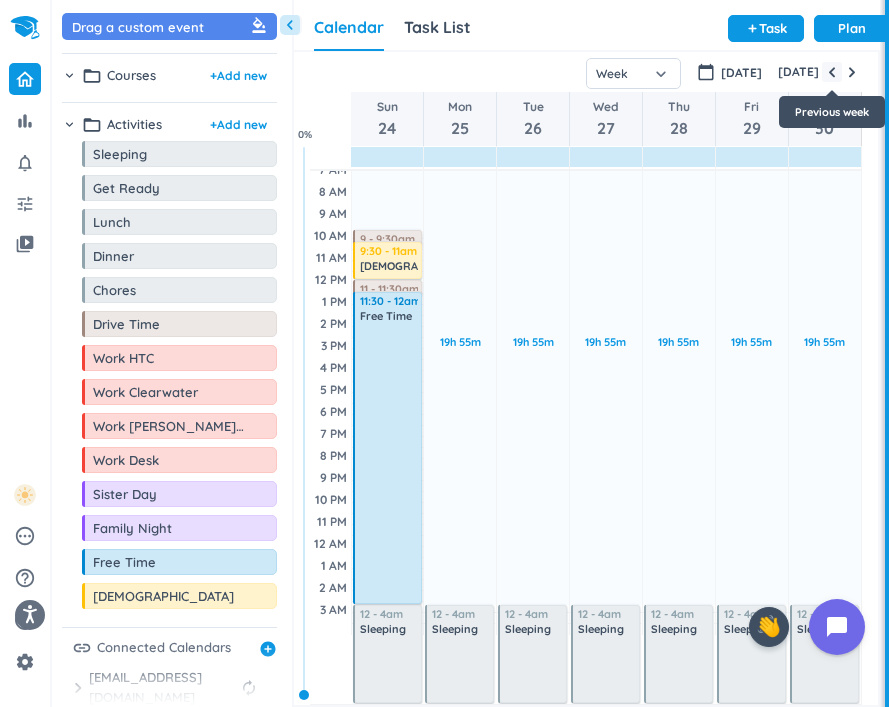 click at bounding box center (832, 72) 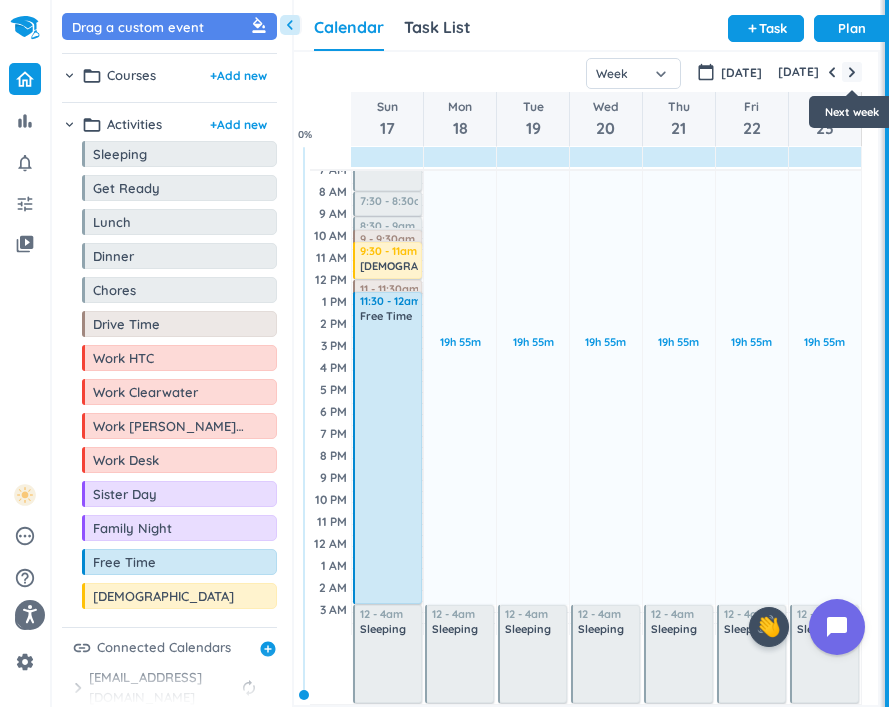 click at bounding box center [852, 72] 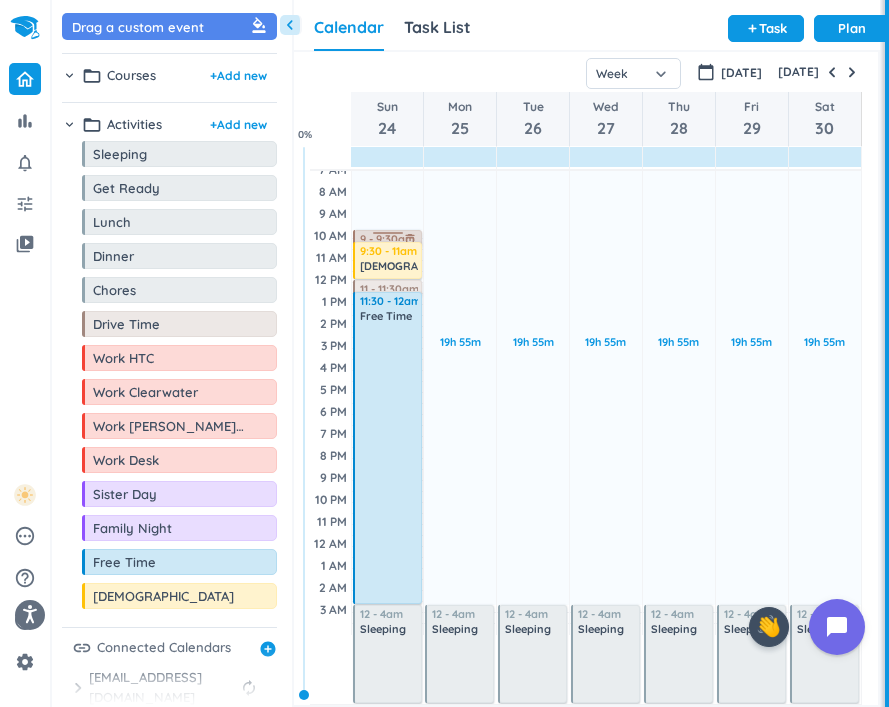 click on "delete_outline" at bounding box center (410, 240) 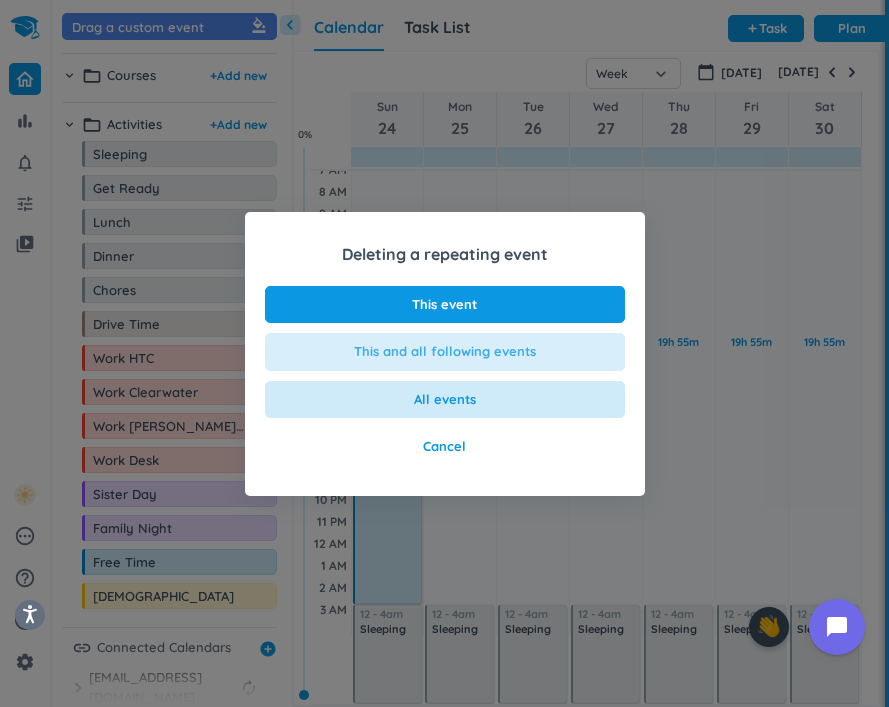 click on "This and all following events" at bounding box center [445, 352] 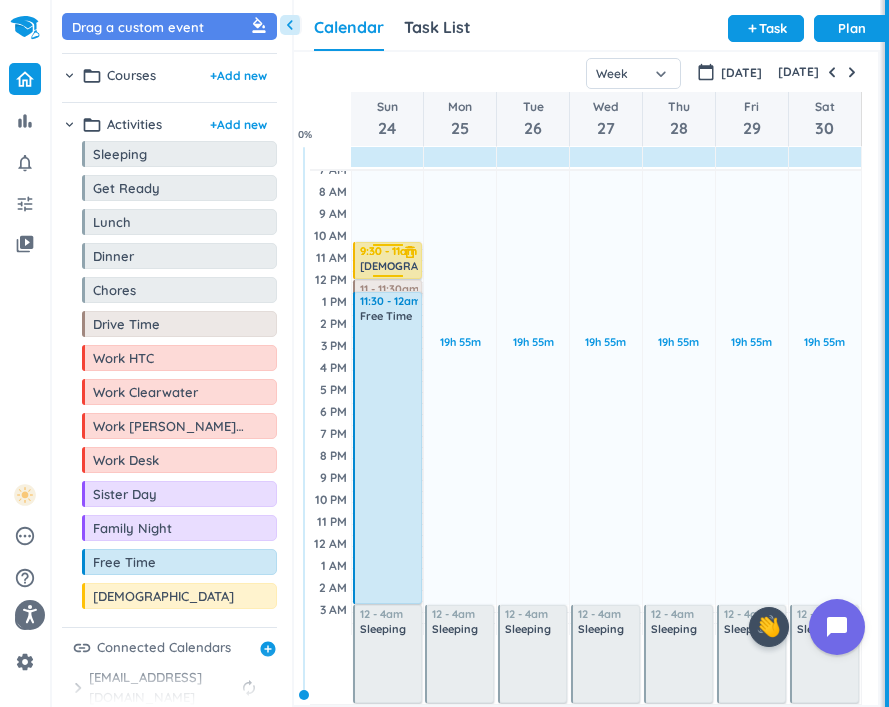 click on "delete_outline" at bounding box center (410, 252) 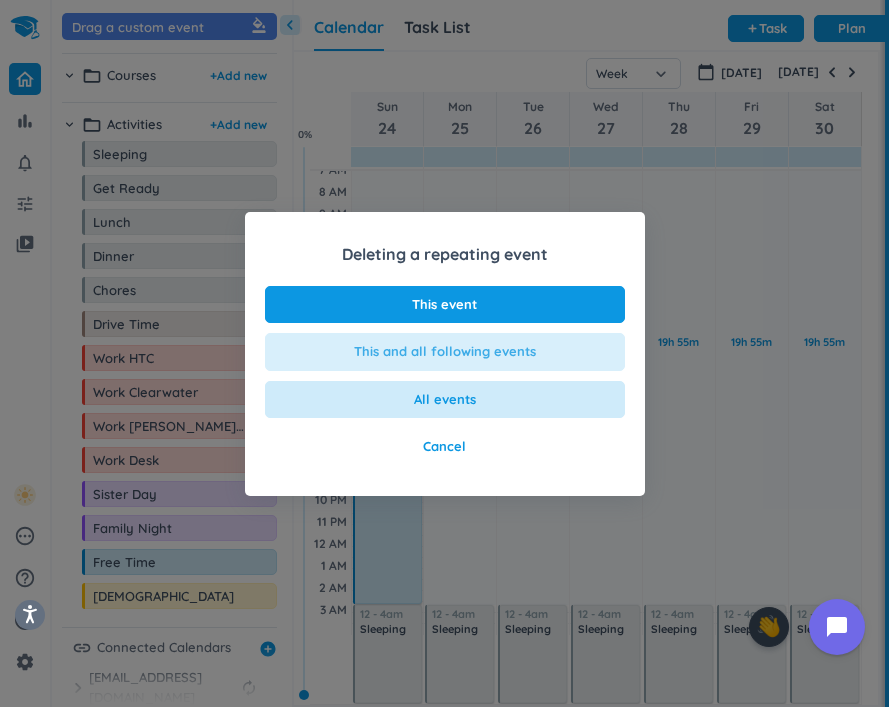 click on "This and all following events" at bounding box center (445, 352) 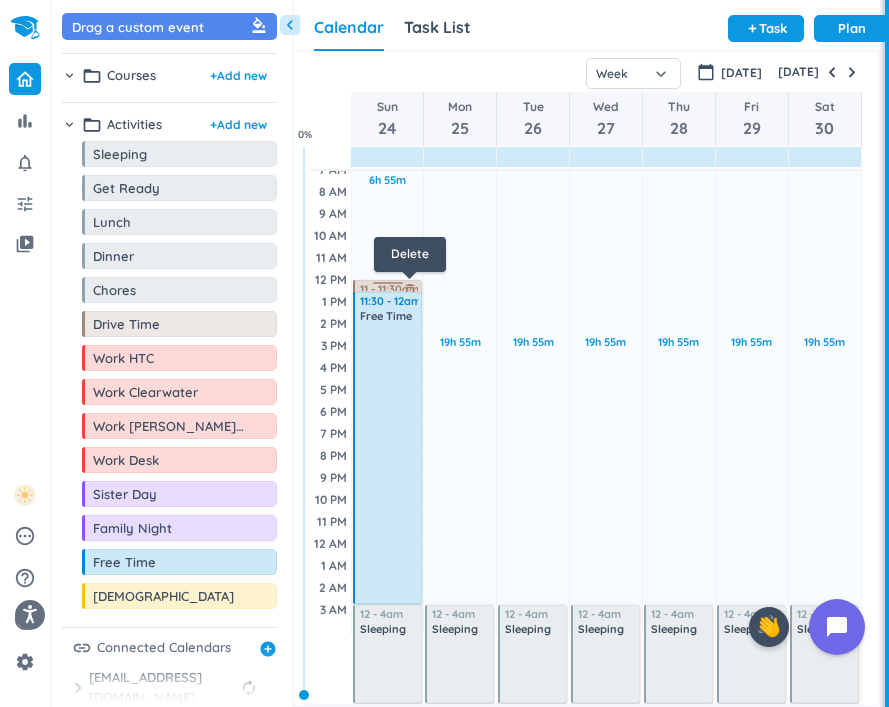 click on "delete_outline" at bounding box center (410, 290) 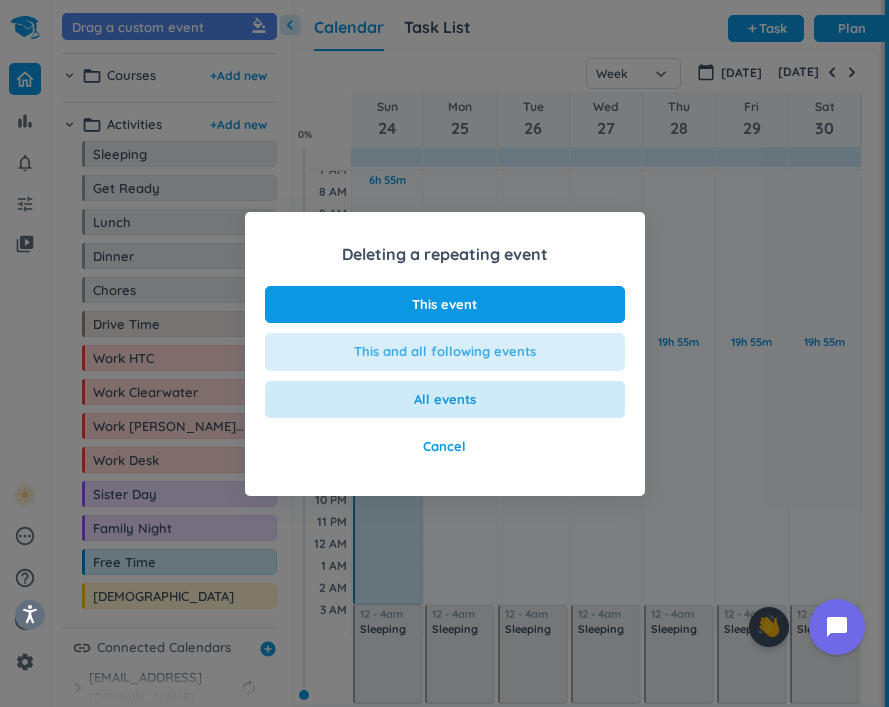 click on "This and all following events" at bounding box center (445, 352) 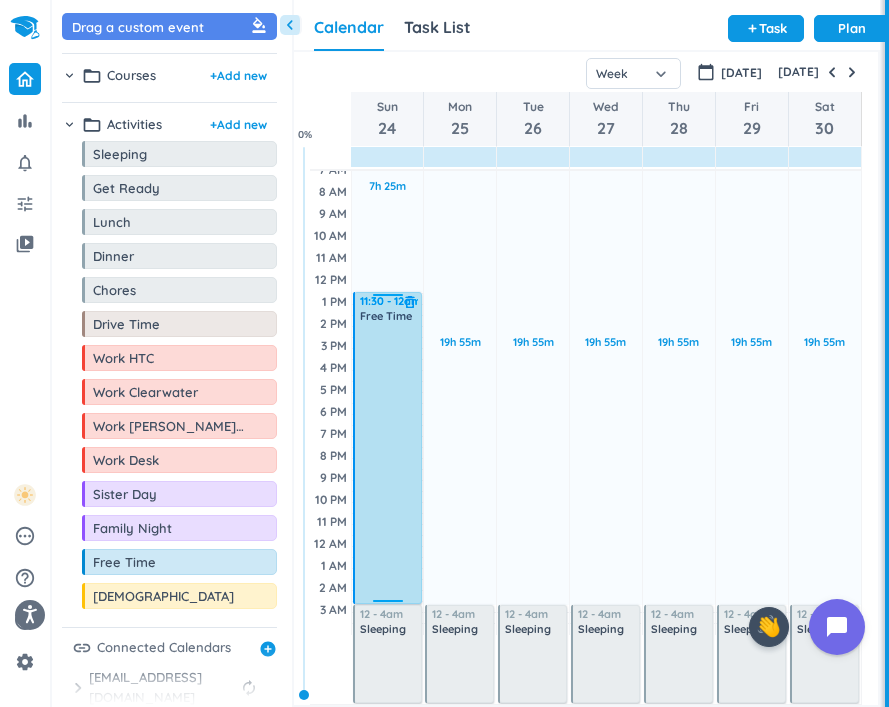 click on "delete_outline" at bounding box center [410, 302] 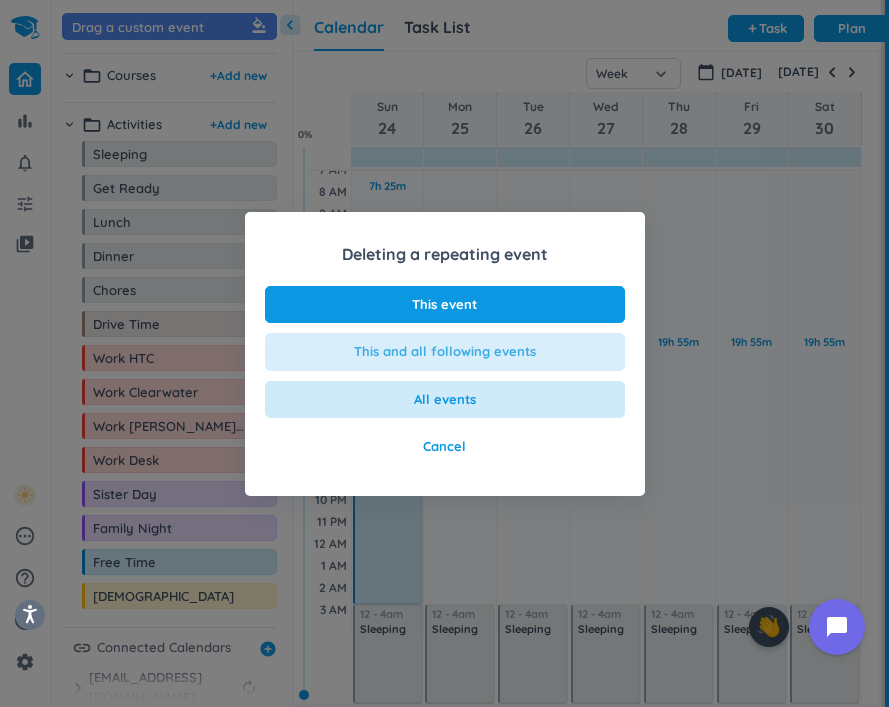 click on "This and all following events" at bounding box center (445, 352) 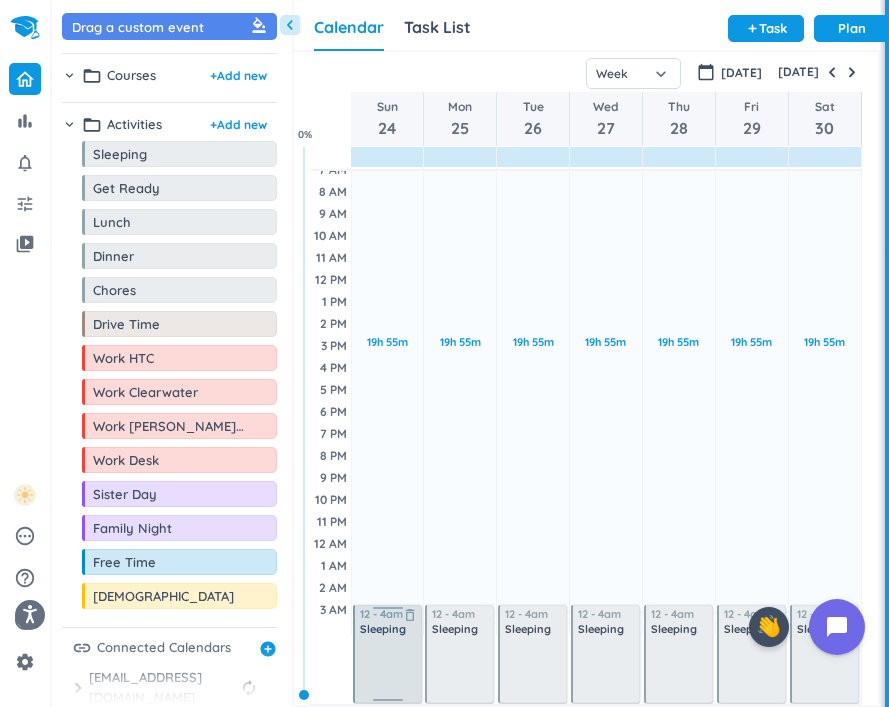 click on "delete_outline" at bounding box center (410, 615) 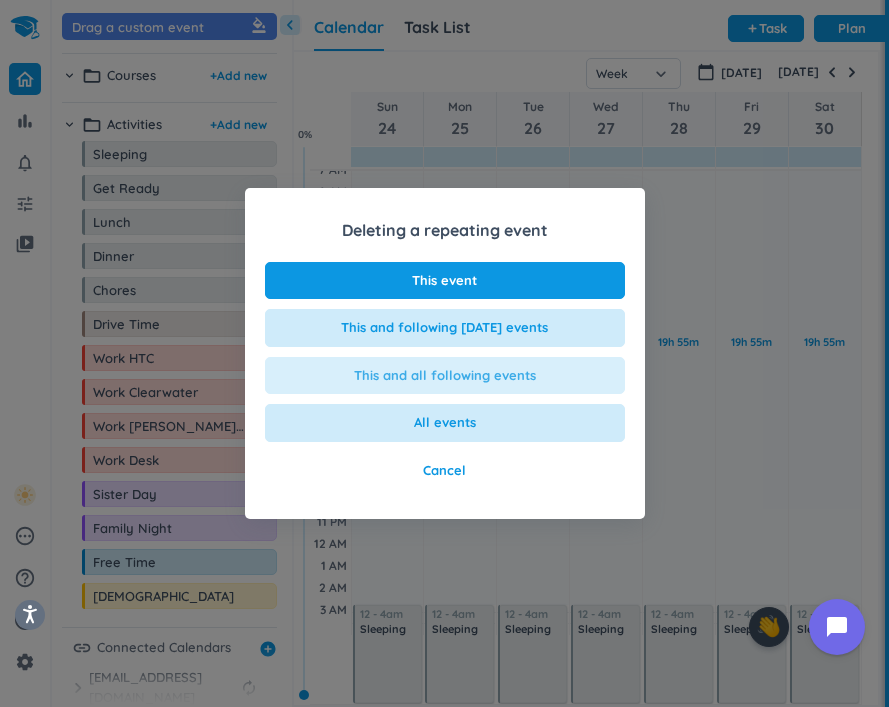 click on "This and all following events" at bounding box center (445, 376) 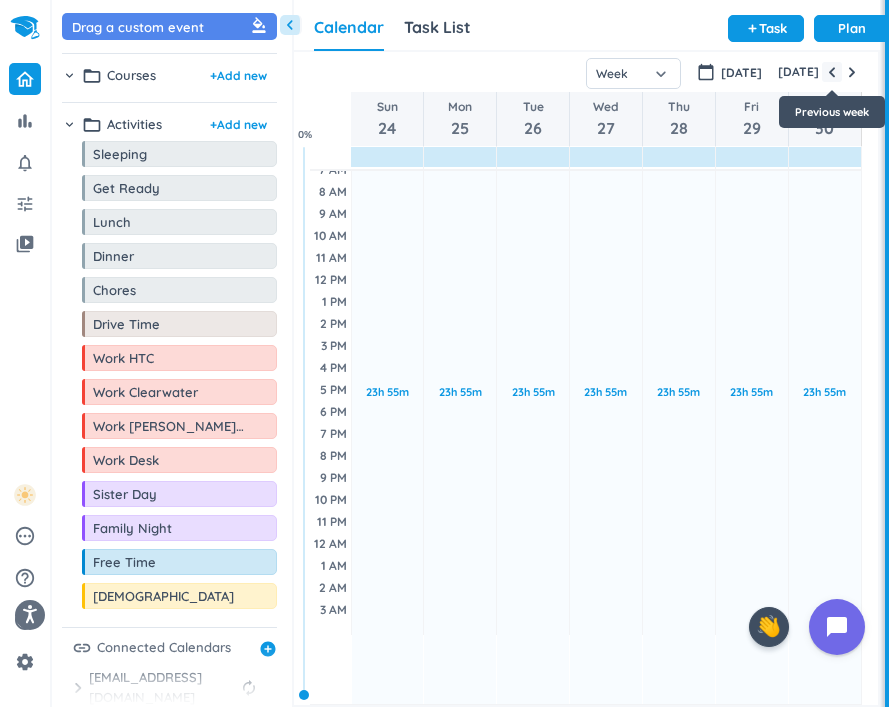 click at bounding box center (832, 72) 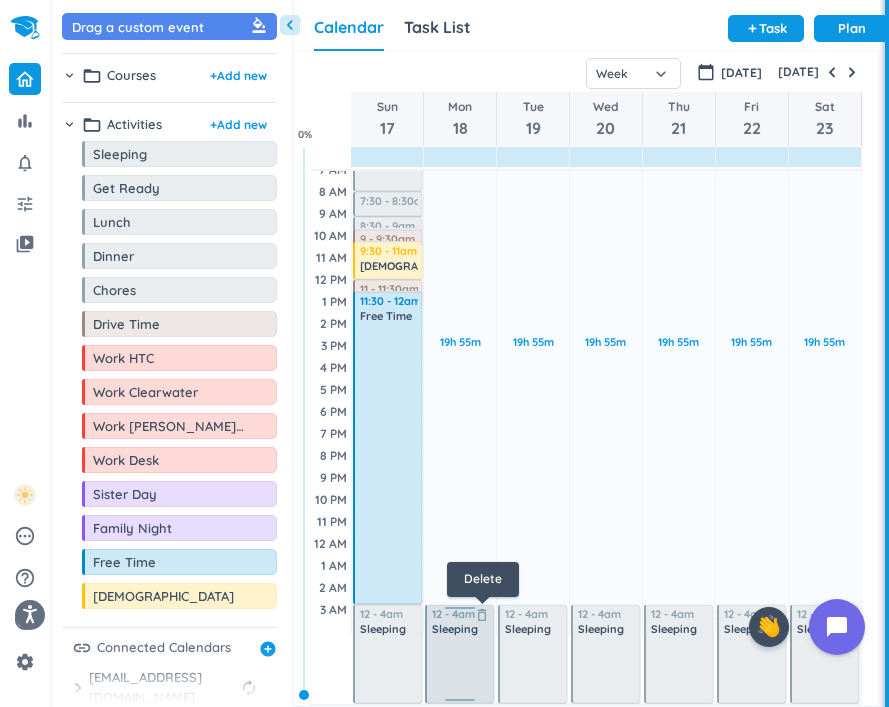 click on "delete_outline" at bounding box center (482, 615) 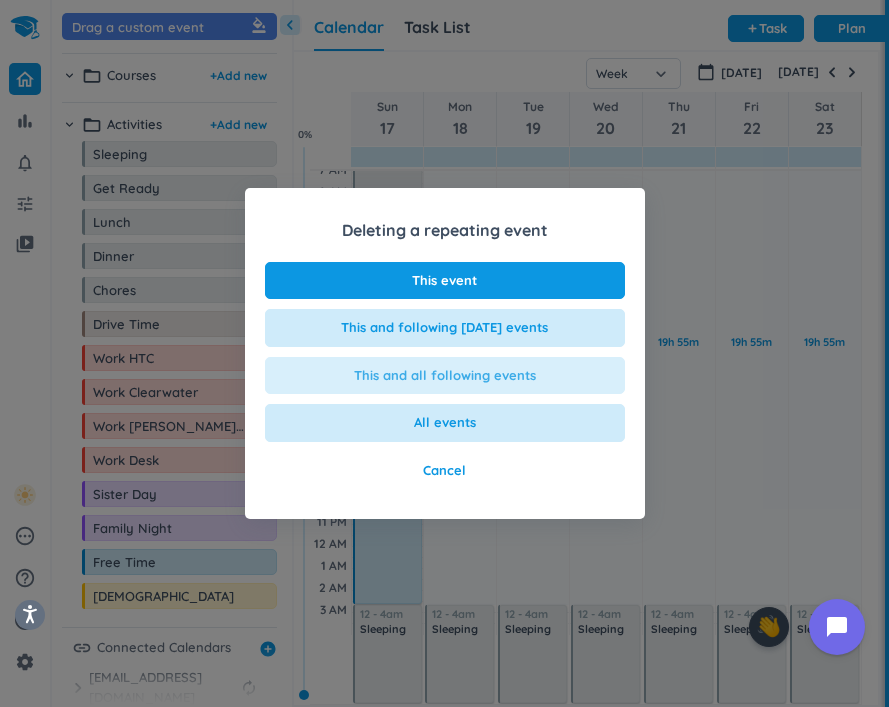 click on "This and all following events" at bounding box center (445, 376) 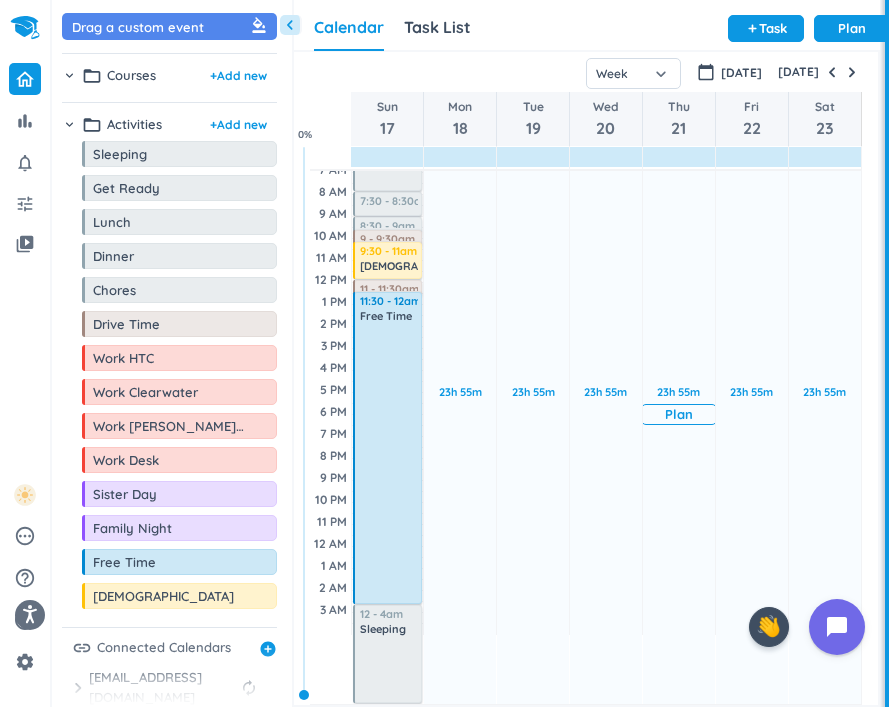 scroll, scrollTop: 0, scrollLeft: 0, axis: both 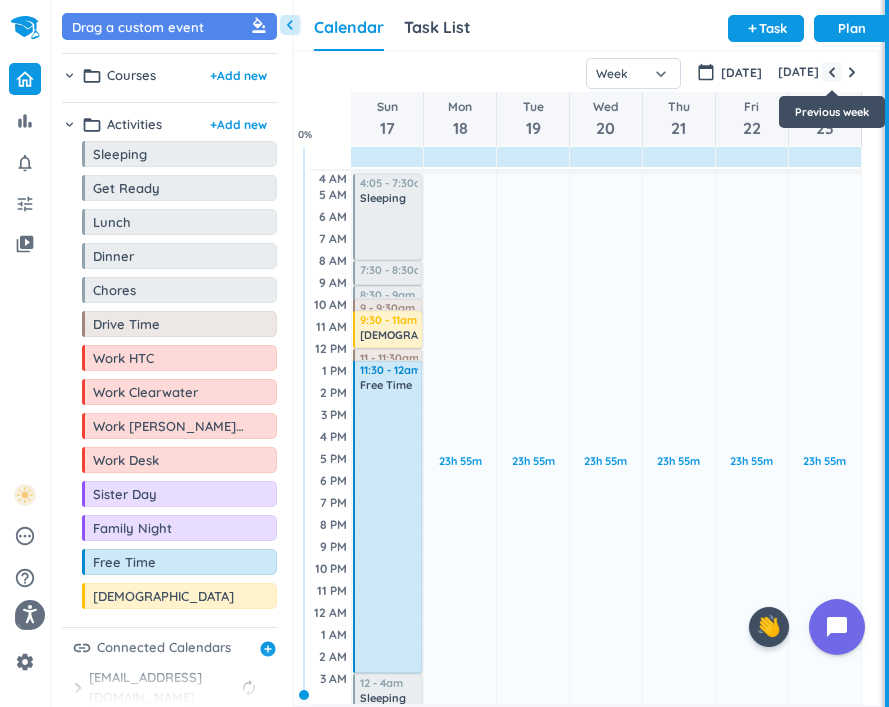 click at bounding box center (832, 72) 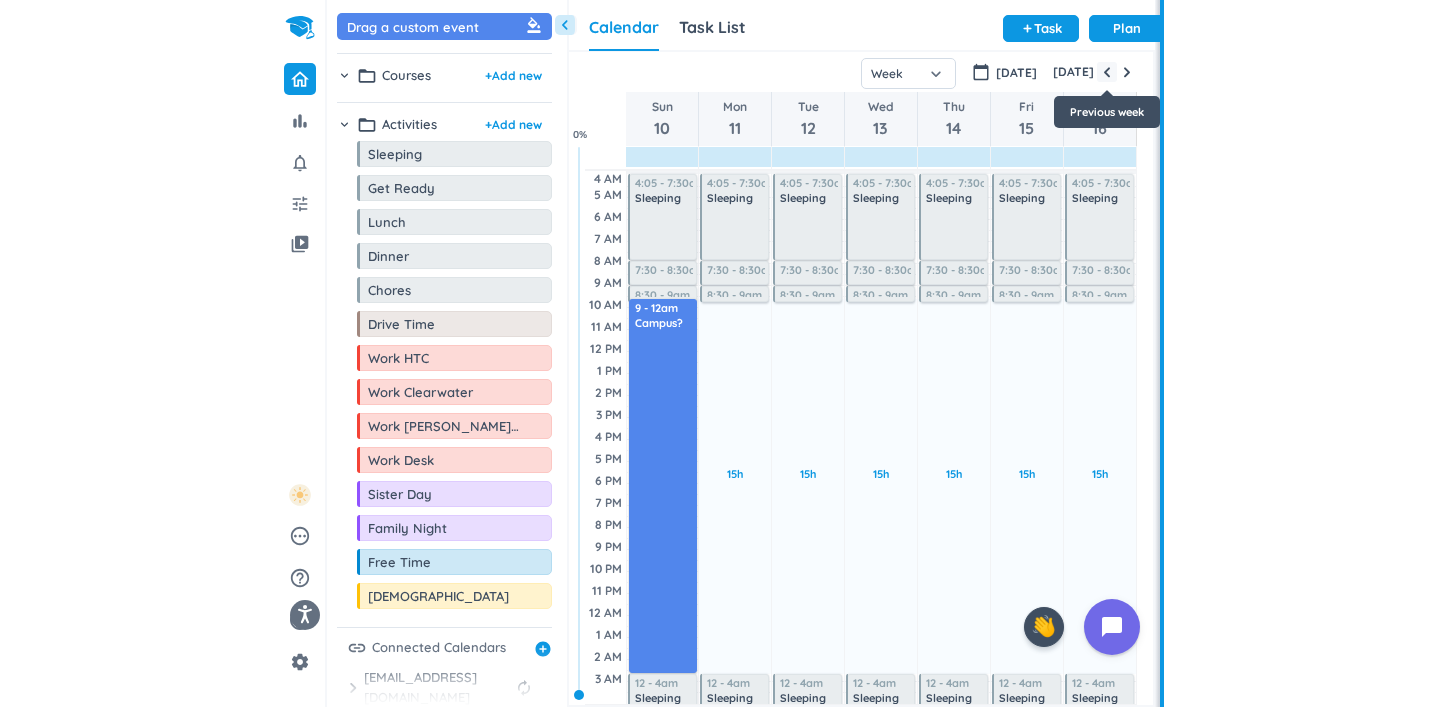 scroll, scrollTop: 69, scrollLeft: 0, axis: vertical 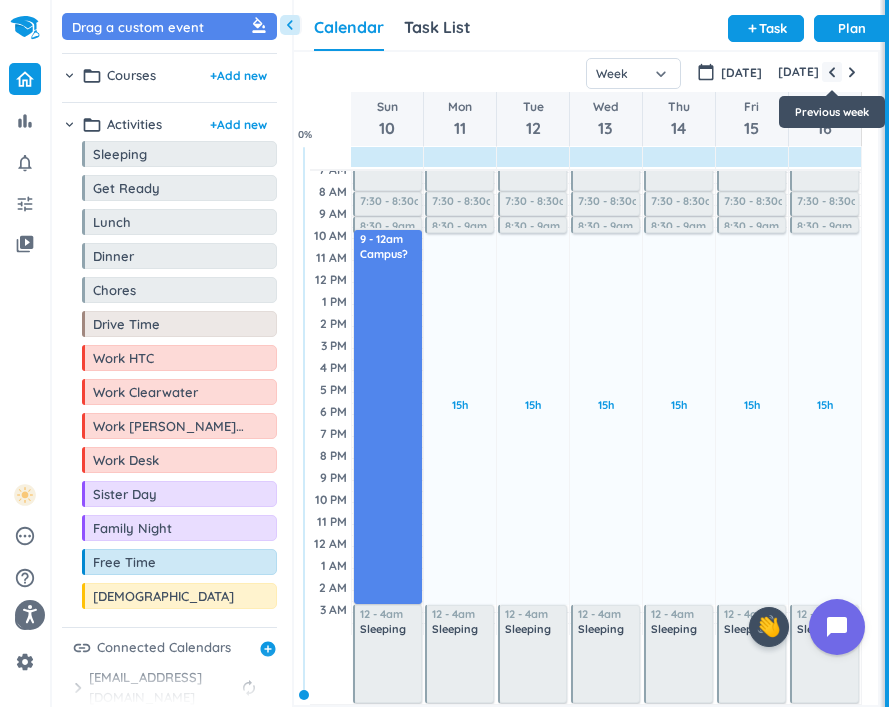 click at bounding box center [832, 72] 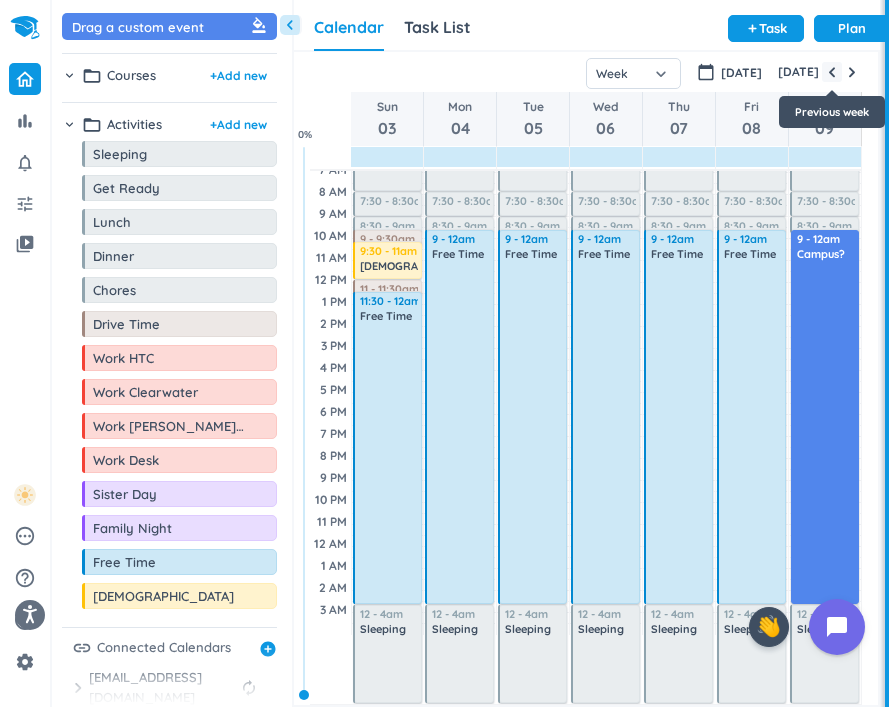 click at bounding box center [832, 72] 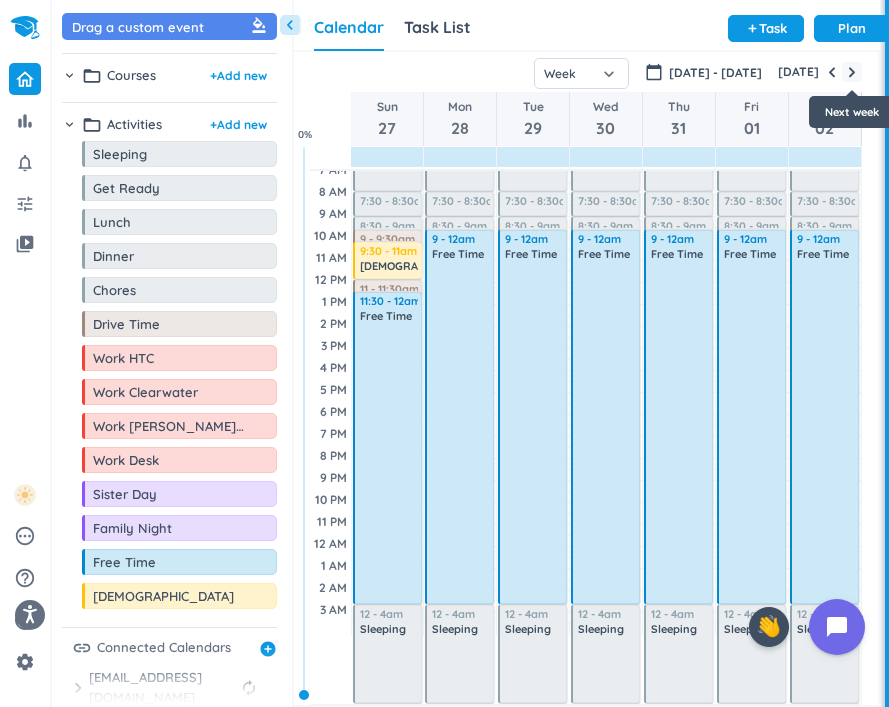 click at bounding box center (852, 72) 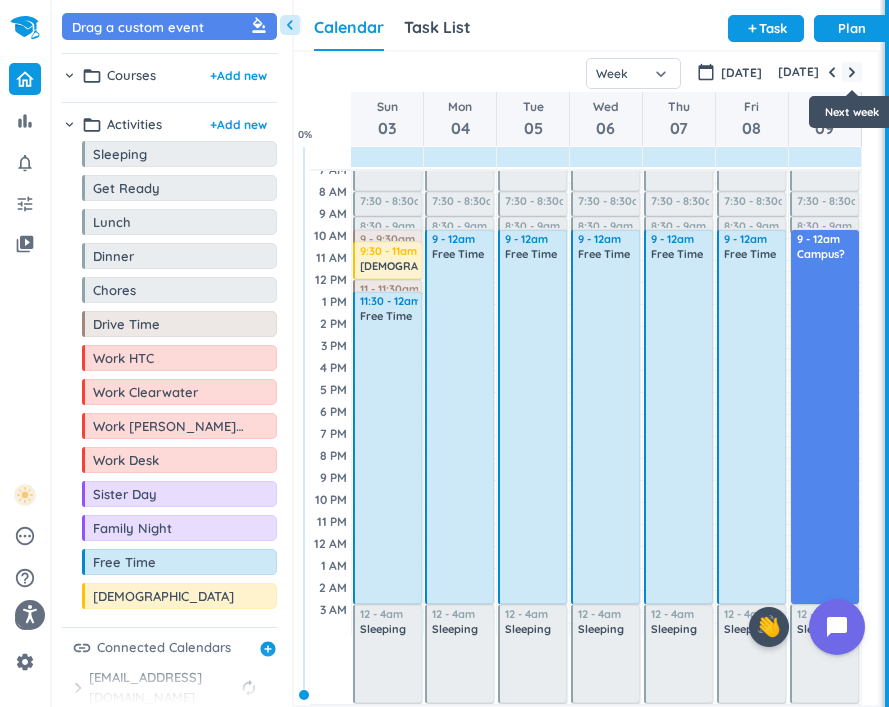 click at bounding box center [852, 72] 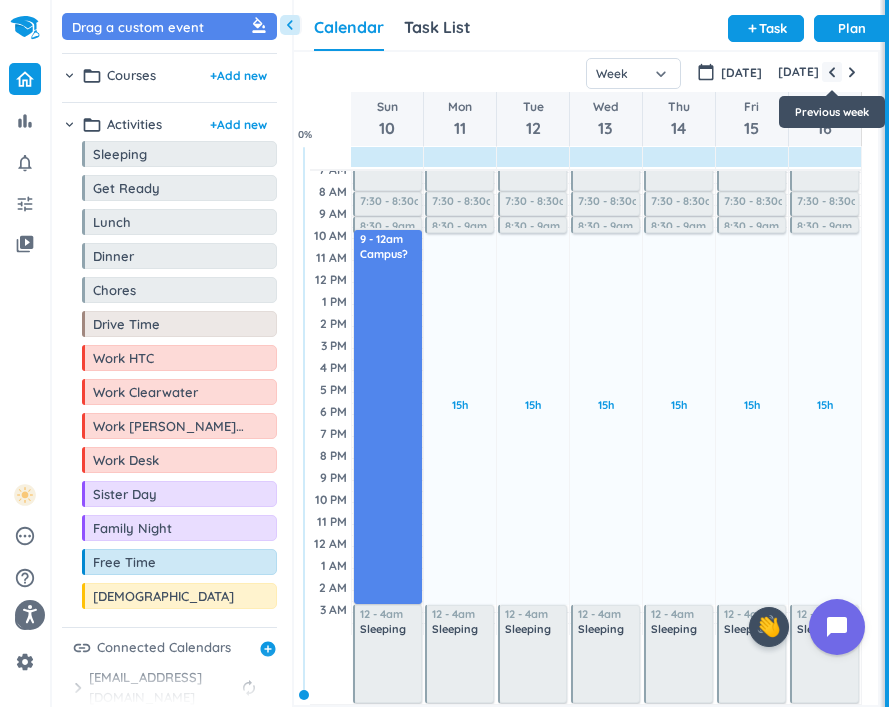 click at bounding box center (832, 72) 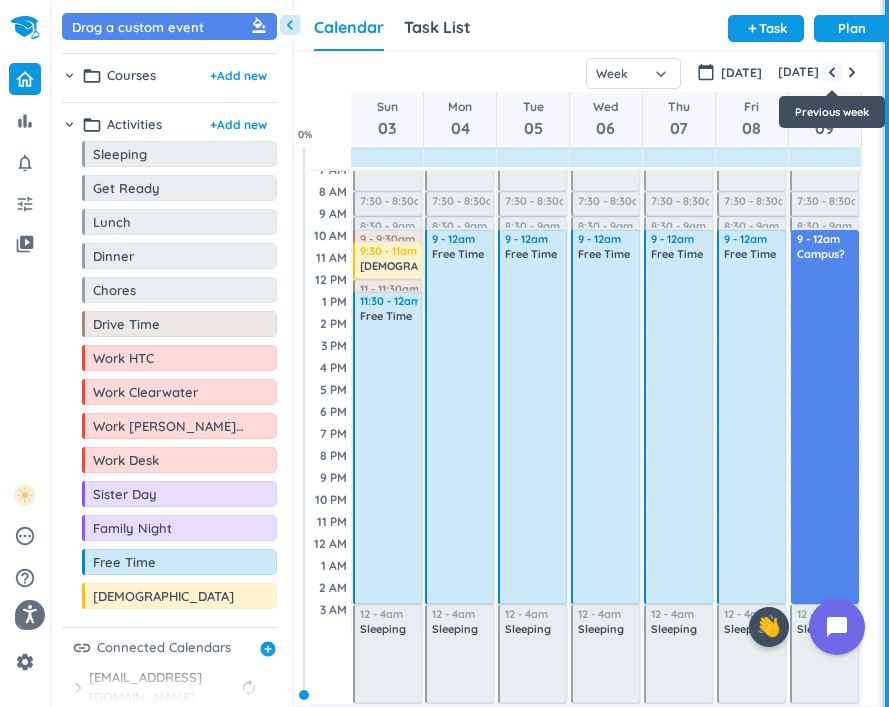 click at bounding box center (832, 72) 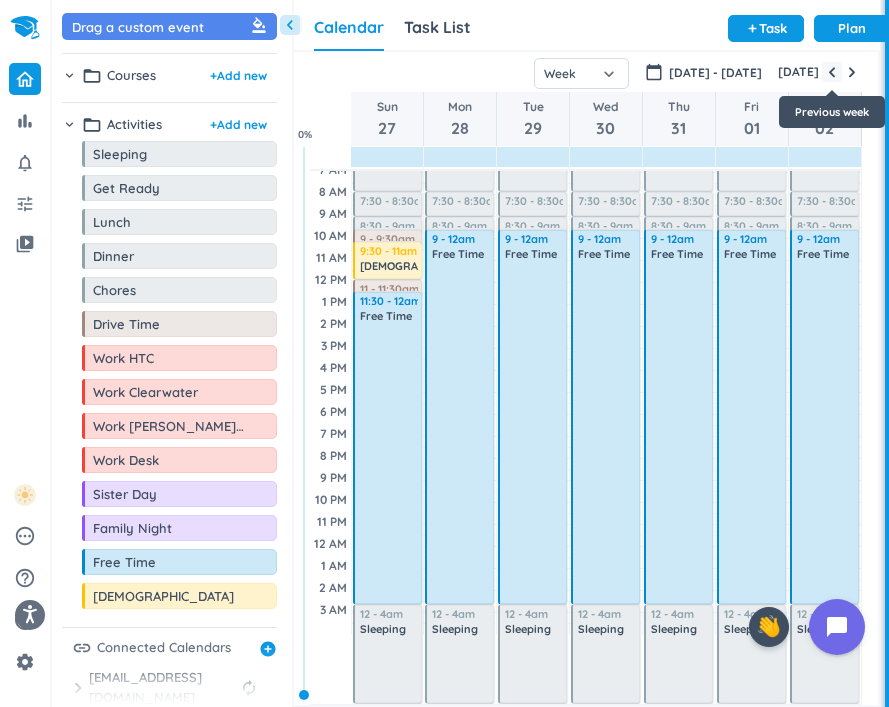 click at bounding box center (832, 72) 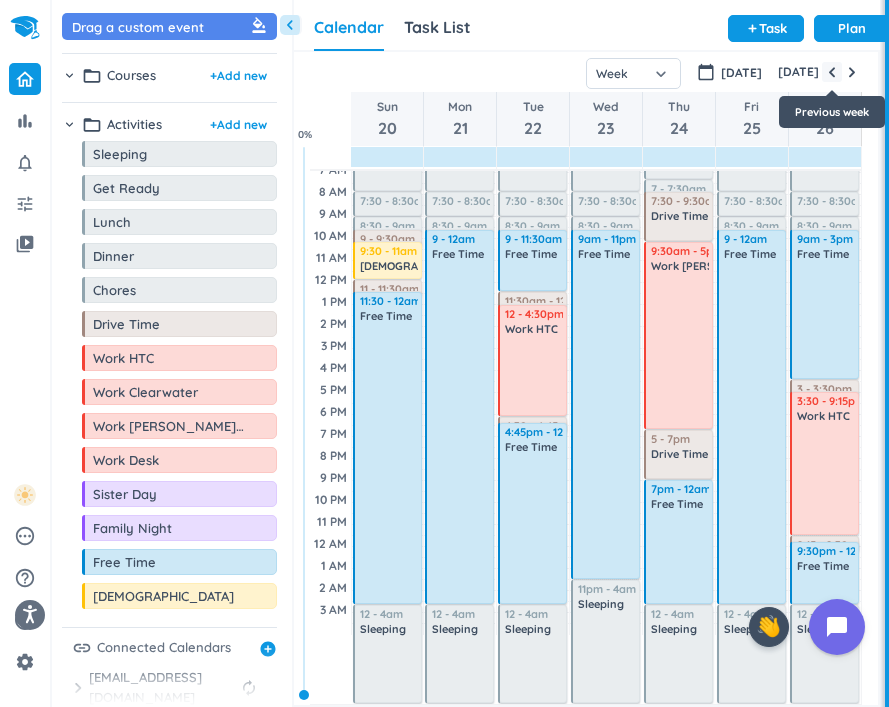 click at bounding box center (832, 72) 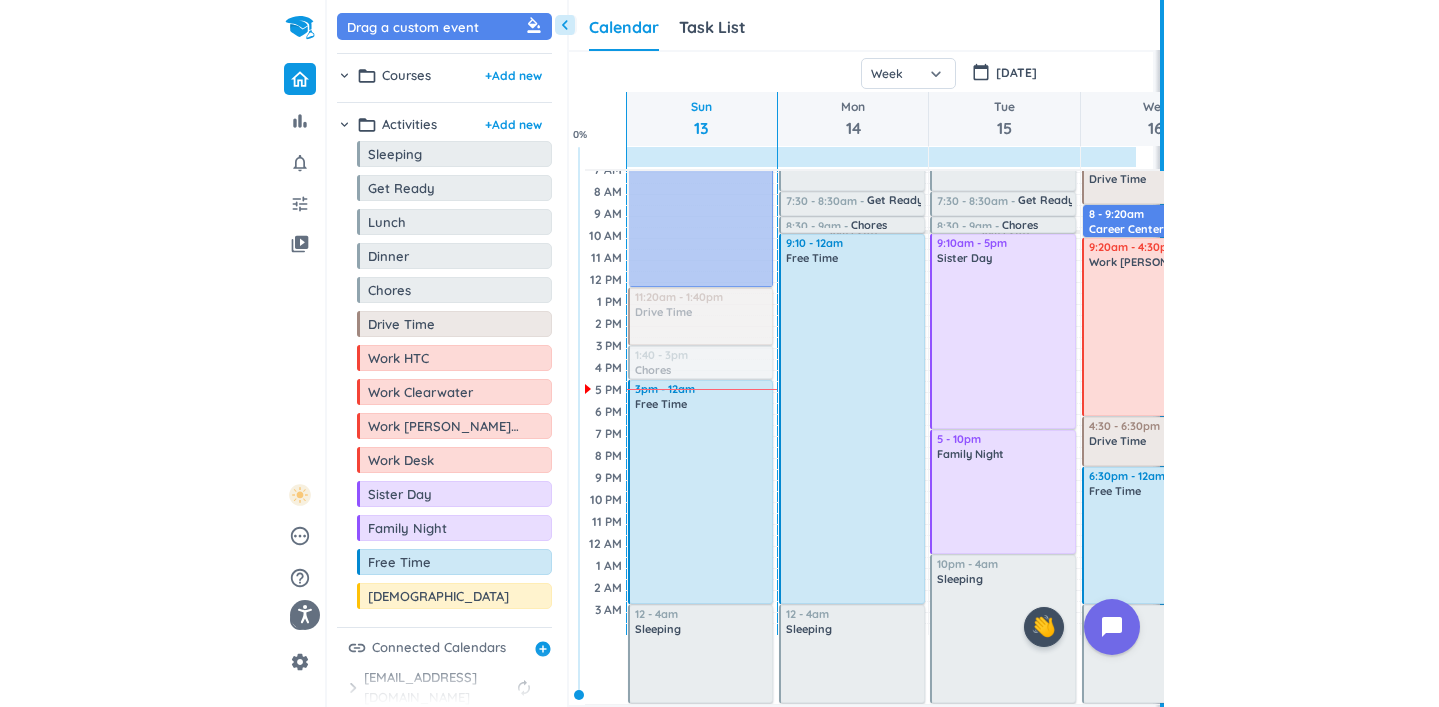 scroll, scrollTop: 1, scrollLeft: 1, axis: both 